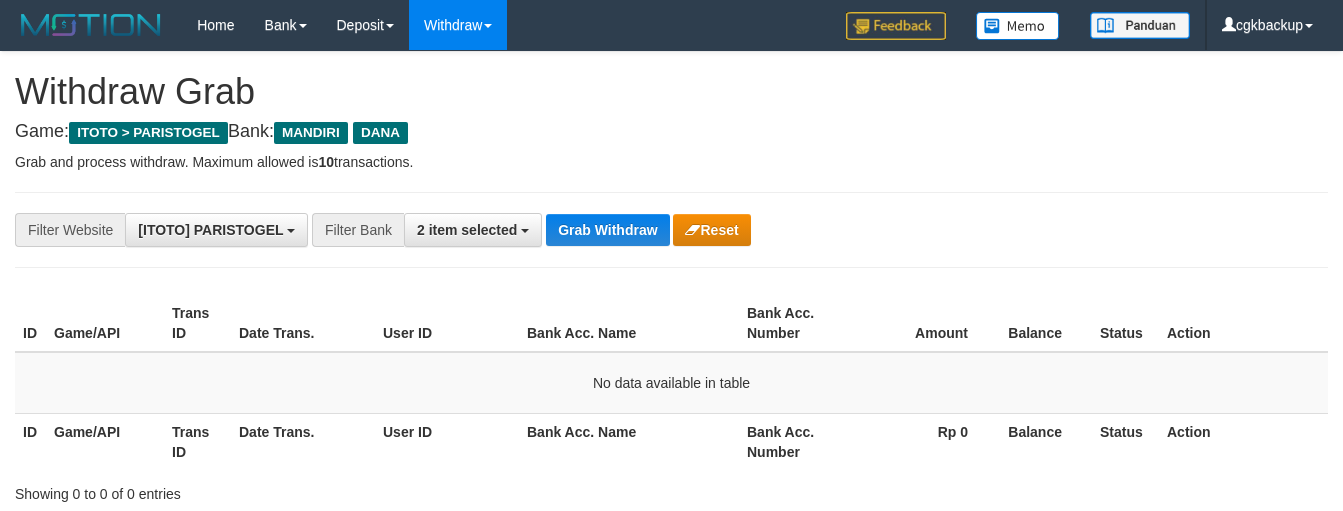 scroll, scrollTop: 141, scrollLeft: 0, axis: vertical 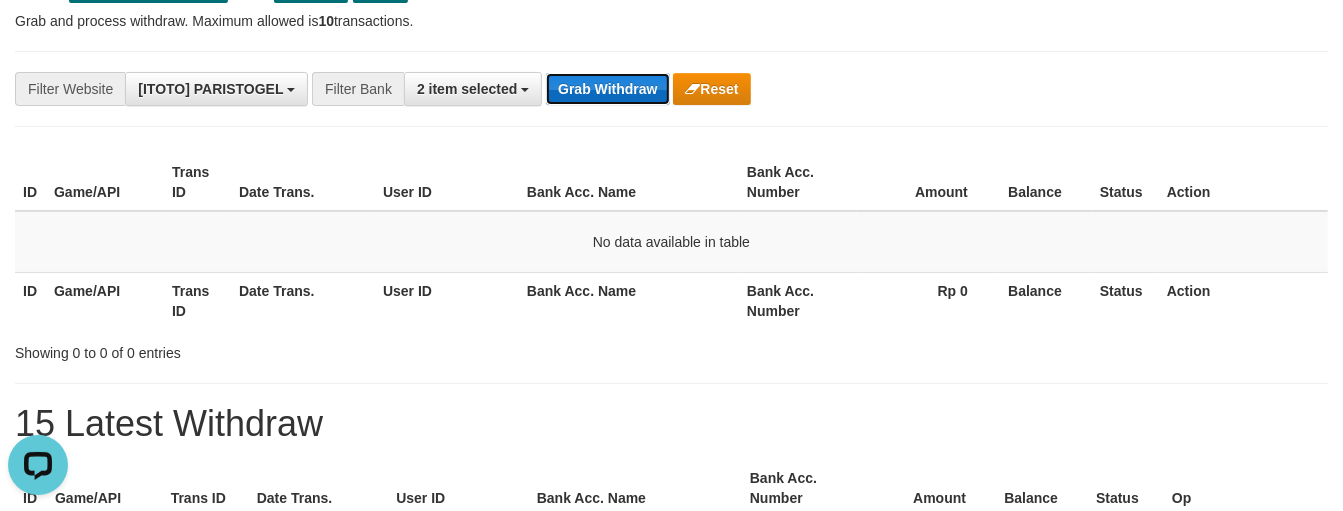 click on "Grab Withdraw" at bounding box center (607, 89) 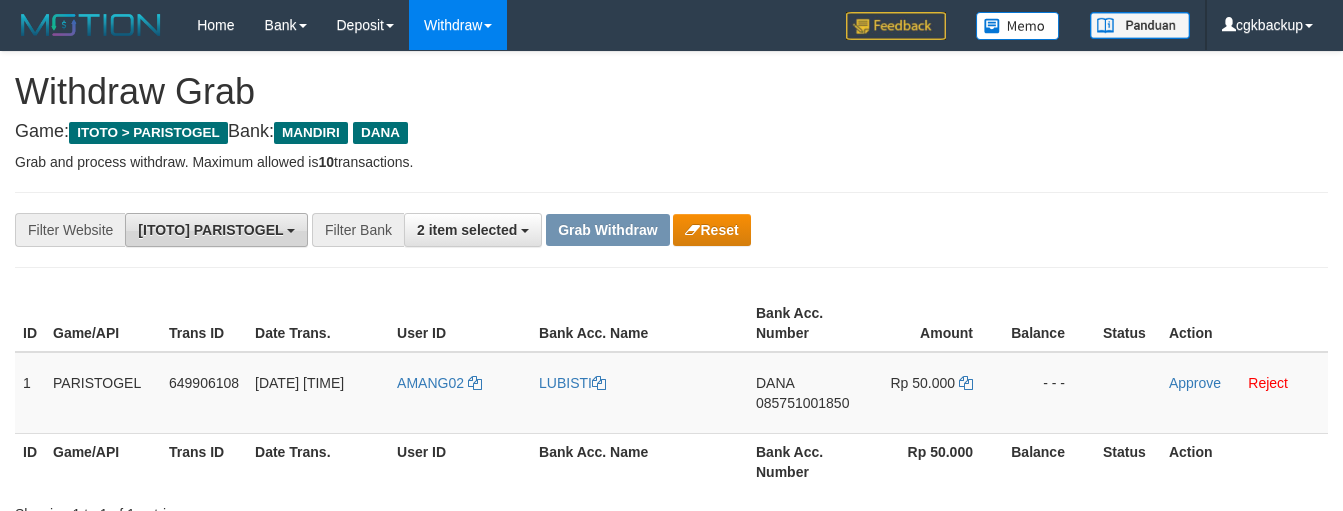scroll, scrollTop: 0, scrollLeft: 0, axis: both 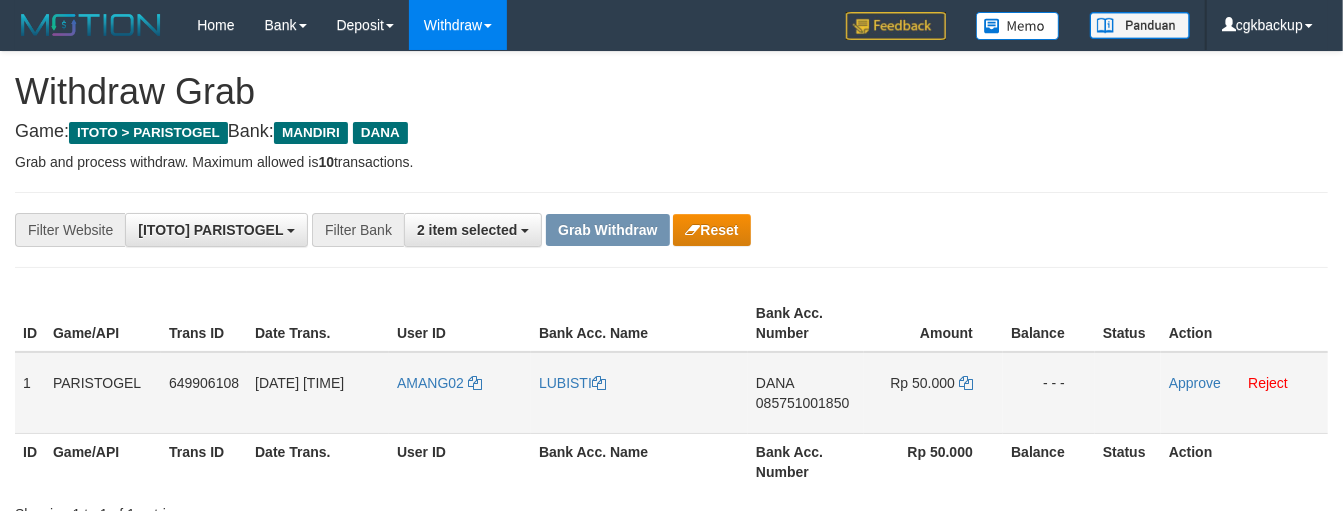 click on "AMANG02" at bounding box center (460, 393) 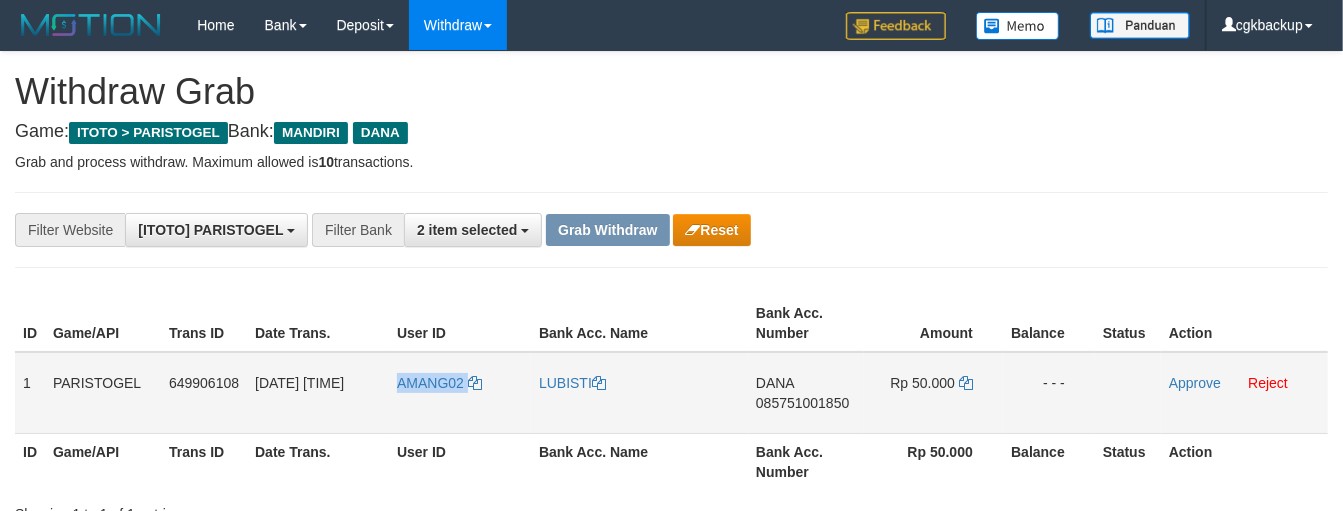 click on "AMANG02" at bounding box center (460, 393) 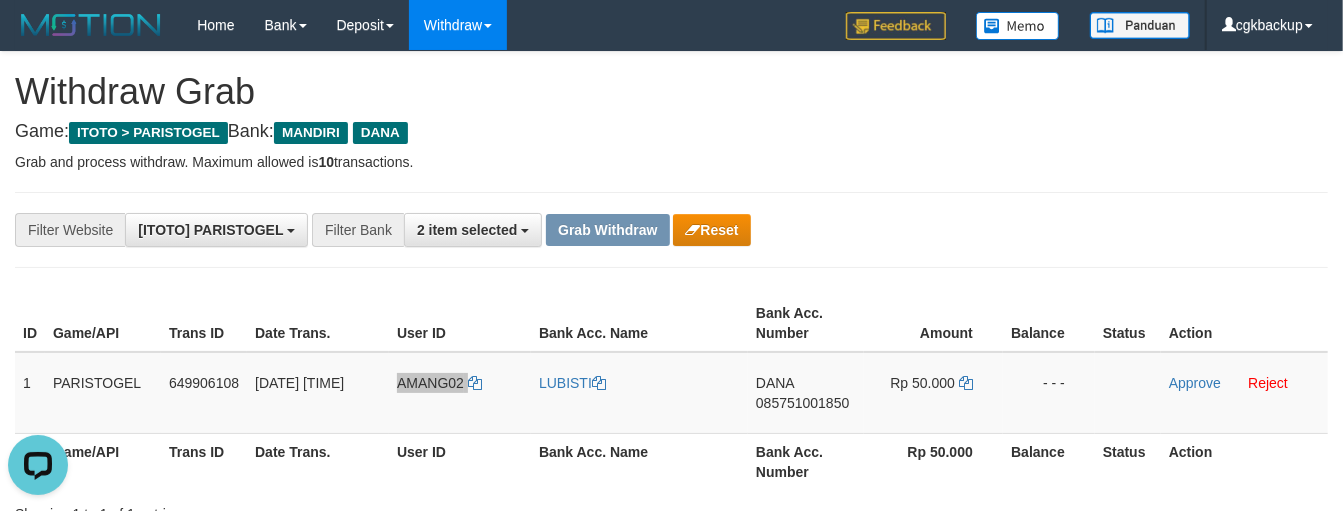 scroll, scrollTop: 0, scrollLeft: 0, axis: both 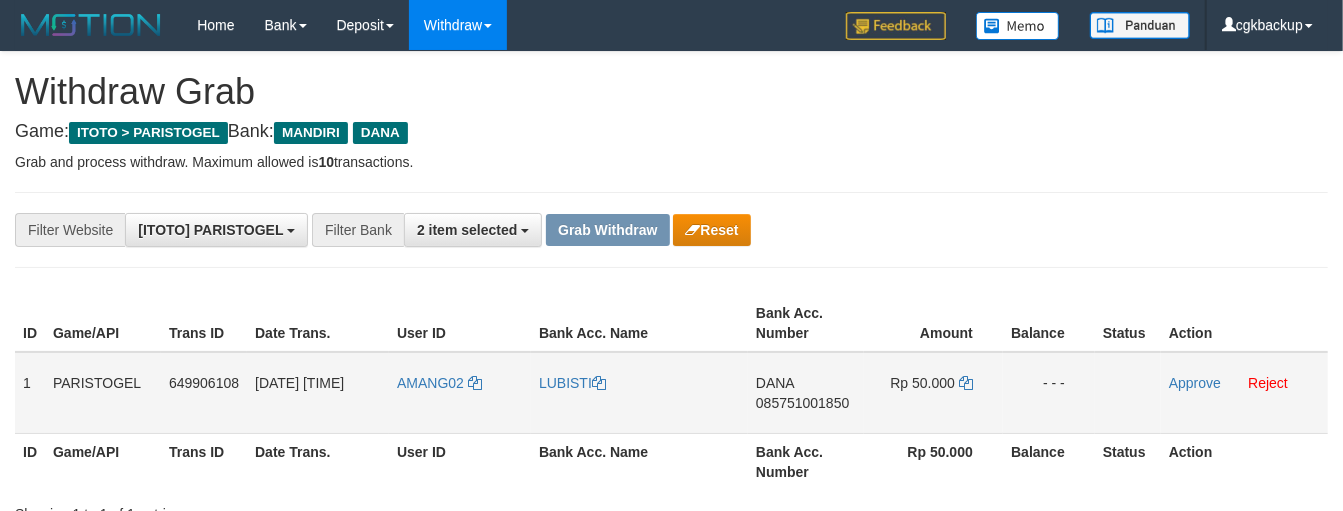 click on "AMANG02" at bounding box center [460, 393] 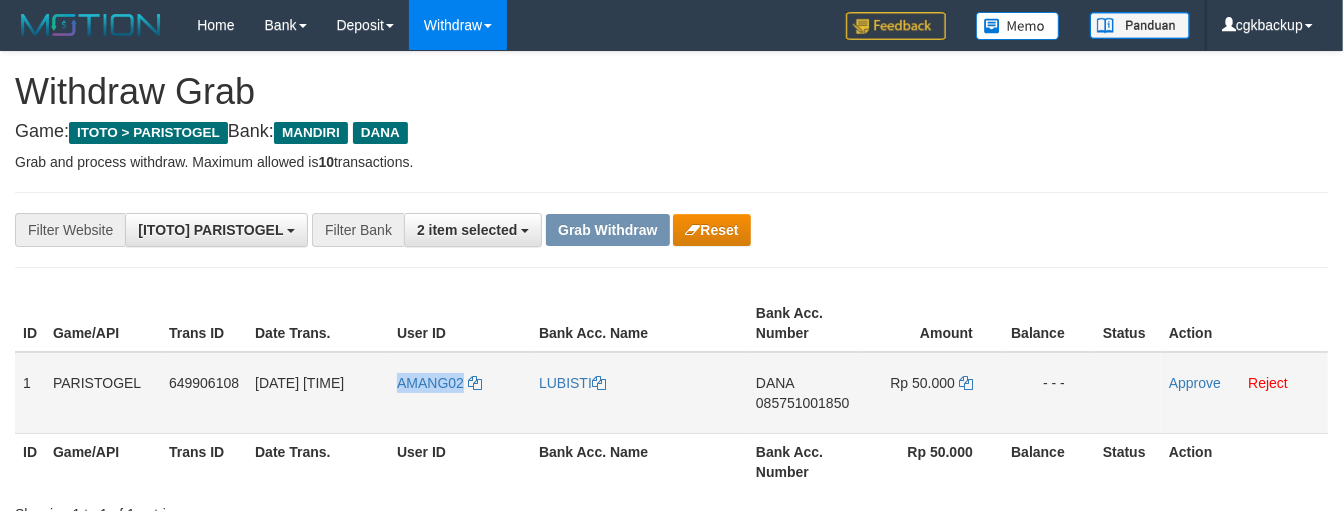 copy on "AMANG02" 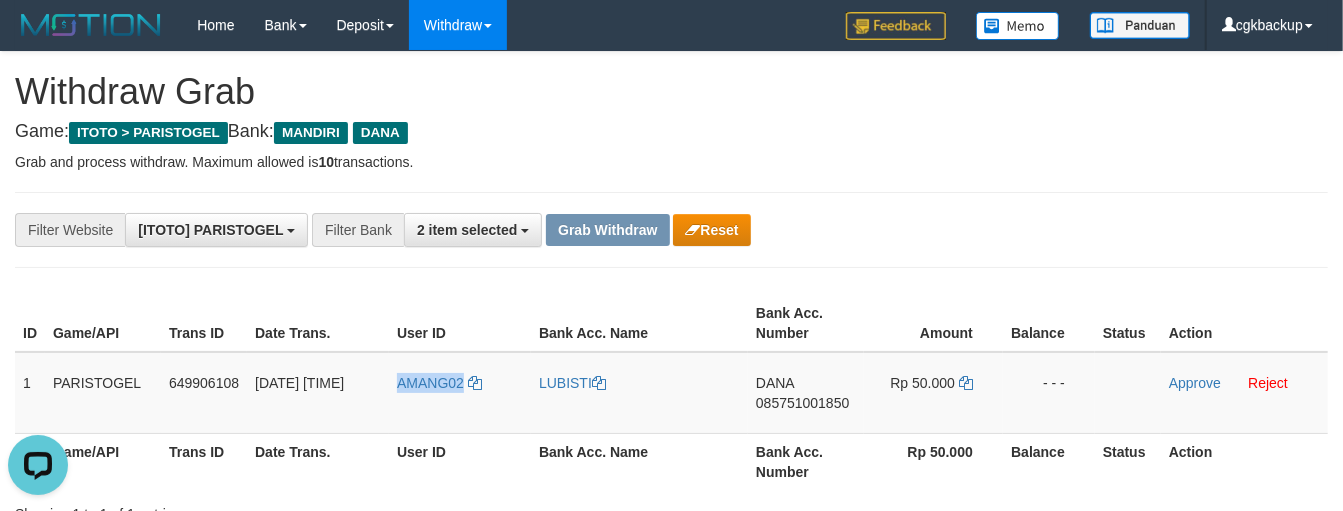 scroll, scrollTop: 0, scrollLeft: 0, axis: both 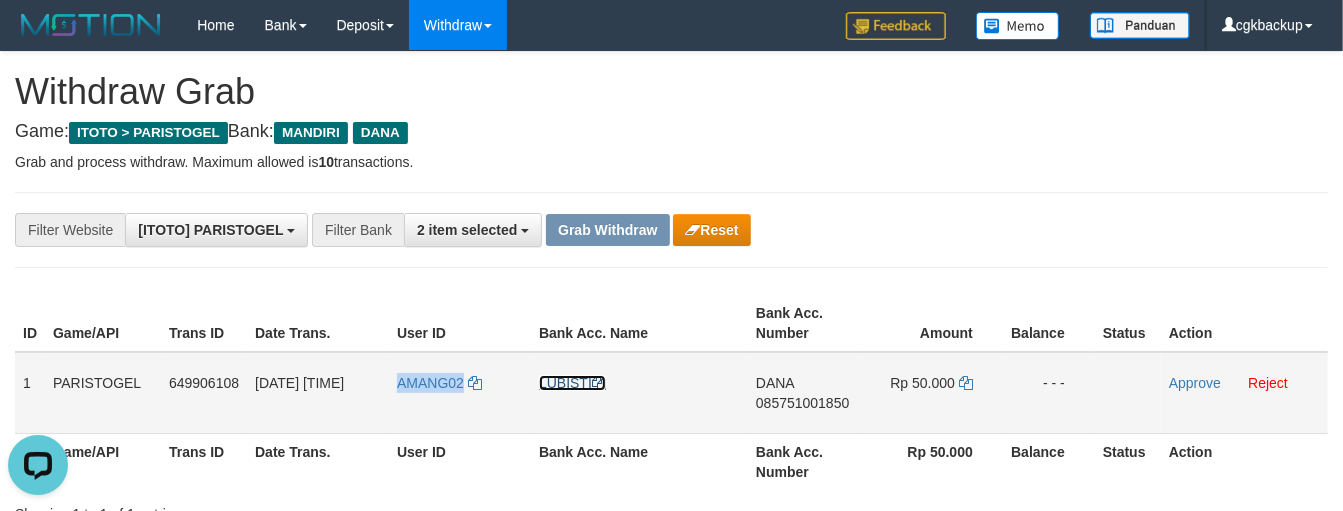 click on "LUBISTI" at bounding box center [572, 383] 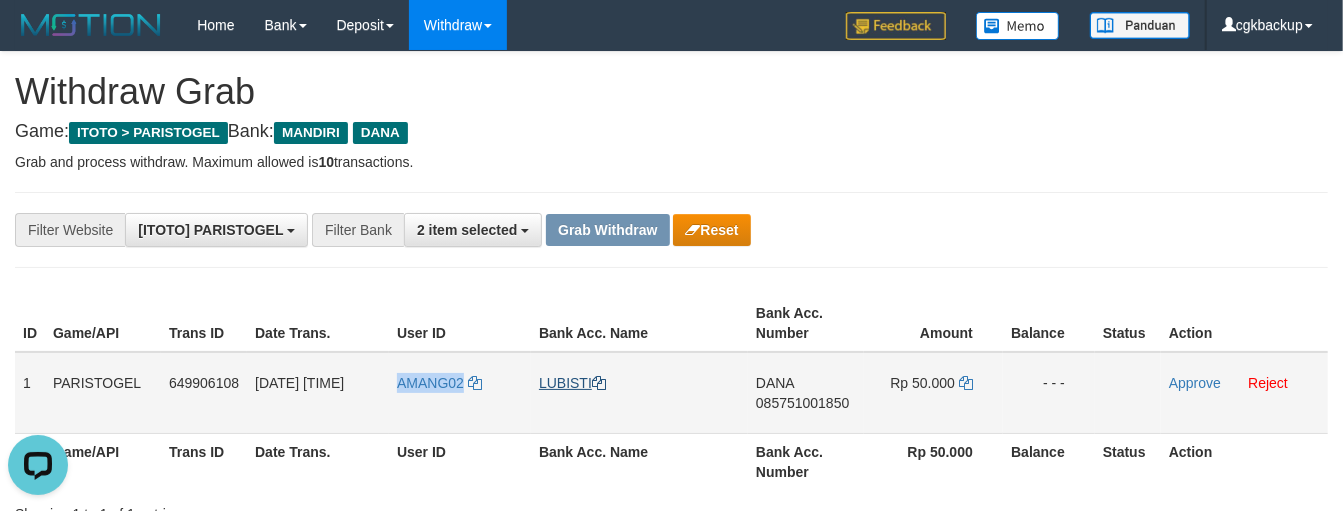 copy on "AMANG02" 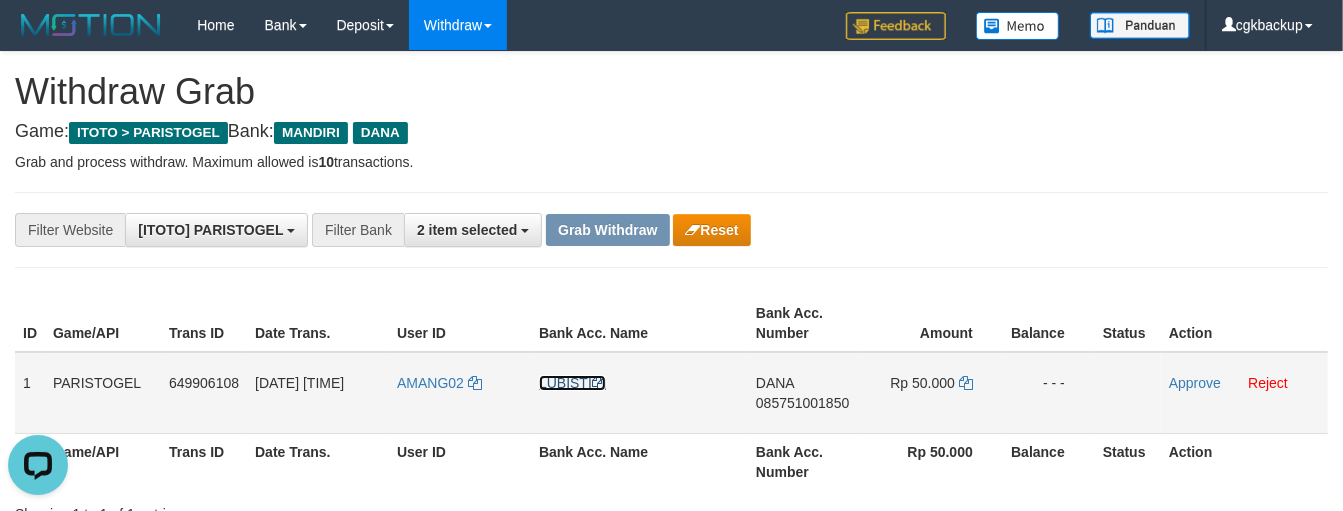click on "LUBISTI" at bounding box center [572, 383] 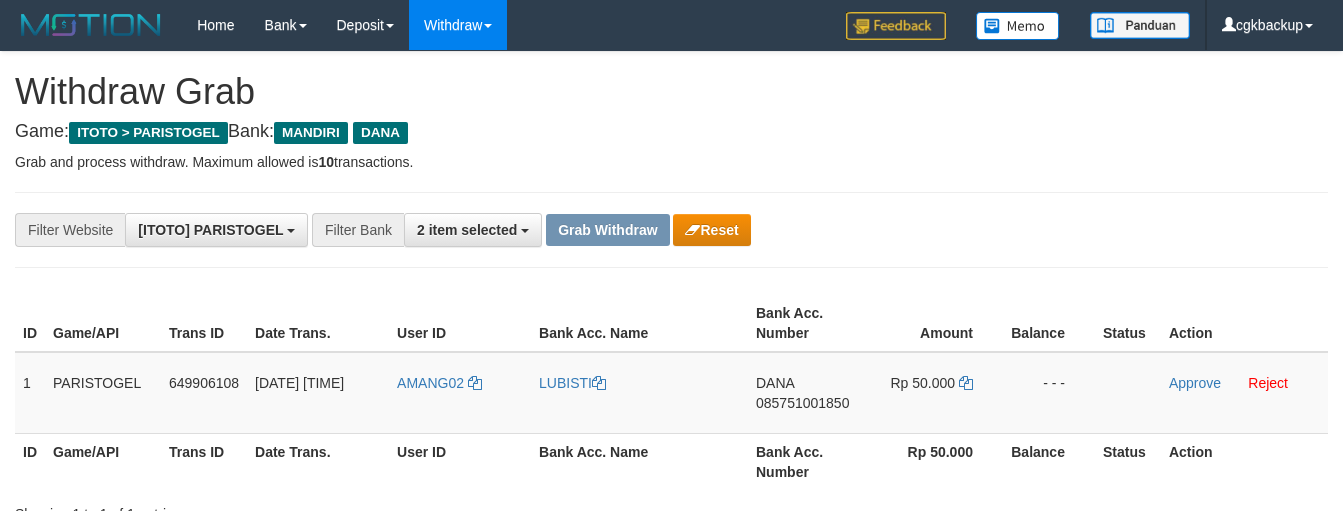 scroll, scrollTop: 0, scrollLeft: 0, axis: both 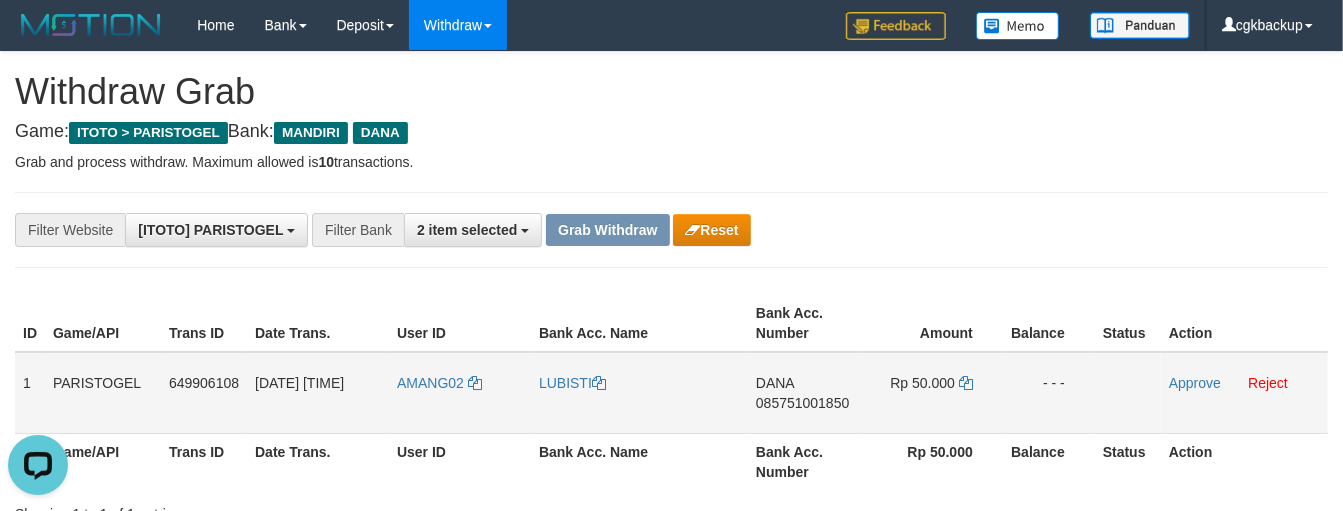 click on "[FIRST]
[PHONE]" at bounding box center (806, 393) 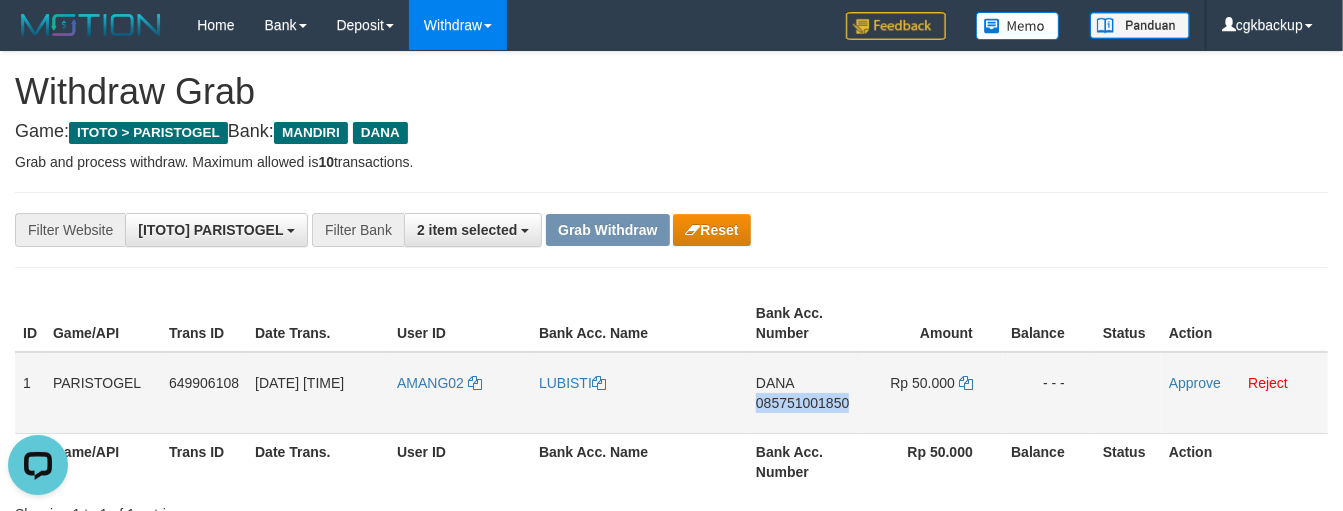 click on "DANA
085751001850" at bounding box center [806, 393] 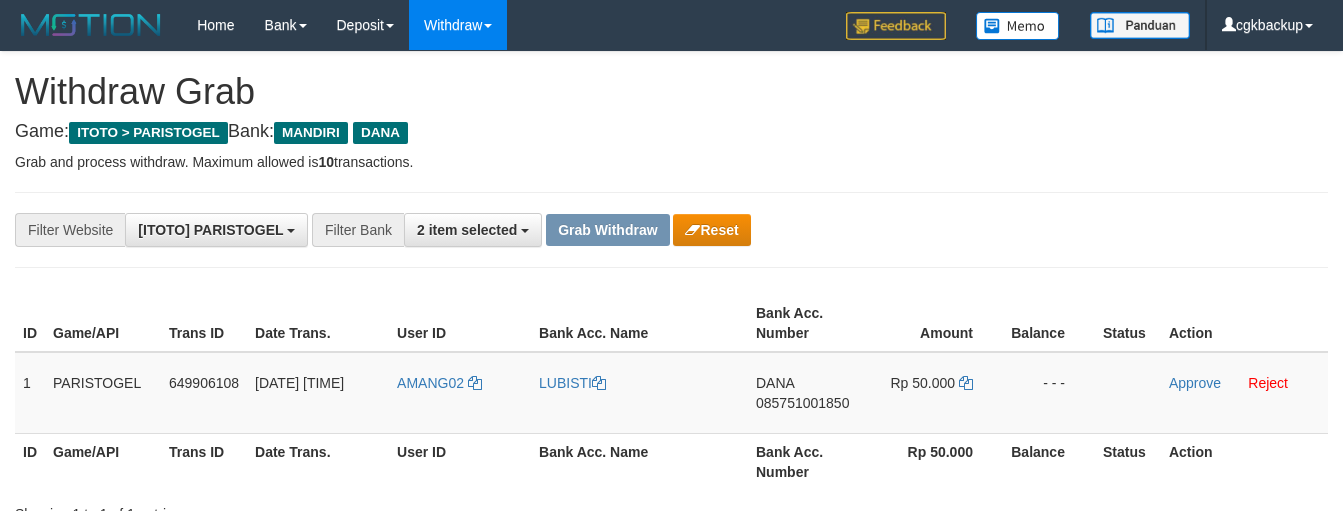 scroll, scrollTop: 0, scrollLeft: 0, axis: both 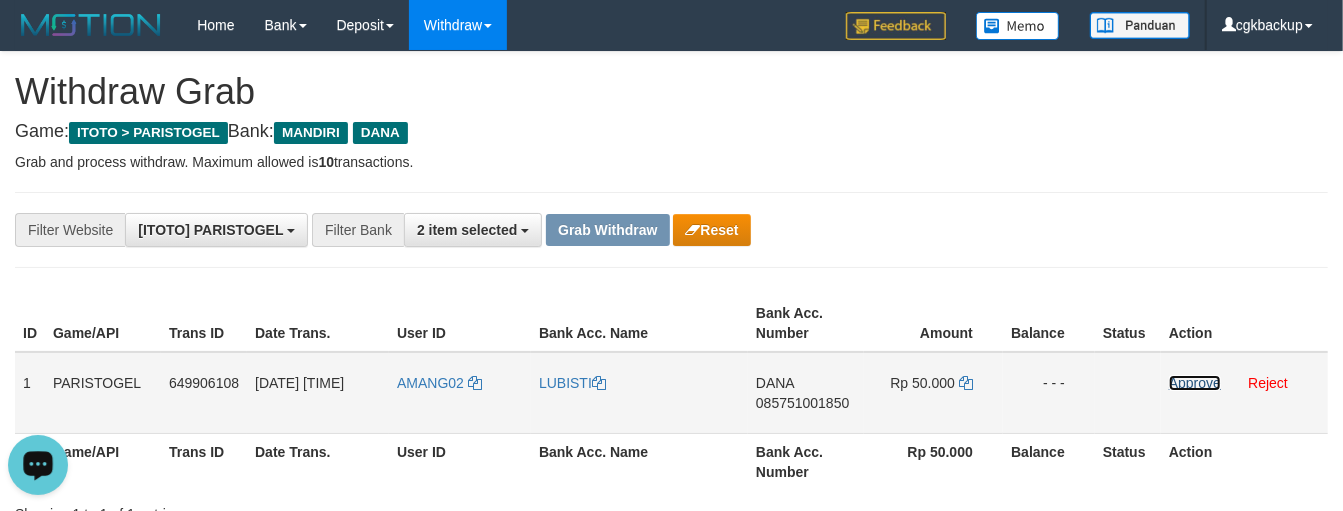 click on "Approve" at bounding box center (1195, 383) 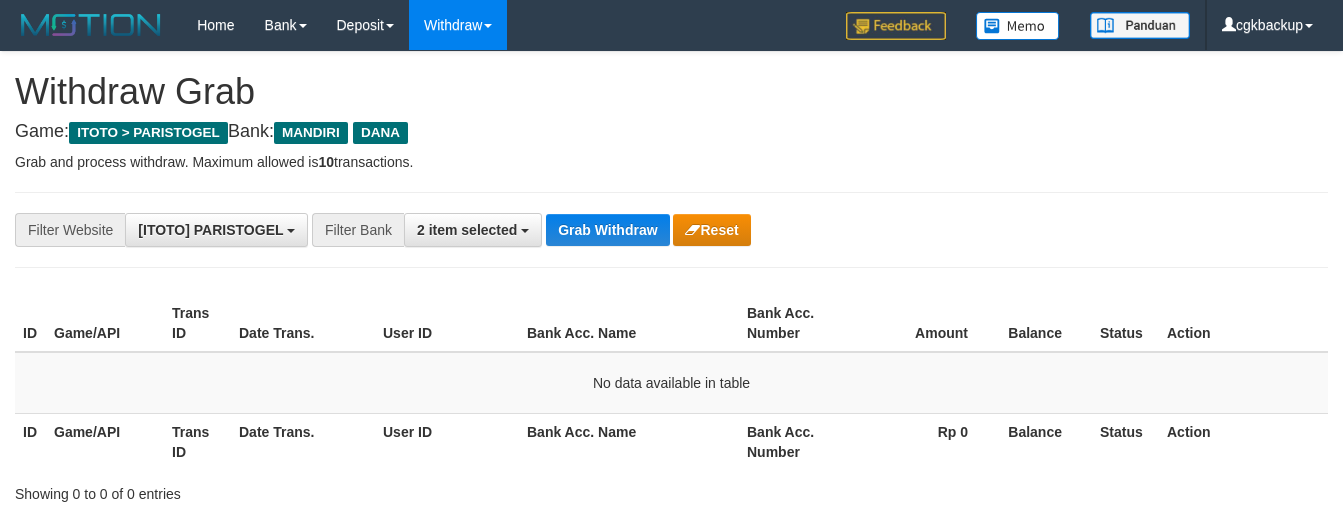 scroll, scrollTop: 0, scrollLeft: 0, axis: both 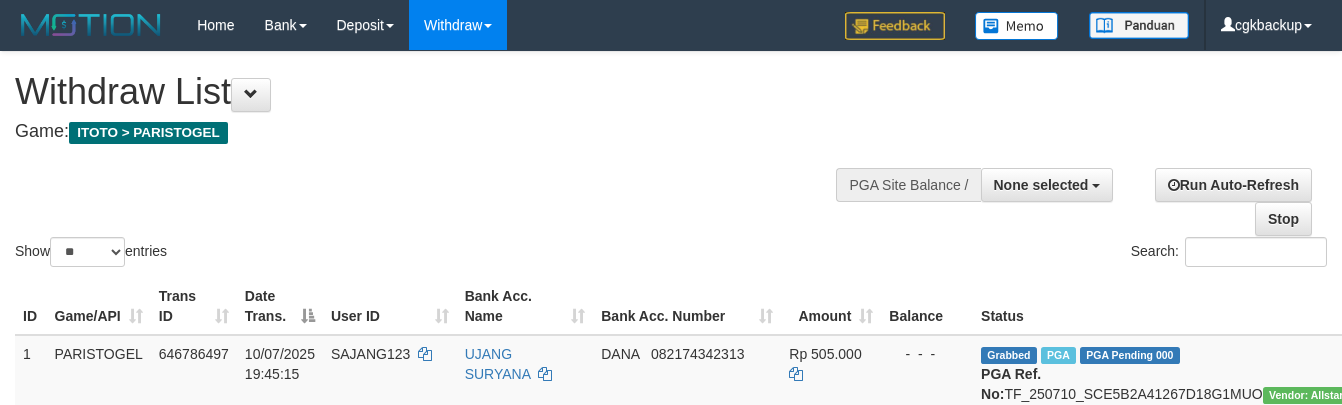 select 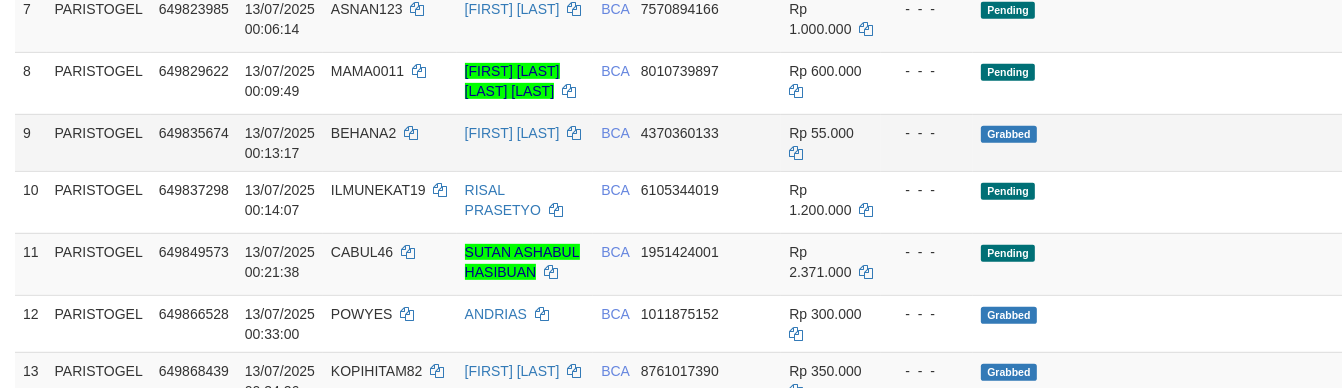 scroll, scrollTop: 1000, scrollLeft: 0, axis: vertical 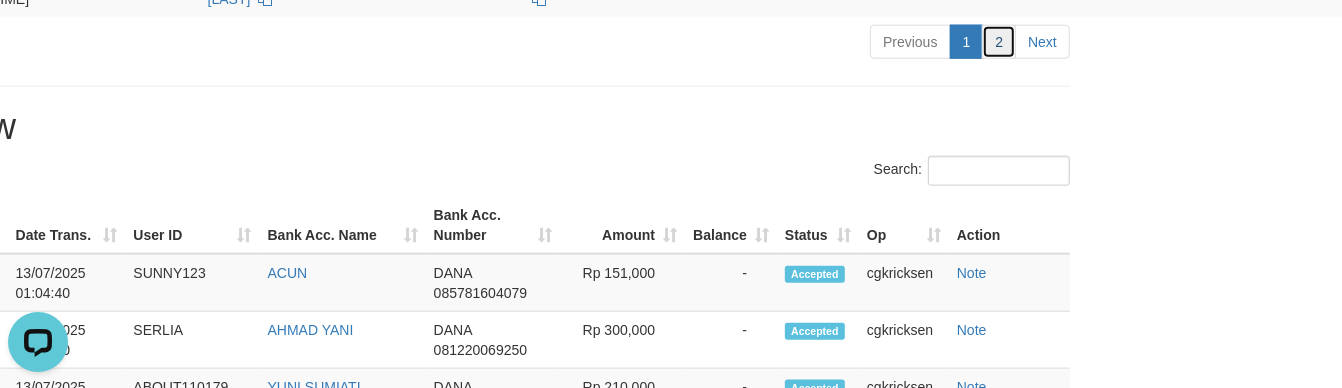 click on "2" at bounding box center [999, 42] 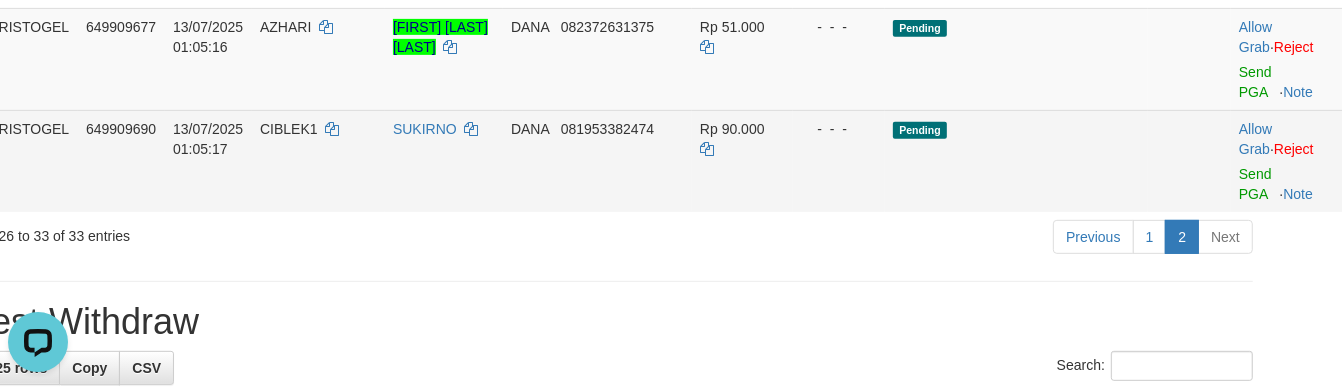 scroll, scrollTop: 684, scrollLeft: 74, axis: both 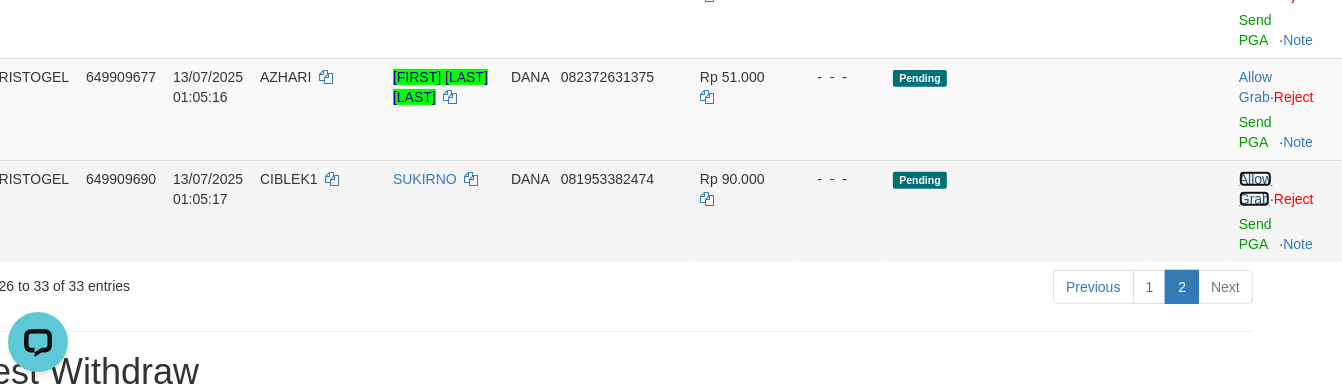click on "Allow Grab" at bounding box center (1255, 189) 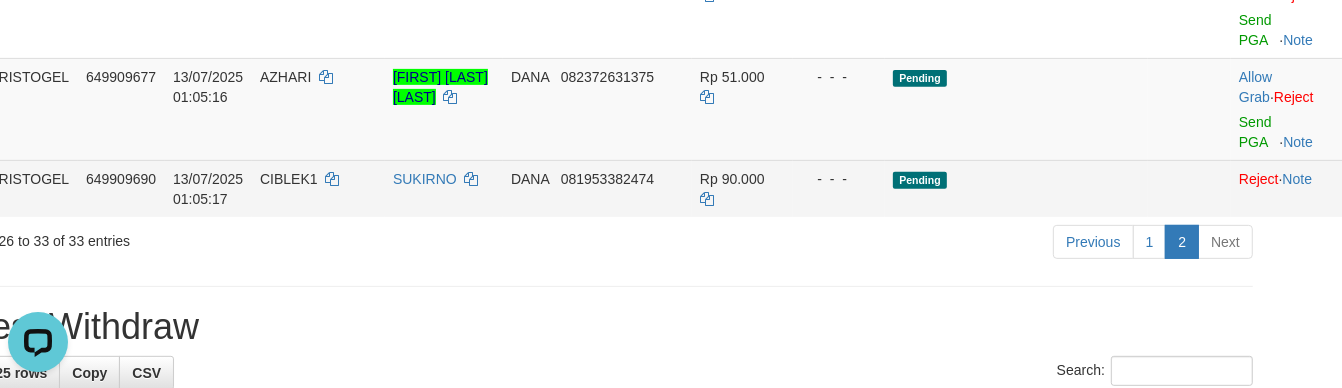 scroll, scrollTop: 573, scrollLeft: 74, axis: both 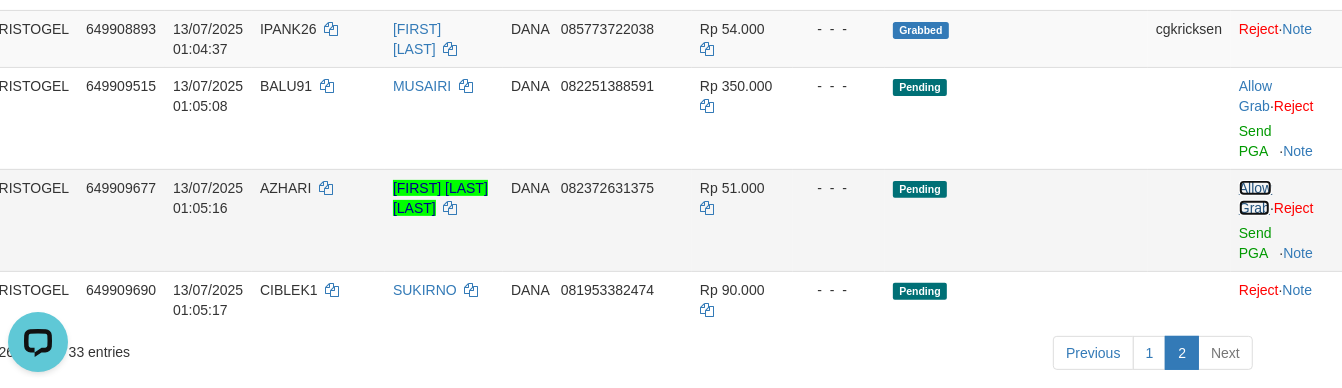 click on "Allow Grab" at bounding box center [1255, 198] 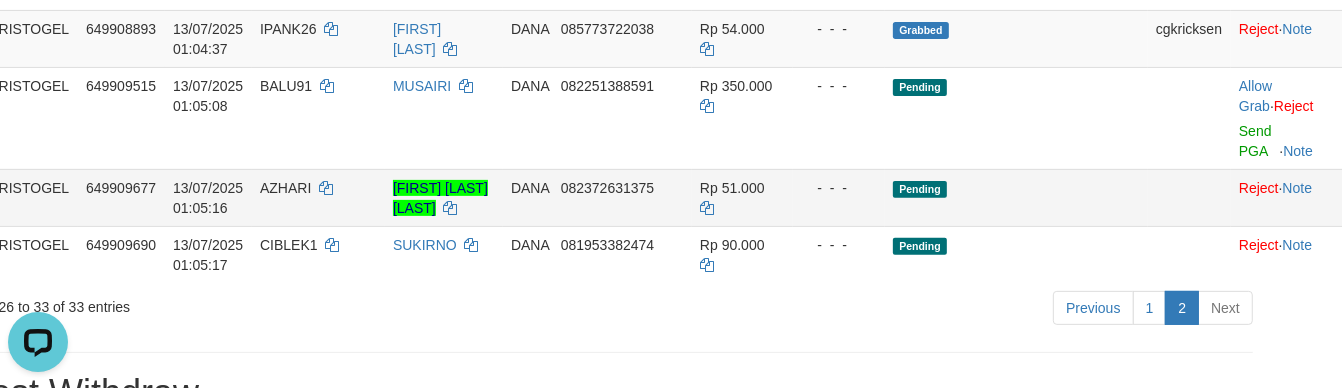 scroll, scrollTop: 462, scrollLeft: 74, axis: both 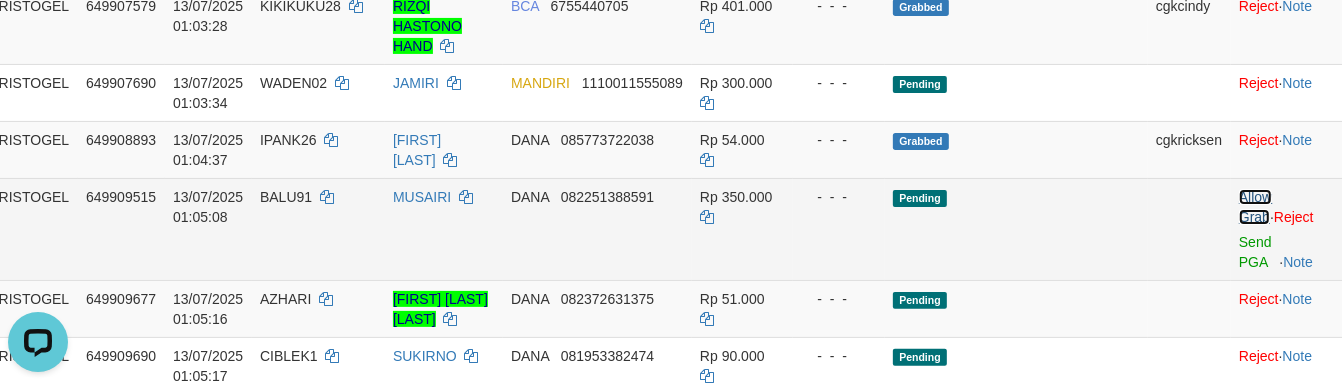 click on "Allow Grab" at bounding box center (1255, 207) 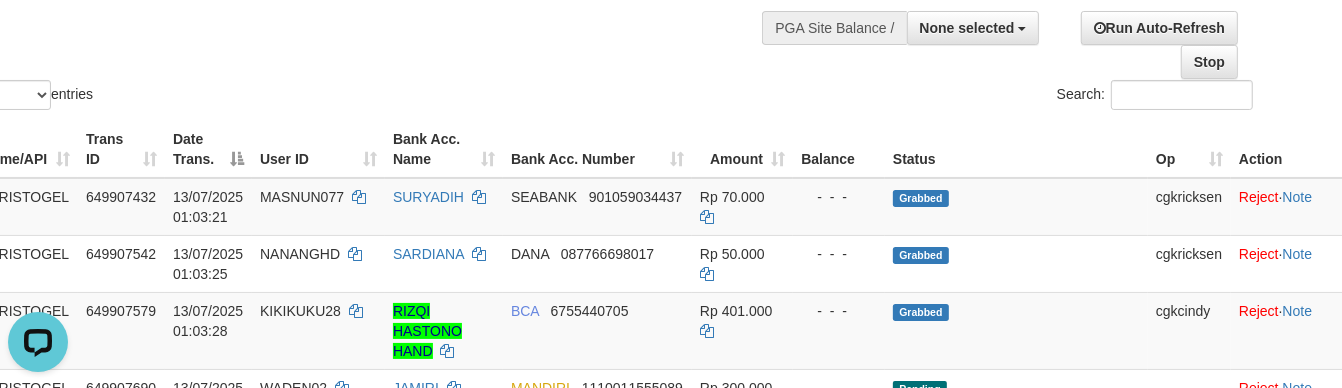 scroll, scrollTop: 128, scrollLeft: 74, axis: both 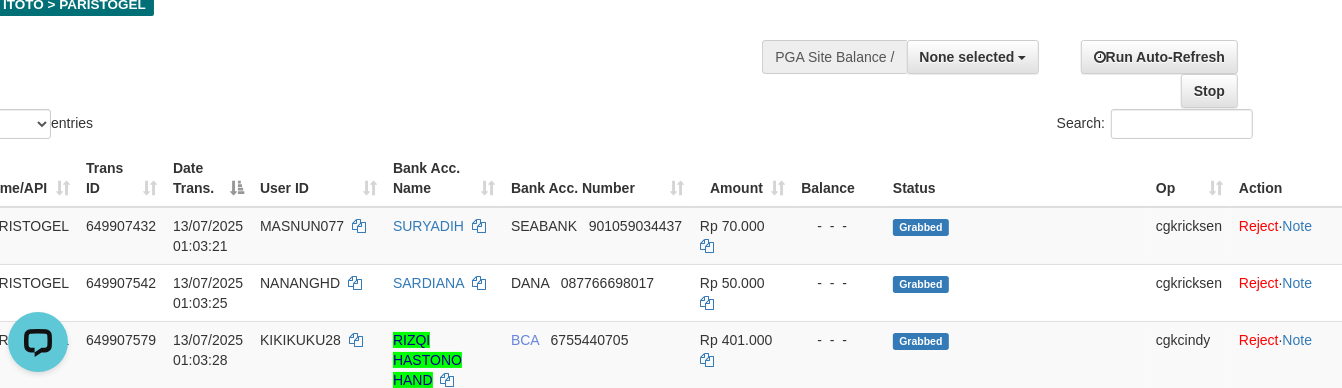 click on "Show  ** ** ** ***  entries" at bounding box center (261, 126) 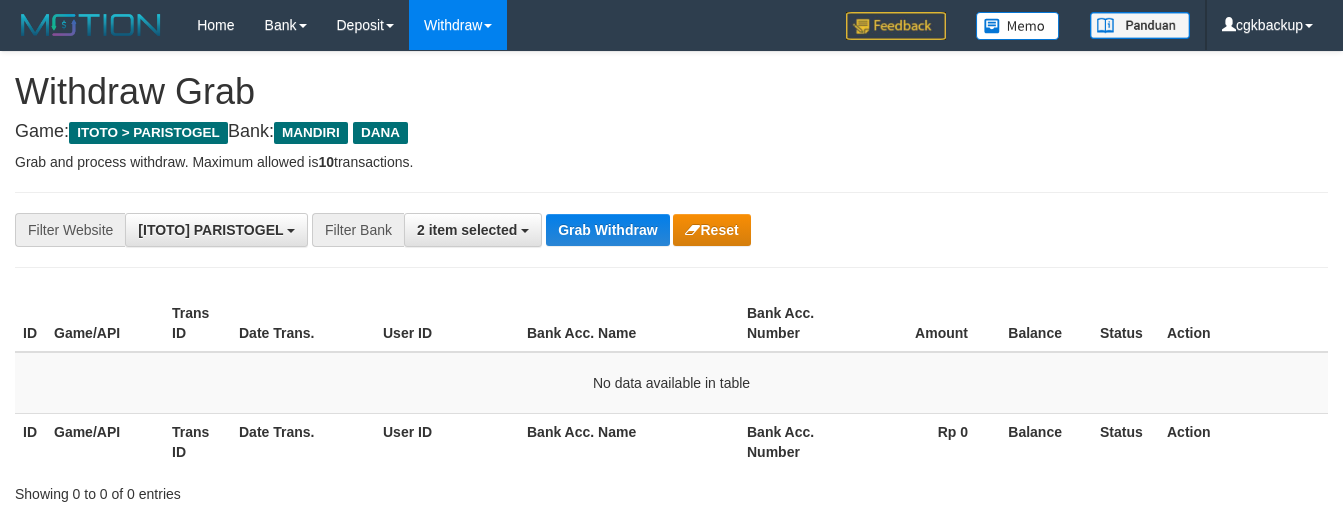 scroll, scrollTop: 0, scrollLeft: 0, axis: both 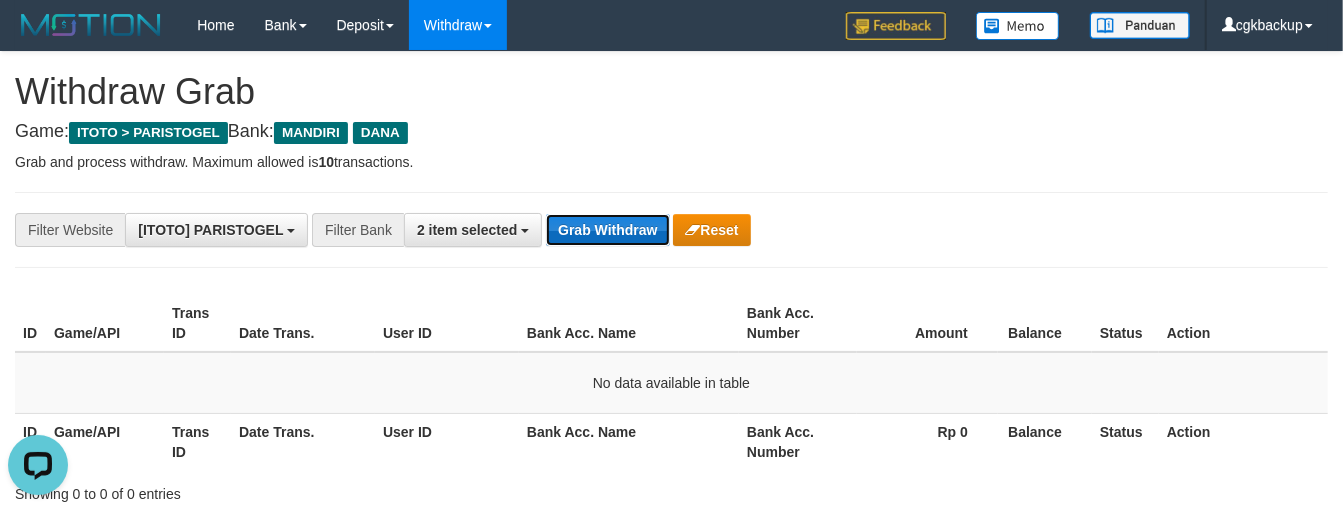 click on "Grab Withdraw" at bounding box center [607, 230] 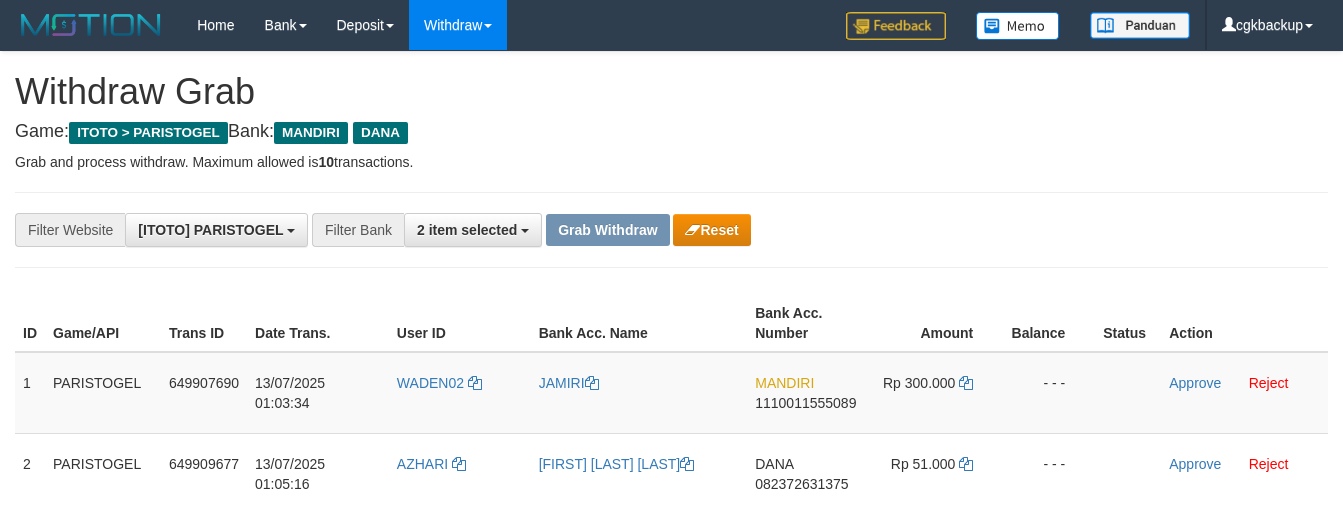 scroll, scrollTop: 0, scrollLeft: 0, axis: both 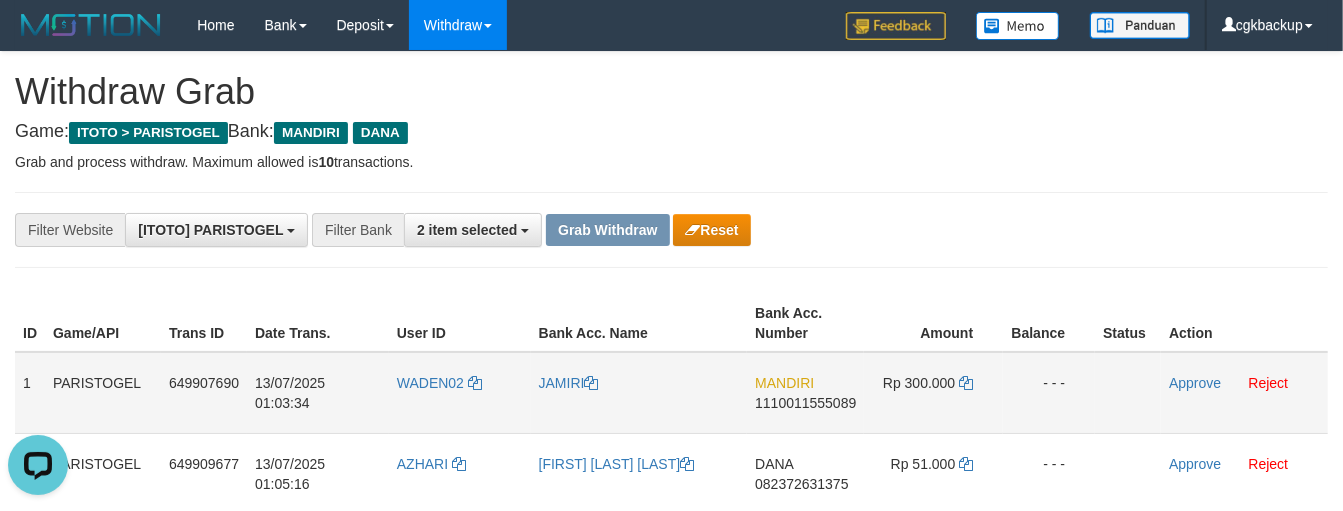 click on "WADEN02" at bounding box center [460, 393] 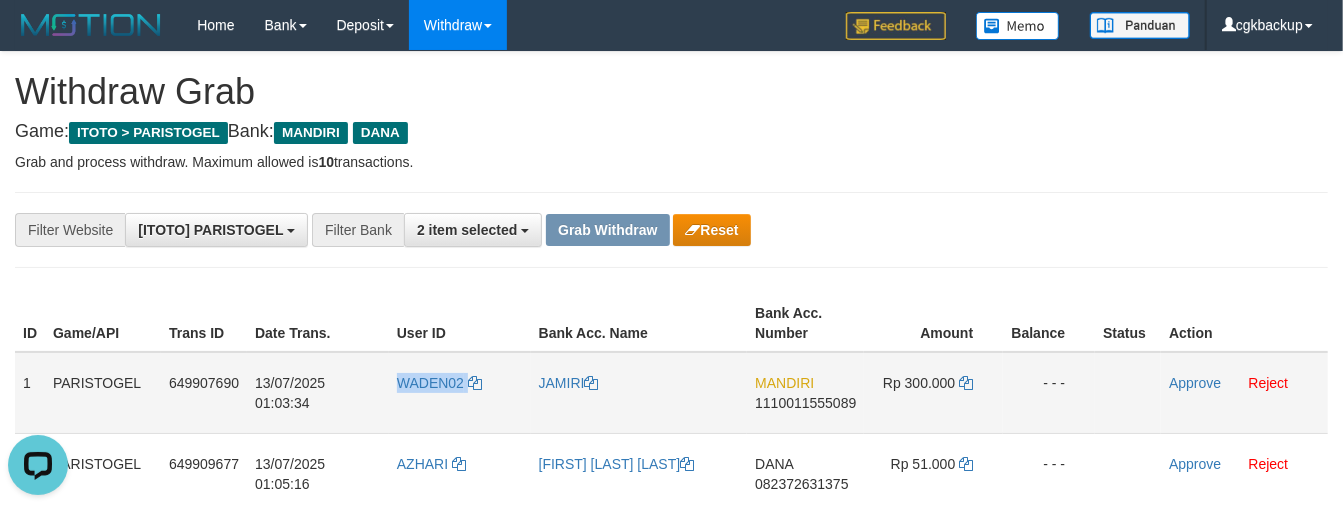 click on "WADEN02" at bounding box center [460, 393] 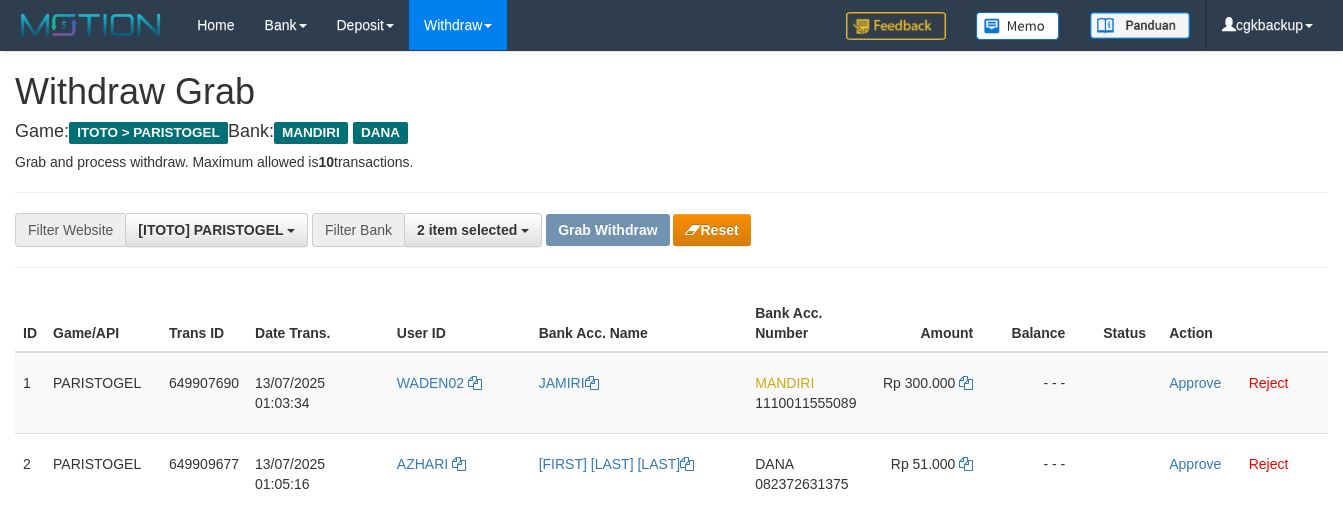 scroll, scrollTop: 0, scrollLeft: 0, axis: both 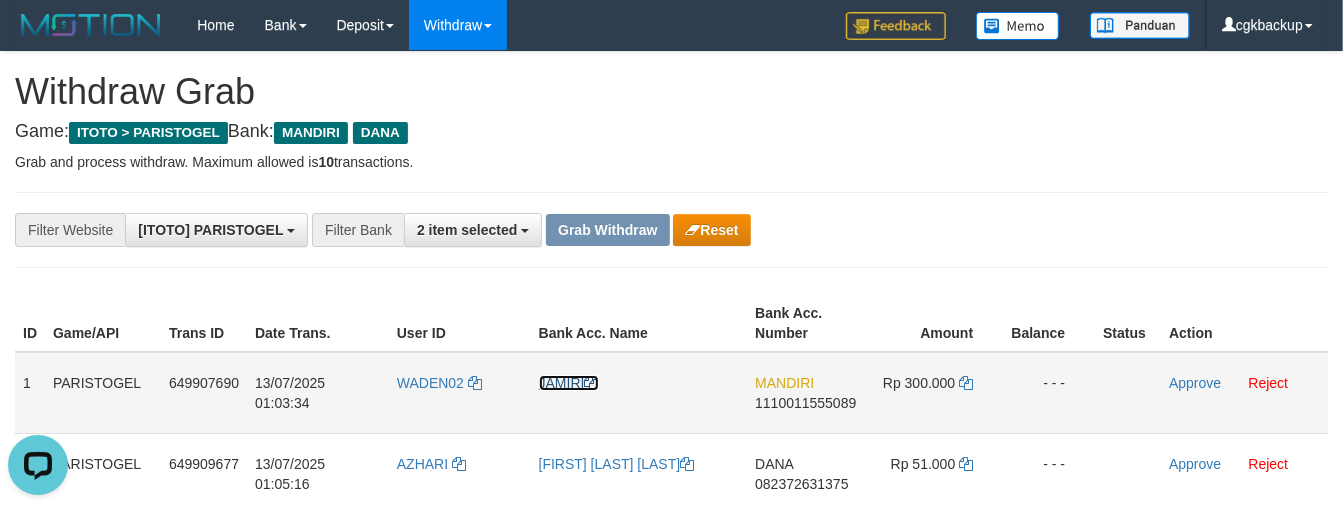 click on "JAMIRI" at bounding box center (569, 383) 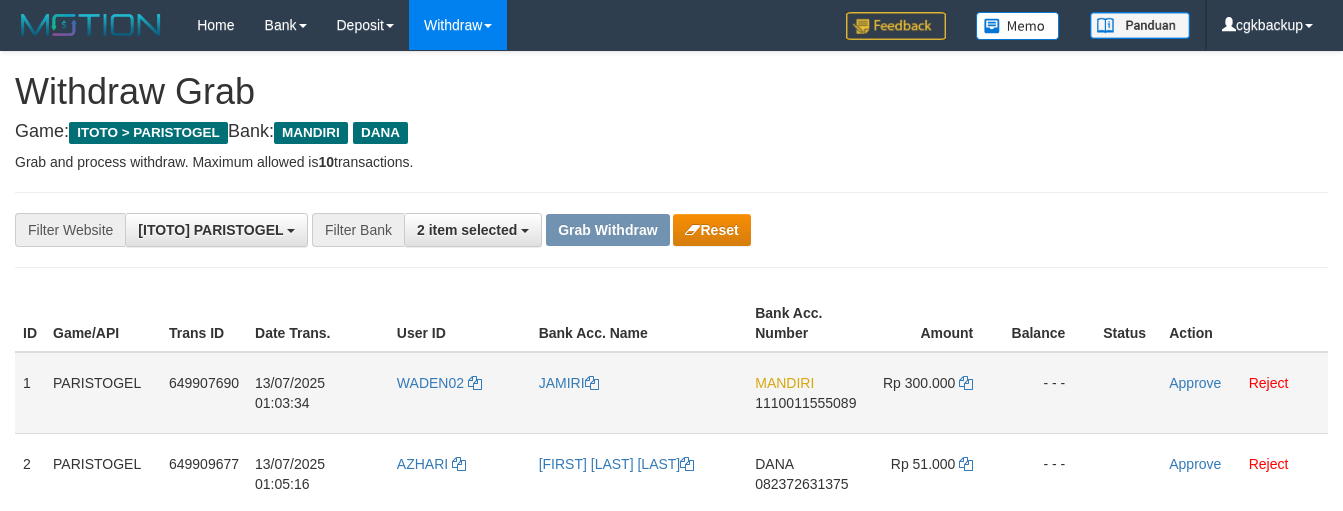 scroll, scrollTop: 0, scrollLeft: 0, axis: both 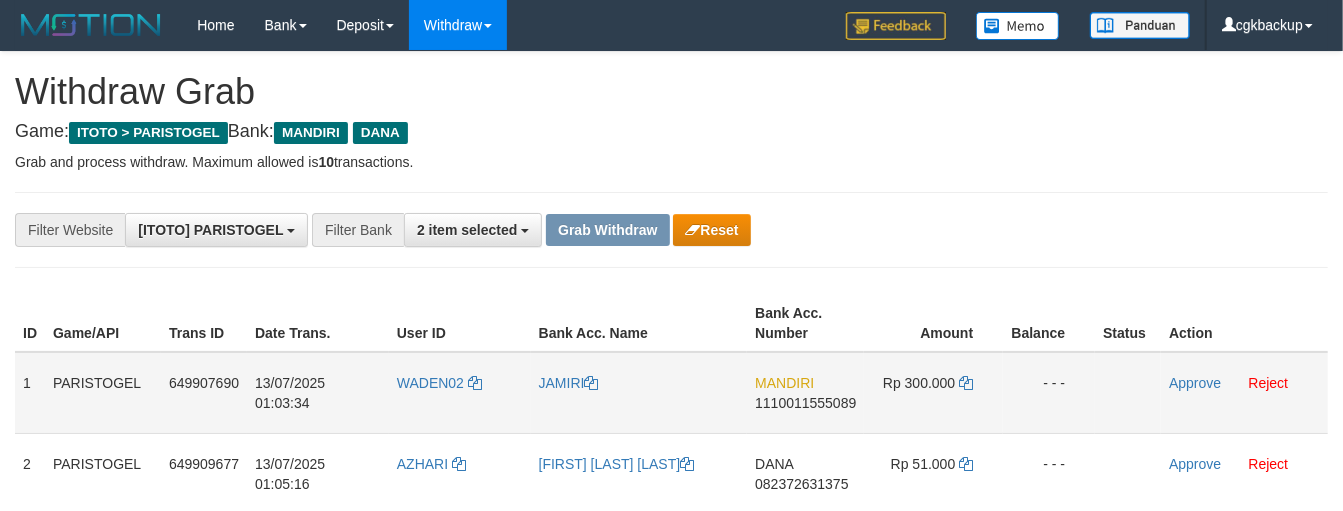 click on "[BRAND]
[ACCOUNT_NUMBER]" at bounding box center [805, 393] 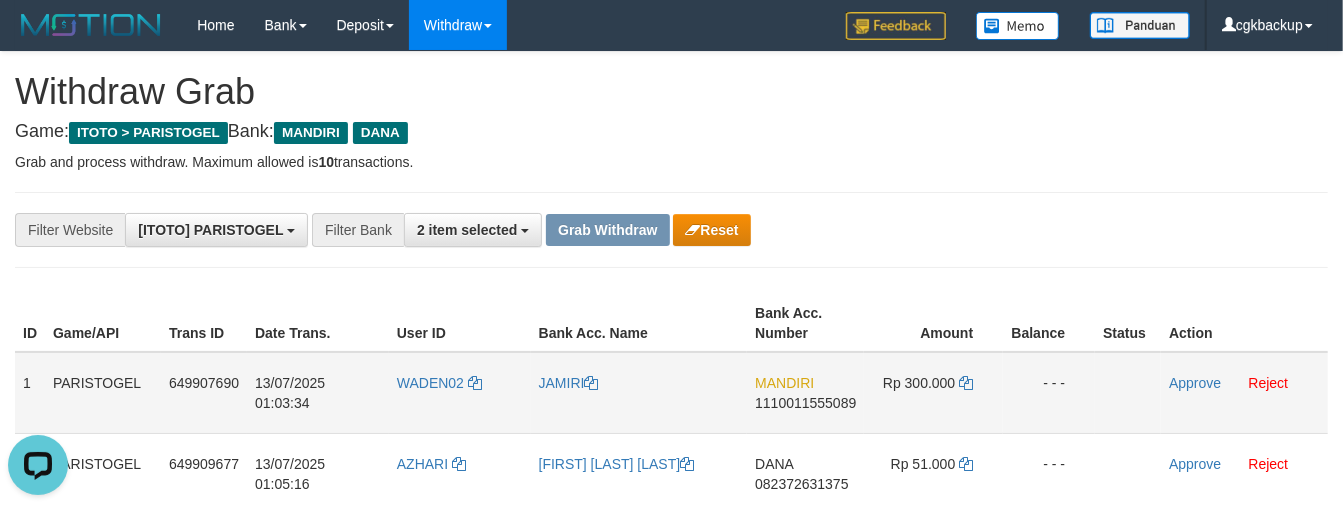 scroll, scrollTop: 0, scrollLeft: 0, axis: both 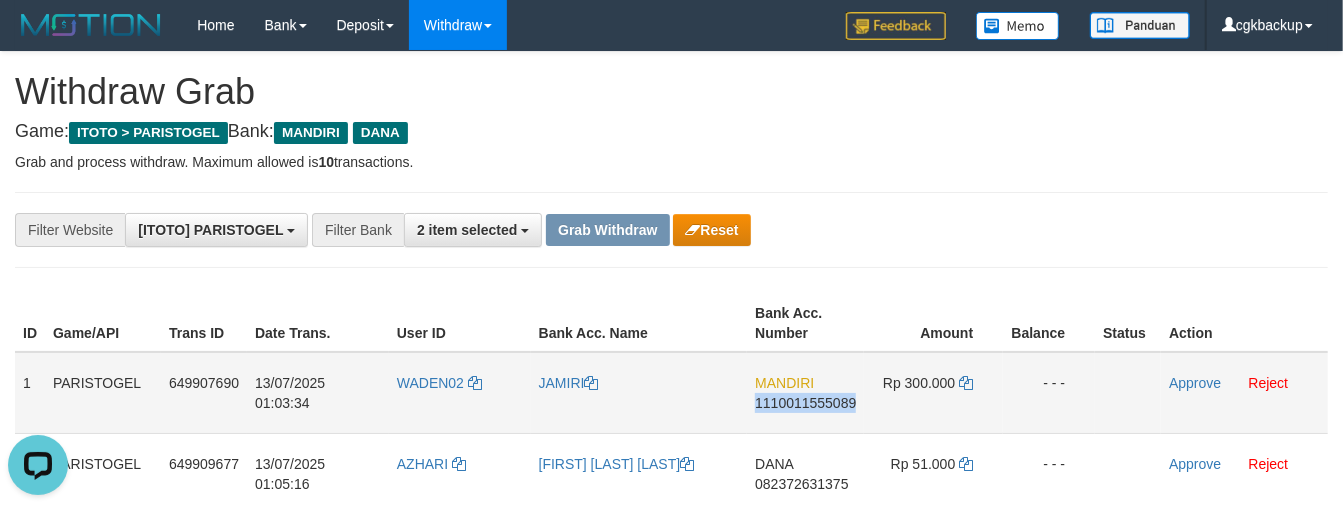 click on "[BRAND]
[ACCOUNT_NUMBER]" at bounding box center (805, 393) 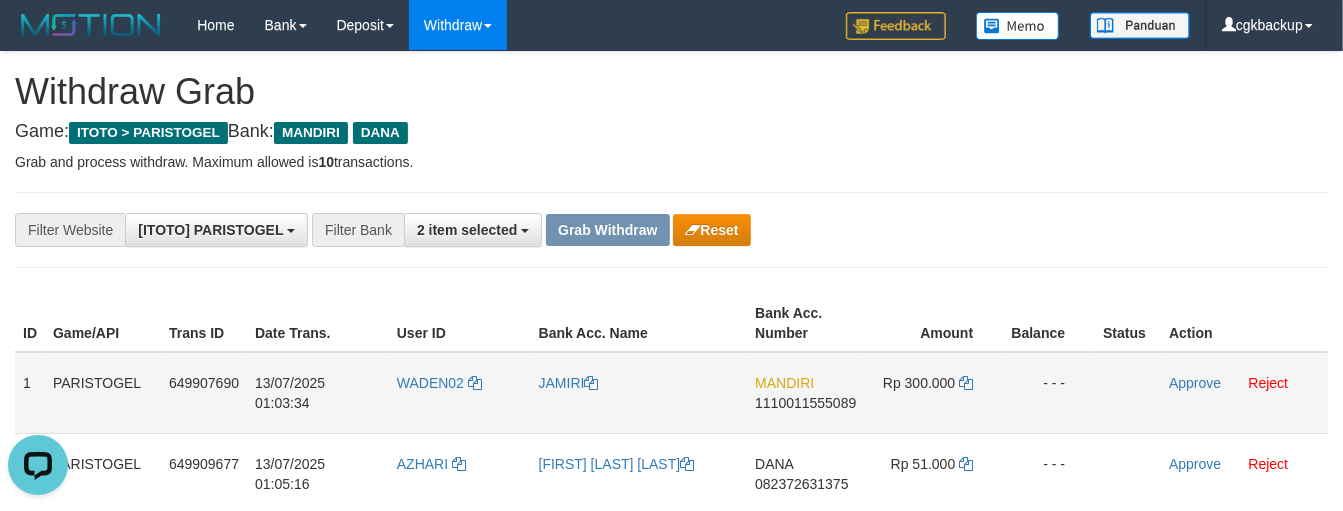 click on "1110011555089" at bounding box center [805, 403] 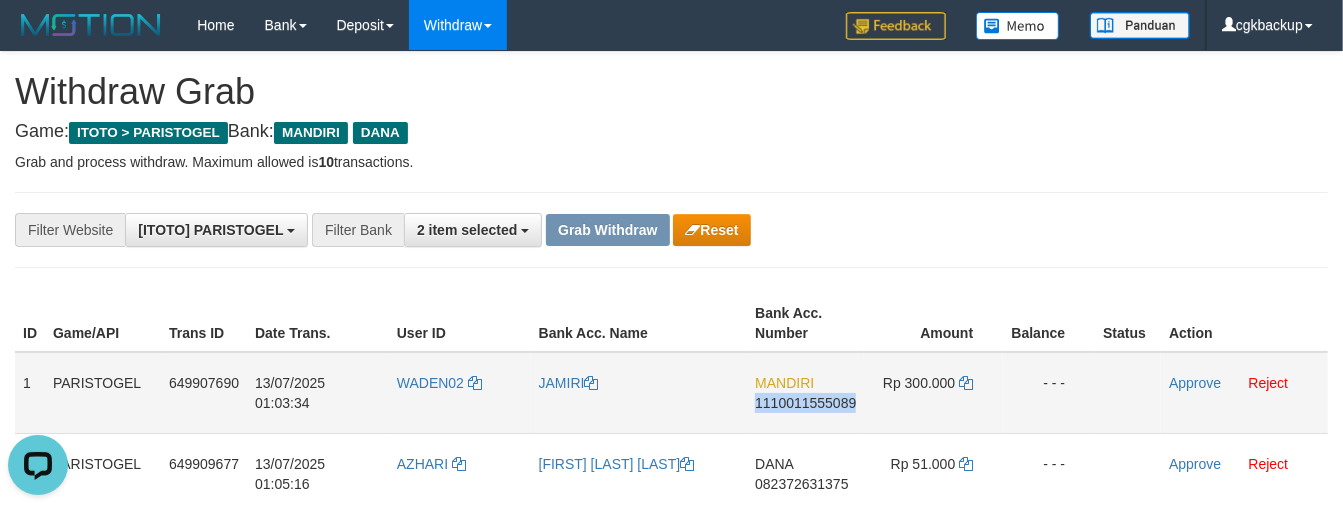 click on "MANDIRI
1110011555089" at bounding box center [805, 393] 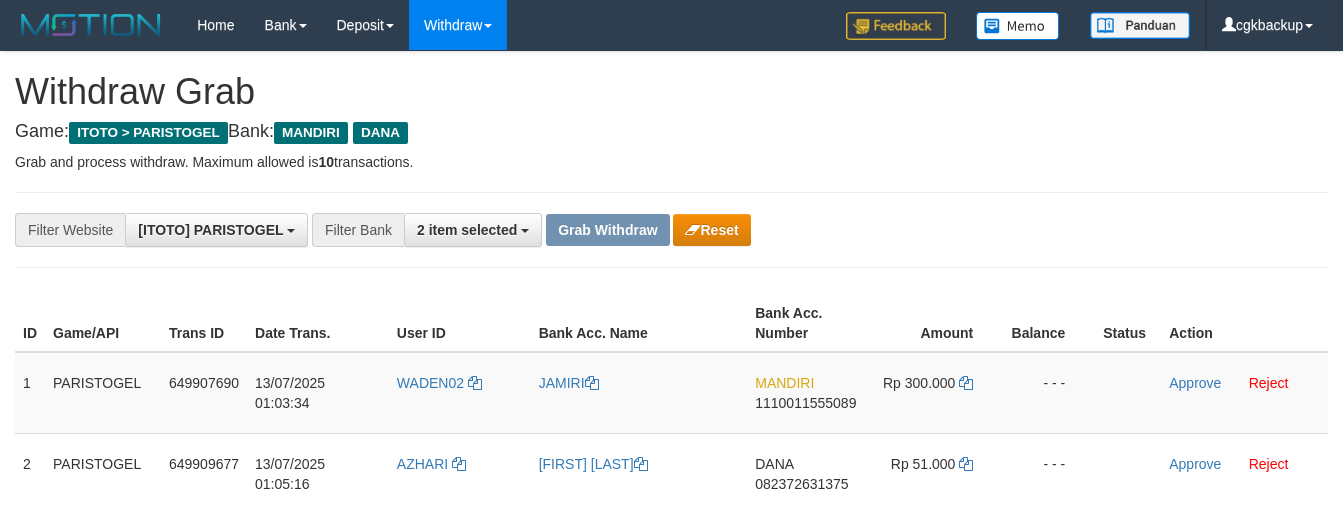 scroll, scrollTop: 0, scrollLeft: 0, axis: both 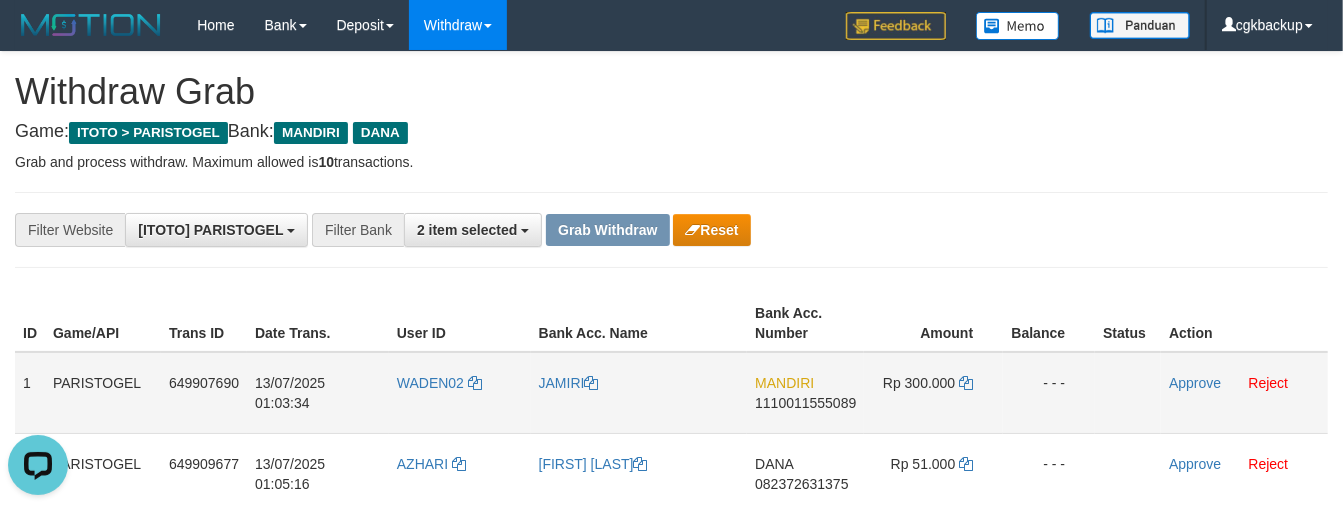 click on "MANDIRI
1110011555089" at bounding box center (805, 393) 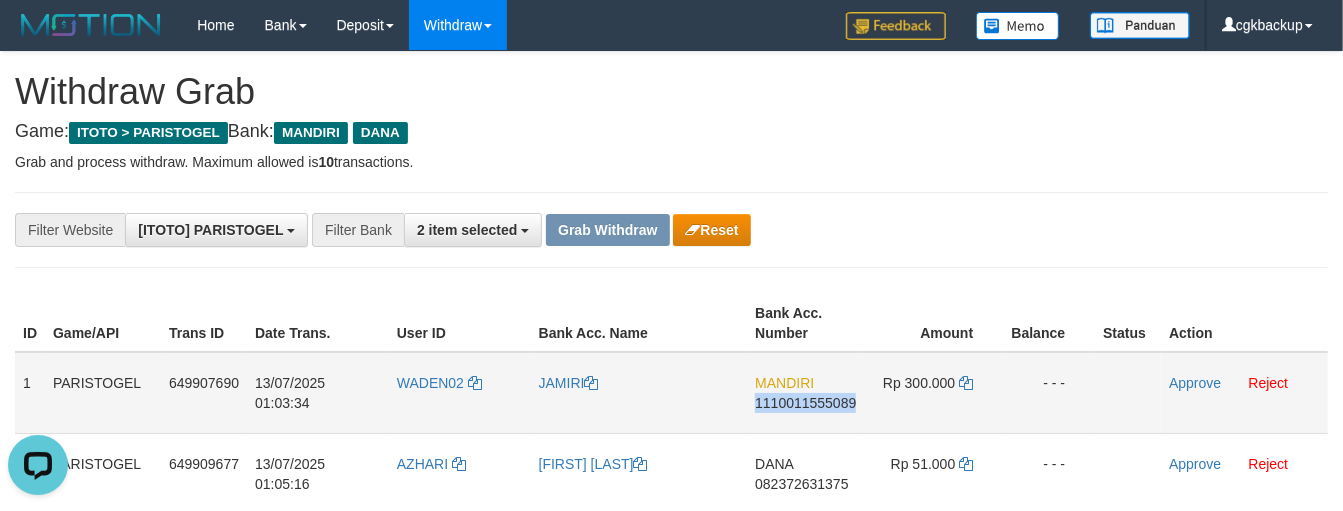 click on "MANDIRI
1110011555089" at bounding box center (805, 393) 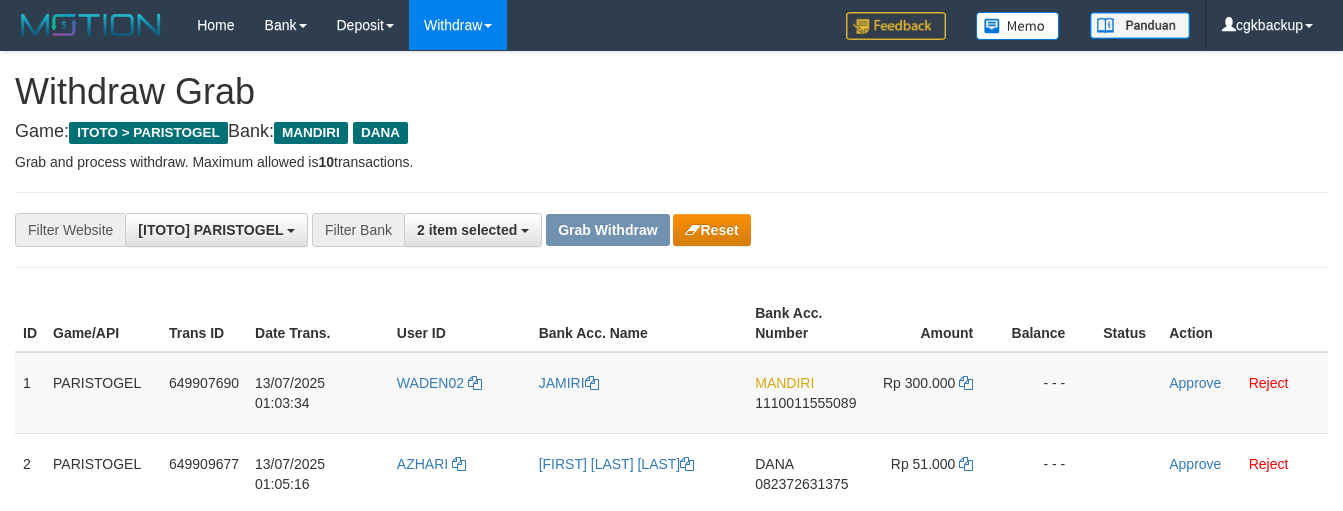 scroll, scrollTop: 0, scrollLeft: 0, axis: both 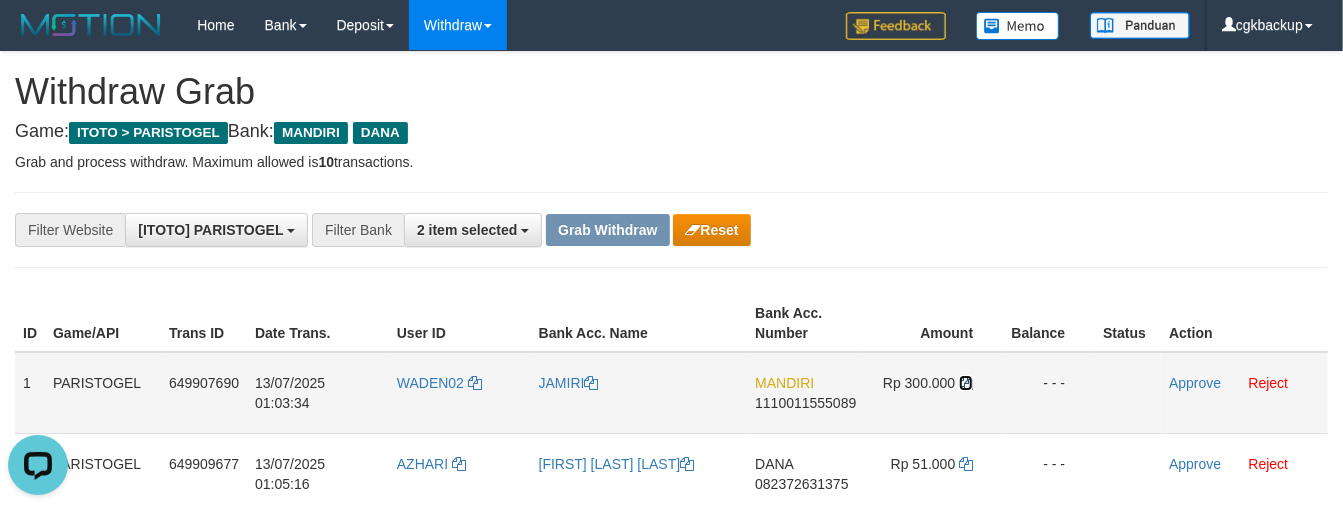 click at bounding box center (966, 383) 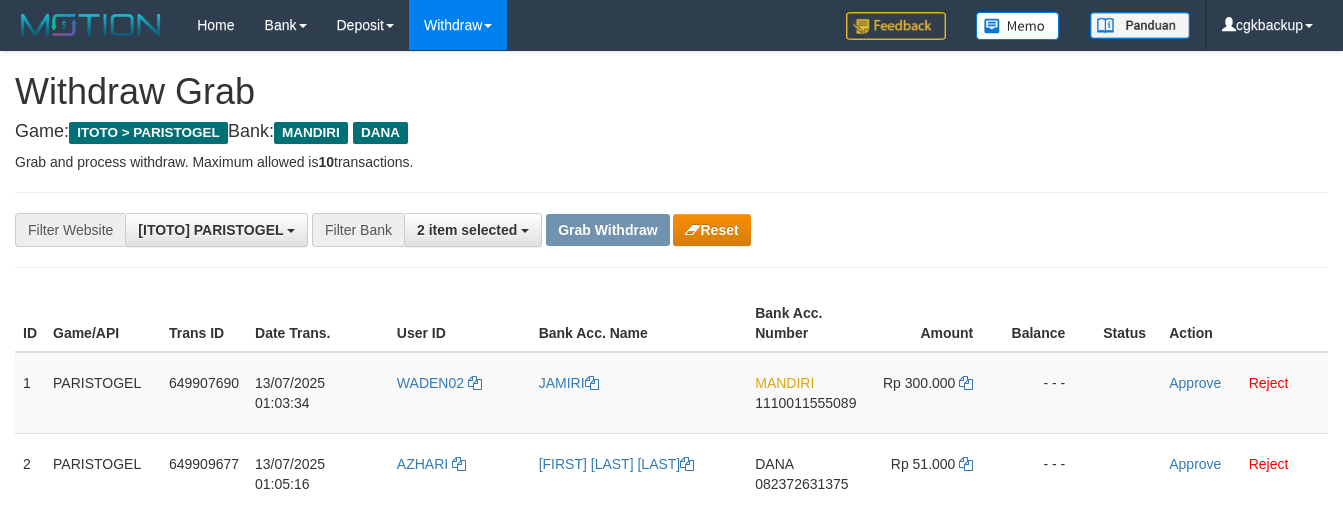 scroll, scrollTop: 0, scrollLeft: 0, axis: both 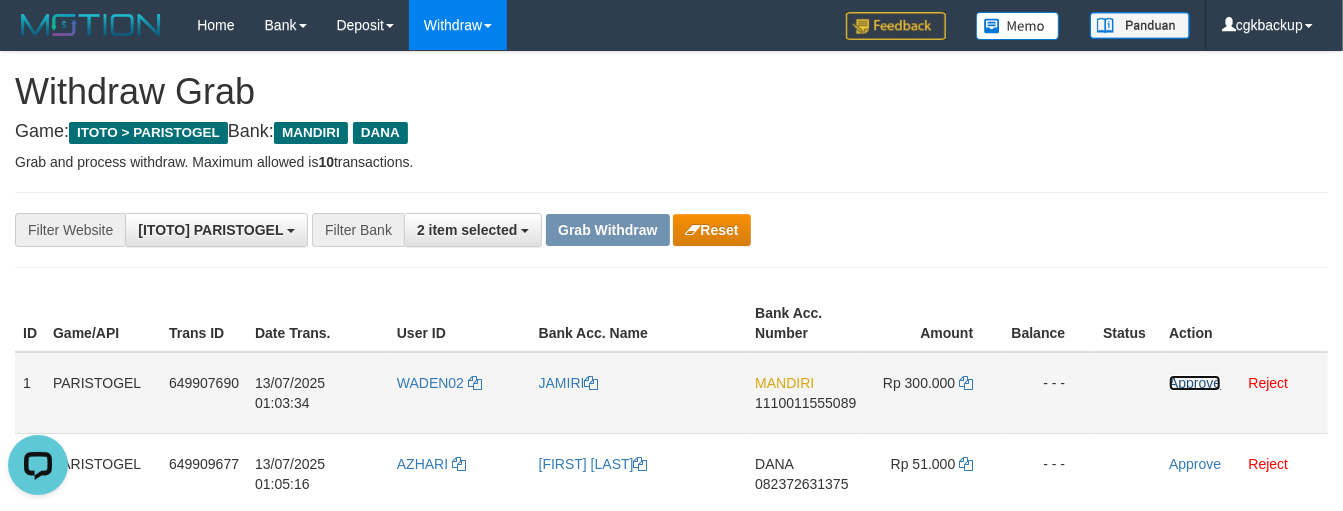 click on "Approve" at bounding box center [1195, 383] 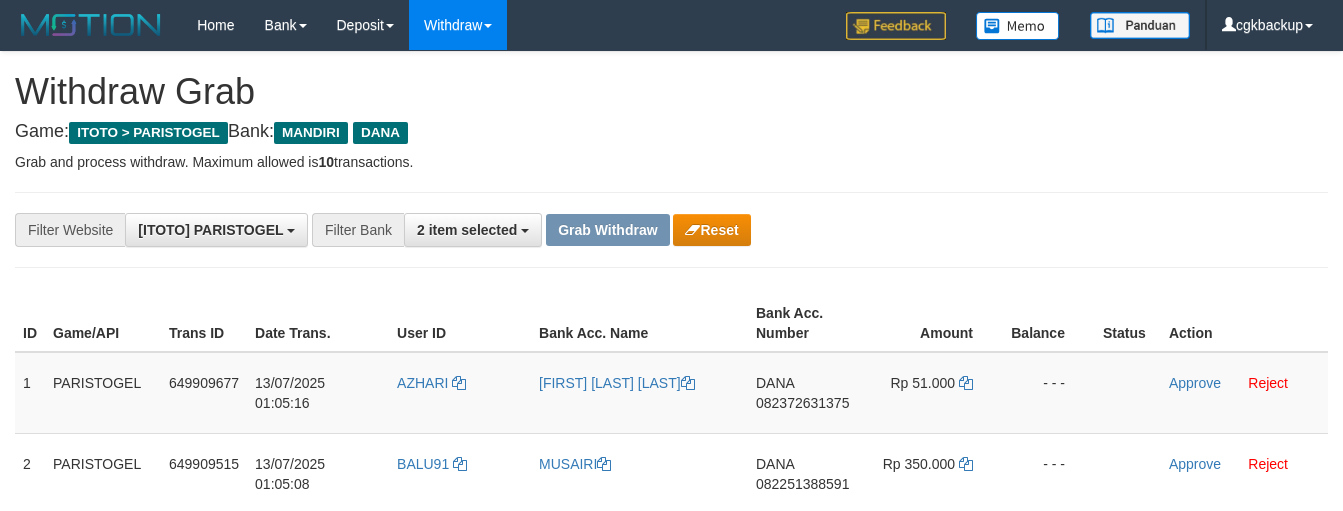 scroll, scrollTop: 0, scrollLeft: 0, axis: both 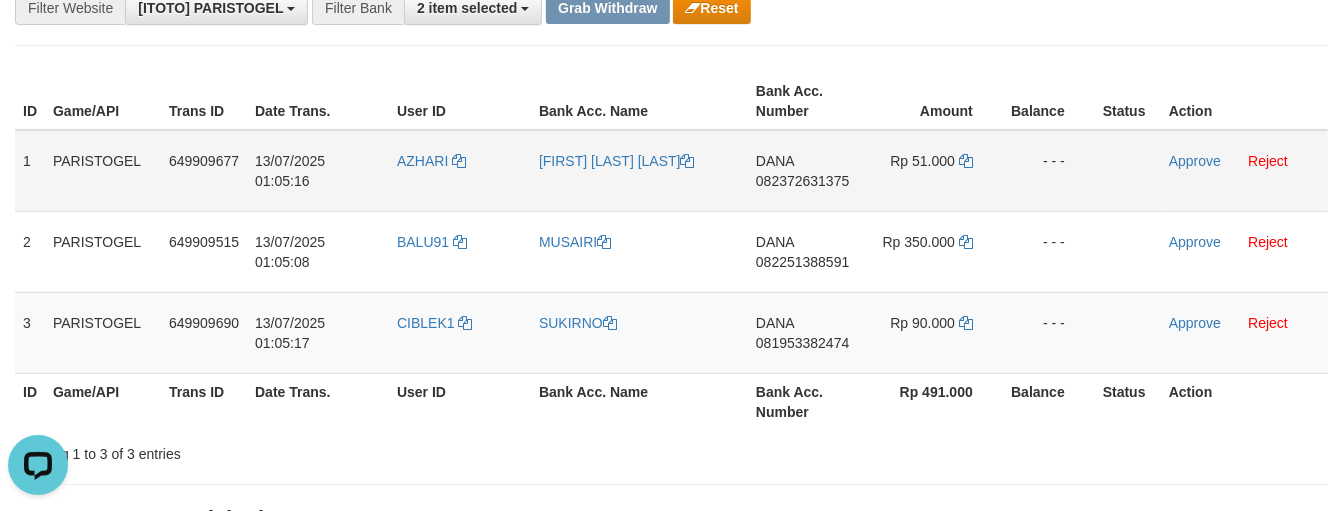 click on "AZHARI" at bounding box center [460, 171] 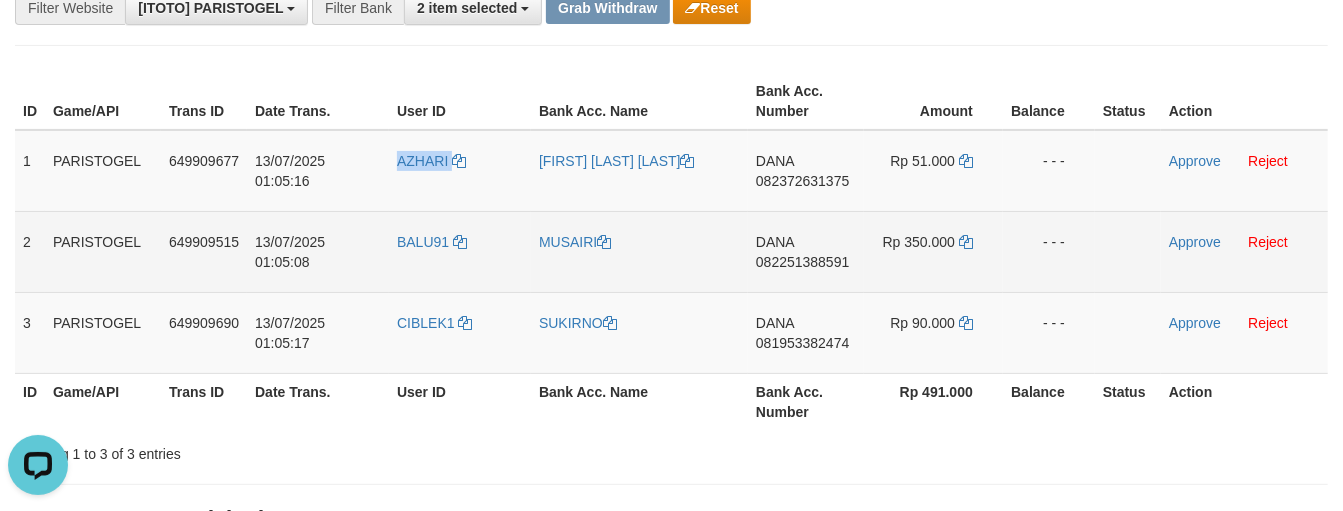 drag, startPoint x: 428, startPoint y: 177, endPoint x: 86, endPoint y: 271, distance: 354.68295 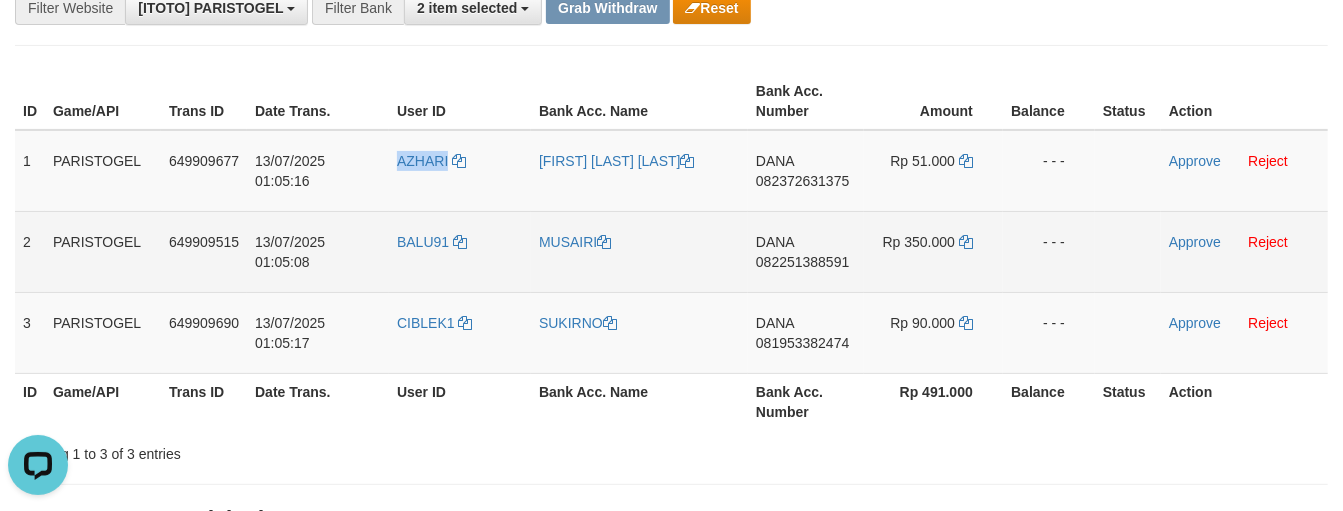 copy on "AZHARI" 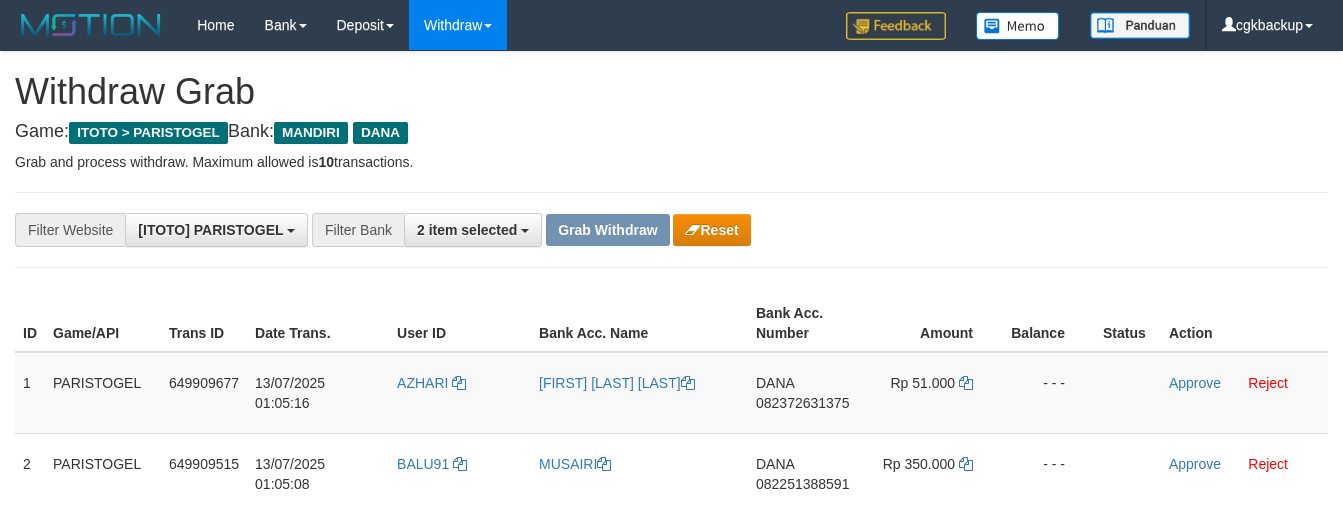 scroll, scrollTop: 134, scrollLeft: 0, axis: vertical 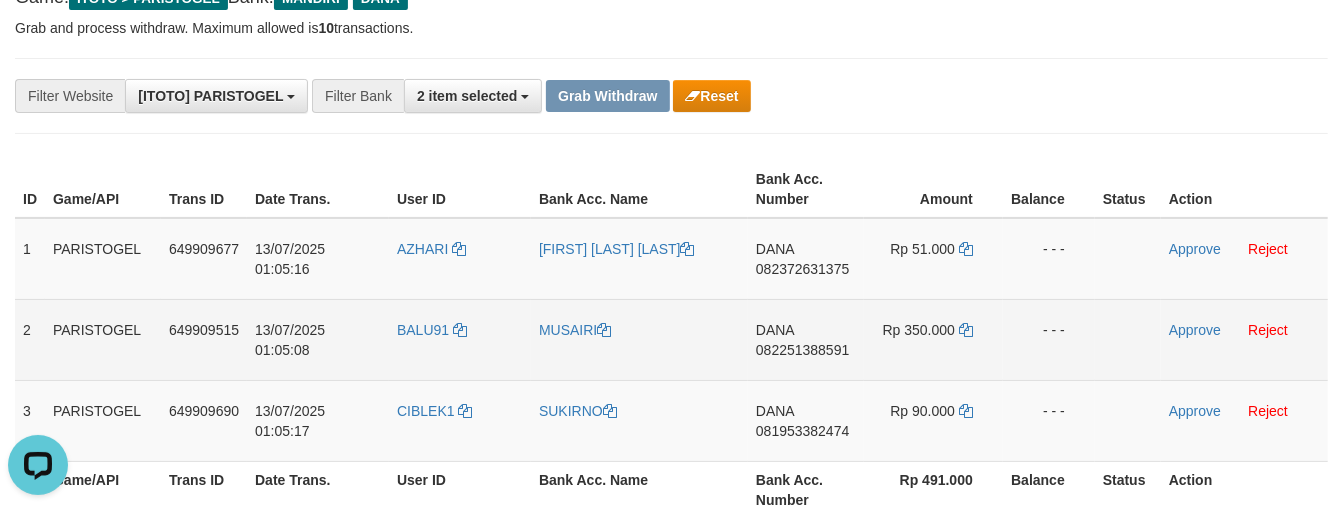 click on "BALU91" at bounding box center [460, 339] 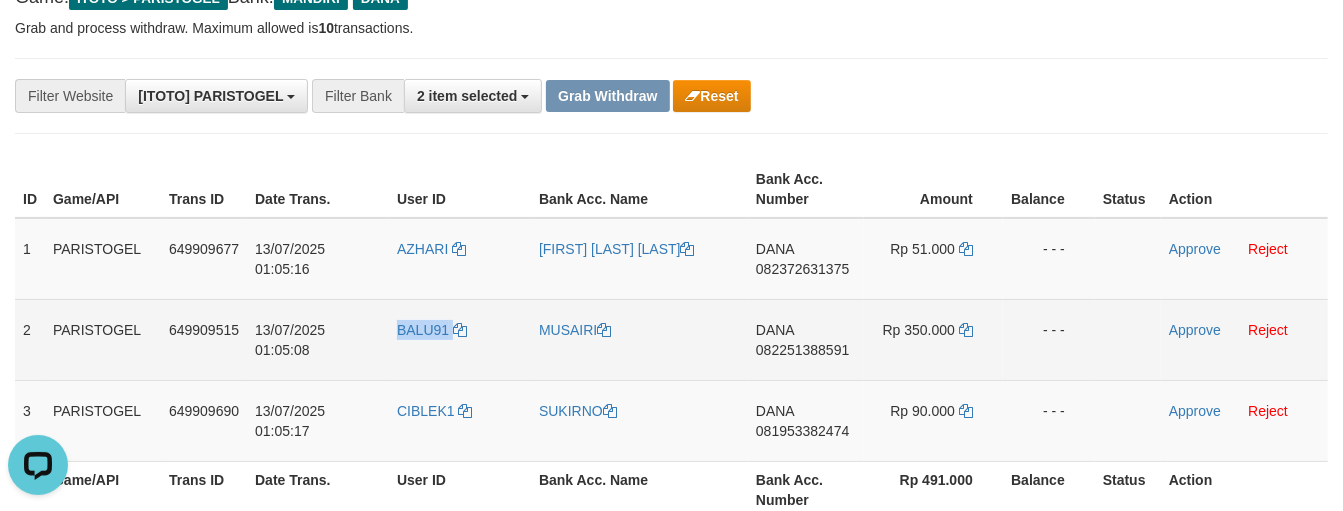 click on "BALU91" at bounding box center [460, 339] 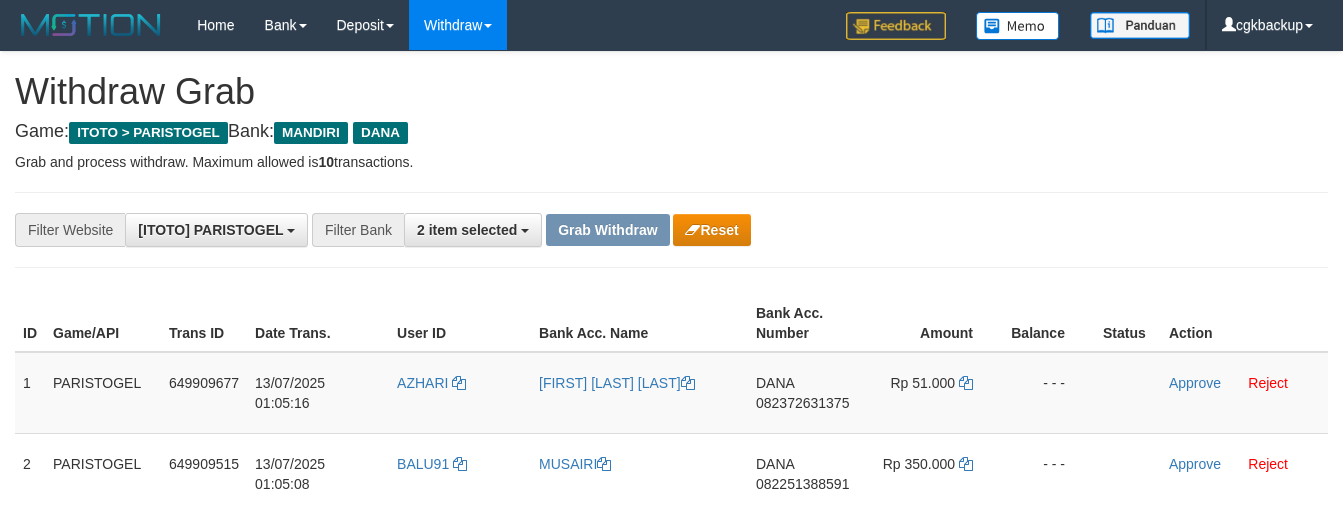 scroll, scrollTop: 125, scrollLeft: 0, axis: vertical 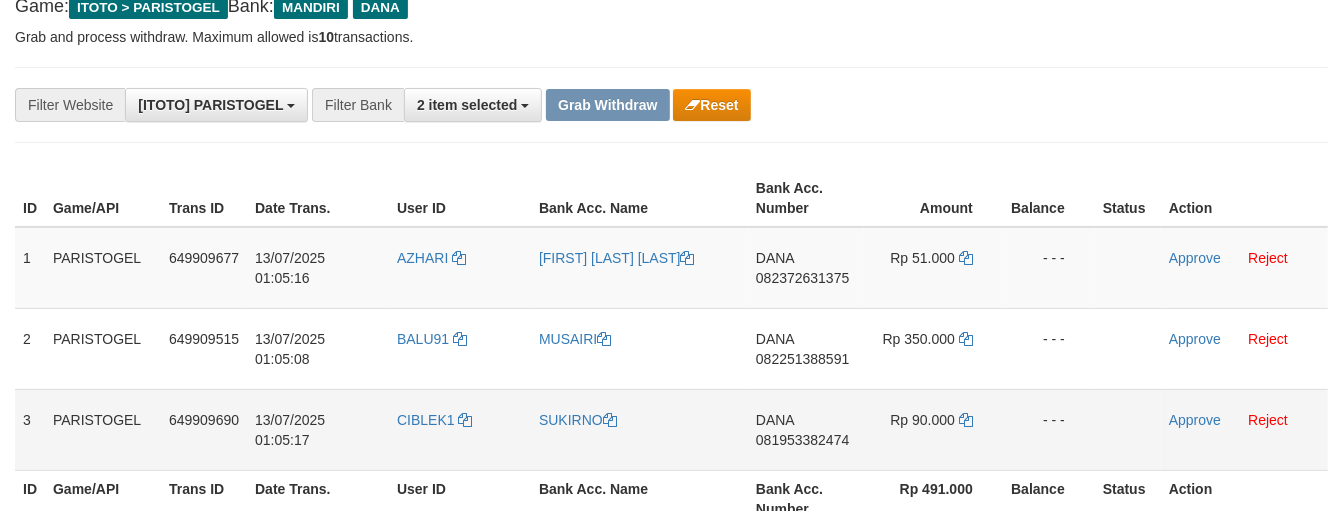 click on "CIBLEK1" at bounding box center (460, 429) 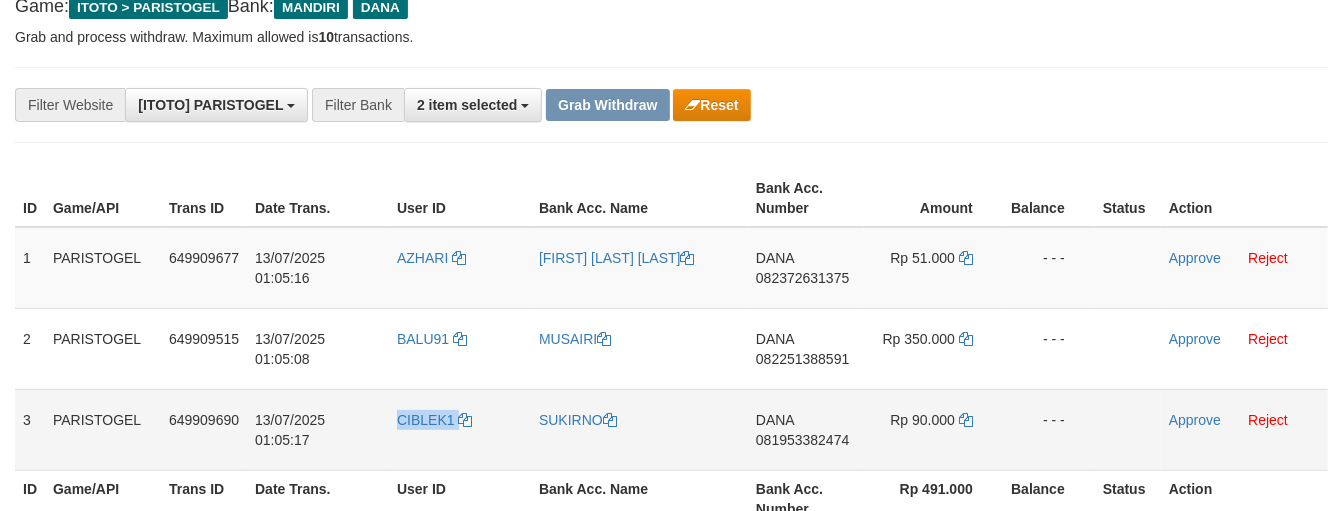 click on "CIBLEK1" at bounding box center [460, 429] 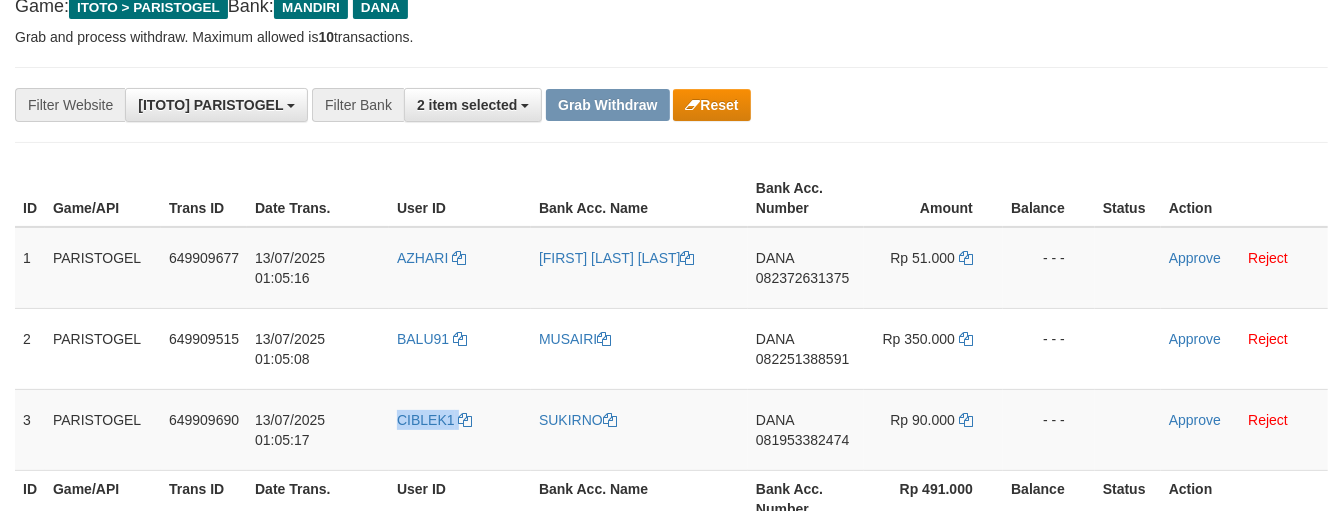 copy on "CIBLEK1" 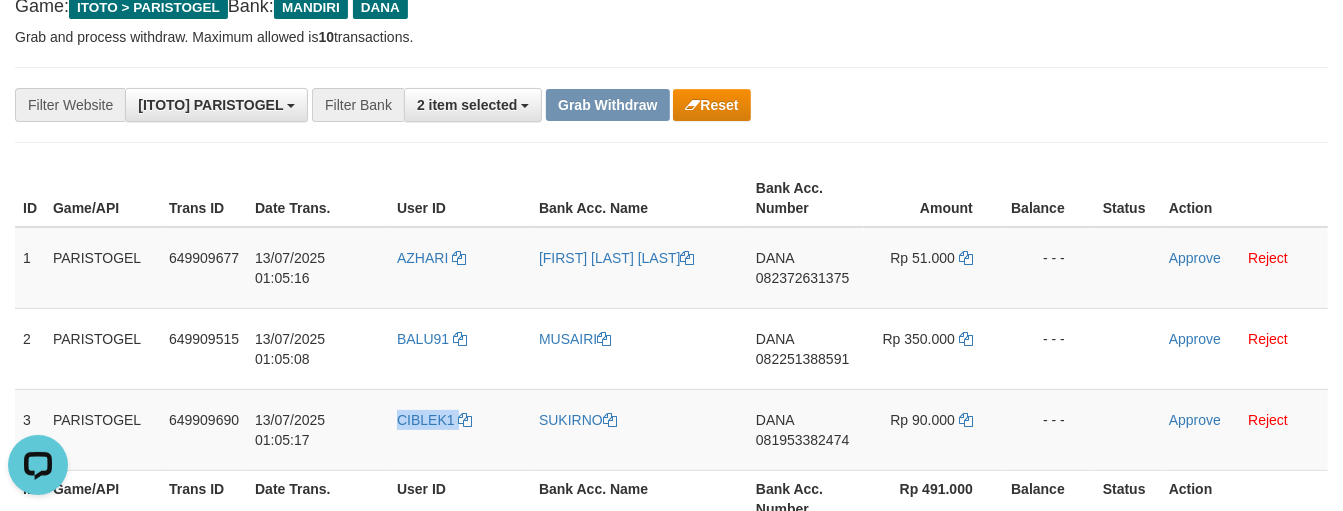 scroll, scrollTop: 0, scrollLeft: 0, axis: both 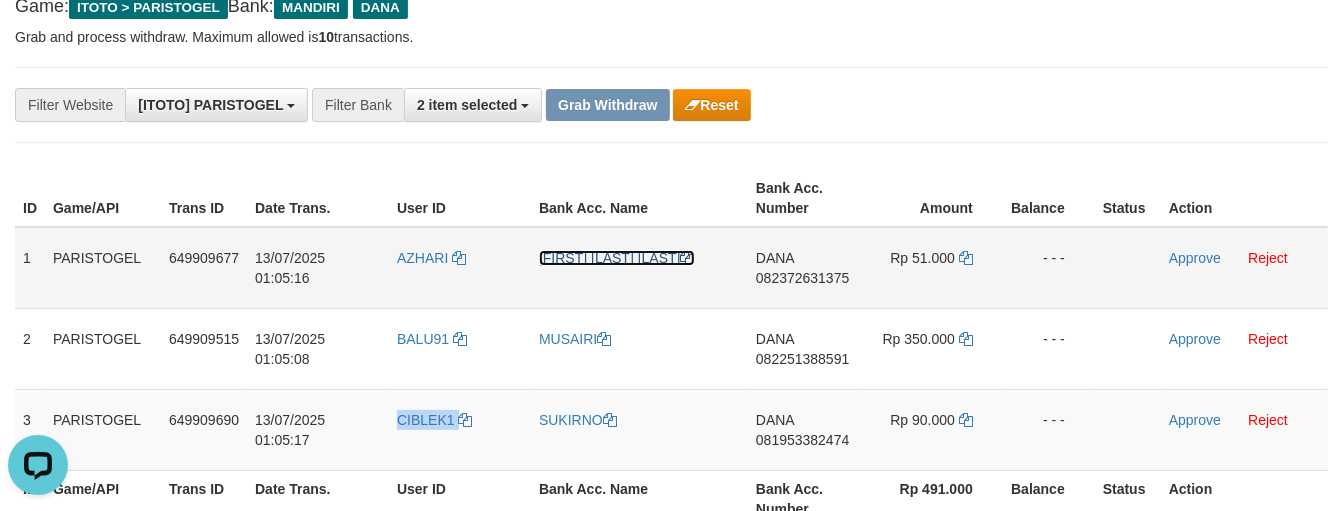 click on "[FIRST] [LAST] [LAST]" at bounding box center (617, 258) 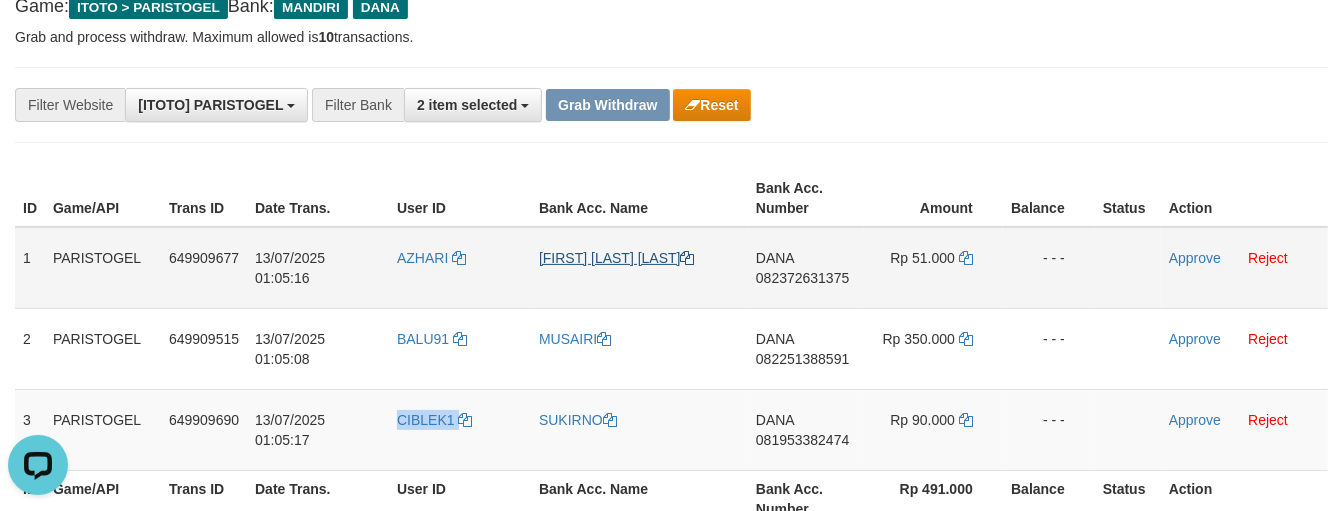 copy on "CIBLEK1" 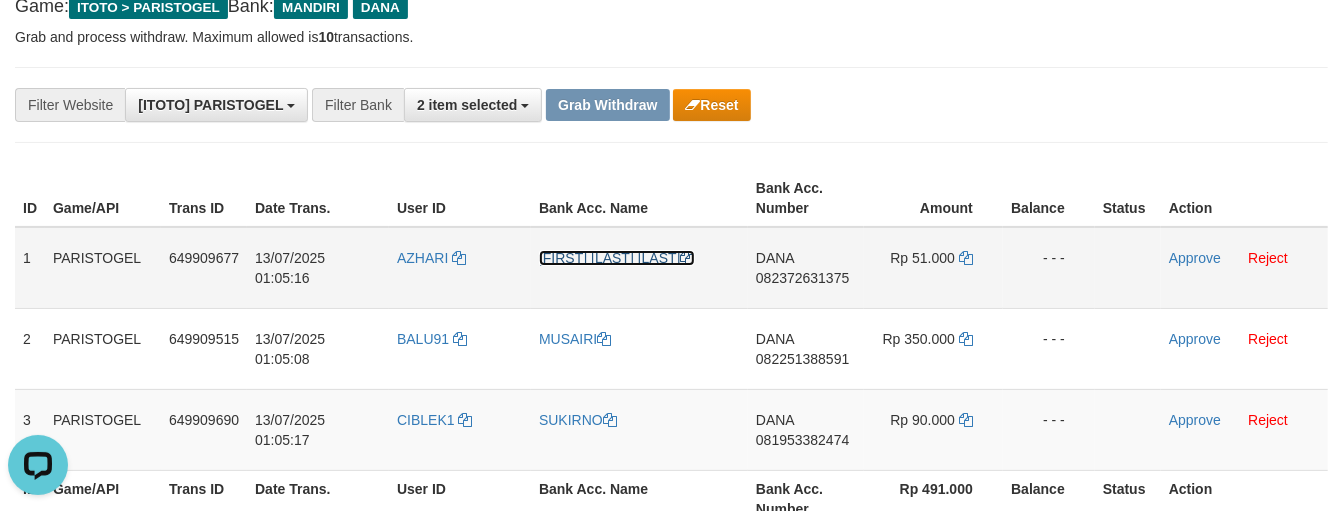 drag, startPoint x: 668, startPoint y: 254, endPoint x: 328, endPoint y: 270, distance: 340.37625 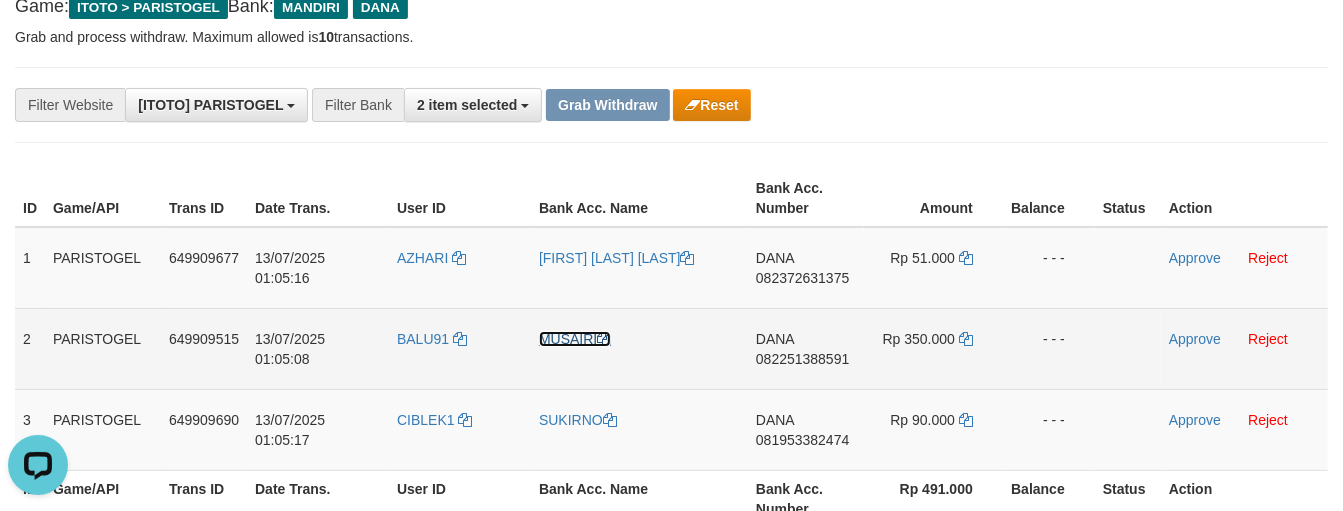 click on "MUSAIRI" at bounding box center (575, 339) 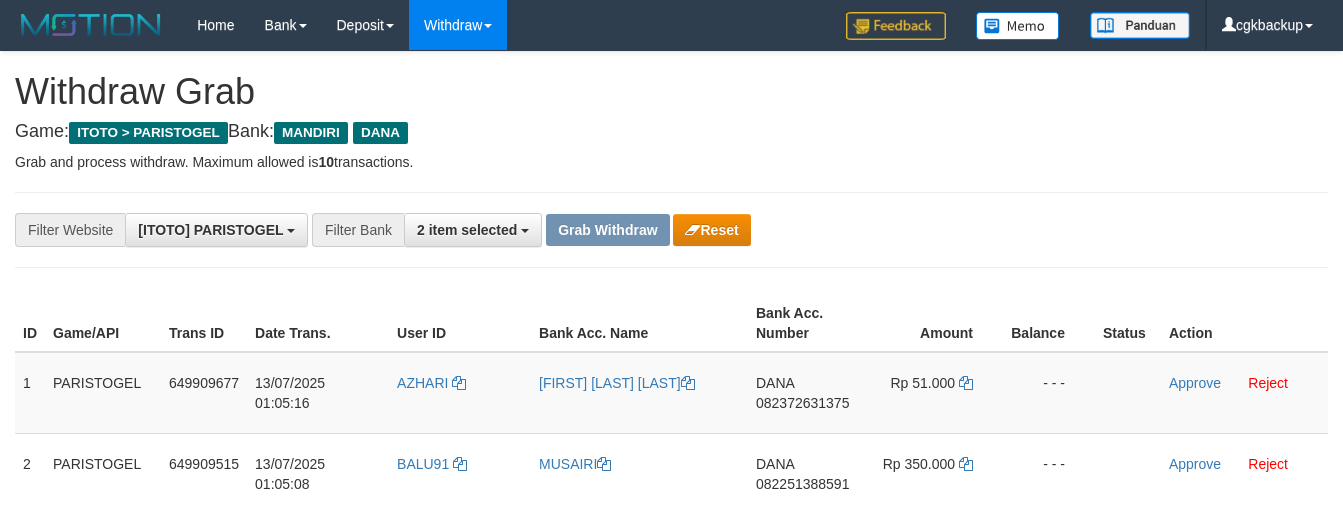 scroll, scrollTop: 126, scrollLeft: 0, axis: vertical 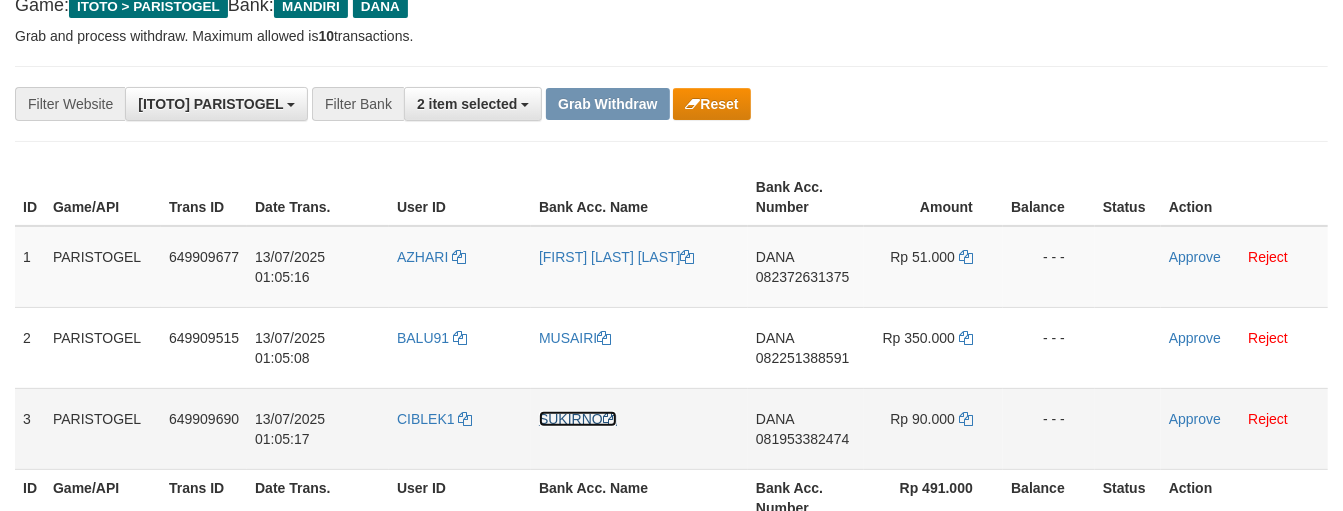 click on "SUKIRNO" at bounding box center (578, 419) 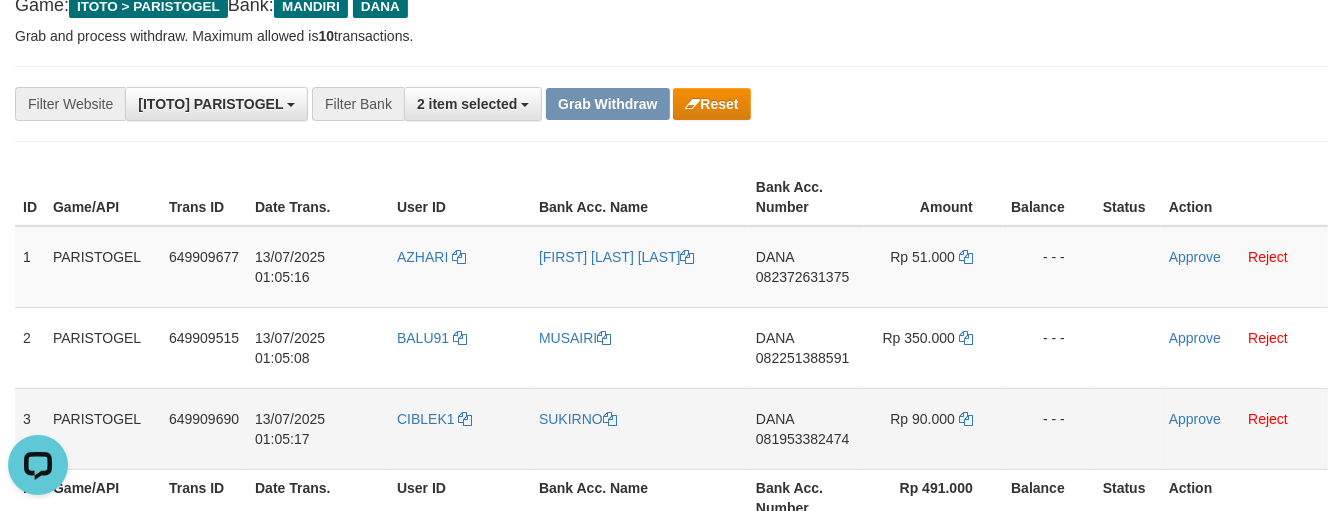 scroll, scrollTop: 0, scrollLeft: 0, axis: both 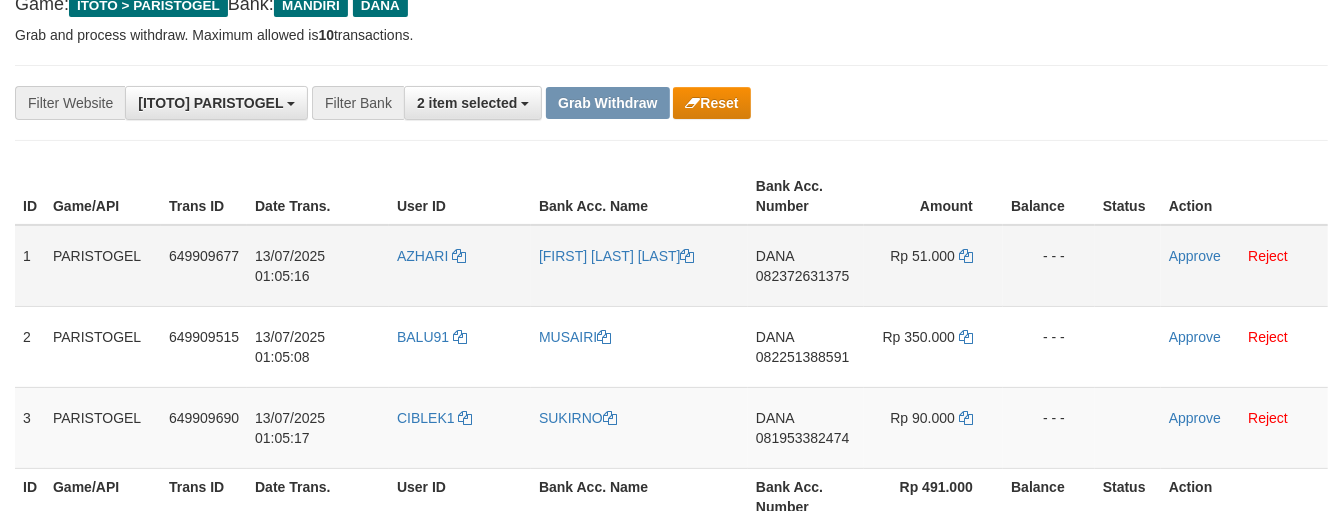 click on "[NAME]
[PHONE]" at bounding box center [806, 266] 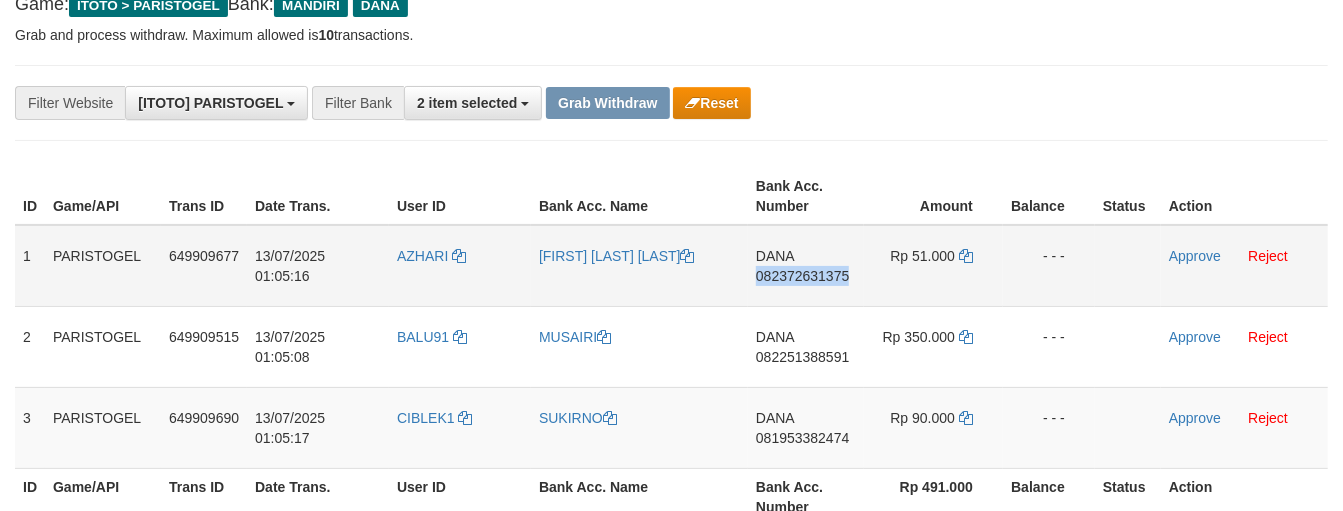 click on "[FIRST]
[PHONE]" at bounding box center [806, 266] 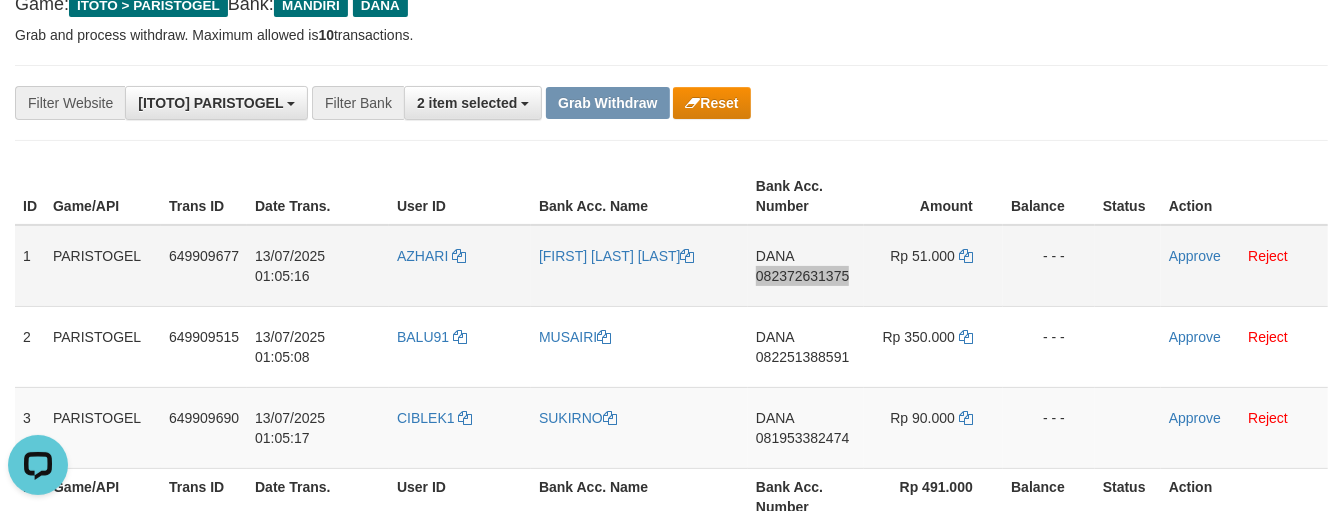 scroll, scrollTop: 0, scrollLeft: 0, axis: both 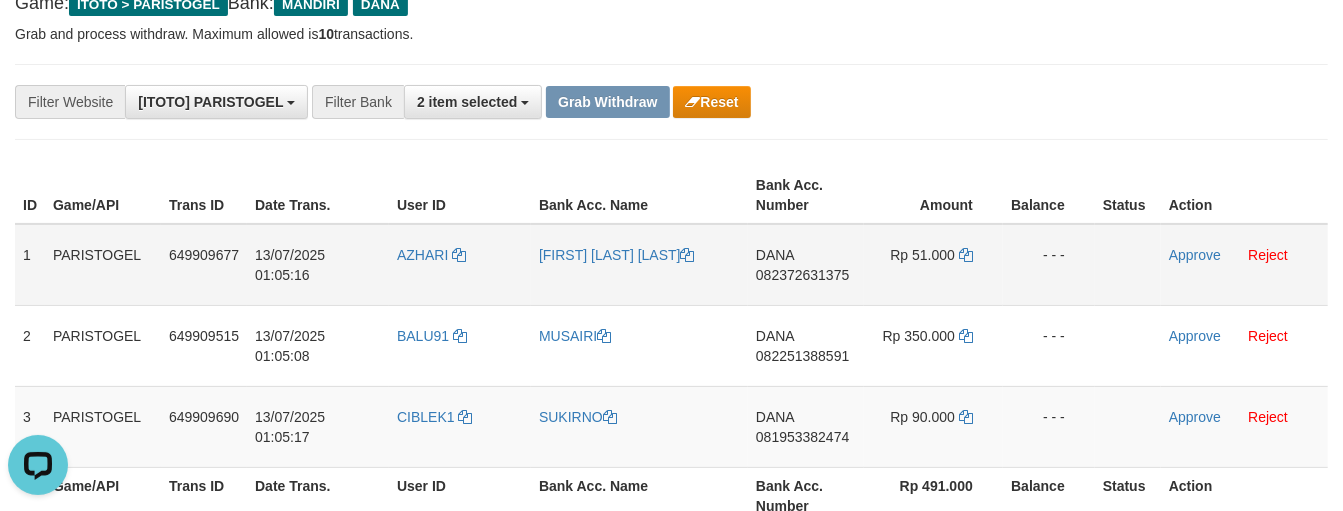 click on "[FIRST]
[PHONE]" at bounding box center (806, 265) 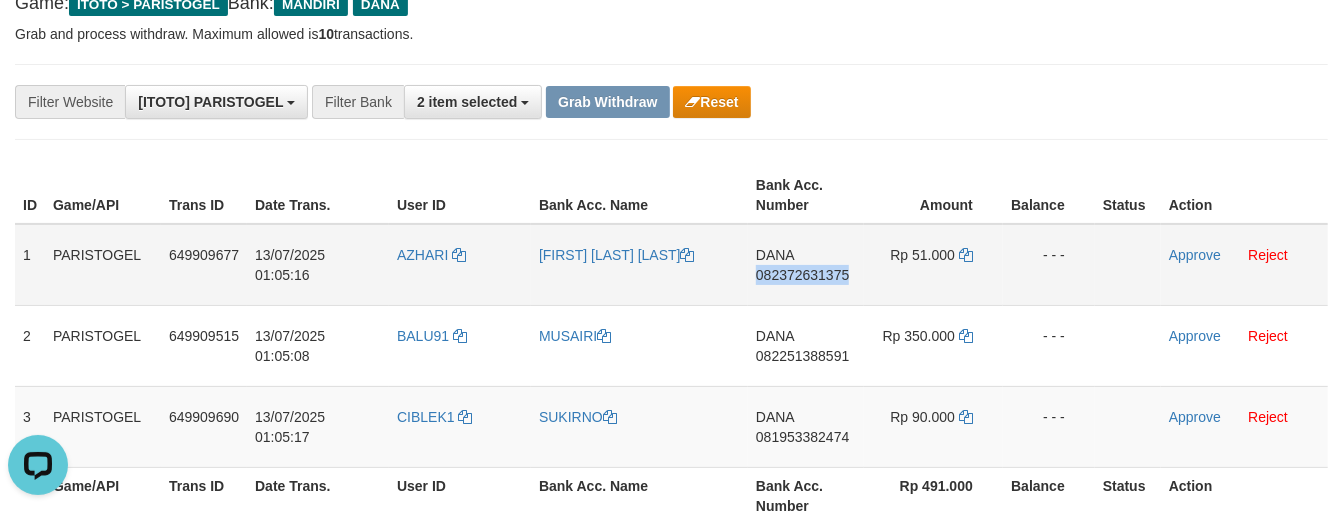 click on "[FIRST]
[PHONE]" at bounding box center (806, 265) 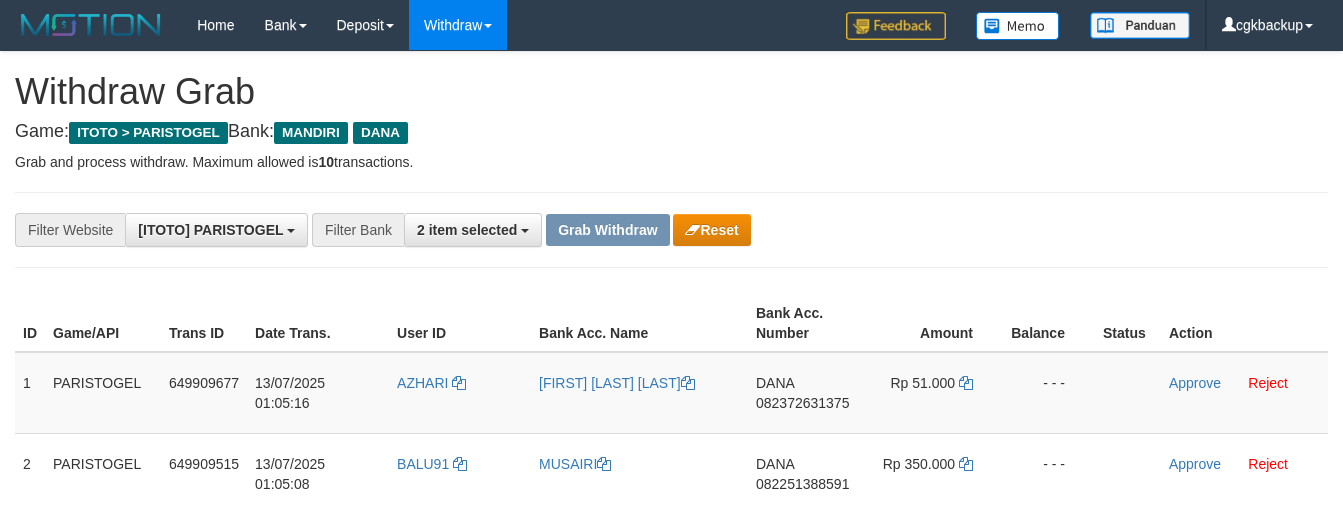 scroll, scrollTop: 130, scrollLeft: 0, axis: vertical 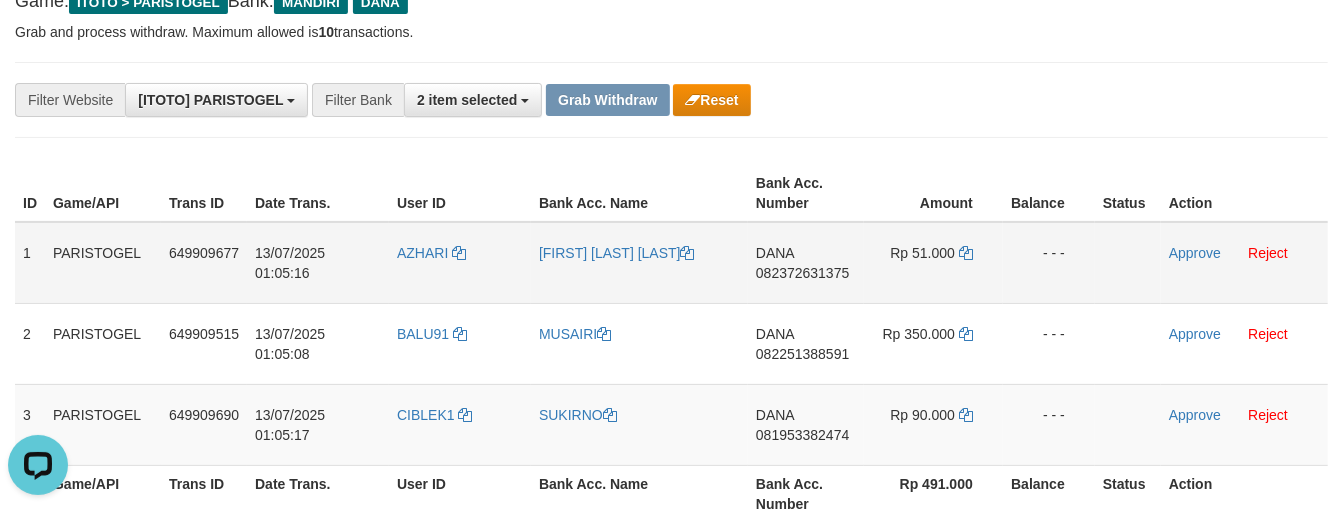 click on "[FIRST]
[PHONE]" at bounding box center [806, 263] 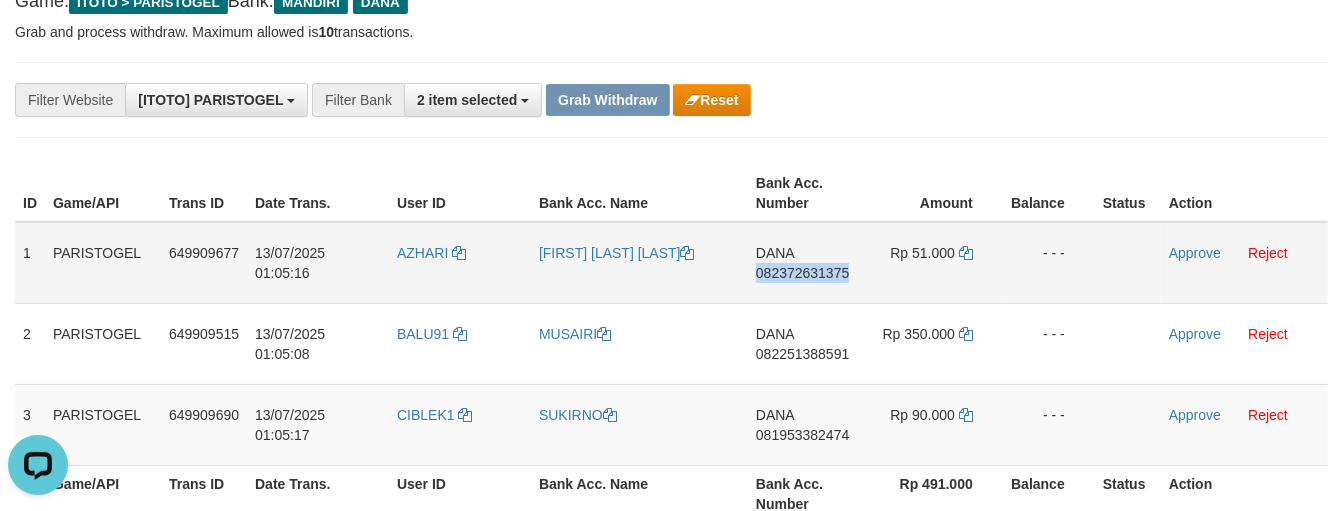 click on "[FIRST]
[PHONE]" at bounding box center (806, 263) 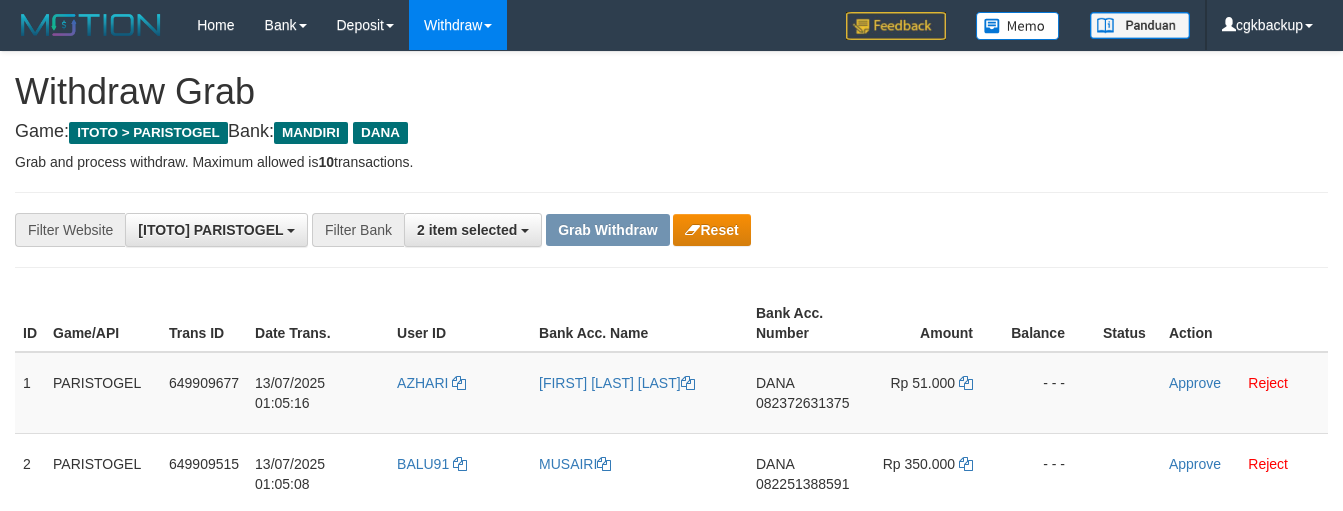 scroll, scrollTop: 131, scrollLeft: 0, axis: vertical 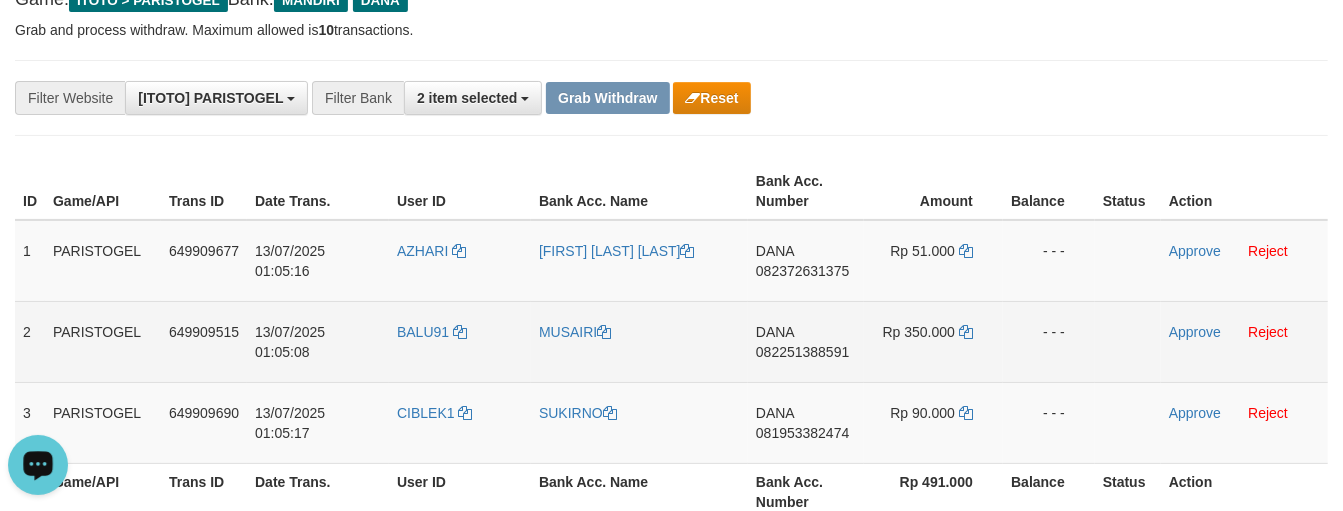 click on "DANA
082251388591" at bounding box center [806, 341] 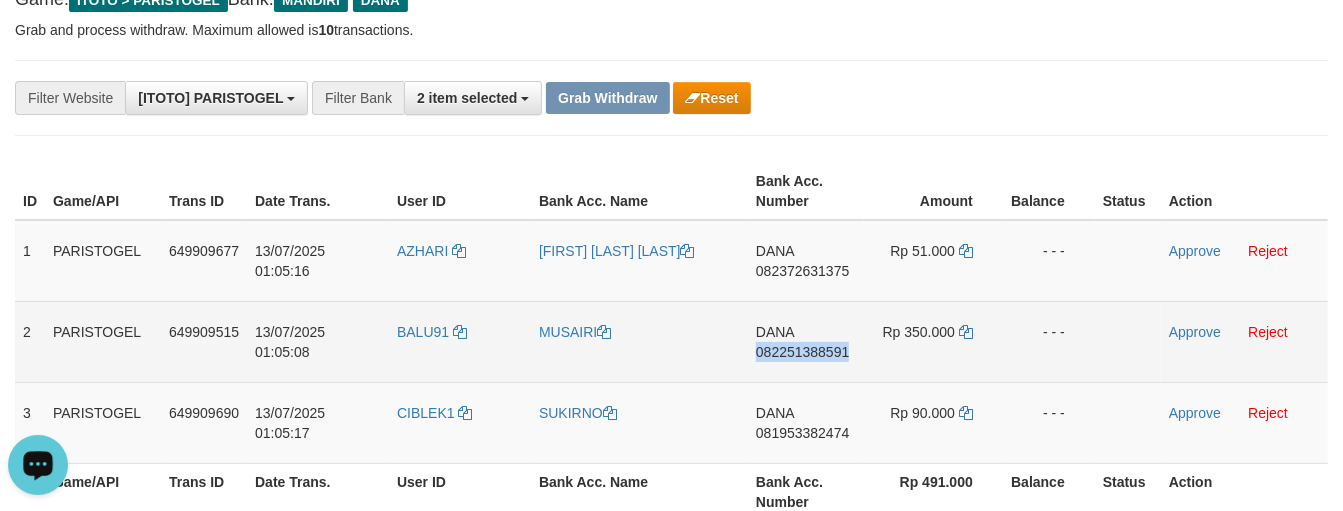 click on "DANA
082251388591" at bounding box center (806, 341) 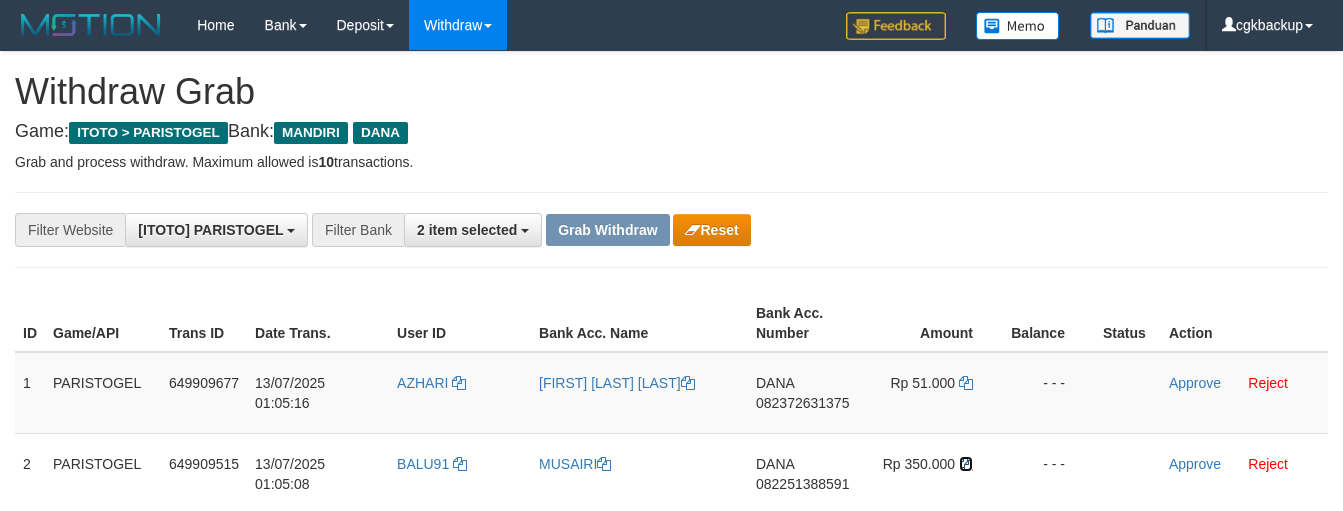 scroll, scrollTop: 133, scrollLeft: 0, axis: vertical 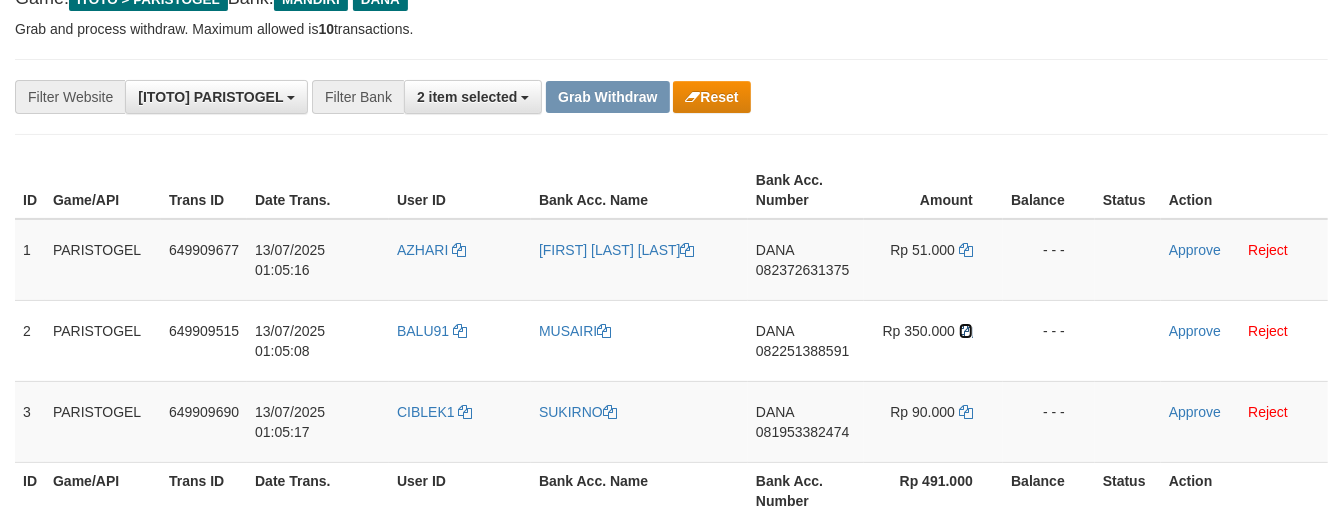 click at bounding box center (966, 331) 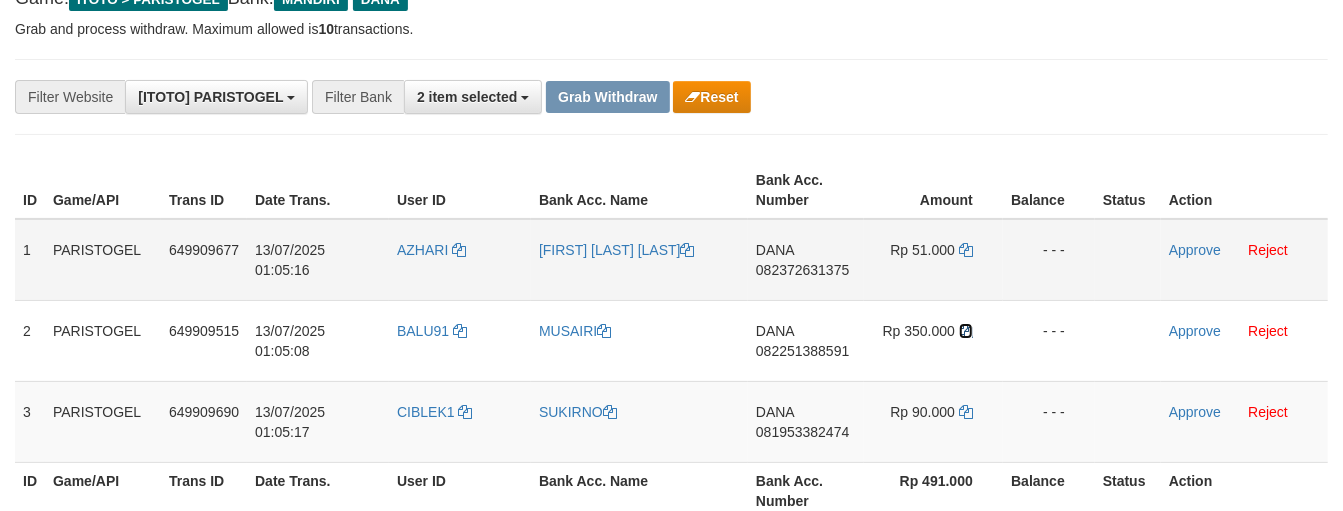 drag, startPoint x: 0, startPoint y: 0, endPoint x: 695, endPoint y: 294, distance: 754.6264 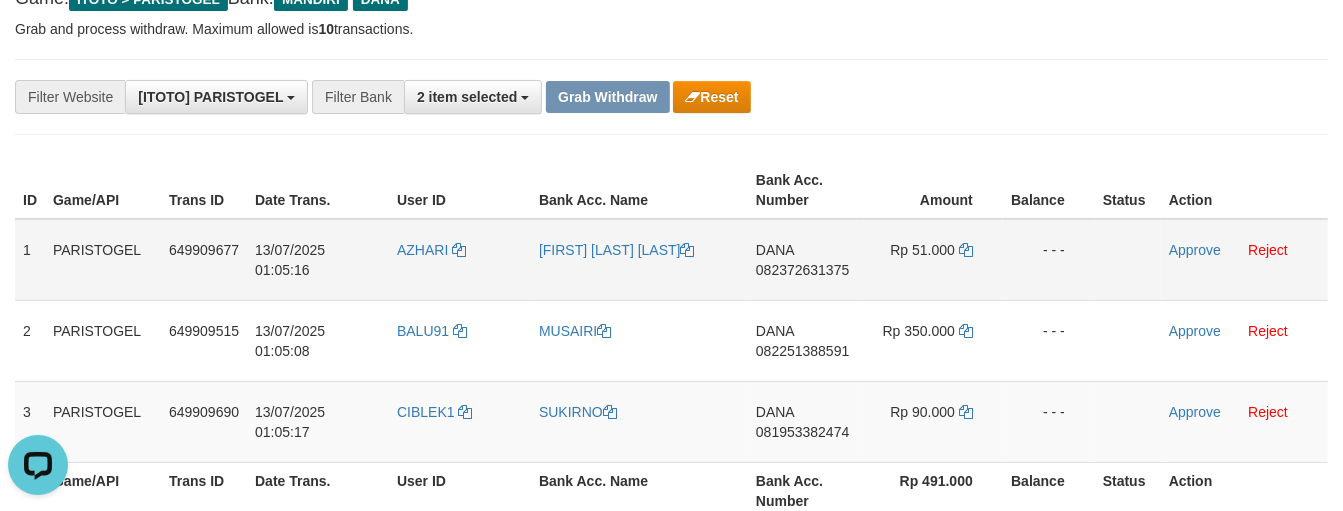 scroll, scrollTop: 0, scrollLeft: 0, axis: both 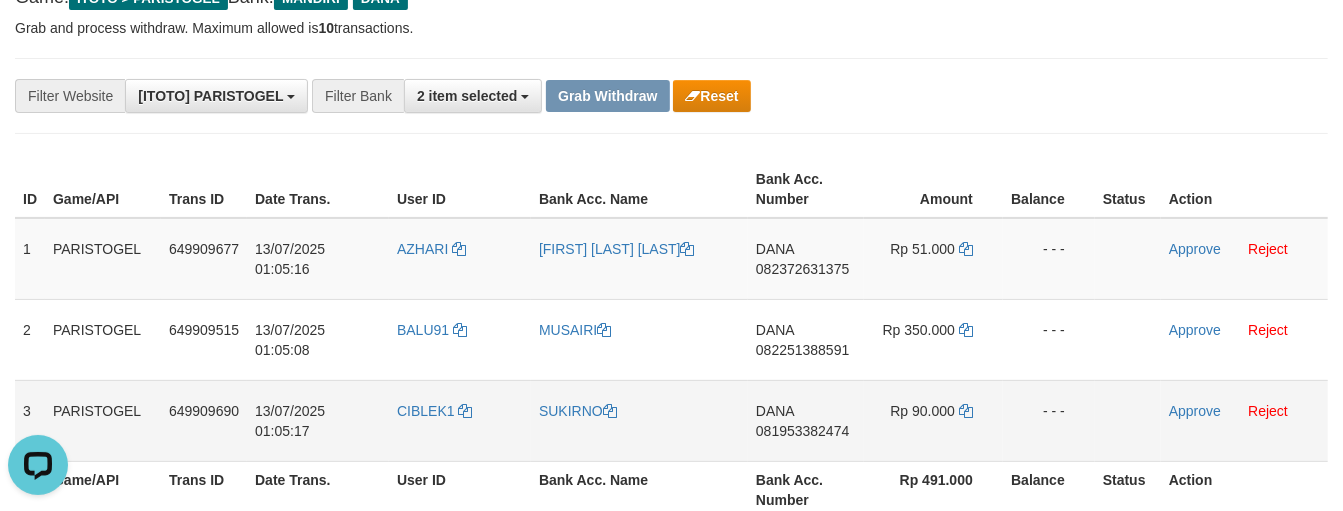 click on "[BRAND]
[PHONE]" at bounding box center [806, 420] 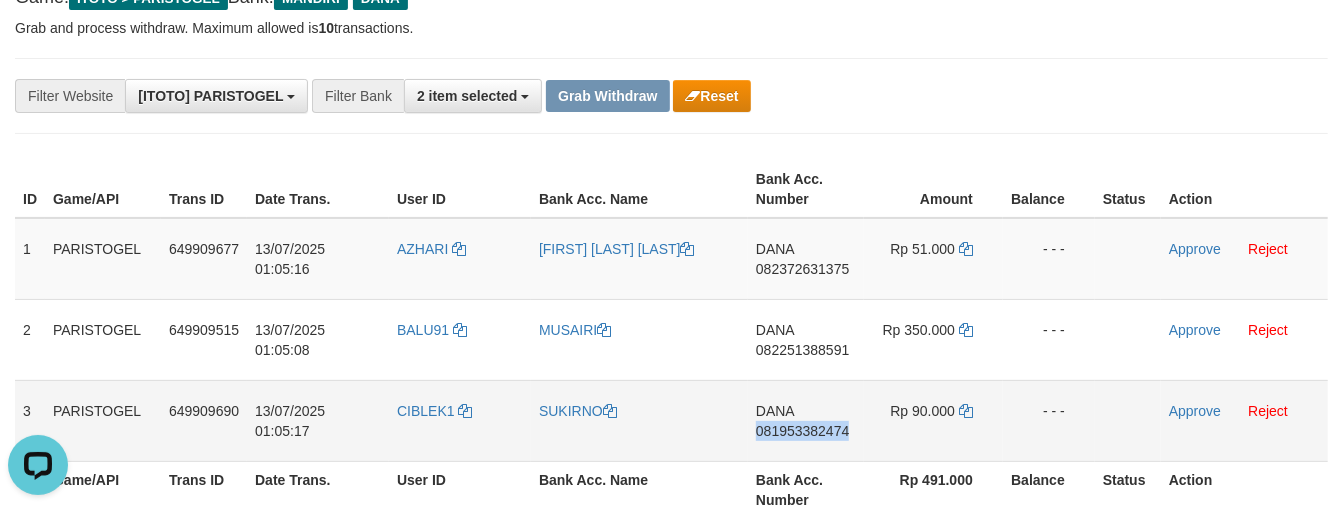 click on "[BRAND]
[PHONE]" at bounding box center [806, 420] 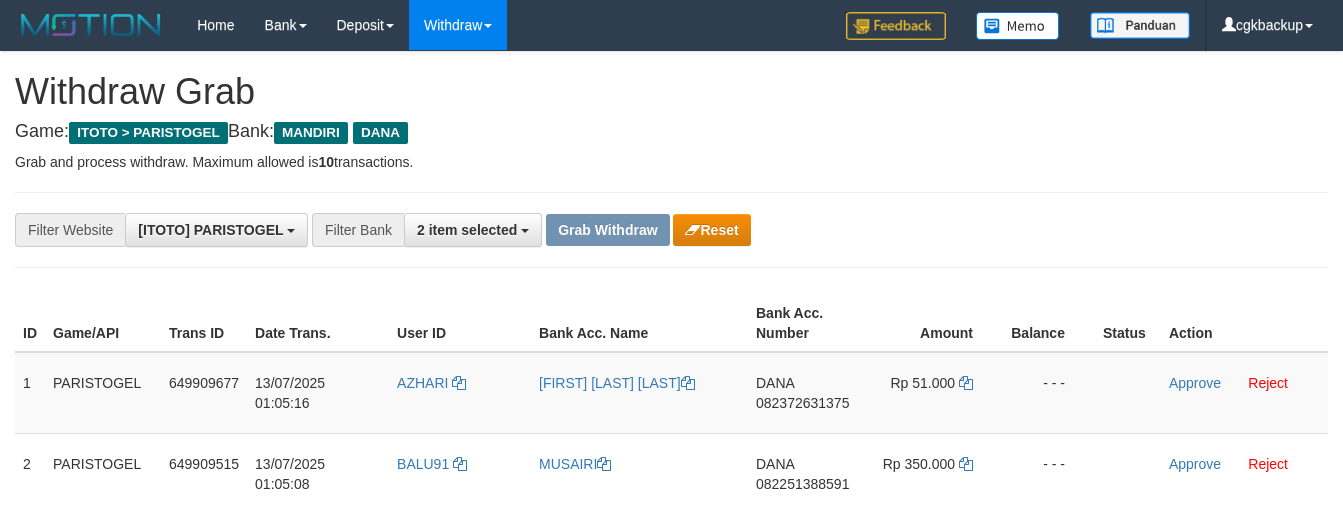 scroll, scrollTop: 135, scrollLeft: 0, axis: vertical 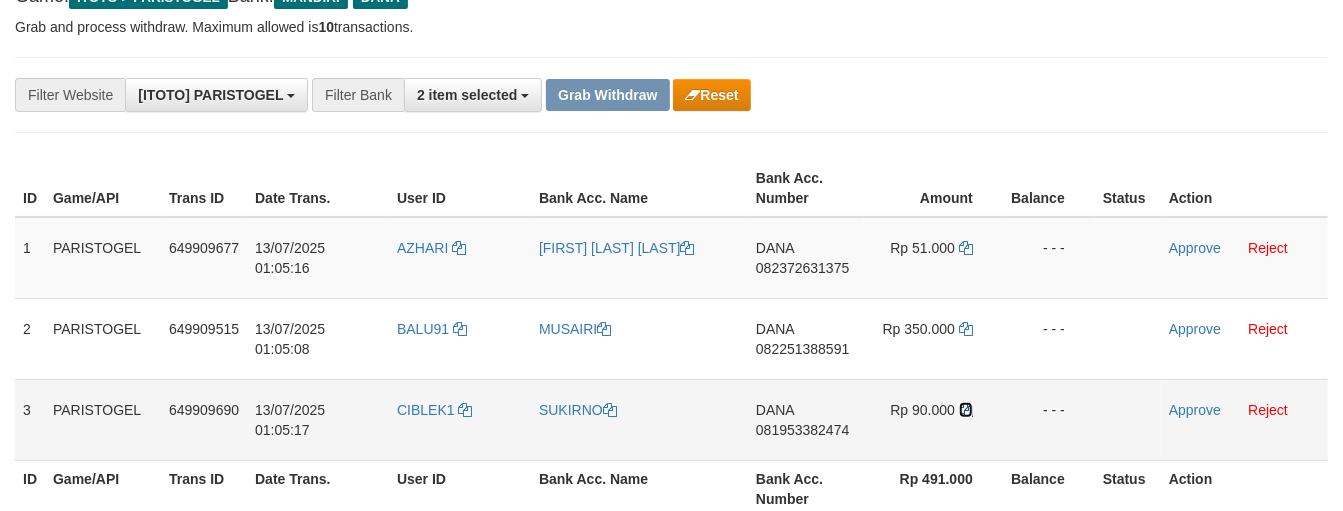 click at bounding box center (966, 410) 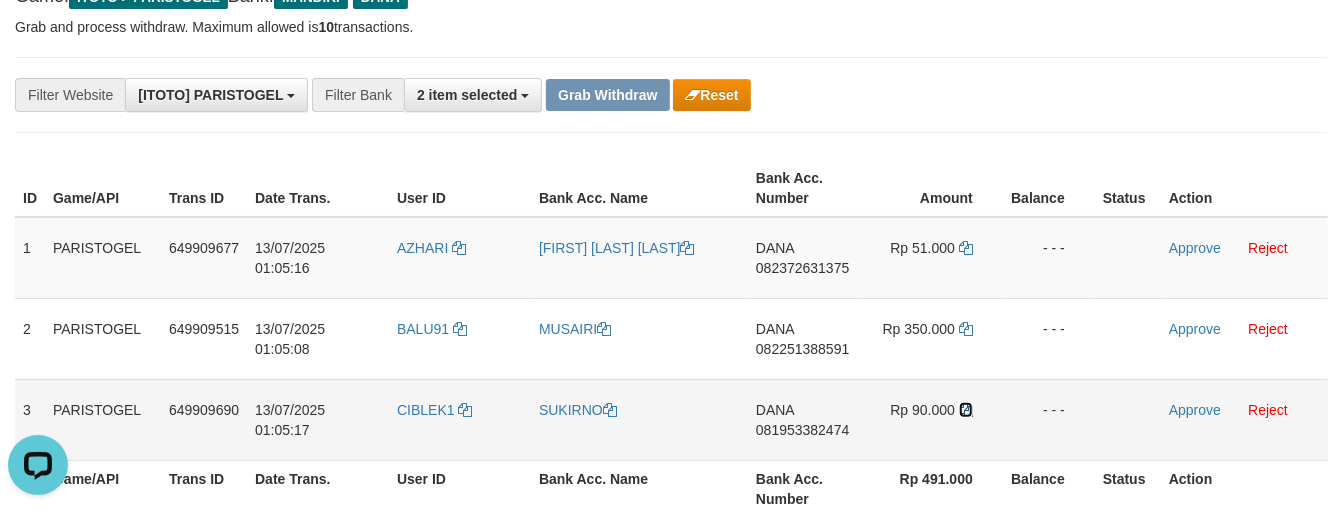 click at bounding box center [966, 410] 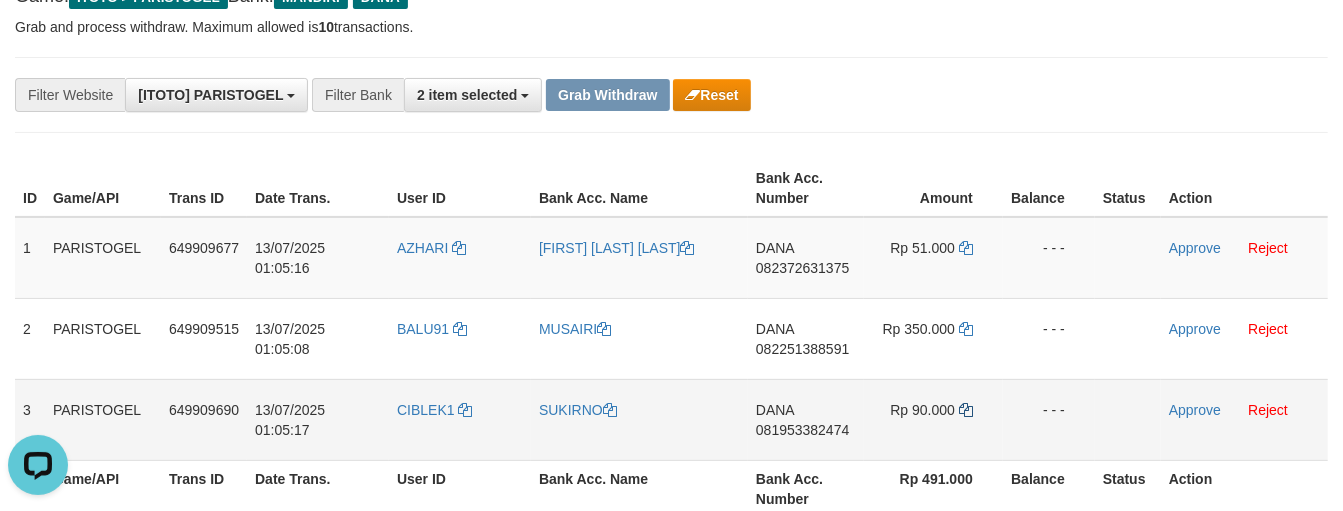 scroll, scrollTop: 0, scrollLeft: 0, axis: both 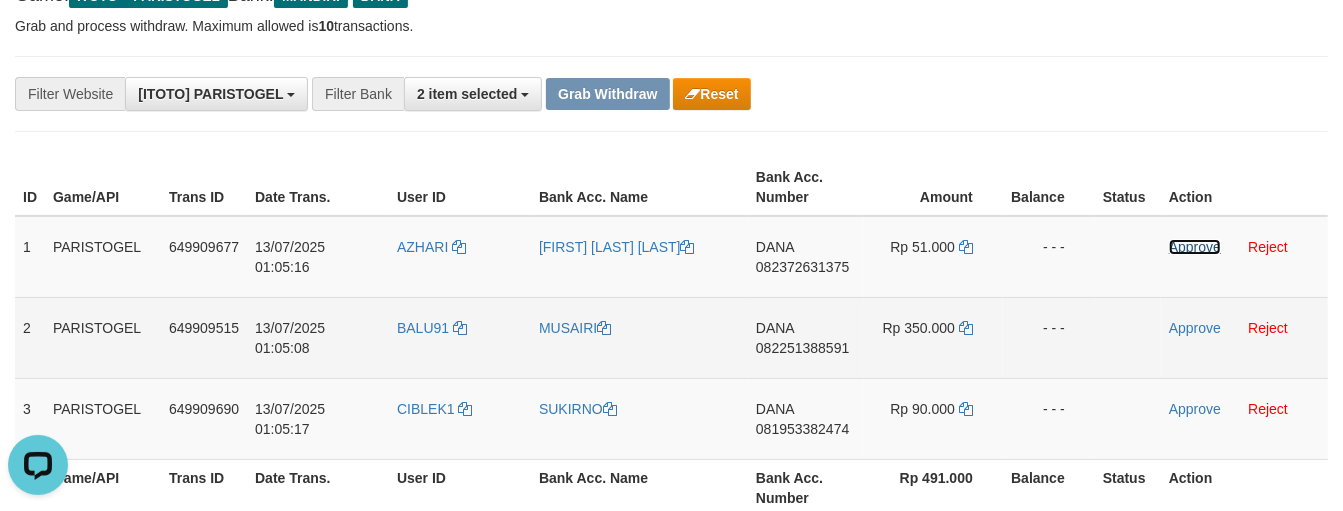 drag, startPoint x: 1211, startPoint y: 242, endPoint x: 1226, endPoint y: 312, distance: 71.5891 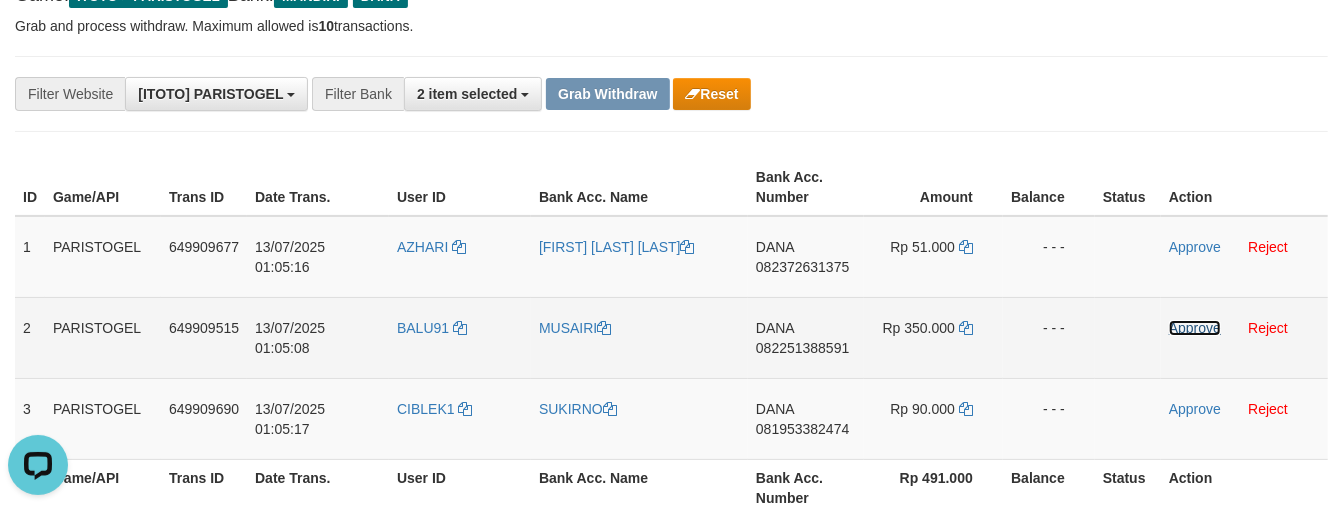 click on "Approve" at bounding box center [1195, 328] 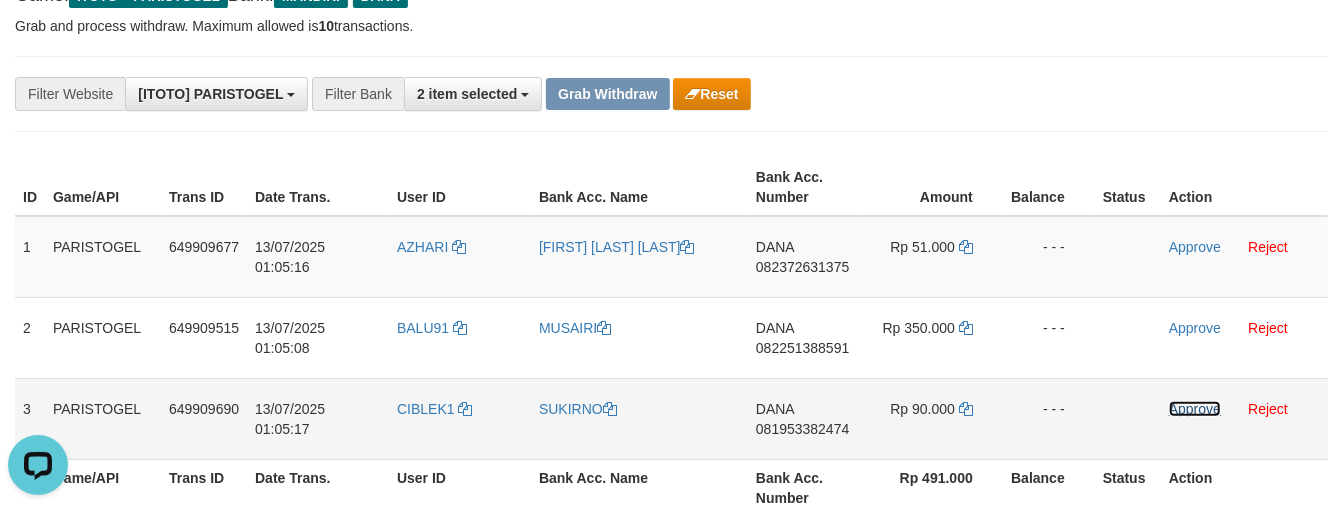 click on "Approve" at bounding box center (1195, 409) 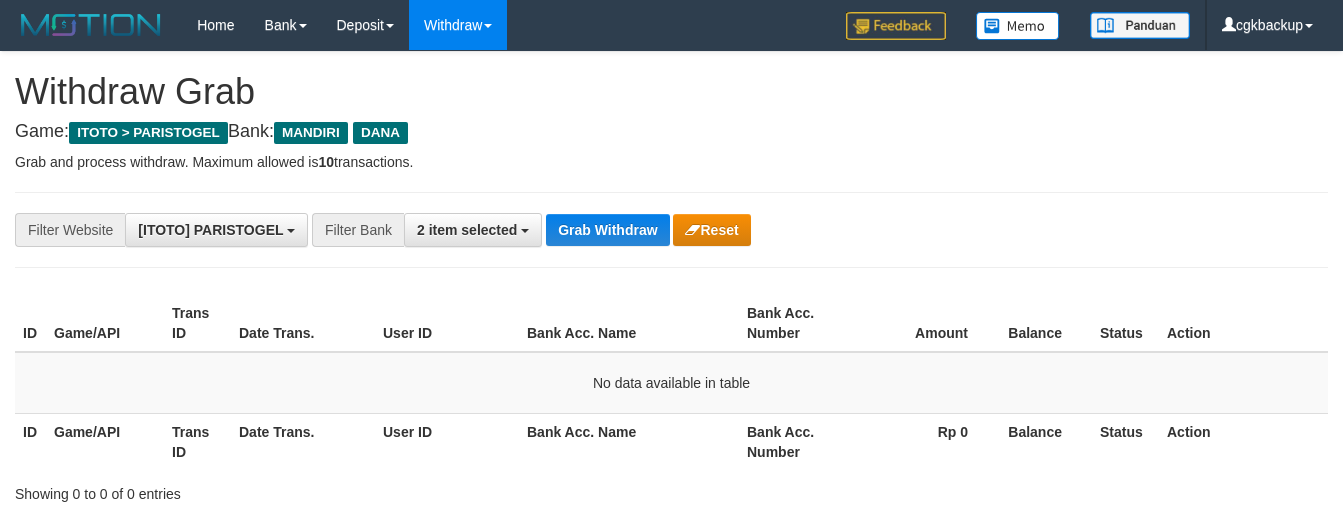 scroll, scrollTop: 137, scrollLeft: 0, axis: vertical 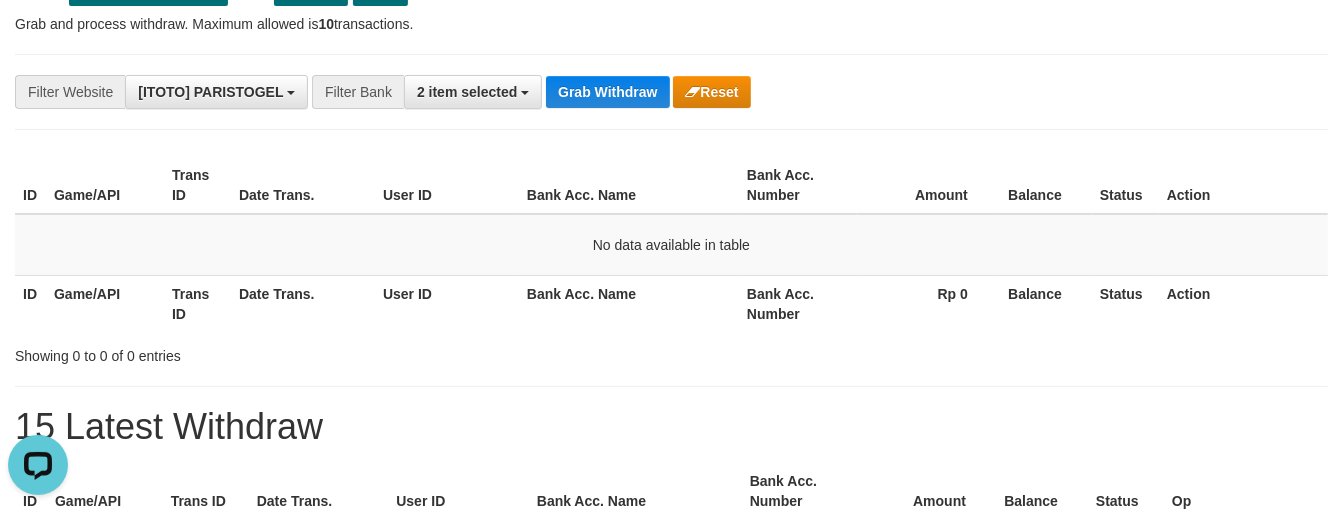 click on "15 Latest Withdraw" at bounding box center (671, 427) 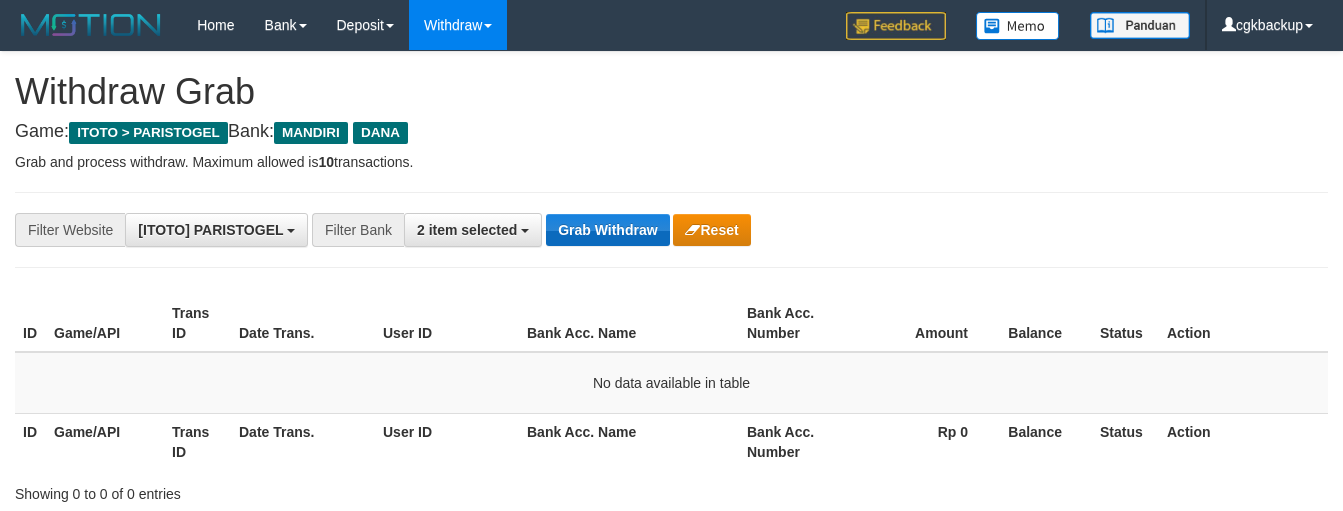 scroll, scrollTop: 140, scrollLeft: 0, axis: vertical 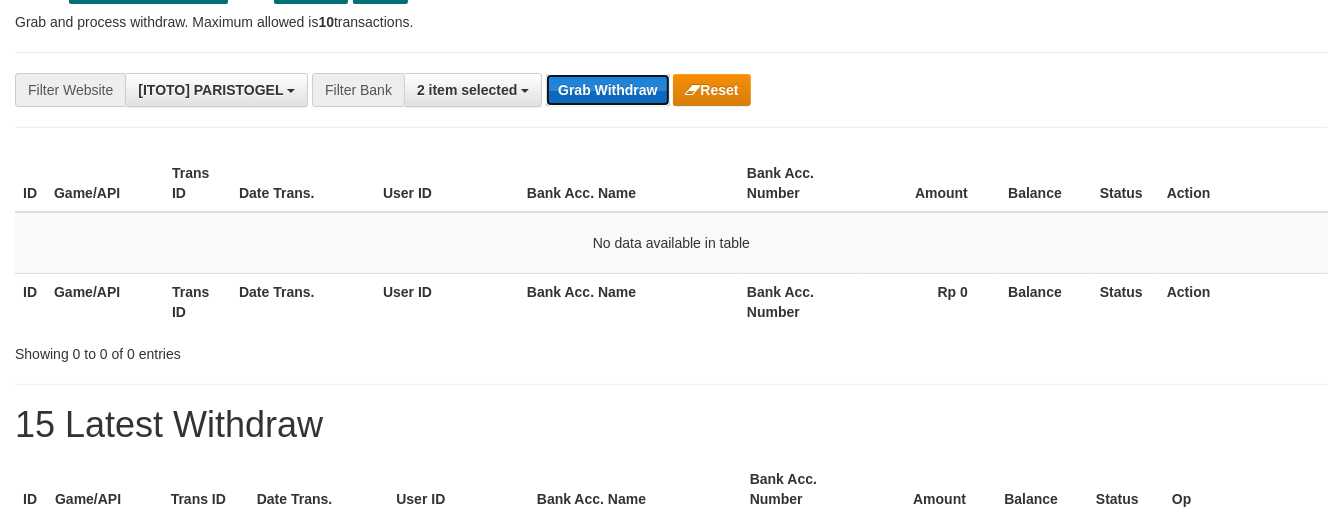 click on "Grab Withdraw" at bounding box center [607, 90] 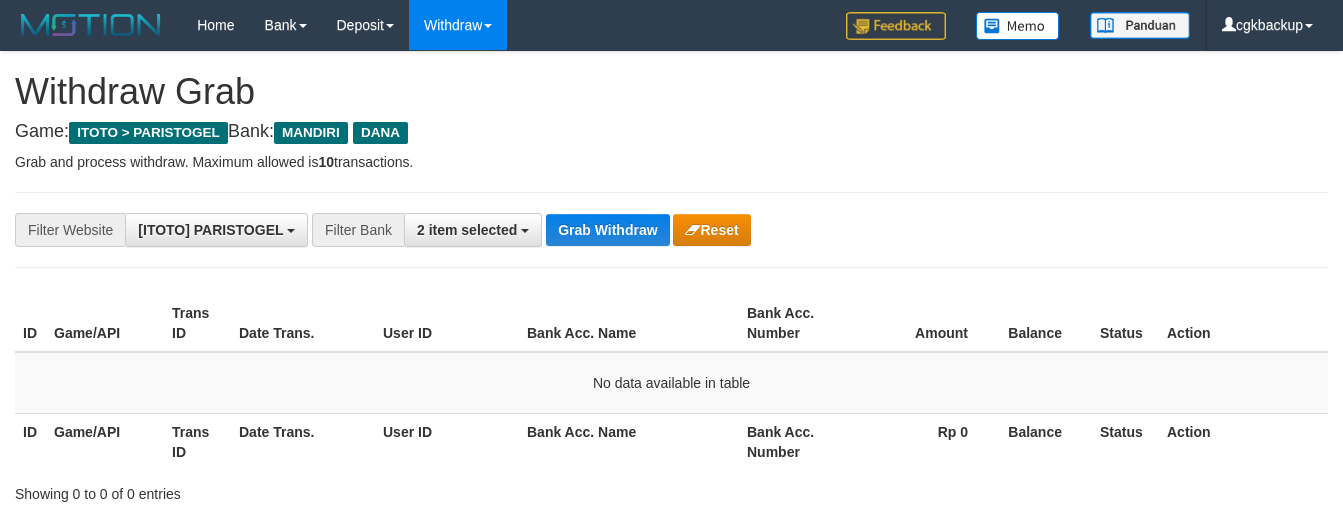 scroll, scrollTop: 0, scrollLeft: 0, axis: both 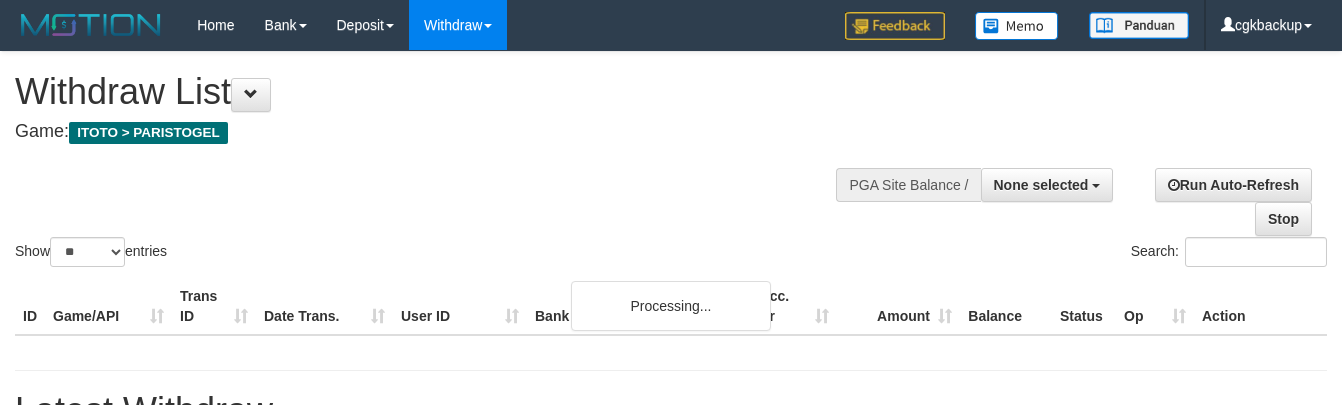 select 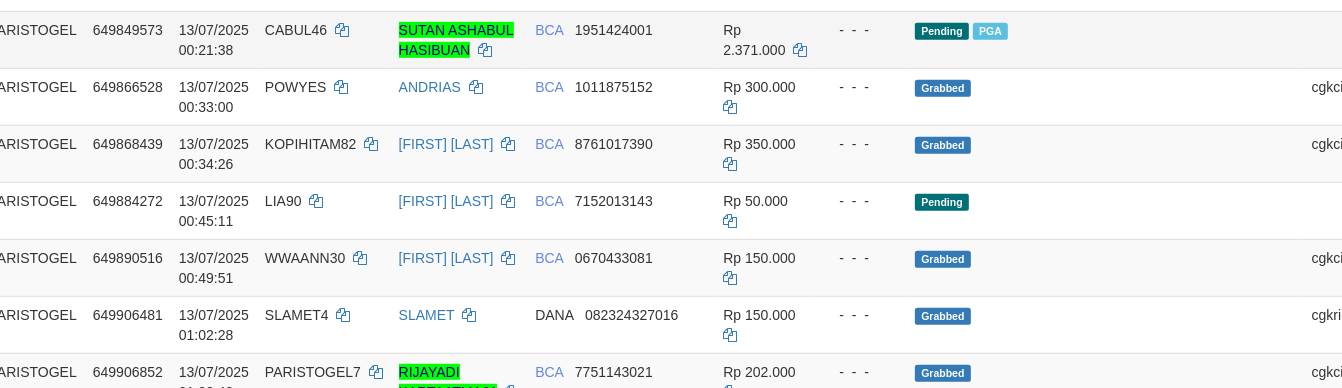 scroll, scrollTop: 1113, scrollLeft: 66, axis: both 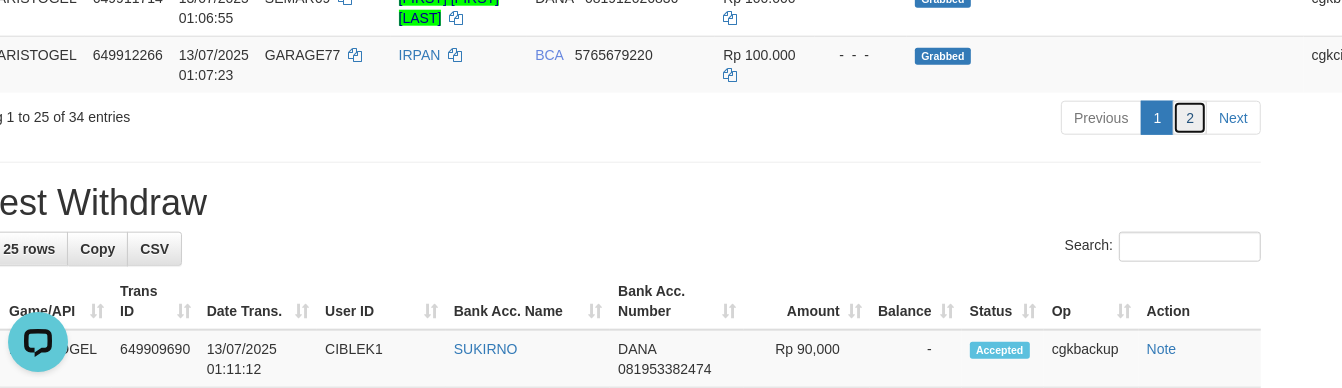 click on "2" at bounding box center [1190, 118] 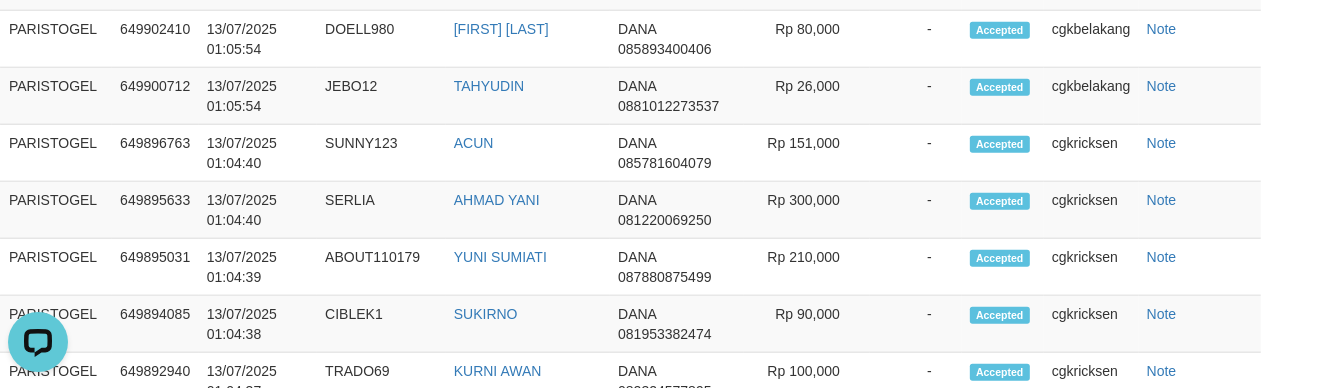 scroll, scrollTop: 787, scrollLeft: 66, axis: both 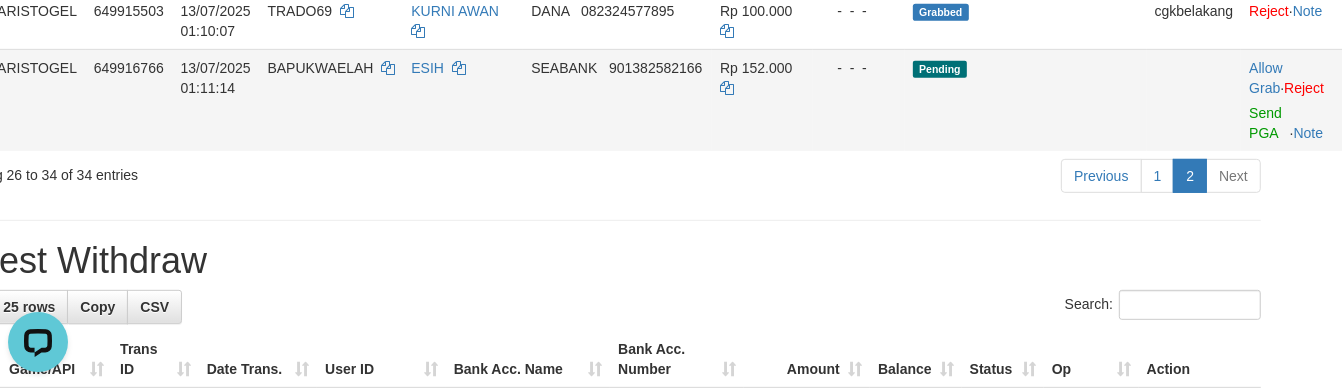 click on "Allow Grab   ·    Reject Send PGA     ·    Note" at bounding box center (1296, 100) 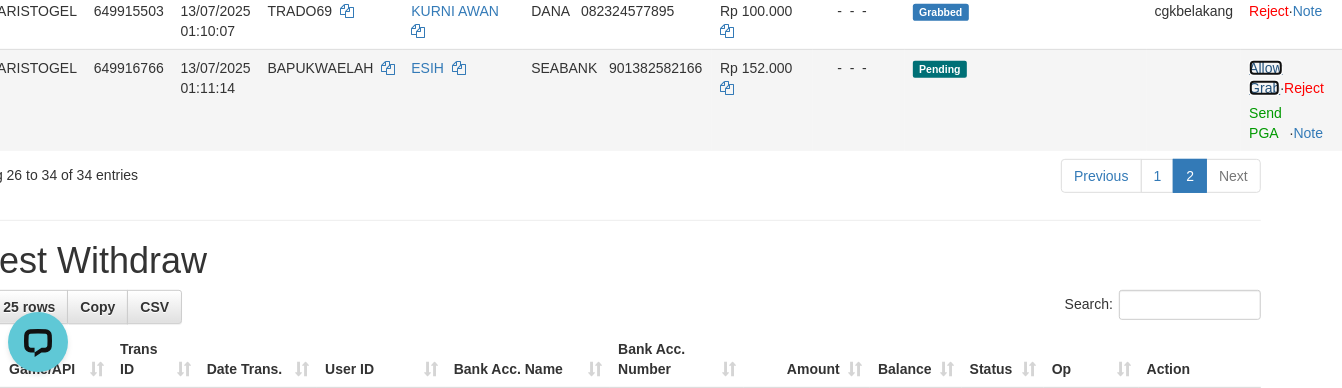 click on "Allow Grab" at bounding box center (1265, 78) 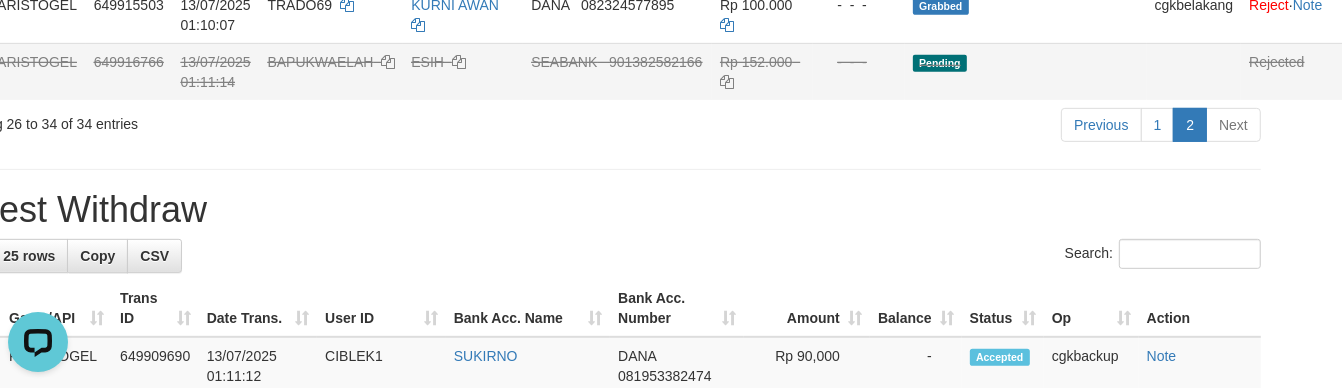 scroll, scrollTop: 787, scrollLeft: 66, axis: both 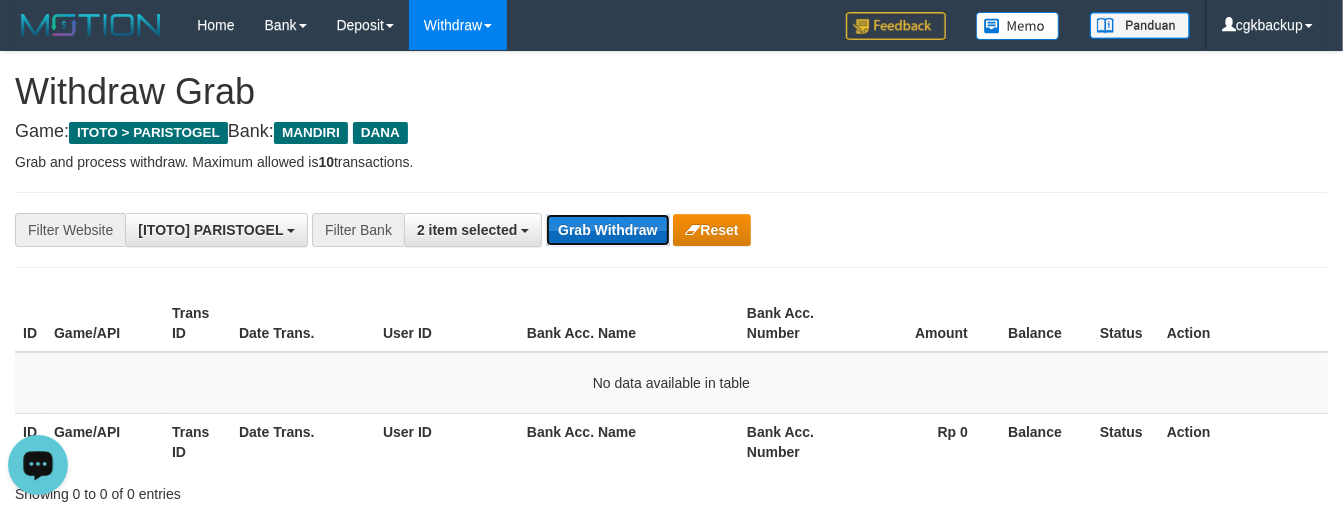 click on "Grab Withdraw" at bounding box center [607, 230] 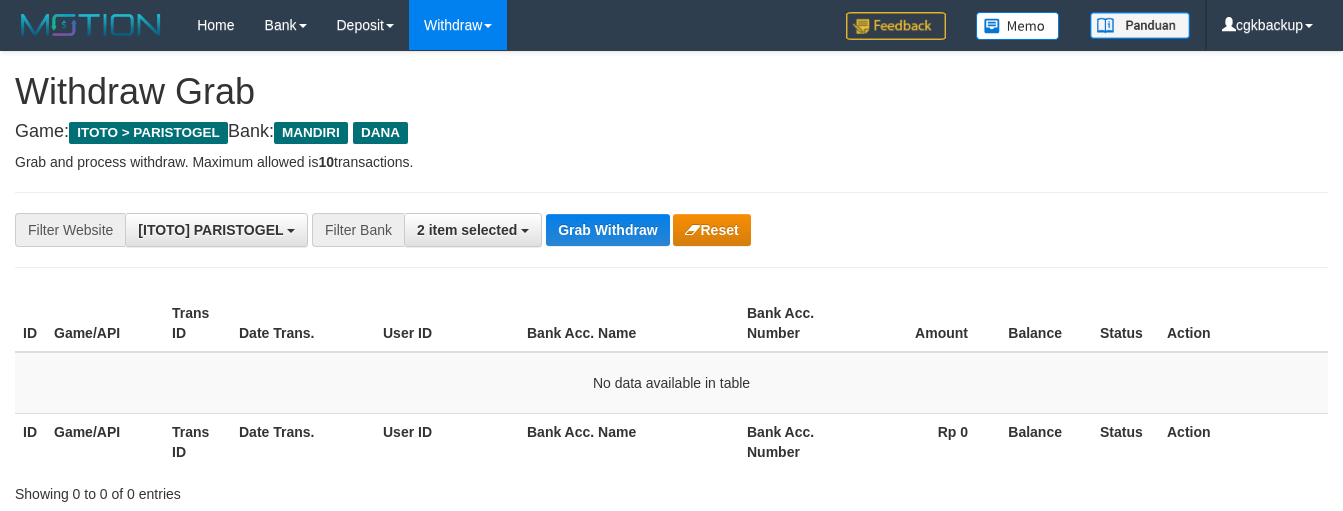scroll, scrollTop: 0, scrollLeft: 0, axis: both 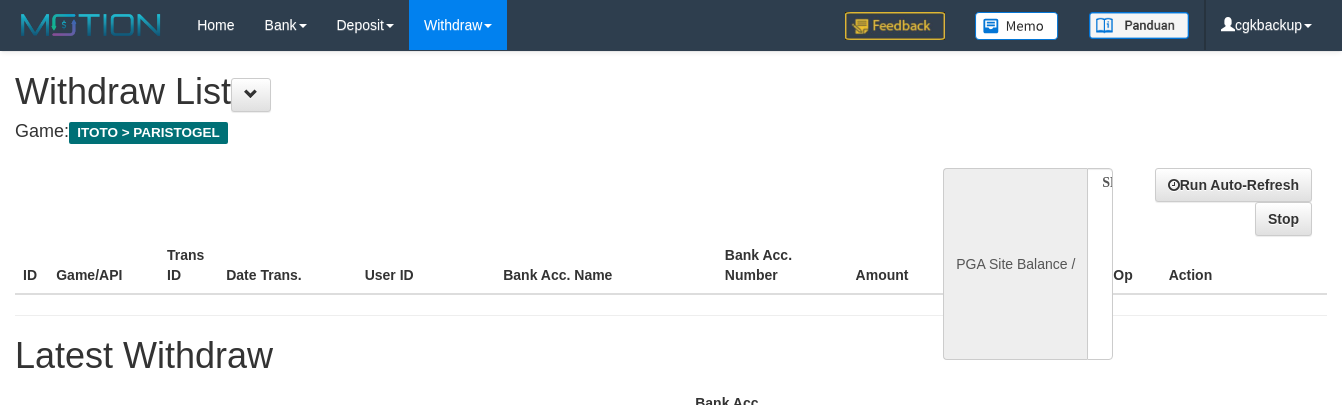 select 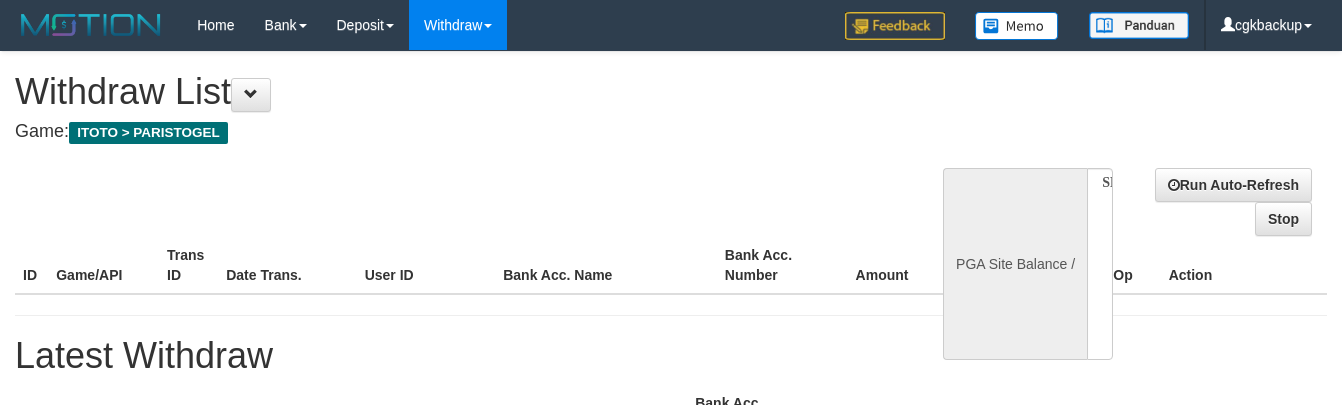 scroll, scrollTop: 0, scrollLeft: 0, axis: both 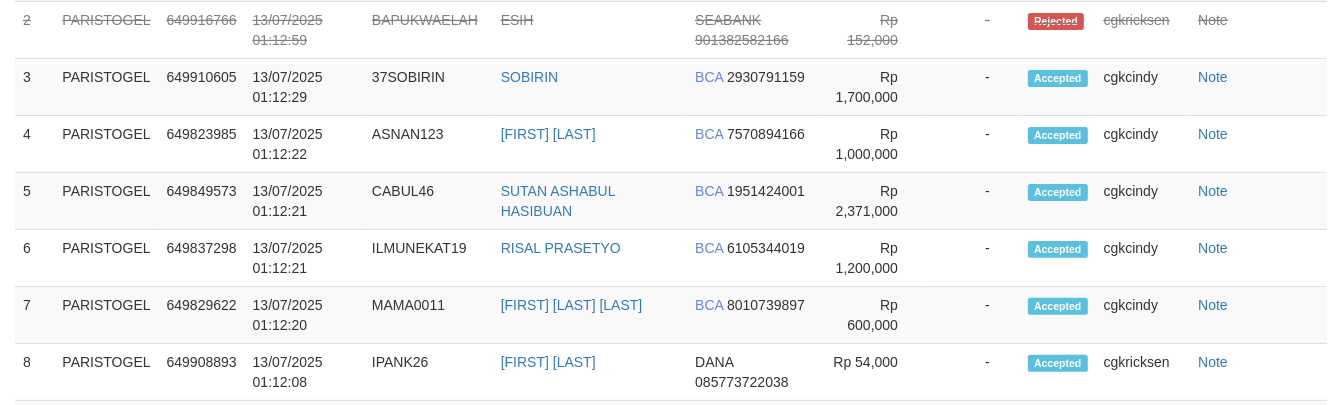 select on "**" 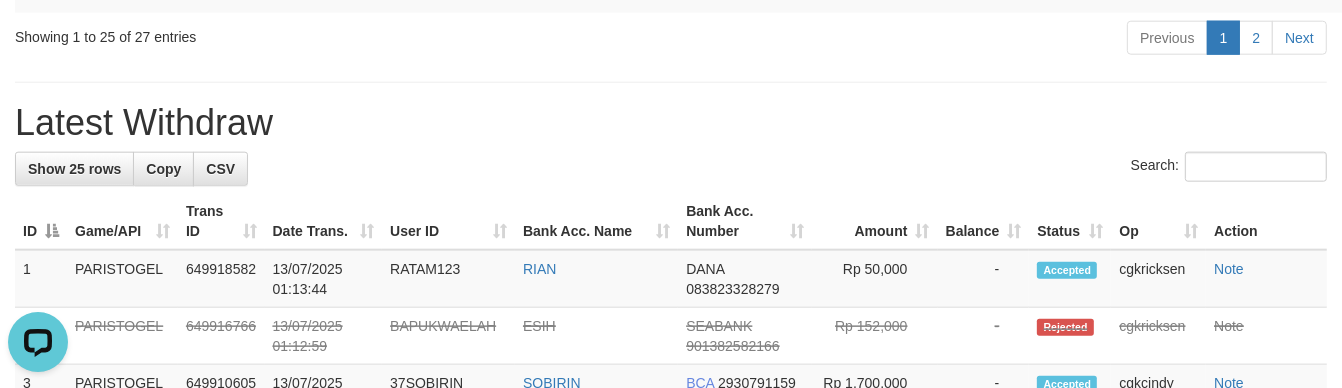 scroll, scrollTop: 0, scrollLeft: 0, axis: both 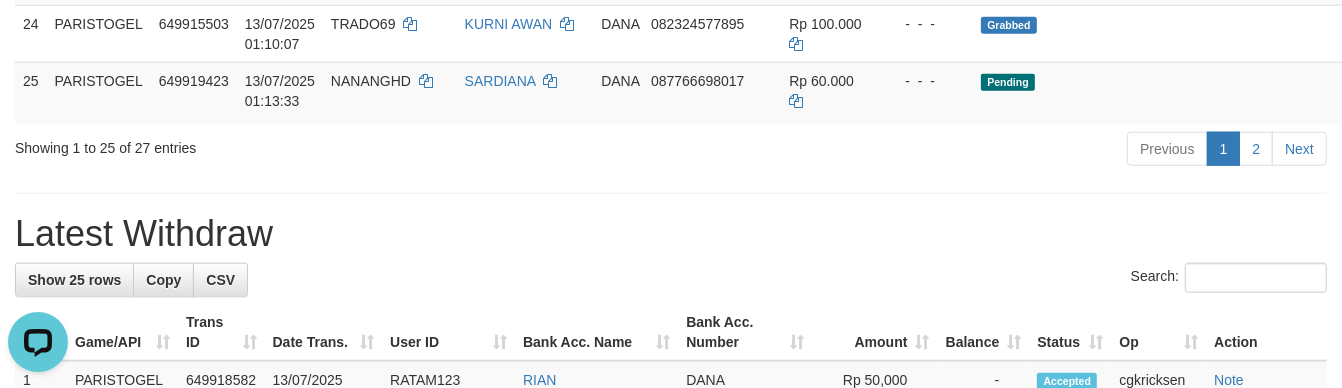 click on "Latest Withdraw" at bounding box center [671, 234] 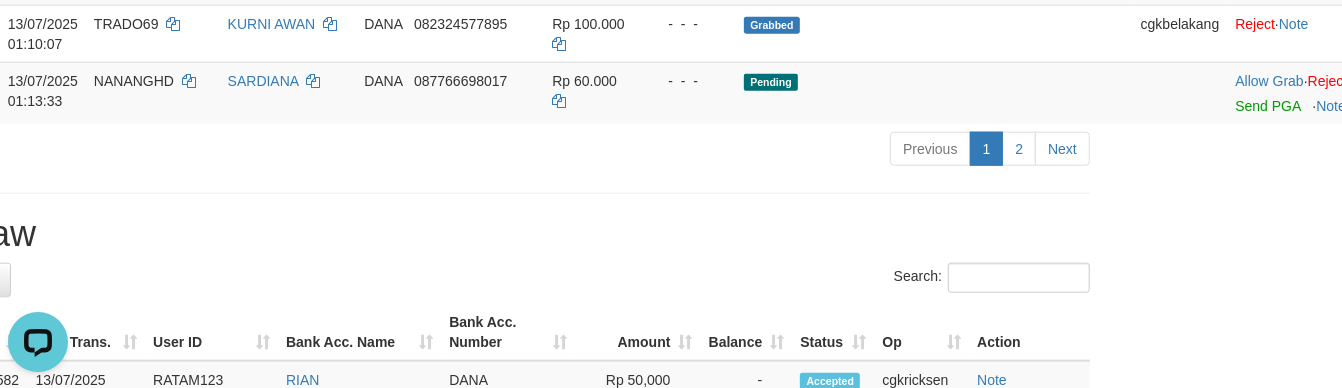 scroll, scrollTop: 1761, scrollLeft: 246, axis: both 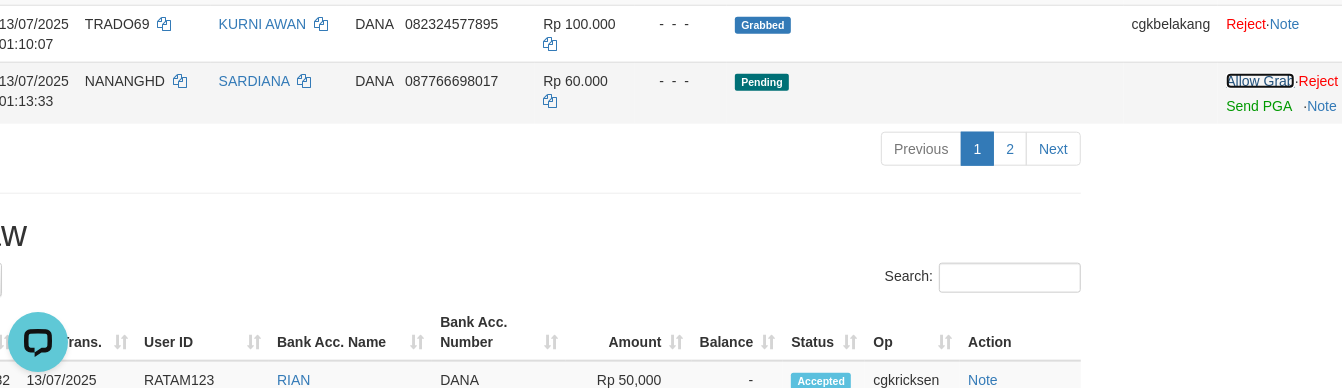 click on "Allow Grab" at bounding box center [1260, 81] 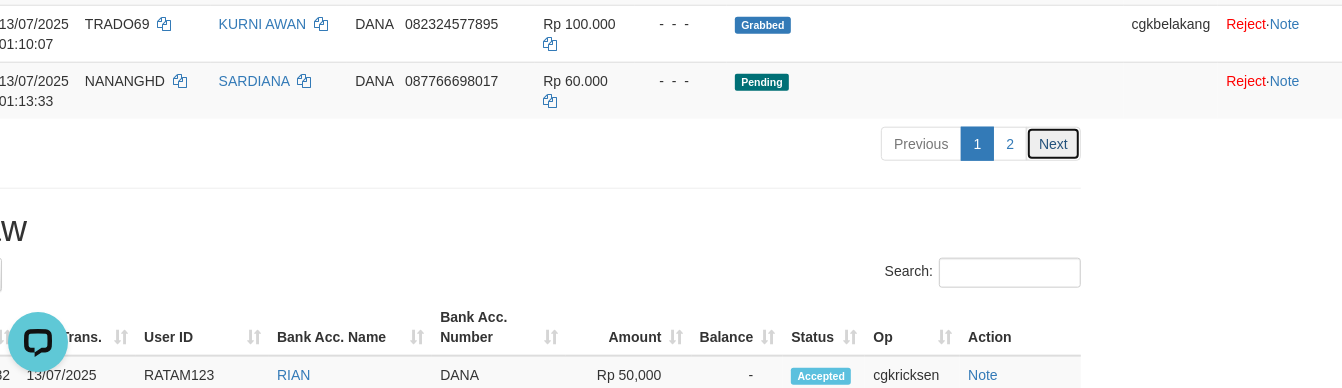 click on "Next" at bounding box center [1053, 144] 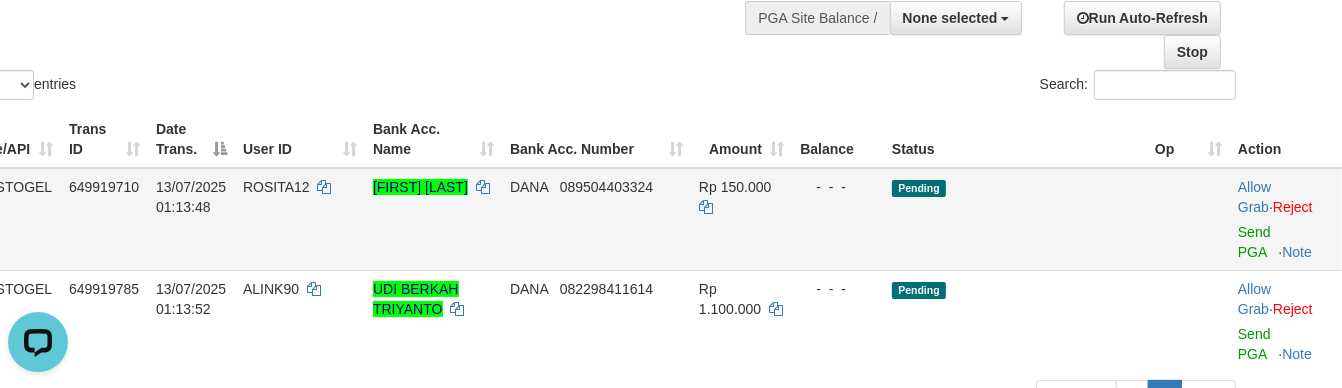 scroll, scrollTop: 166, scrollLeft: 91, axis: both 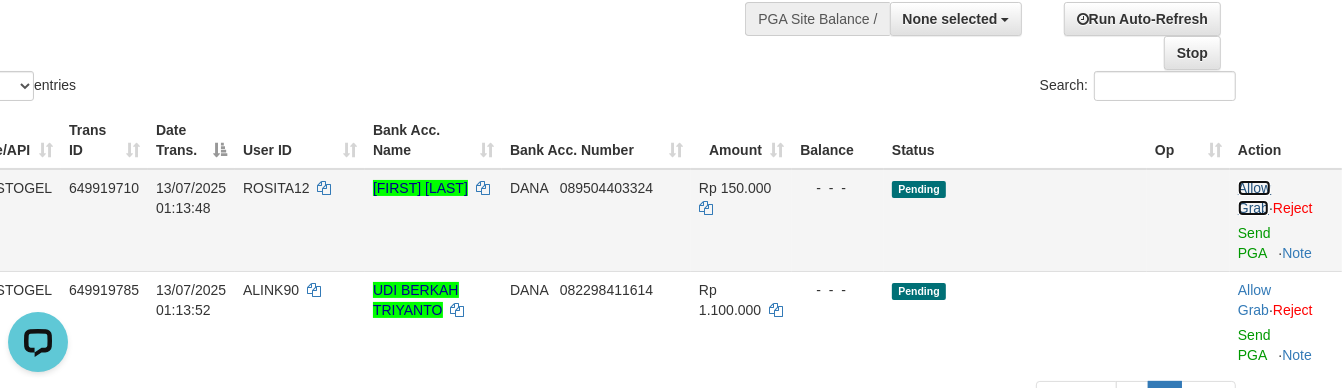 click on "Allow Grab" at bounding box center [1254, 198] 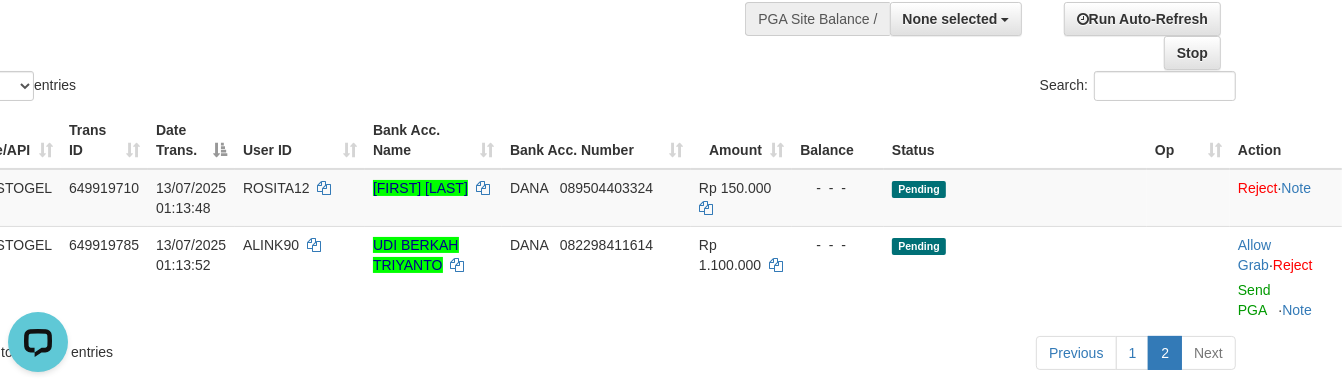 click on "Show  ** ** ** ***  entries Search:" at bounding box center [580, -5] 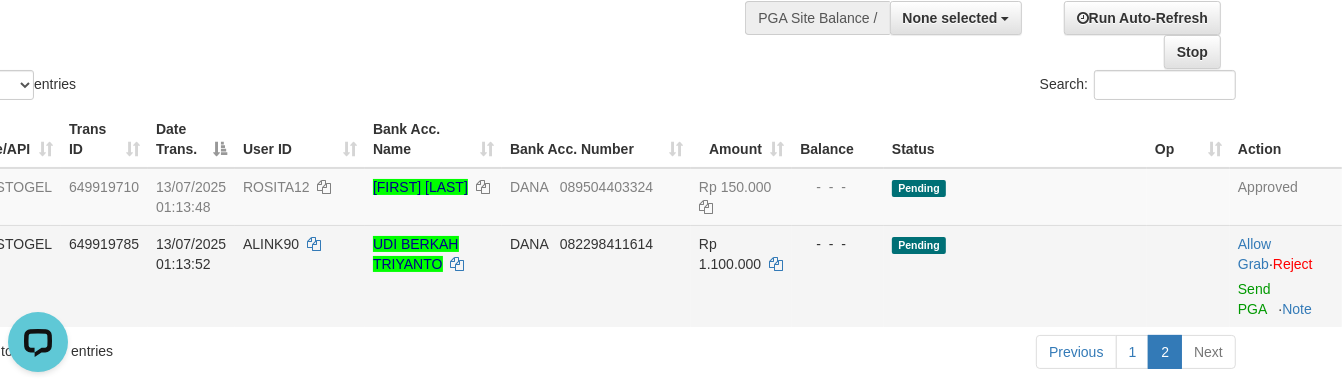 scroll, scrollTop: 166, scrollLeft: 91, axis: both 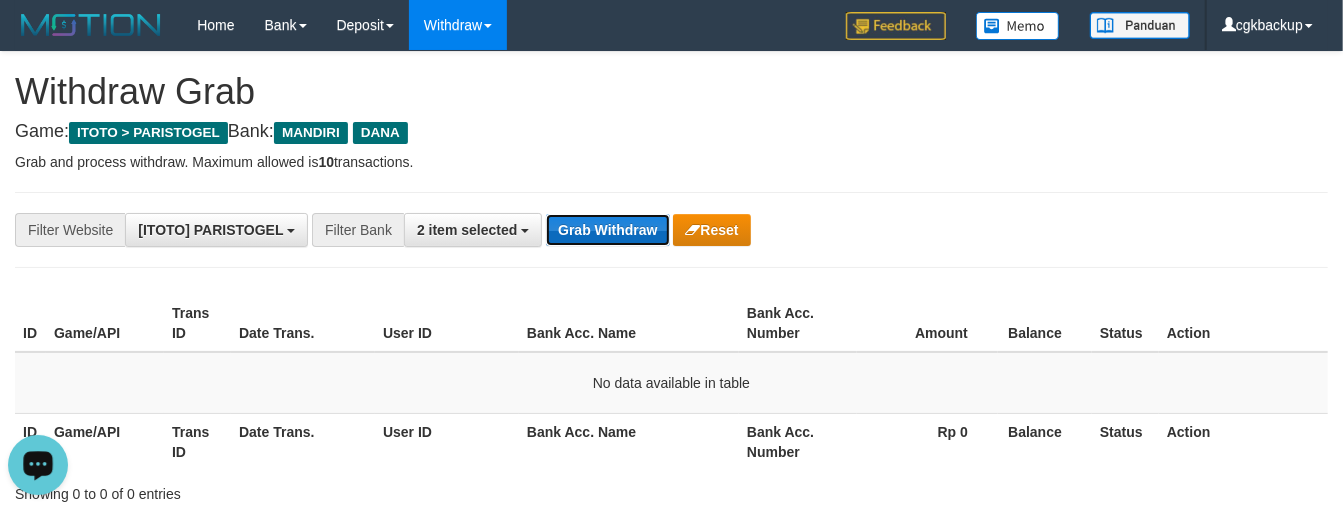 click on "Grab Withdraw" at bounding box center [607, 230] 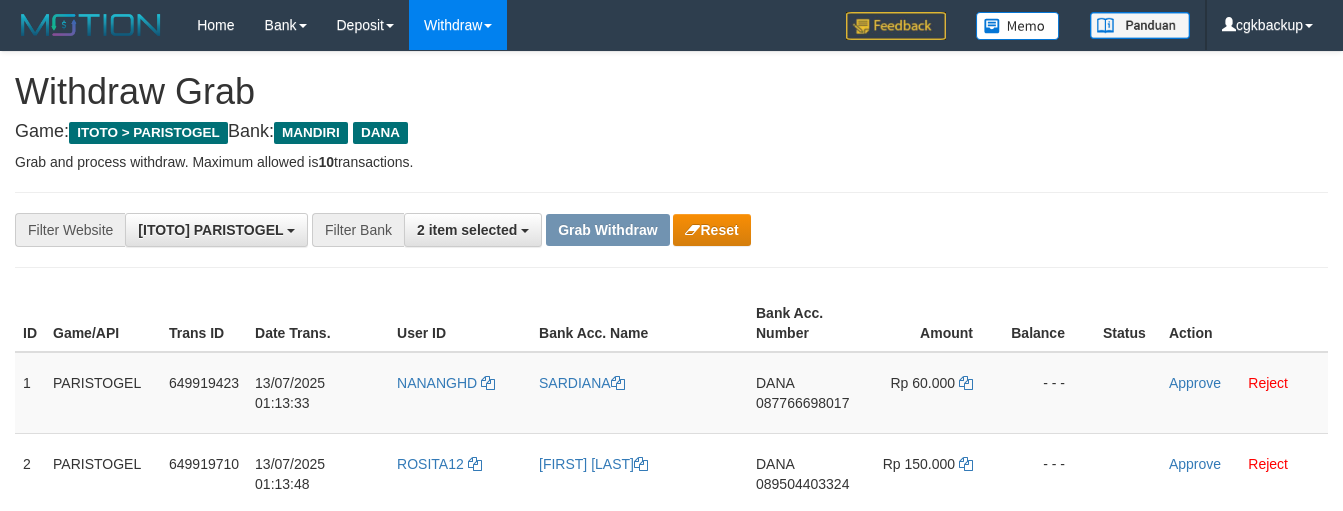 scroll, scrollTop: 0, scrollLeft: 0, axis: both 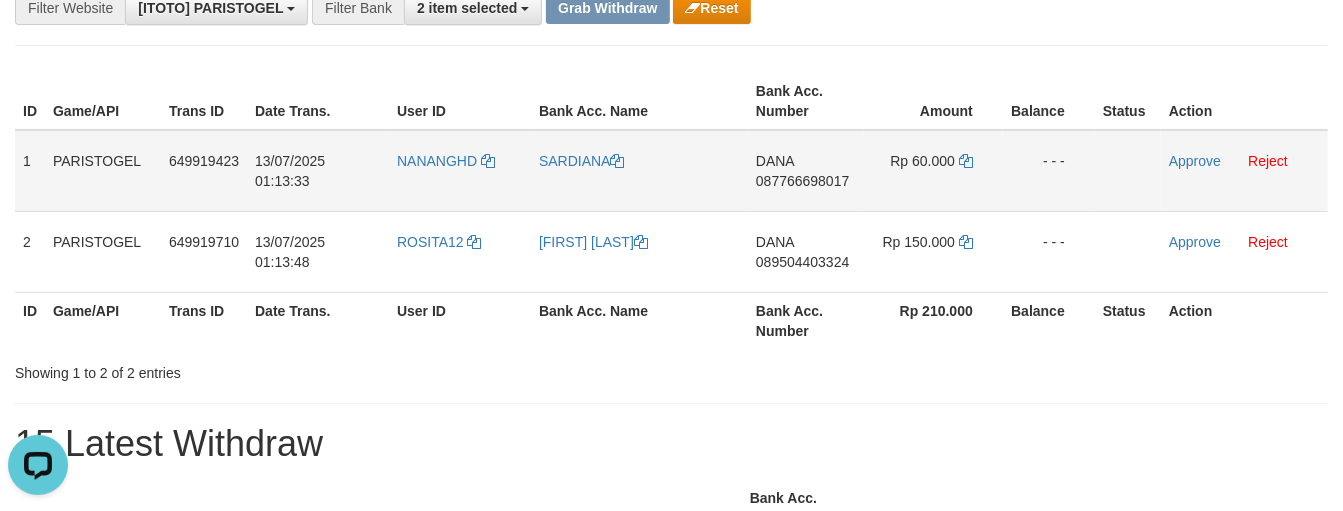 click on "NANANGHD" at bounding box center [460, 171] 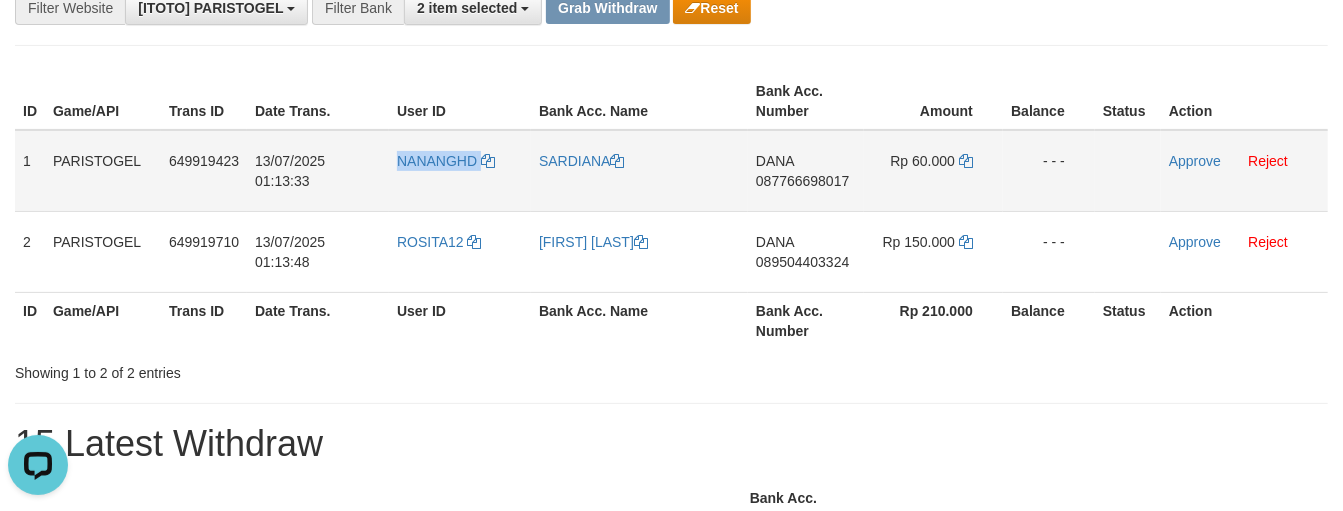 click on "NANANGHD" at bounding box center [460, 171] 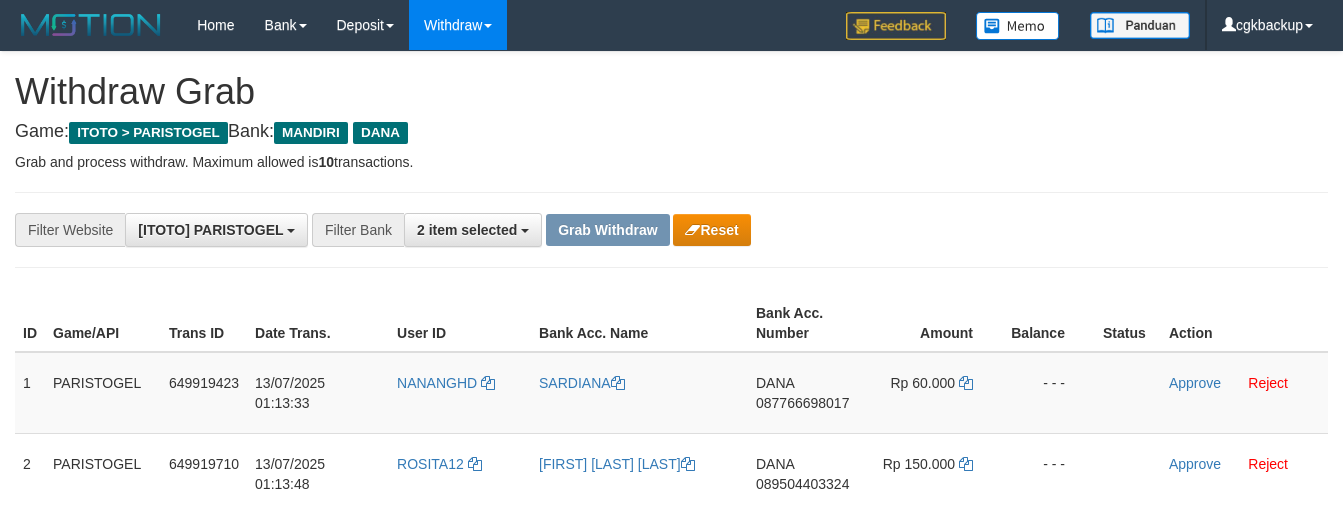 scroll, scrollTop: 134, scrollLeft: 0, axis: vertical 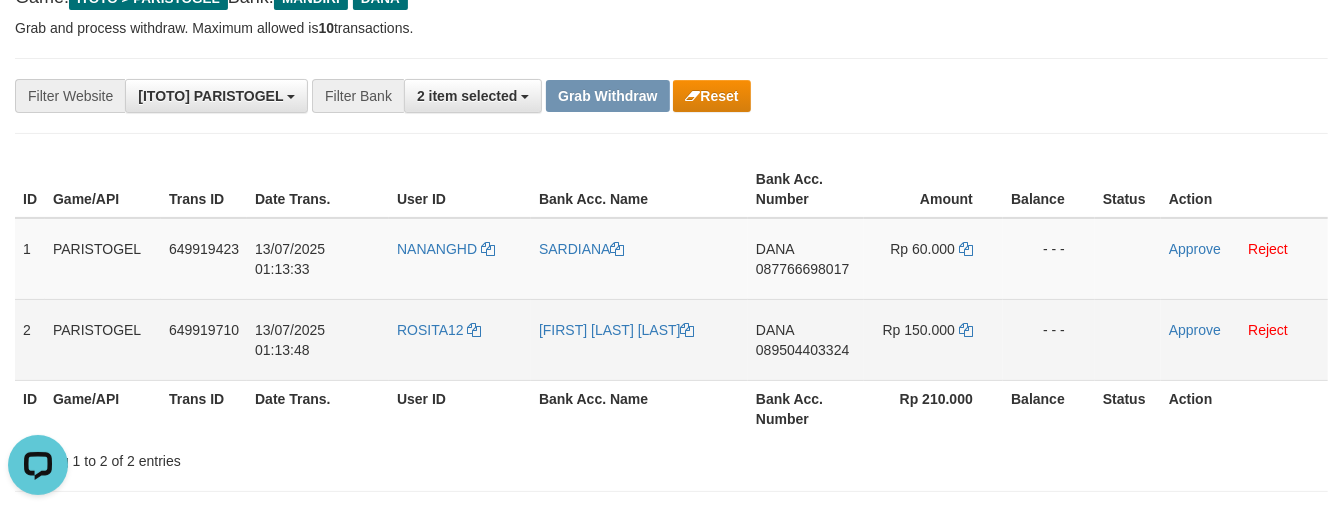 click on "ROSITA12" at bounding box center (460, 339) 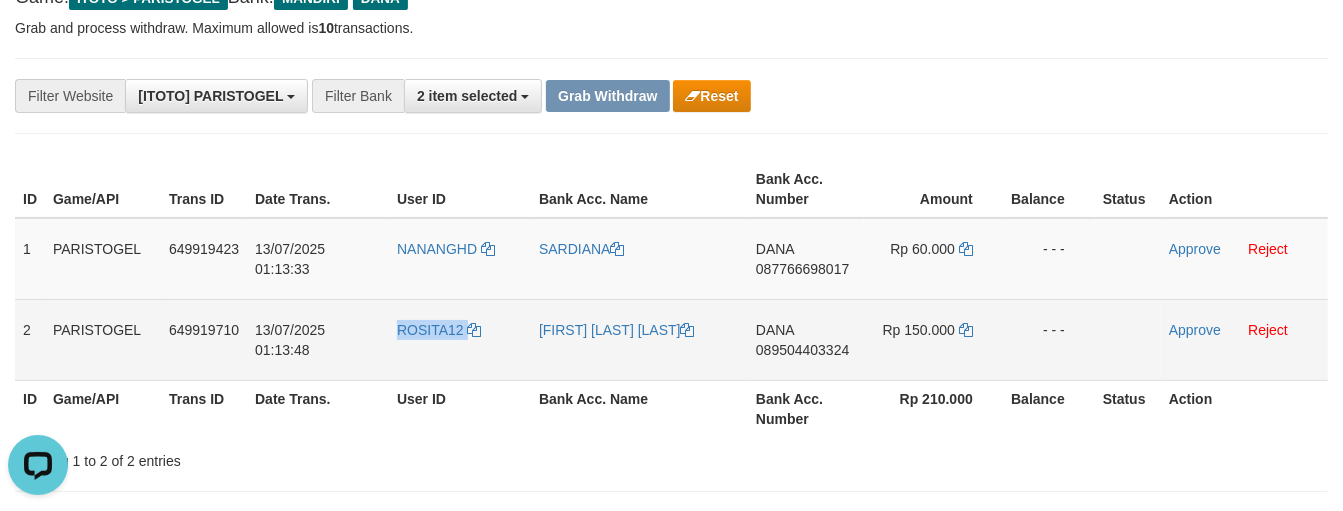 click on "ROSITA12" at bounding box center [460, 339] 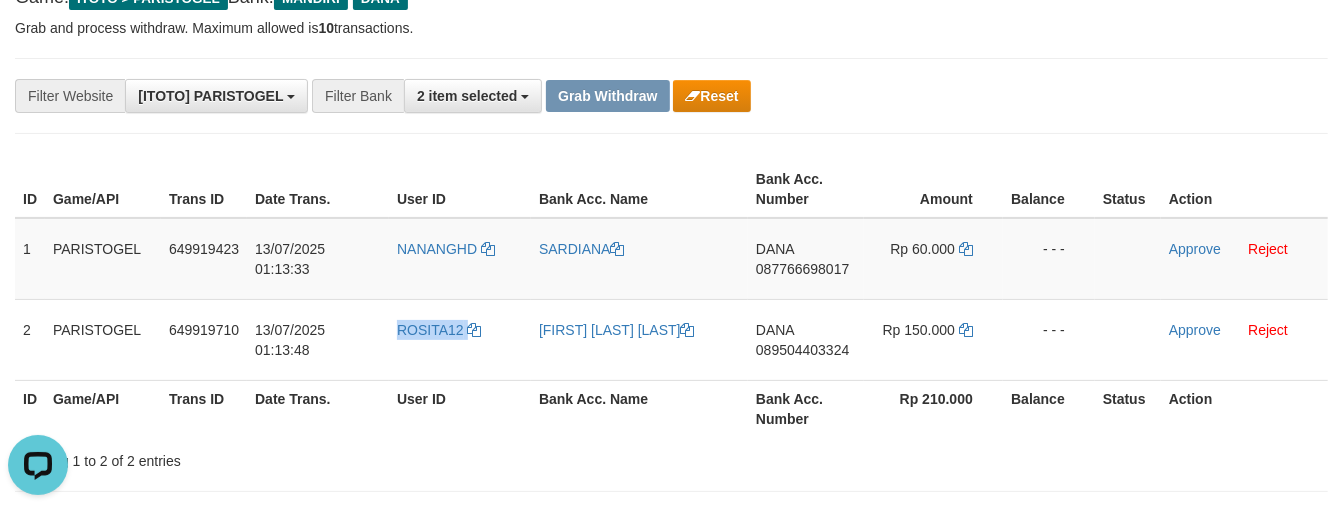 copy on "ROSITA12" 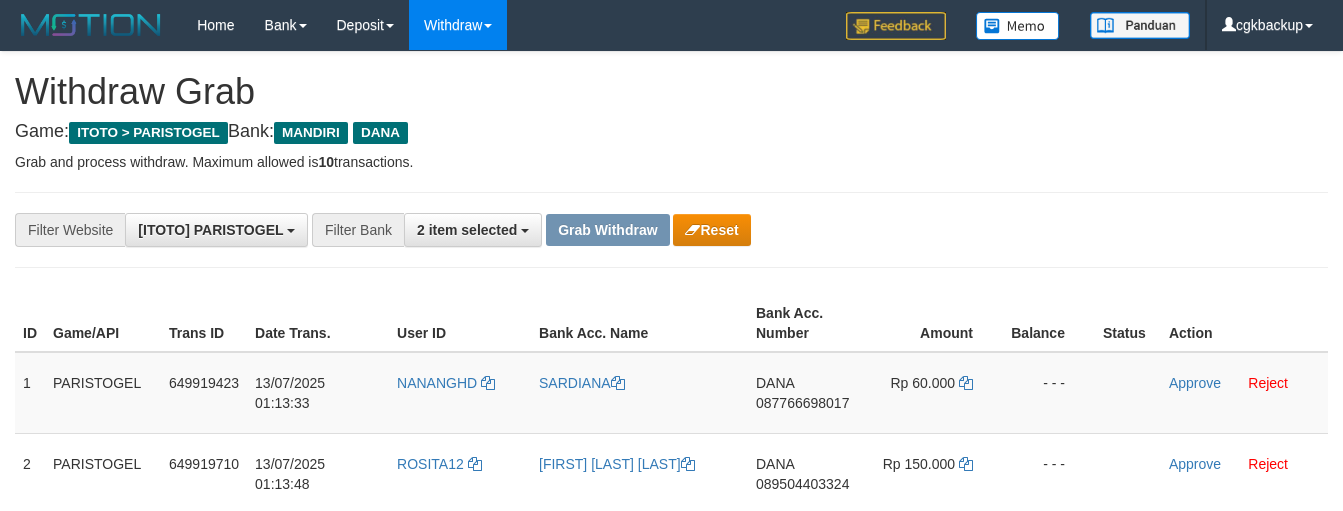 scroll, scrollTop: 125, scrollLeft: 0, axis: vertical 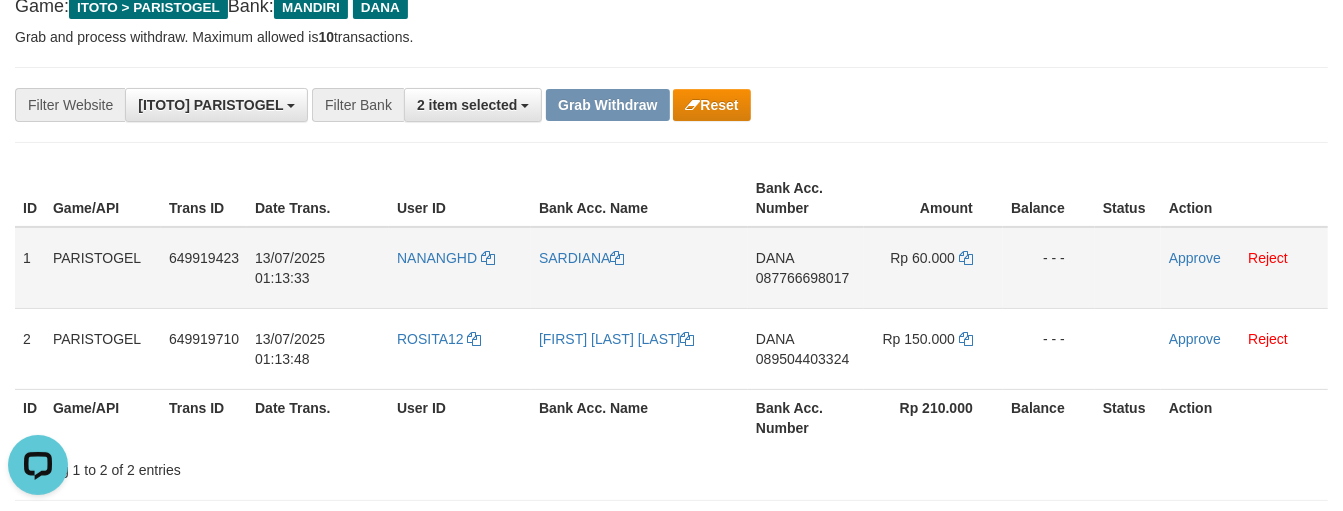 click on "DANA
087766698017" at bounding box center (806, 268) 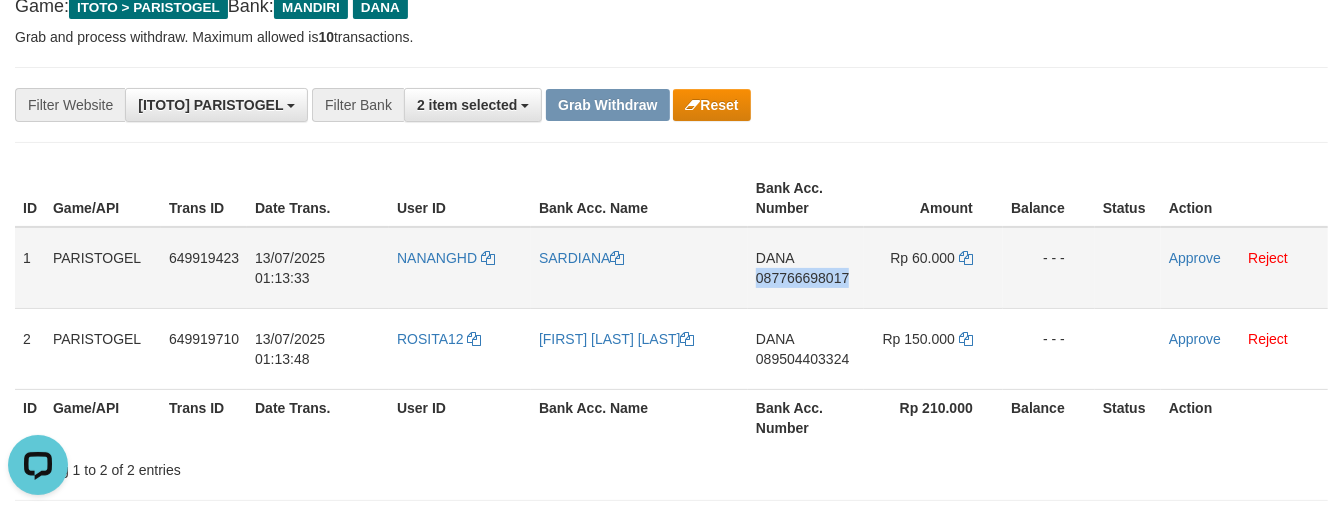 click on "DANA
087766698017" at bounding box center [806, 268] 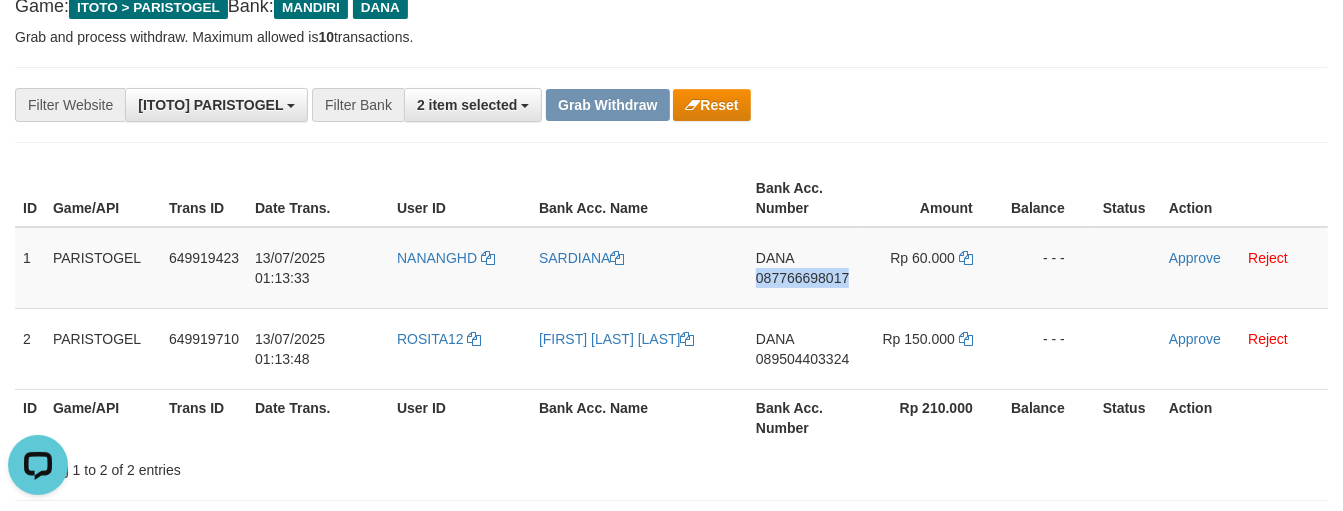 copy on "087766698017" 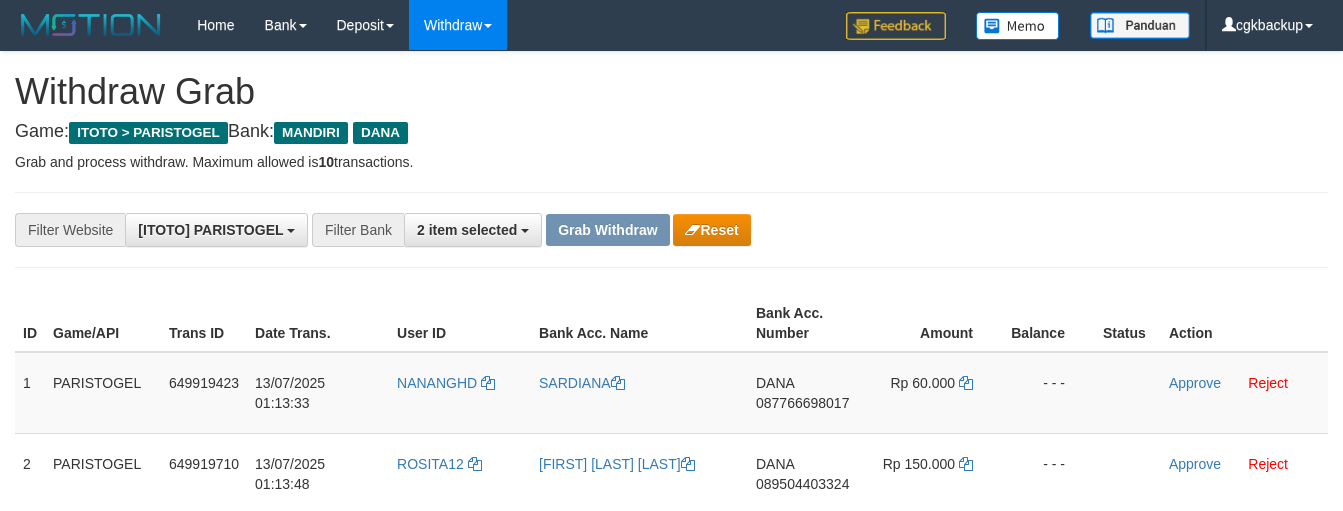 scroll, scrollTop: 138, scrollLeft: 0, axis: vertical 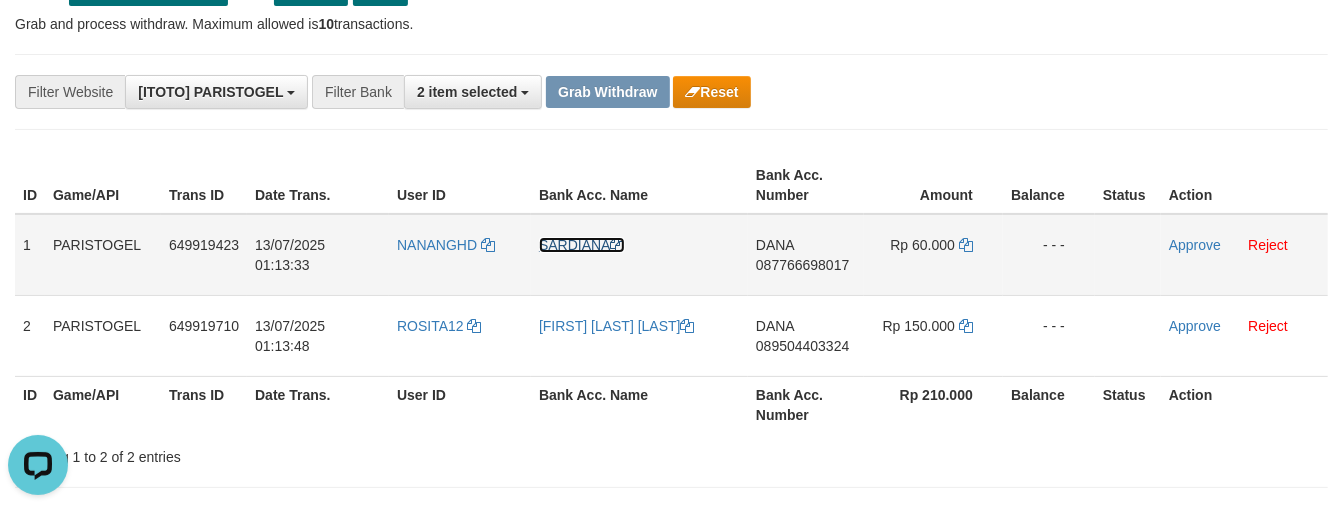 click on "SARDIANA" at bounding box center [582, 245] 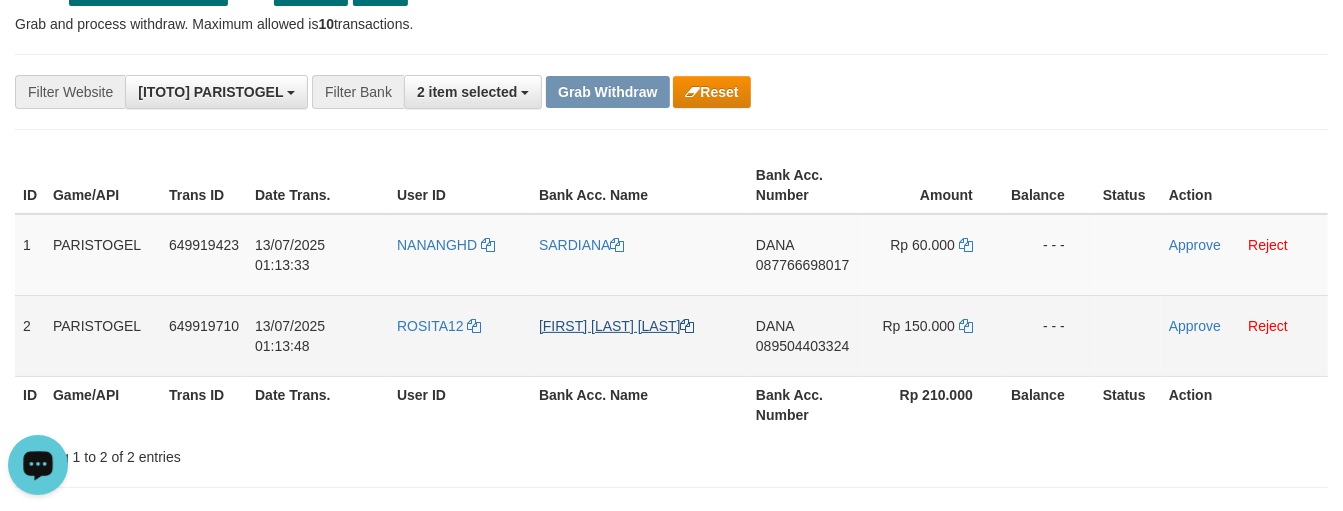 click on "[FIRST] [LAST] [LAST]" at bounding box center (639, 335) 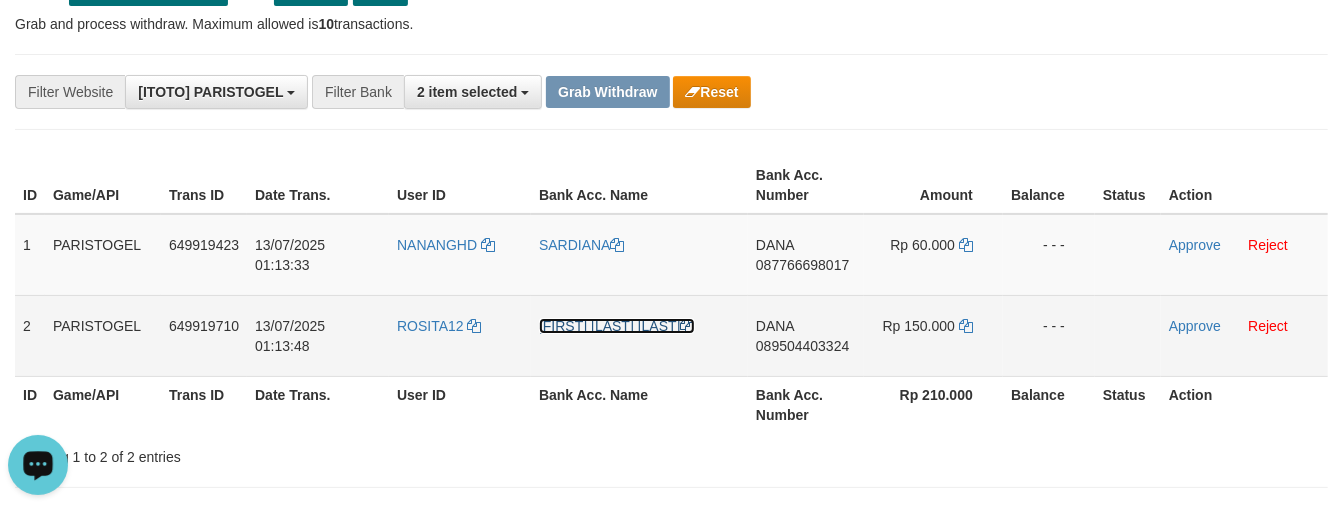 click on "[FIRST] [LAST] [LAST]" at bounding box center (617, 326) 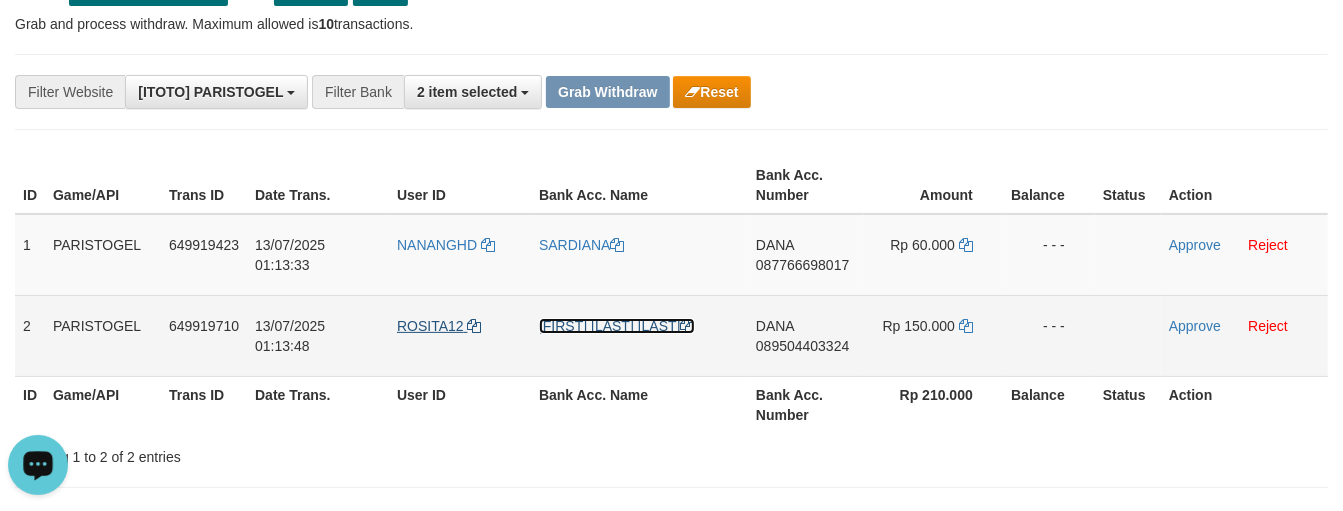 drag, startPoint x: 588, startPoint y: 326, endPoint x: 468, endPoint y: 325, distance: 120.004166 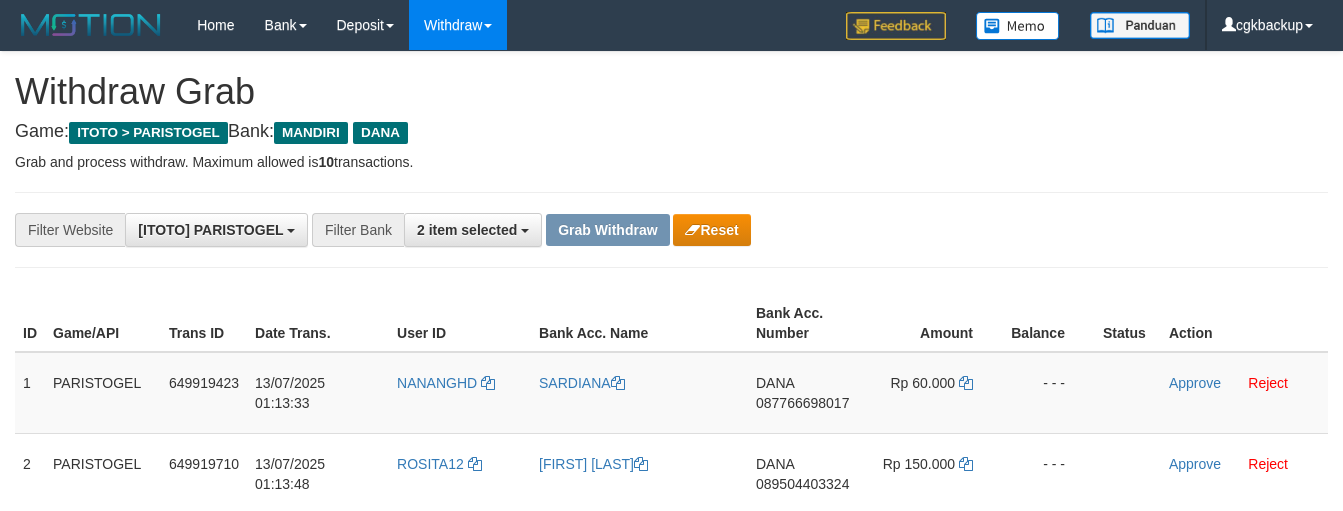 scroll, scrollTop: 140, scrollLeft: 0, axis: vertical 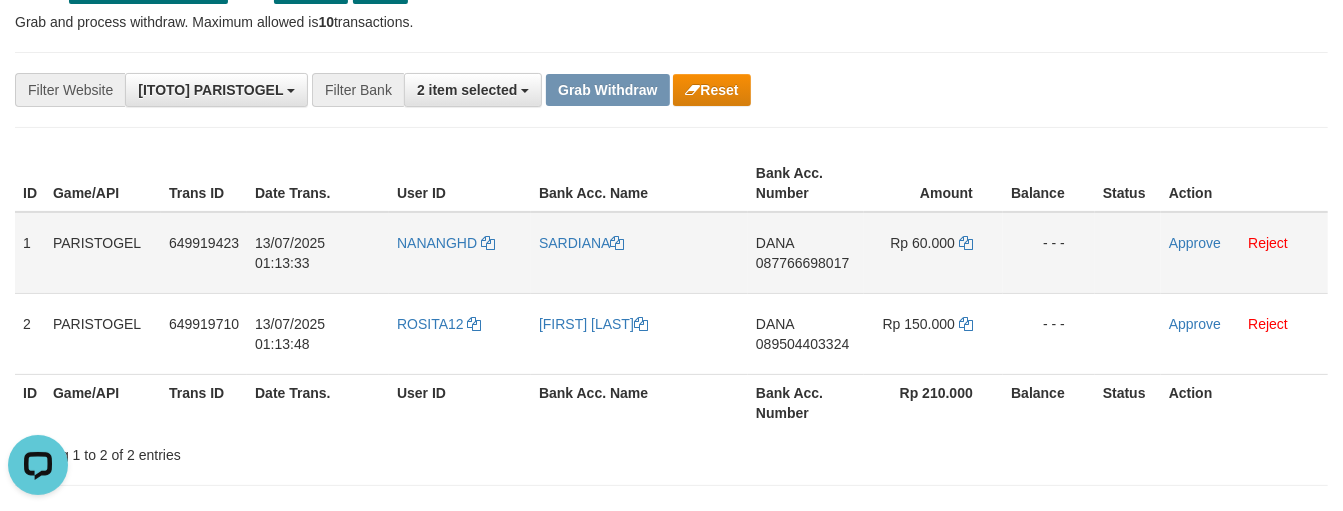 click on "DANA
087766698017" at bounding box center [806, 253] 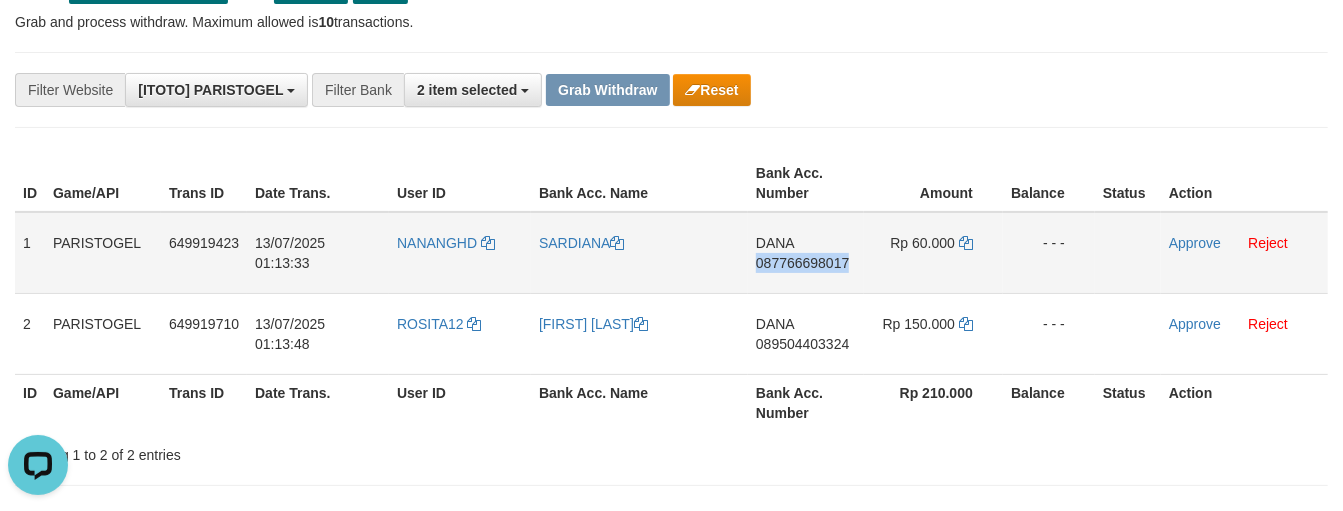 click on "DANA
087766698017" at bounding box center [806, 253] 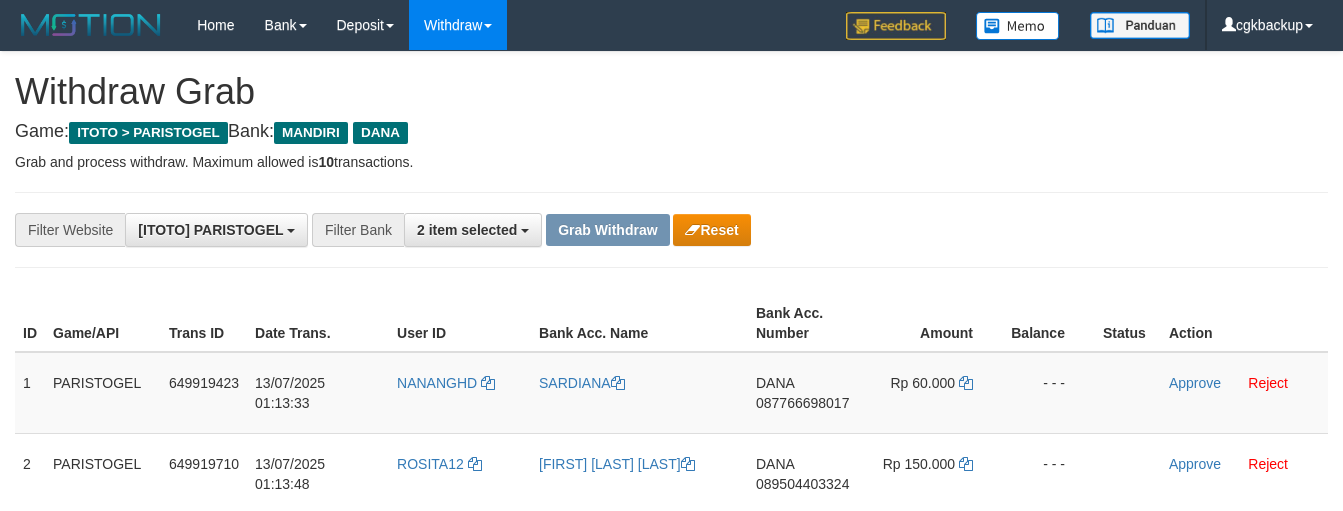 scroll, scrollTop: 141, scrollLeft: 0, axis: vertical 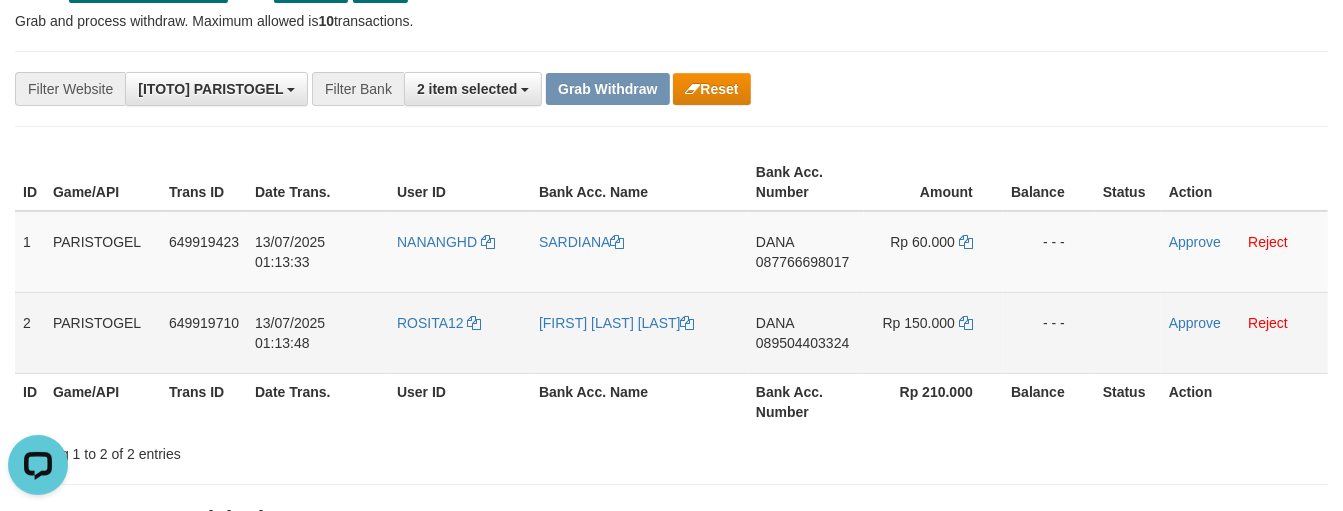 click on "[FIRST]
[PHONE]" at bounding box center (806, 332) 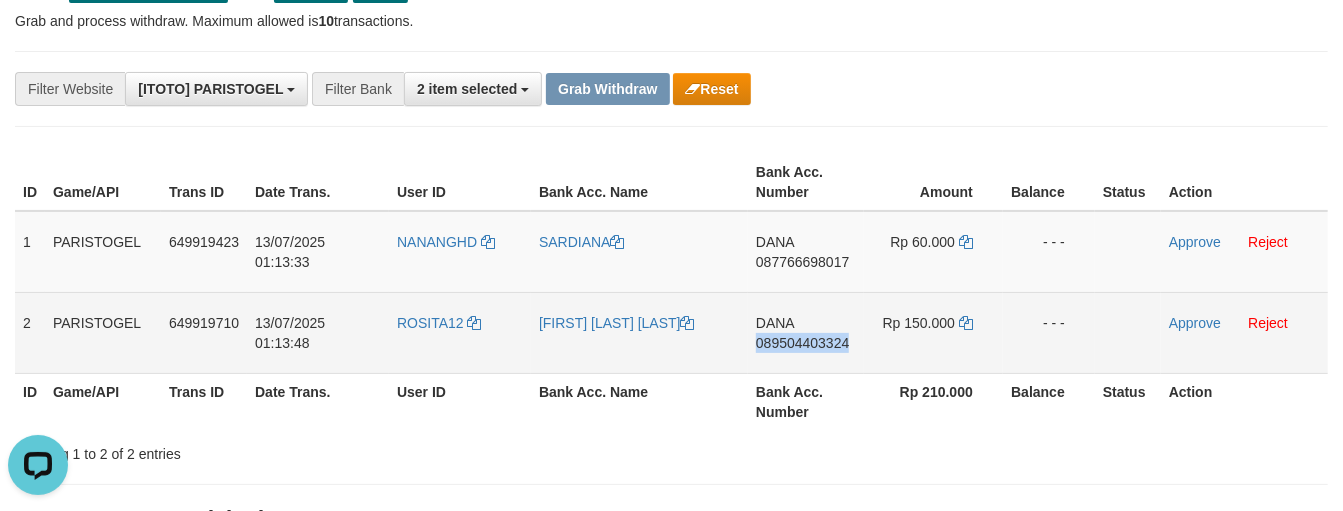 click on "[FIRST]
[PHONE]" at bounding box center (806, 332) 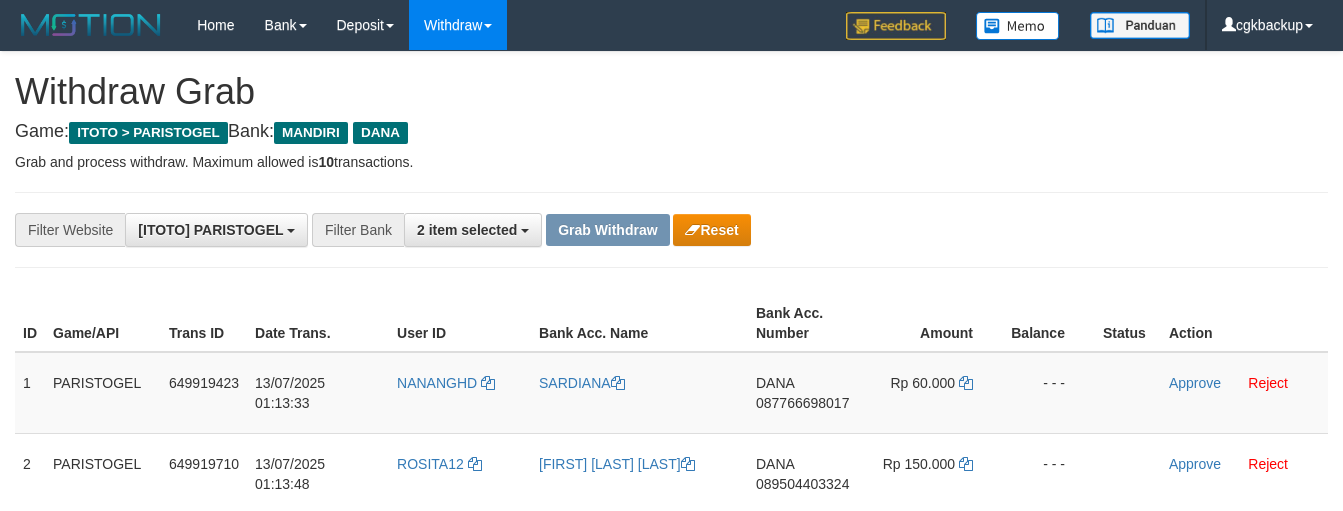 scroll, scrollTop: 141, scrollLeft: 0, axis: vertical 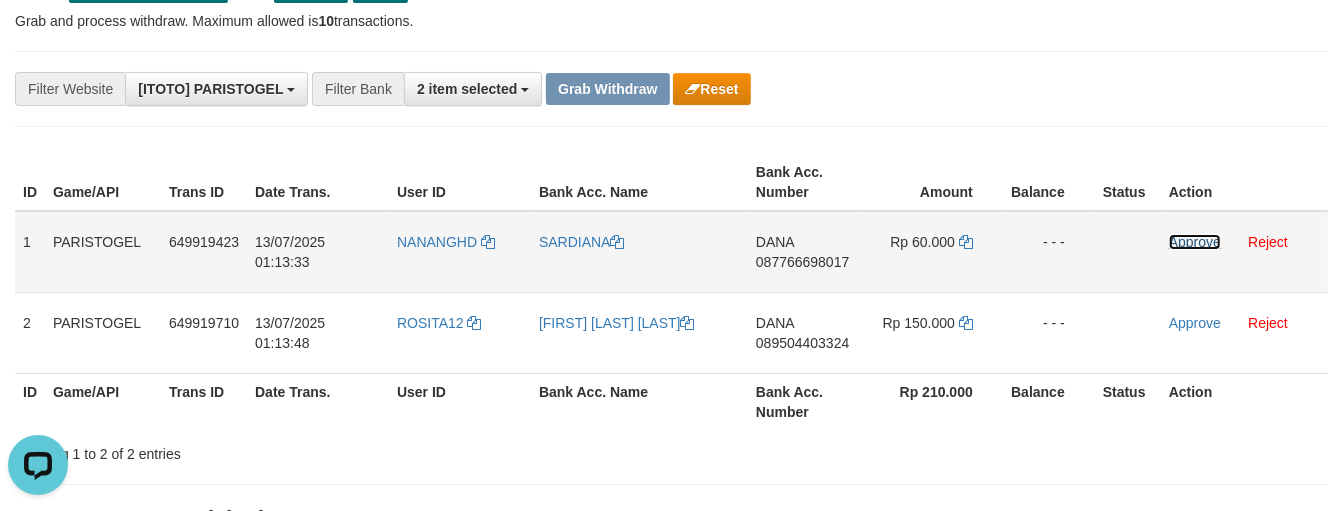 click on "Approve" at bounding box center [1195, 242] 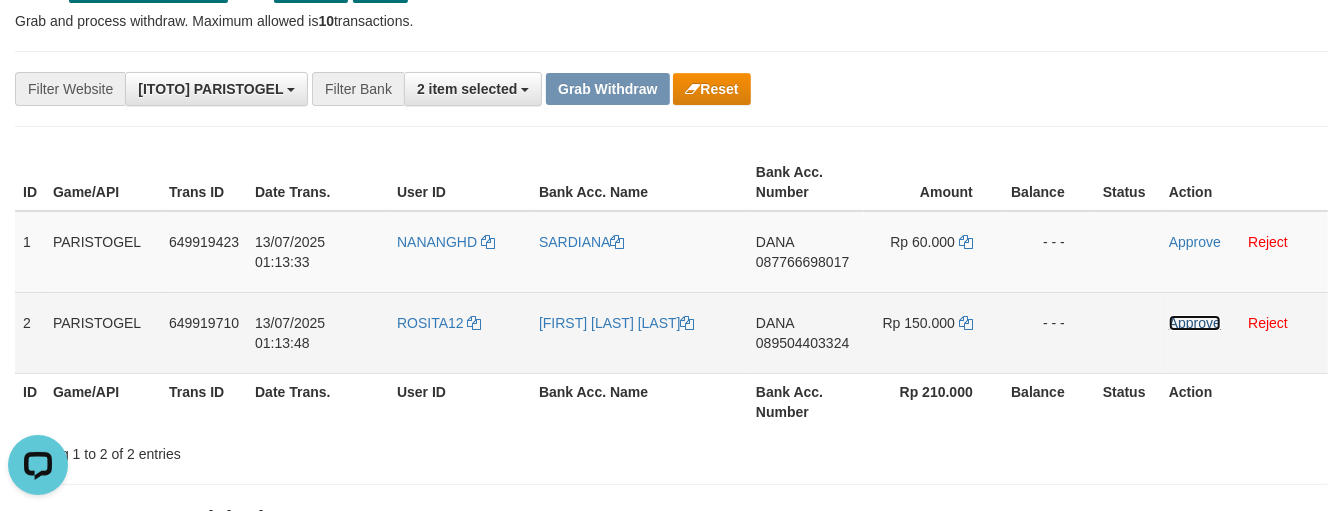 click on "Approve" at bounding box center (1195, 323) 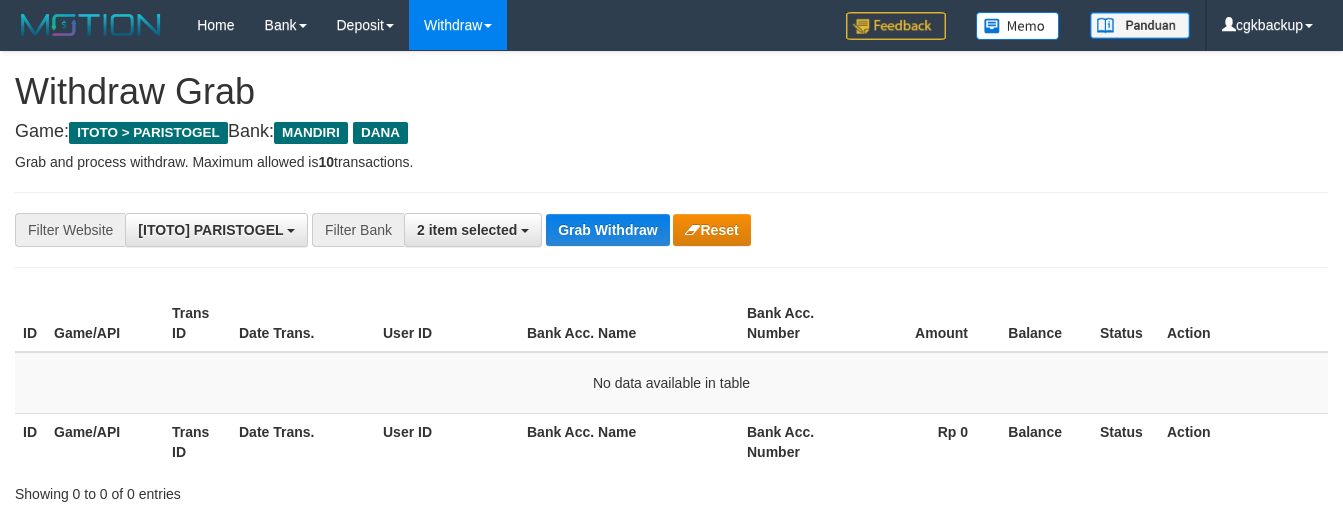 scroll, scrollTop: 141, scrollLeft: 0, axis: vertical 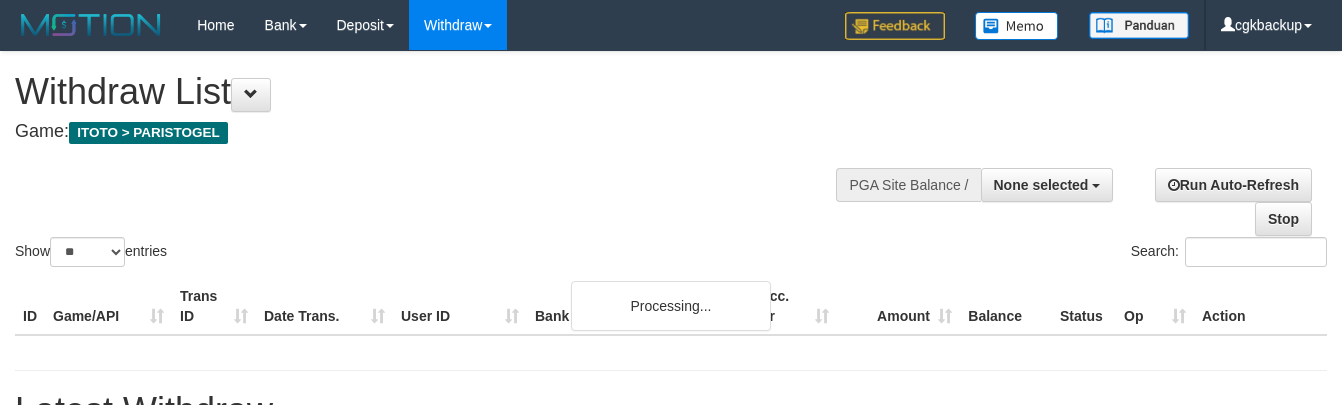 select 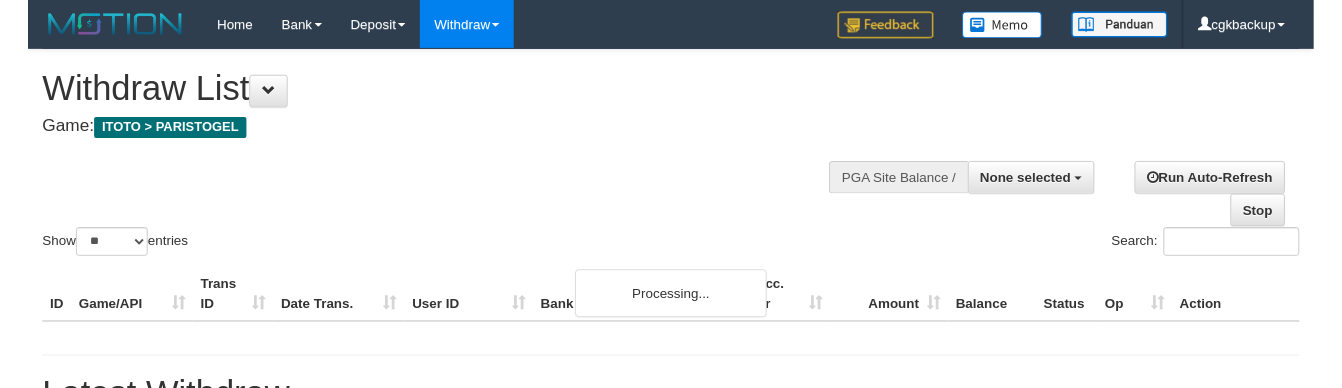scroll, scrollTop: 0, scrollLeft: 0, axis: both 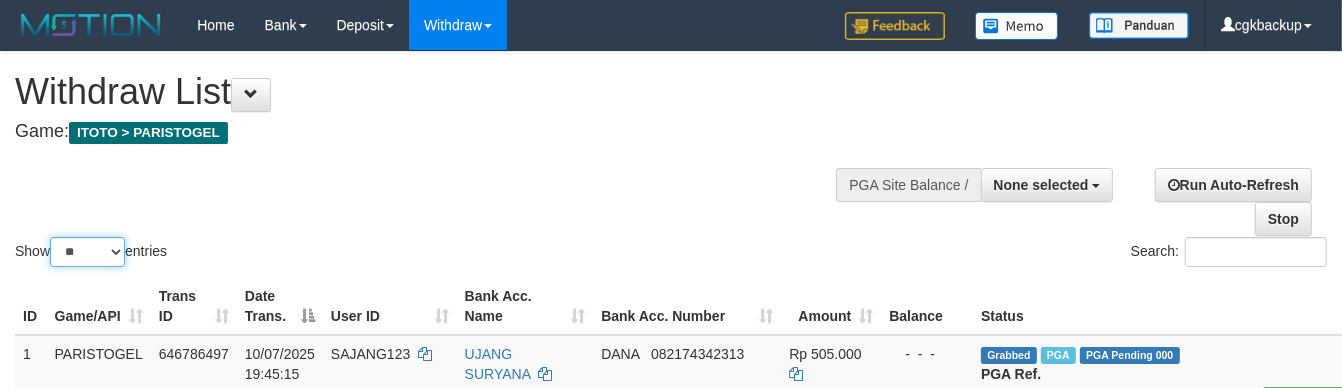 click on "** ** ** ***" at bounding box center [87, 252] 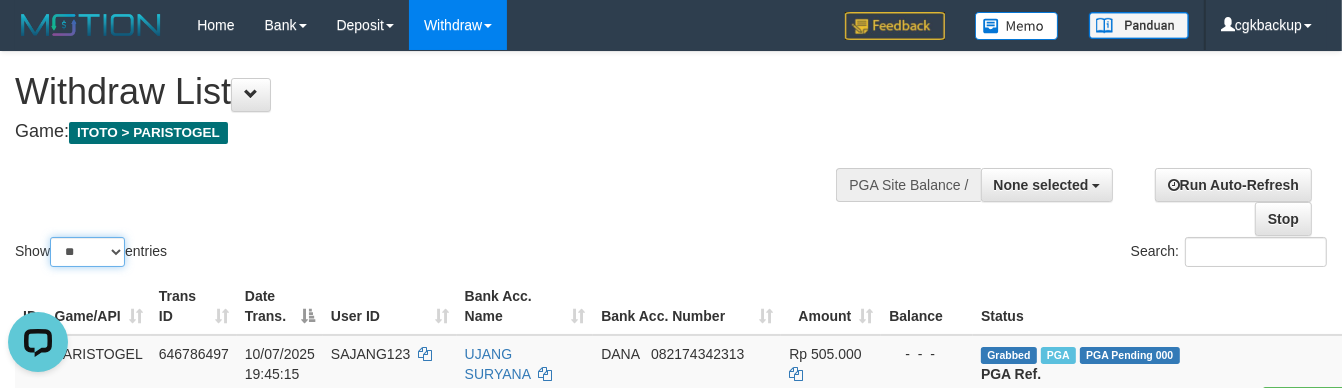 scroll, scrollTop: 0, scrollLeft: 0, axis: both 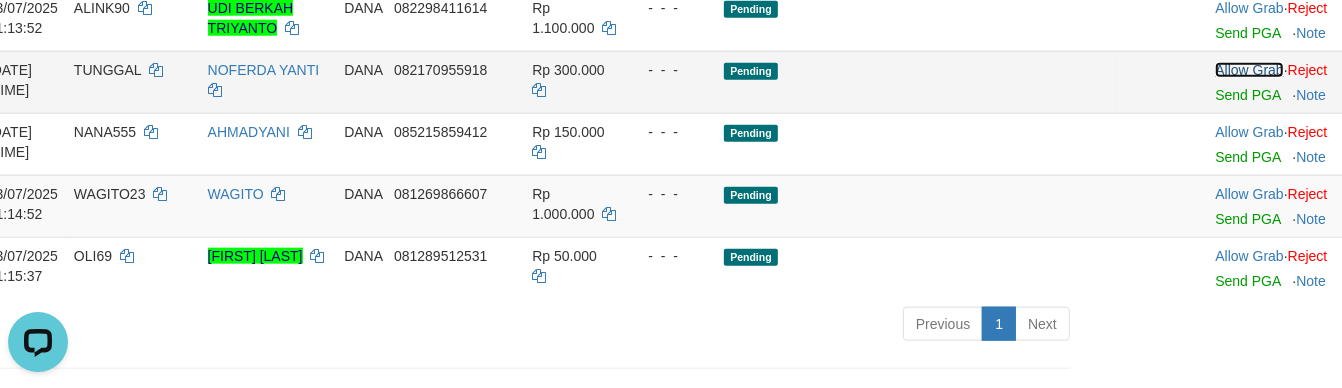 click on "Allow Grab" at bounding box center (1249, 70) 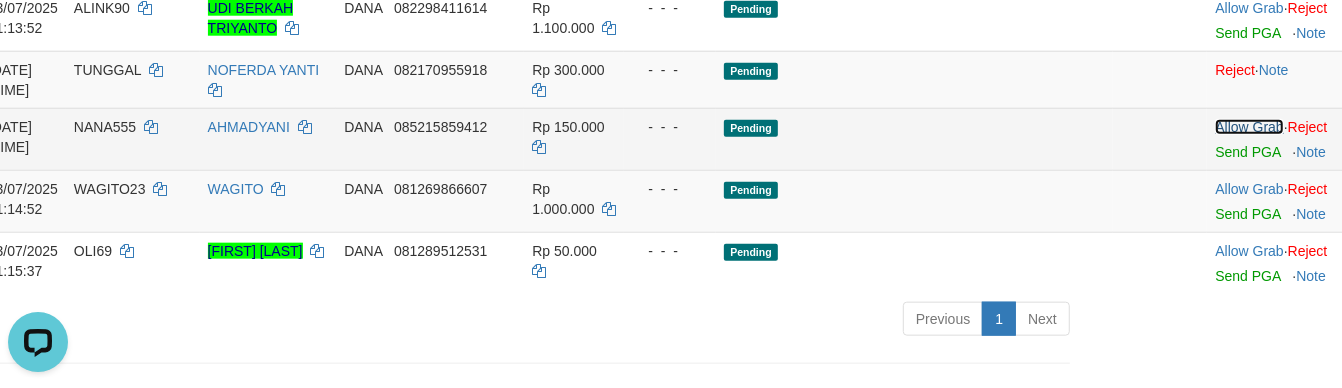 click on "Allow Grab" at bounding box center [1249, 127] 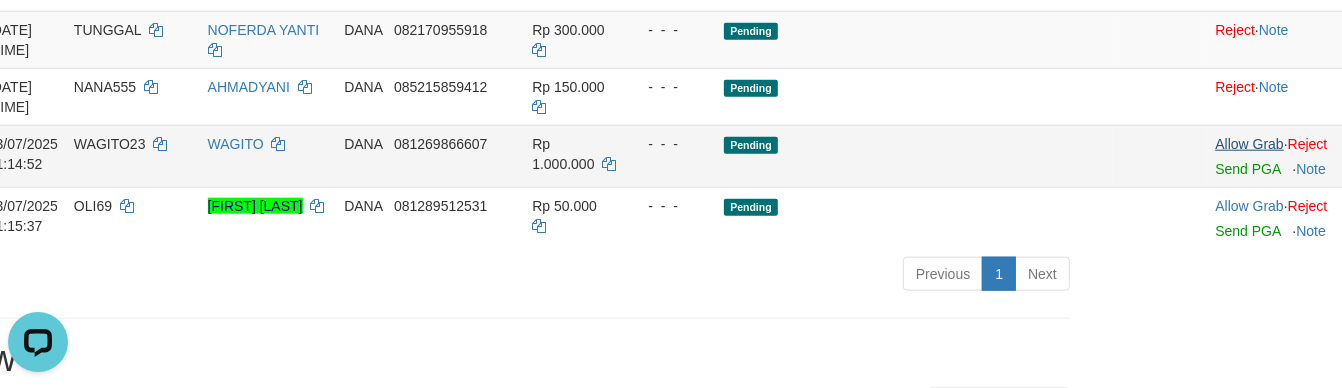 scroll, scrollTop: 1888, scrollLeft: 257, axis: both 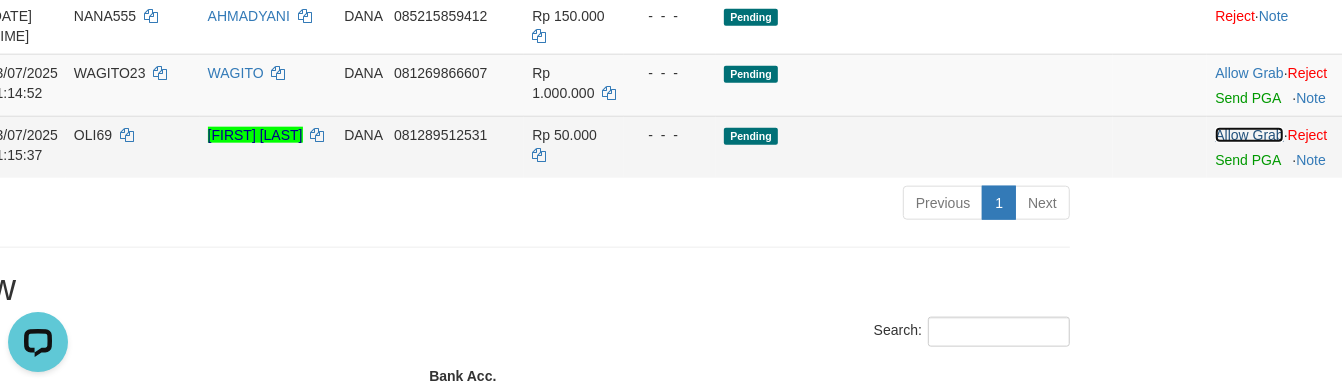 click on "Allow Grab" at bounding box center [1249, 135] 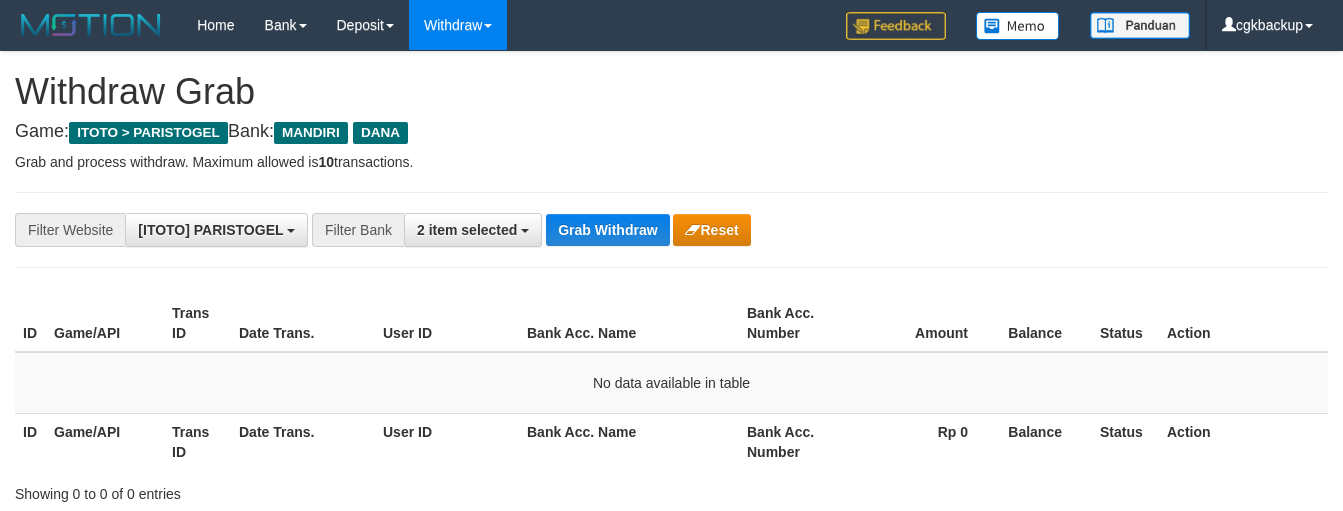 scroll, scrollTop: 141, scrollLeft: 0, axis: vertical 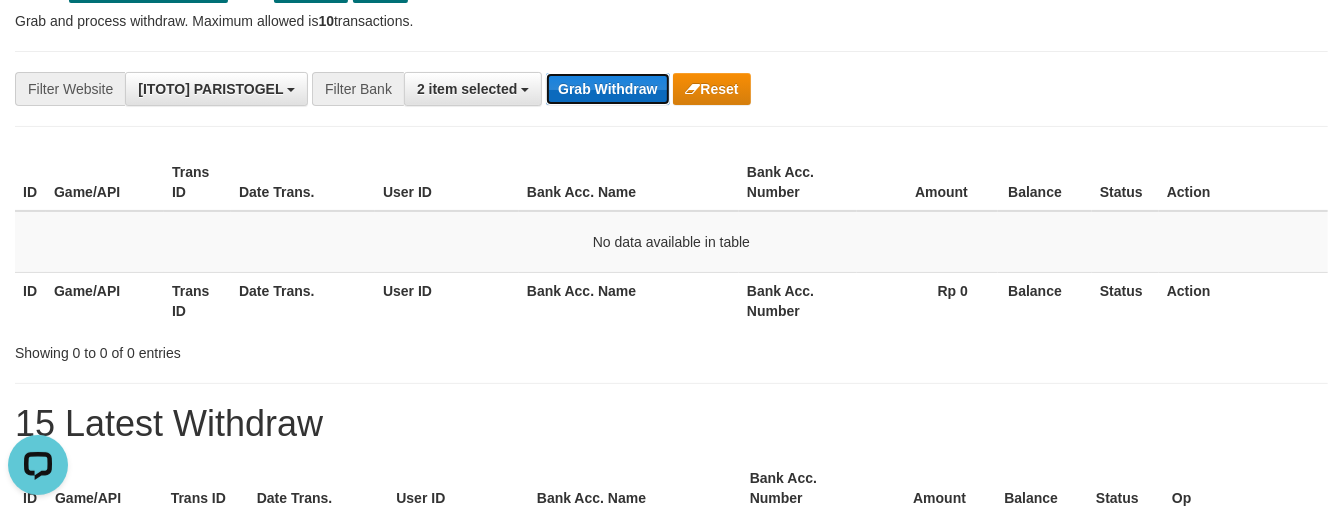 click on "Grab Withdraw" at bounding box center (607, 89) 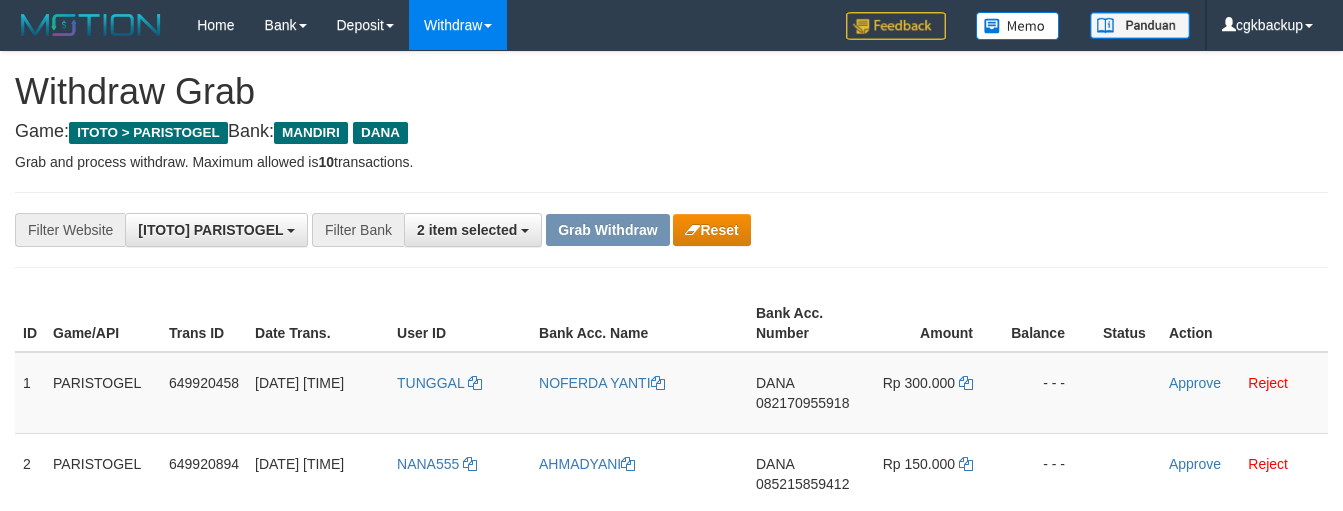 scroll, scrollTop: 0, scrollLeft: 0, axis: both 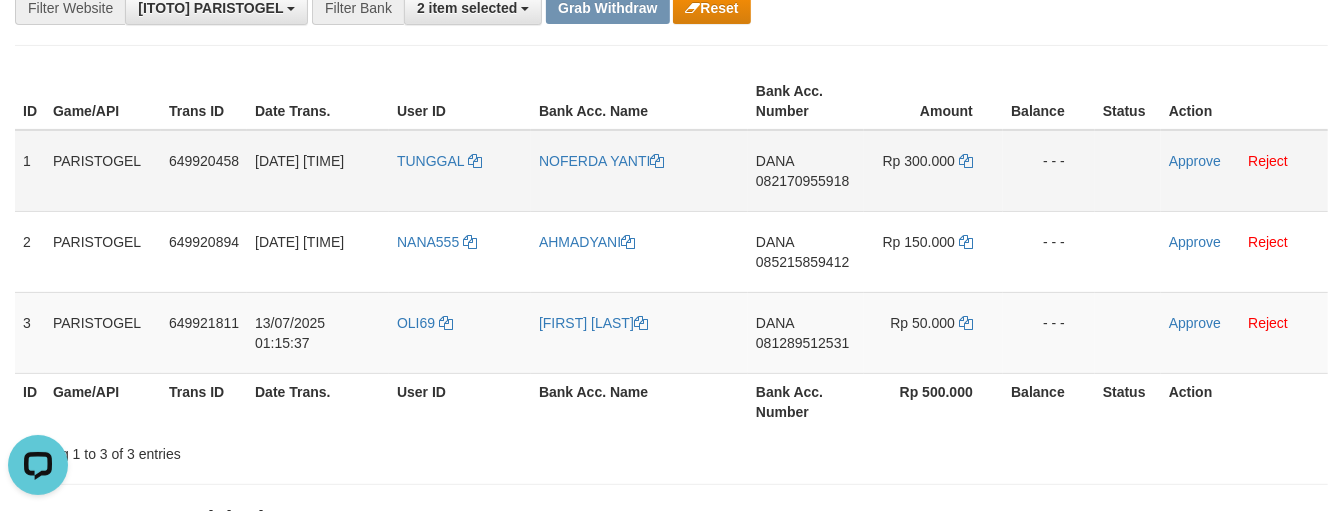 click on "TUNGGAL" at bounding box center [460, 171] 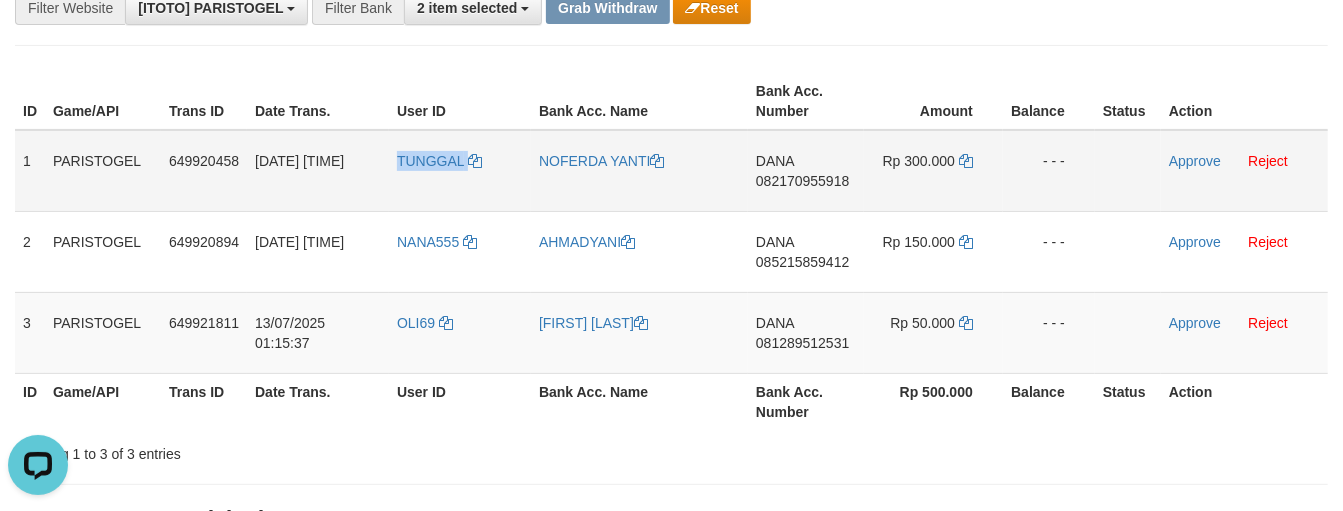 click on "TUNGGAL" at bounding box center [460, 171] 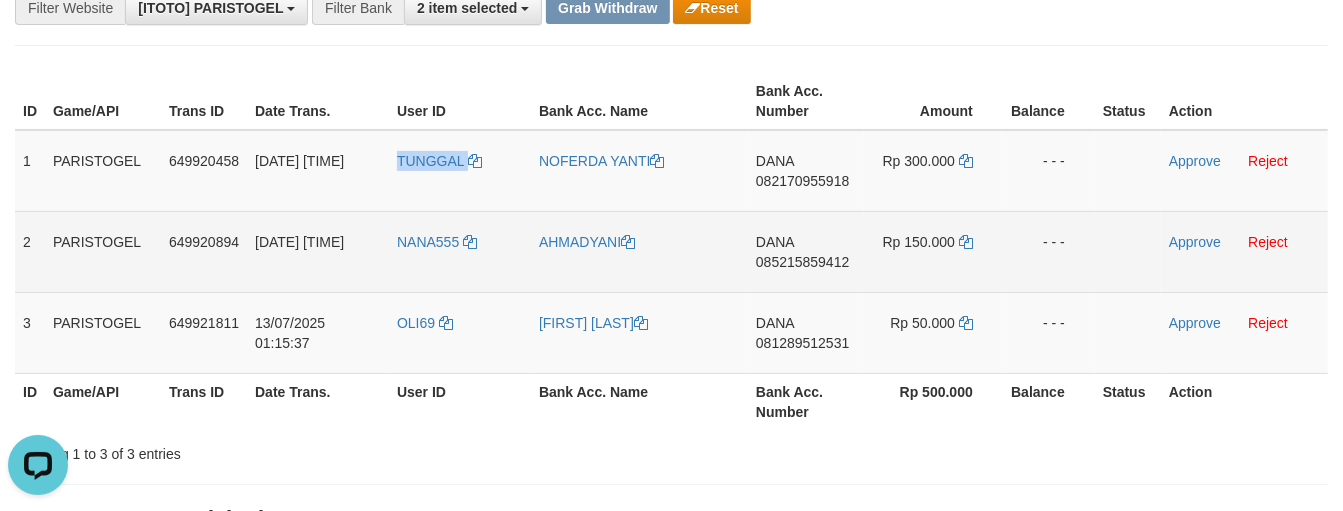 copy on "TUNGGAL" 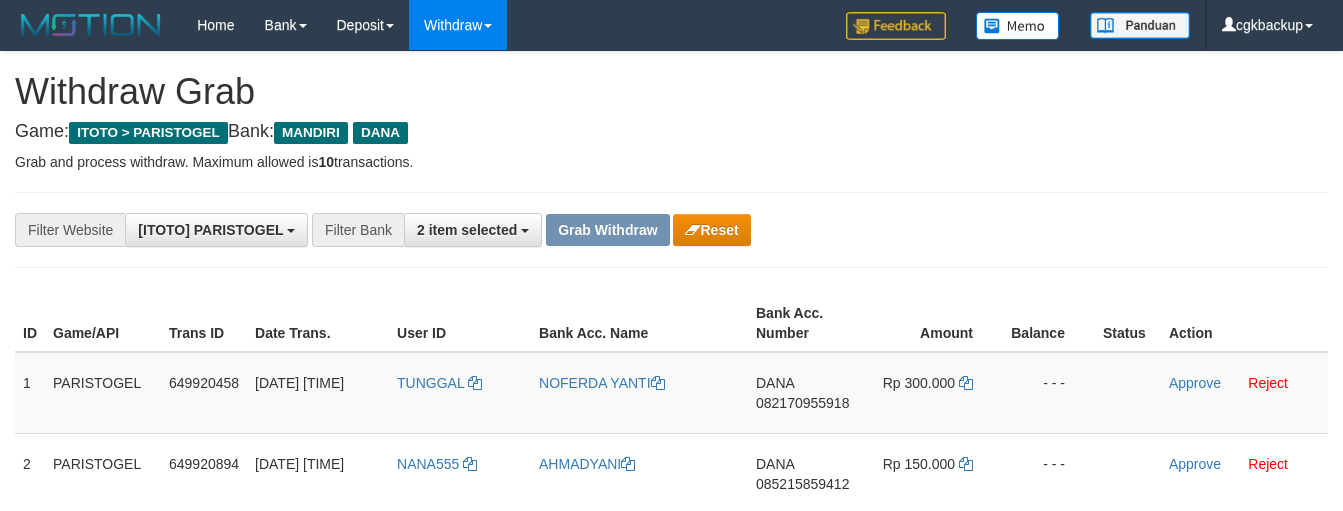 scroll, scrollTop: 134, scrollLeft: 0, axis: vertical 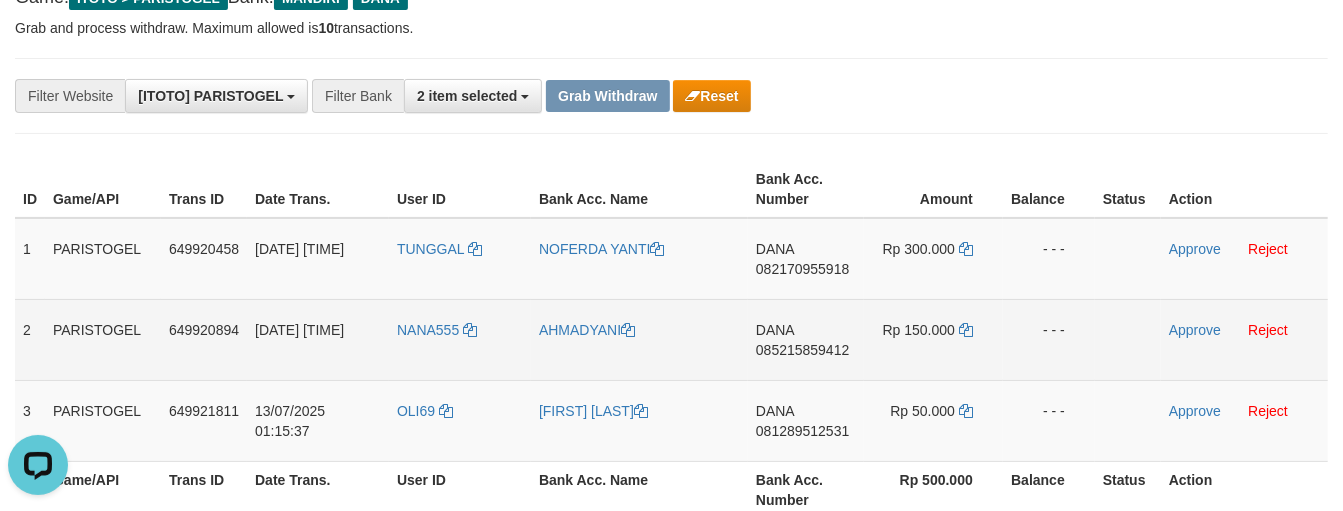 click on "NANA555" at bounding box center (460, 339) 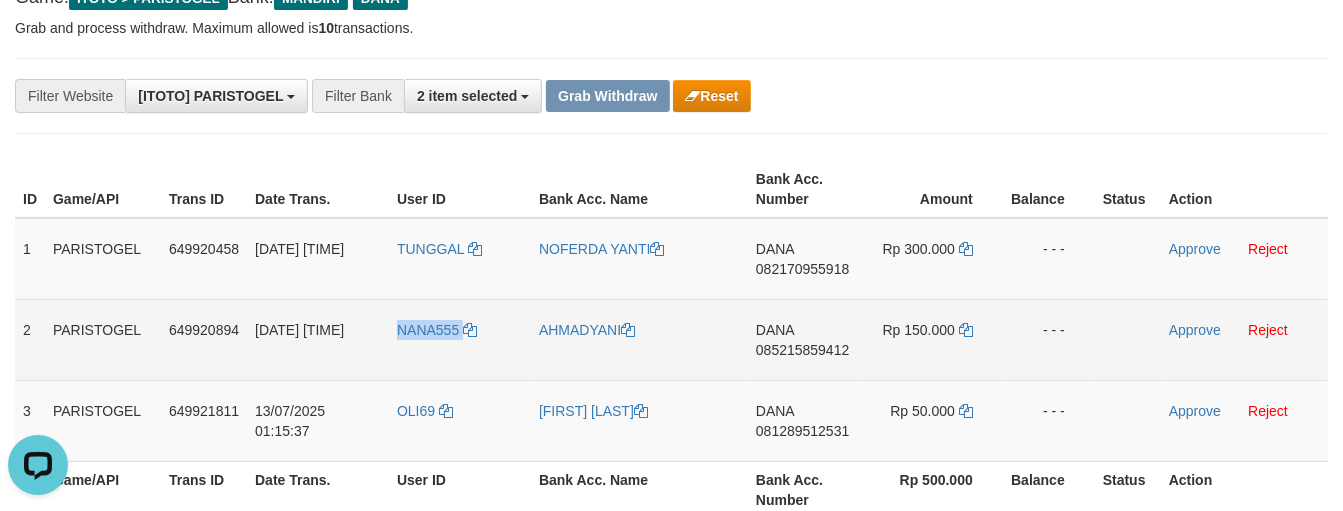 click on "NANA555" at bounding box center [460, 339] 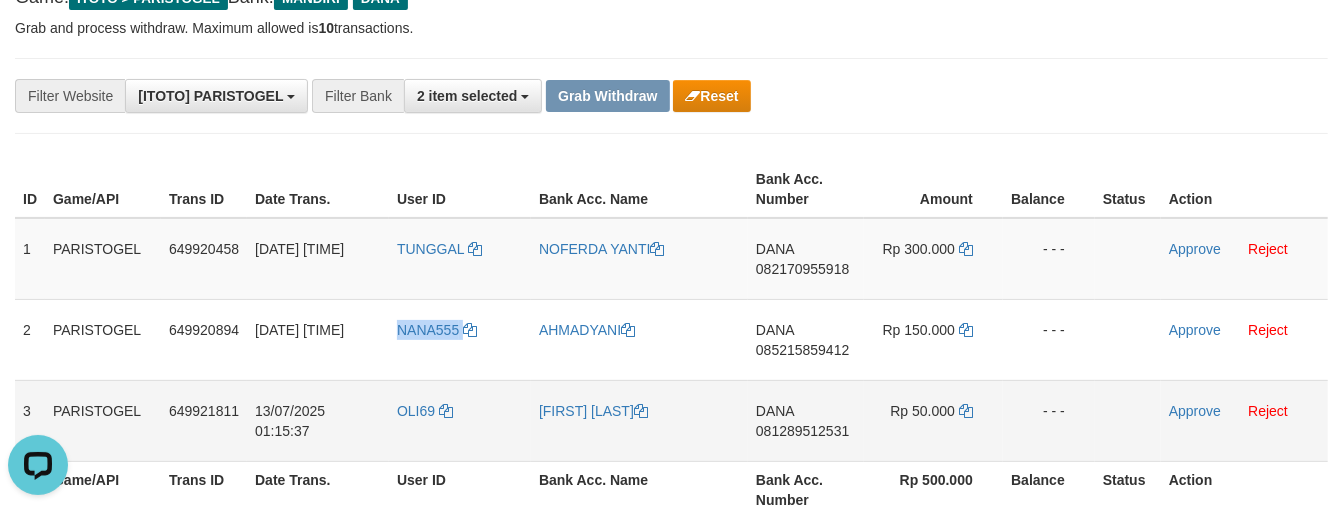 copy on "NANA555" 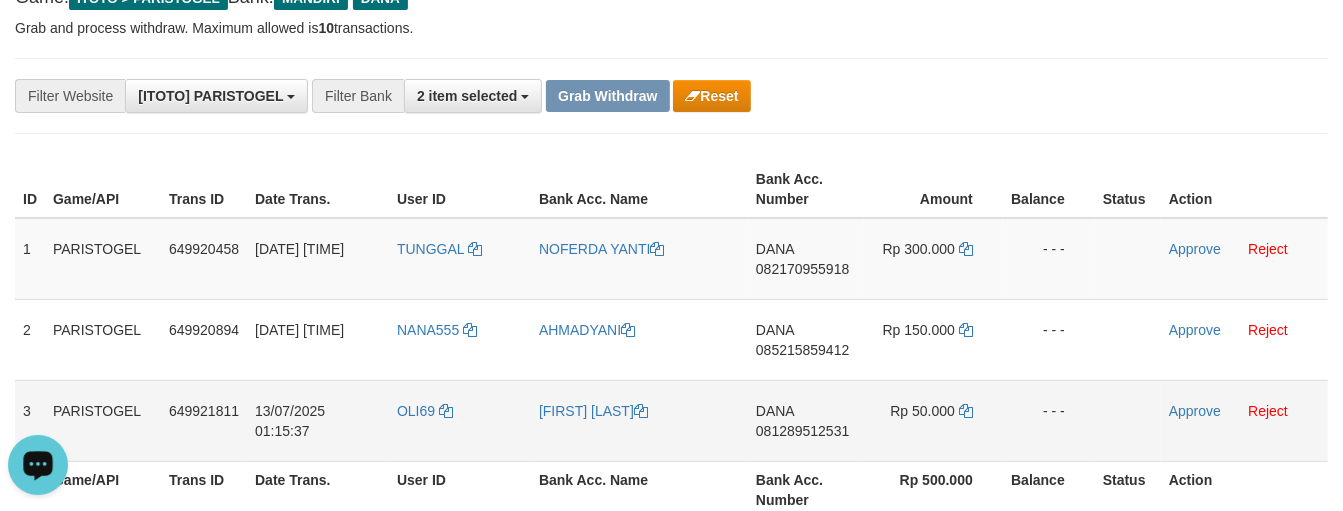 click on "OLI69" at bounding box center [460, 420] 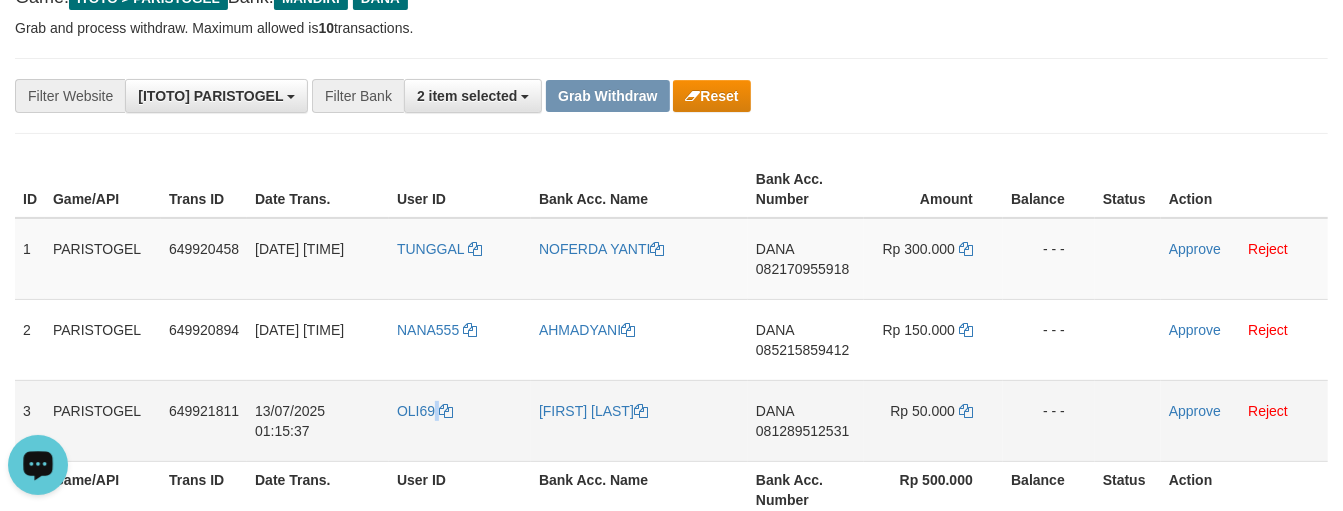 click on "OLI69" at bounding box center (460, 420) 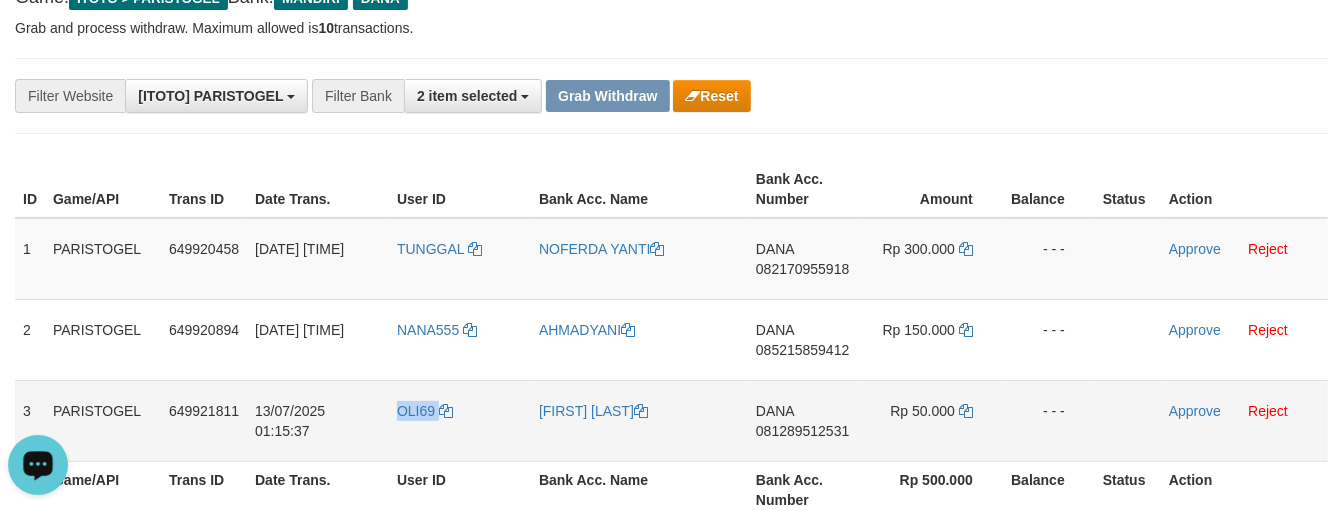 click on "OLI69" at bounding box center (460, 420) 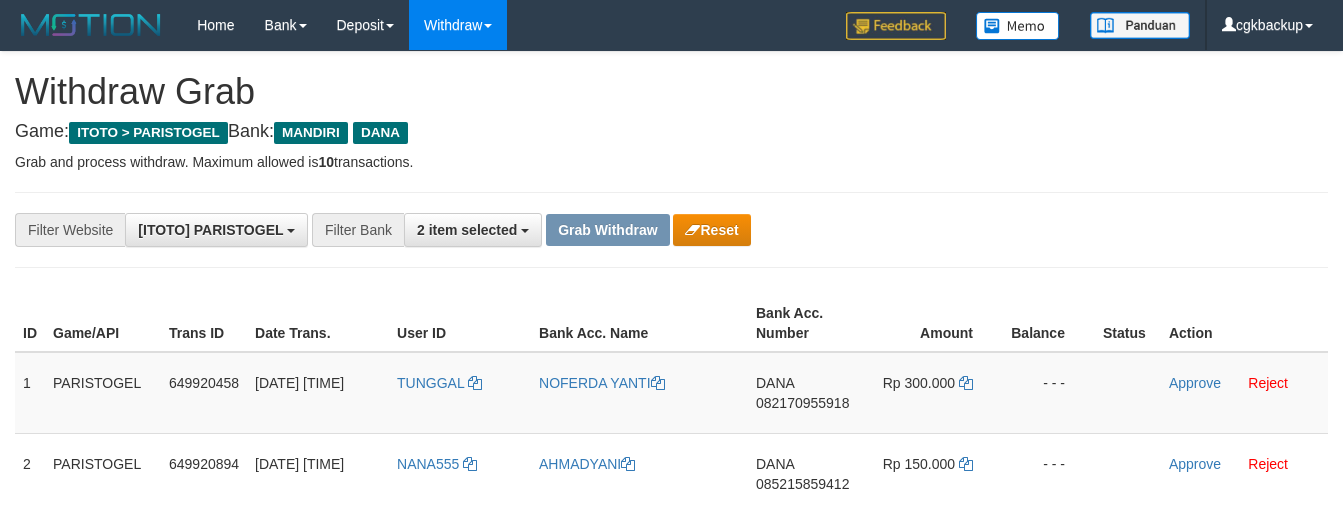 scroll, scrollTop: 125, scrollLeft: 0, axis: vertical 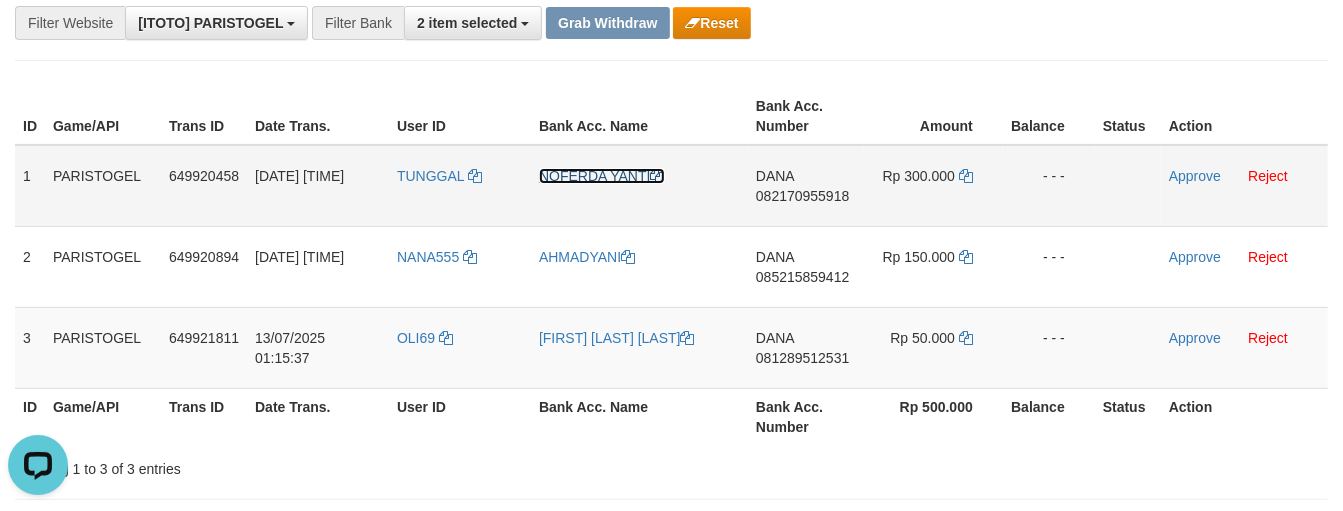 click on "NOFERDA YANTI" at bounding box center [602, 176] 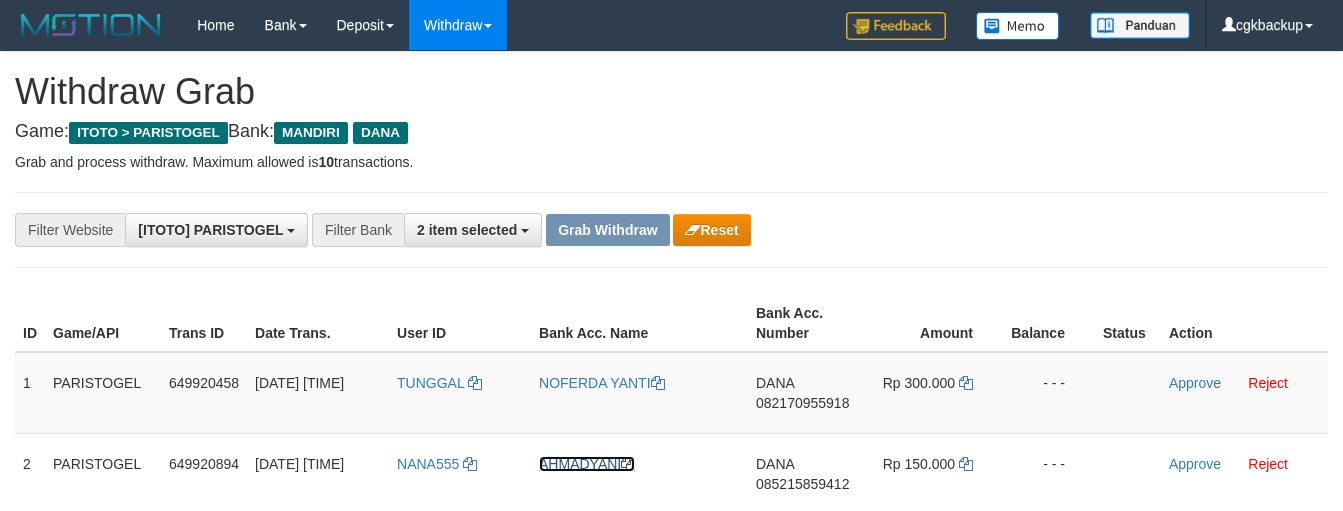 scroll, scrollTop: 207, scrollLeft: 0, axis: vertical 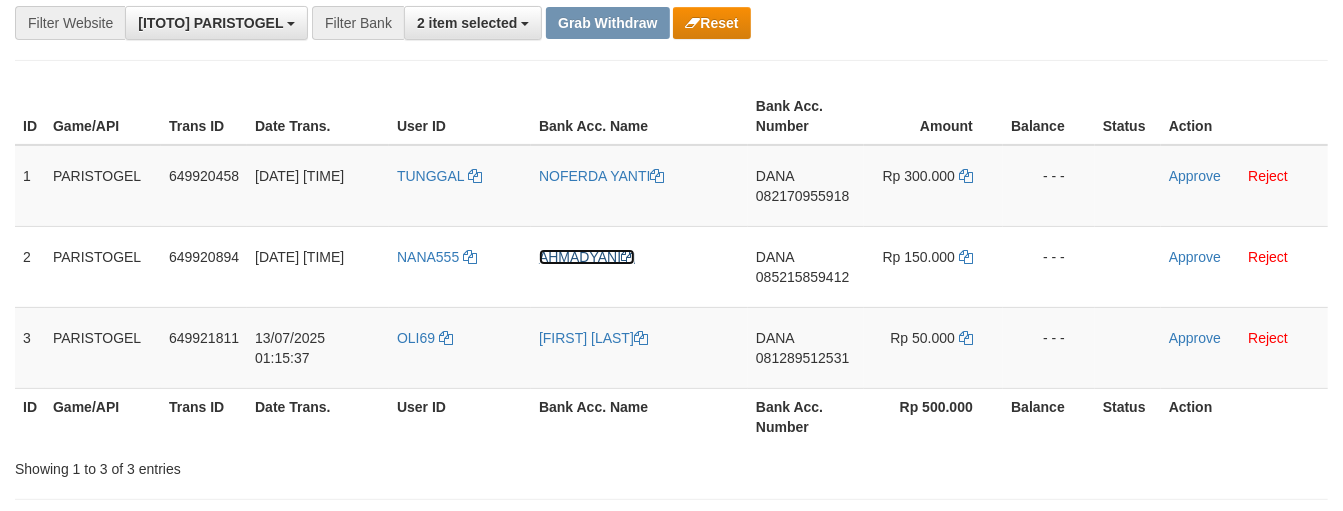 click on "AHMADYANI" at bounding box center (587, 257) 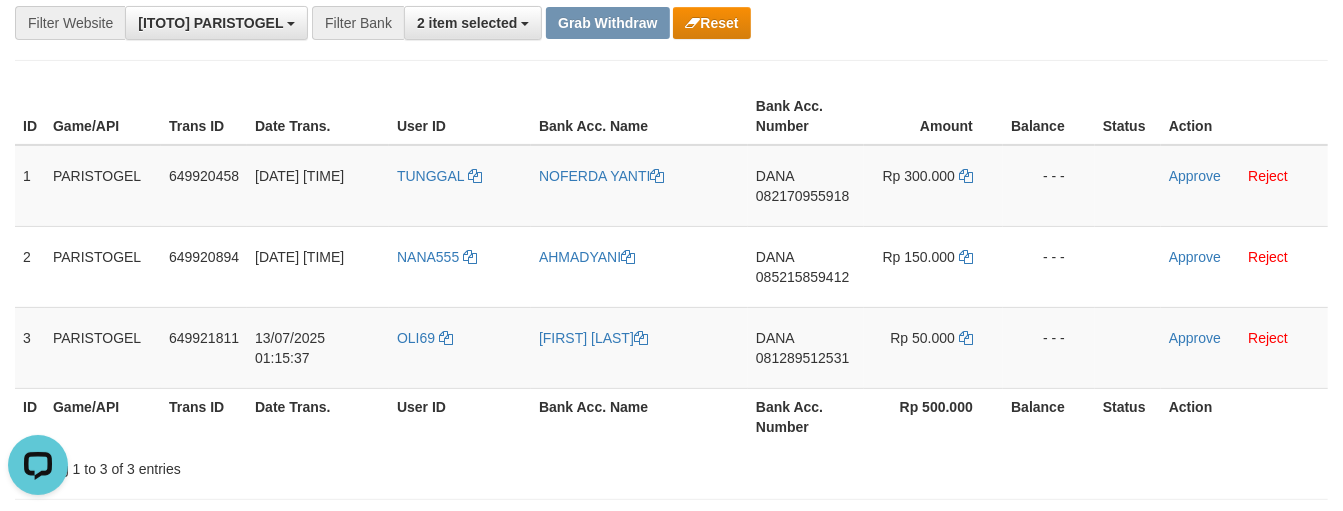 scroll, scrollTop: 0, scrollLeft: 0, axis: both 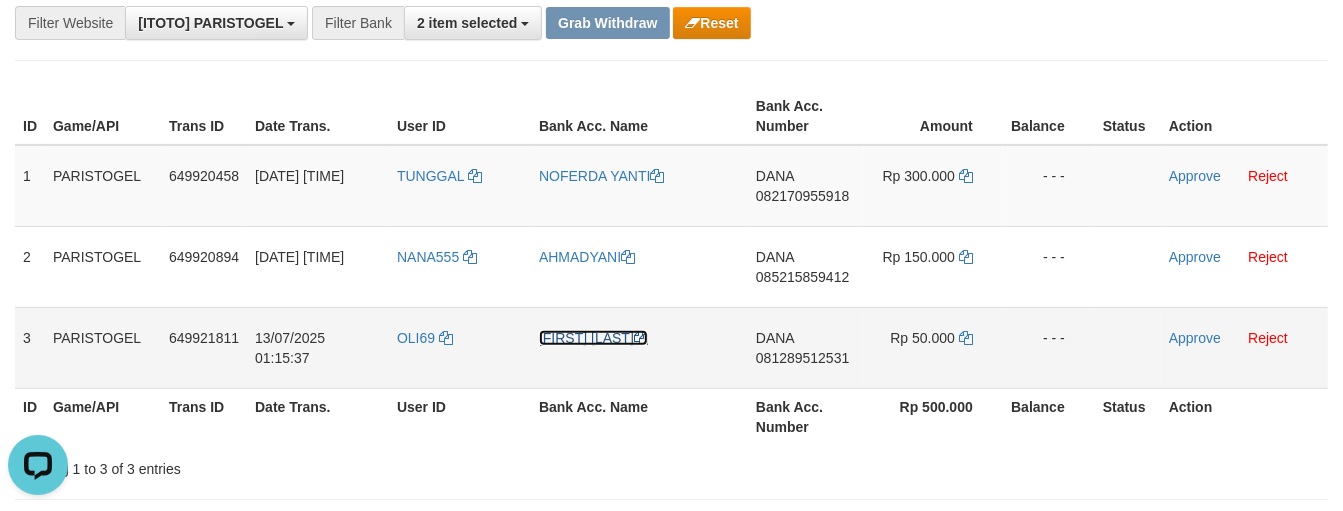 click on "[FIRST] [LAST]" at bounding box center [593, 338] 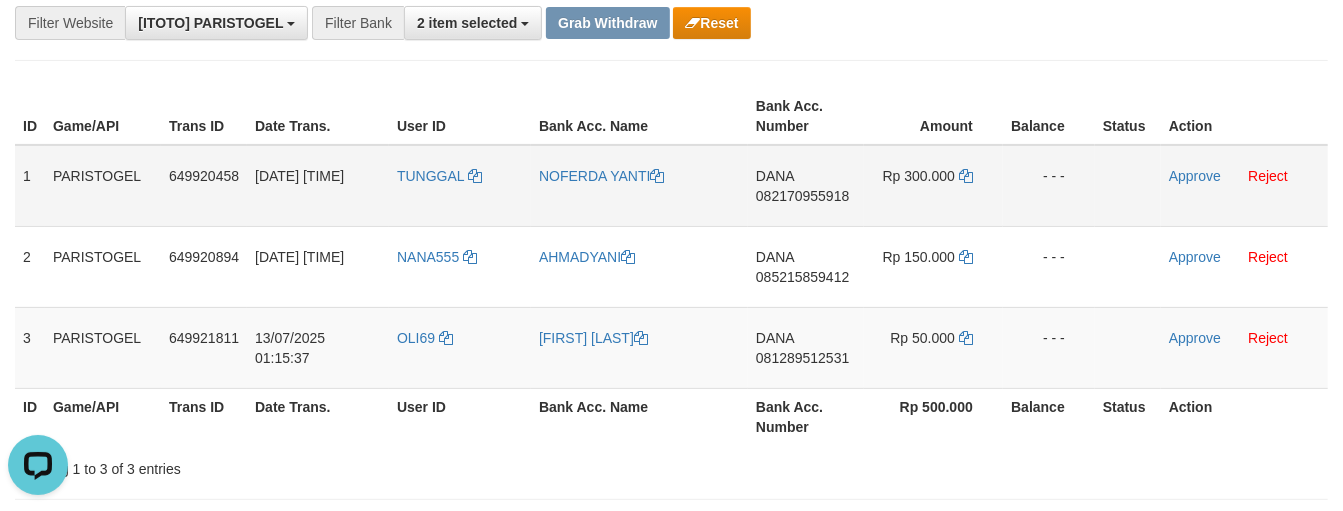 click on "DANA
082170955918" at bounding box center (806, 186) 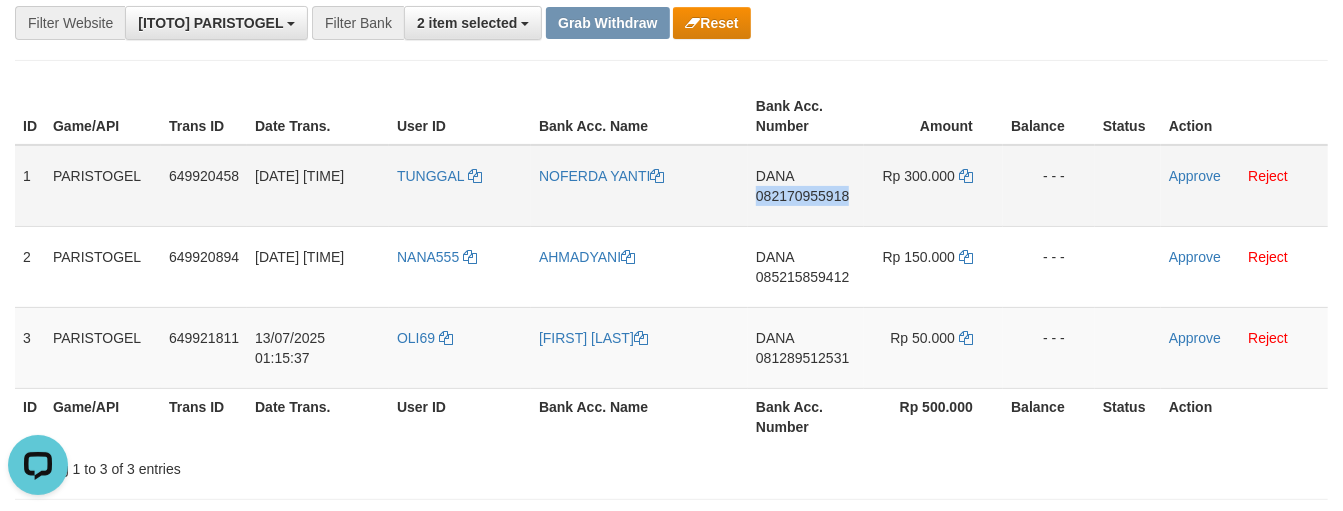 click on "DANA
082170955918" at bounding box center [806, 186] 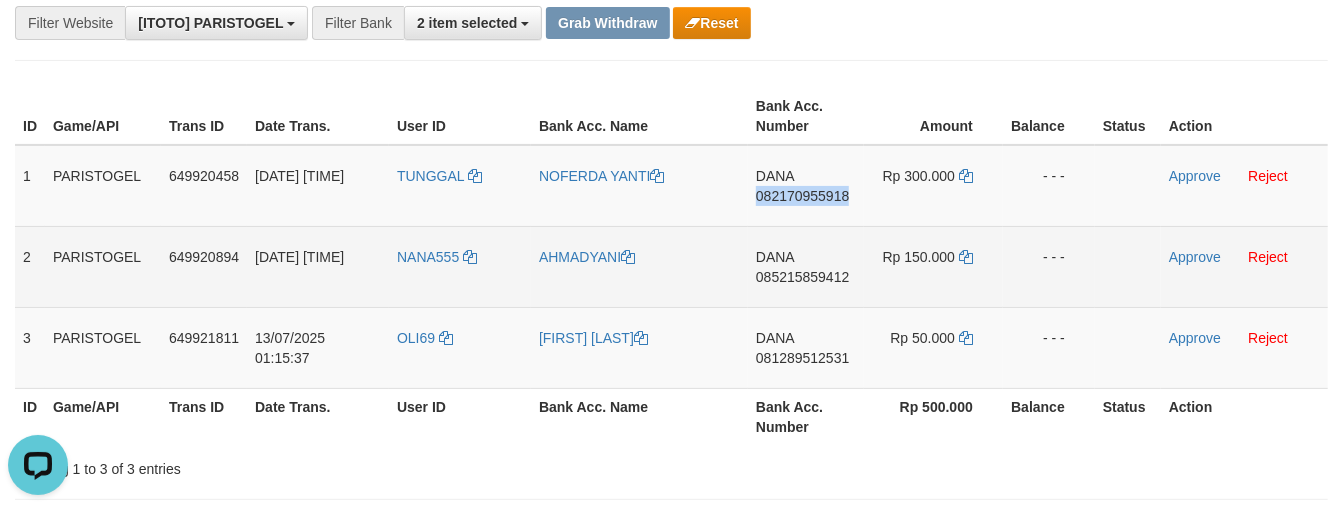 copy on "082170955918" 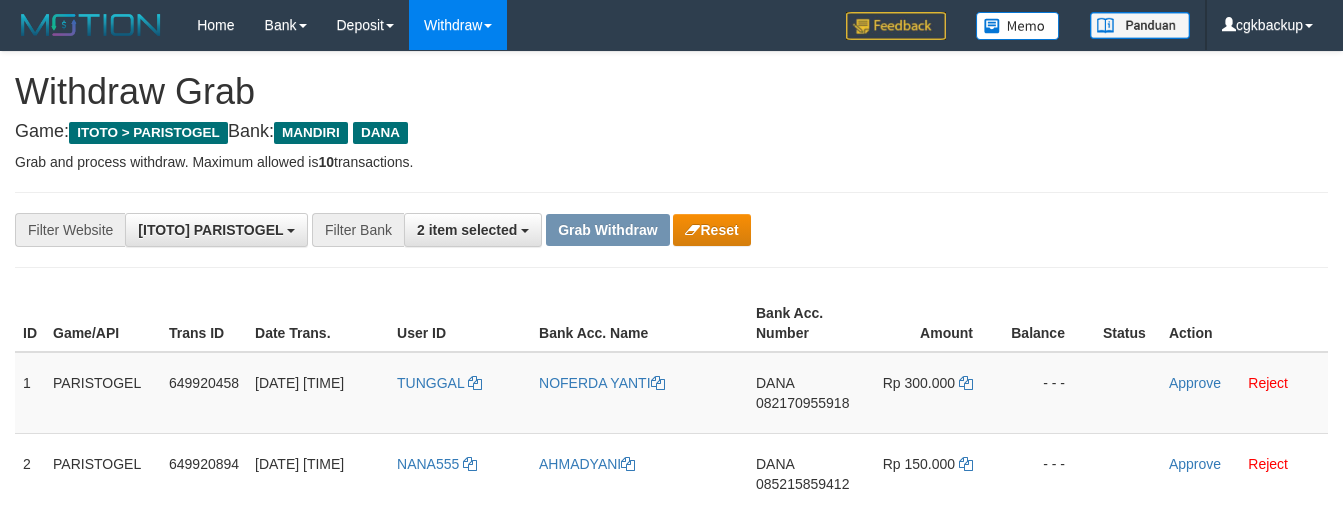 scroll, scrollTop: 207, scrollLeft: 0, axis: vertical 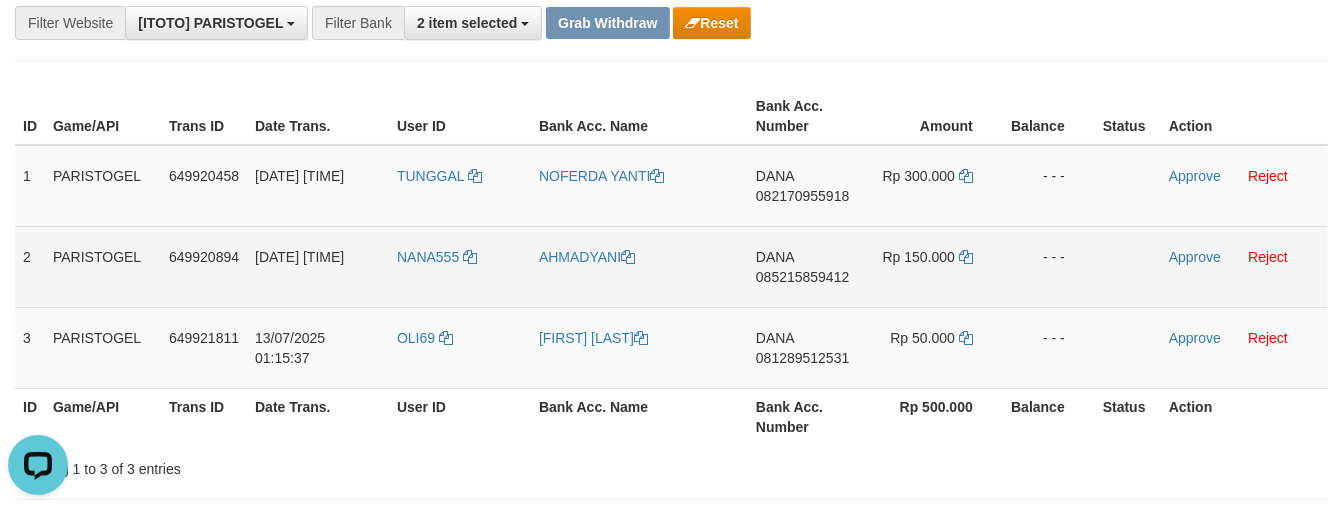 click on "[BRAND]
[PHONE]" at bounding box center (806, 266) 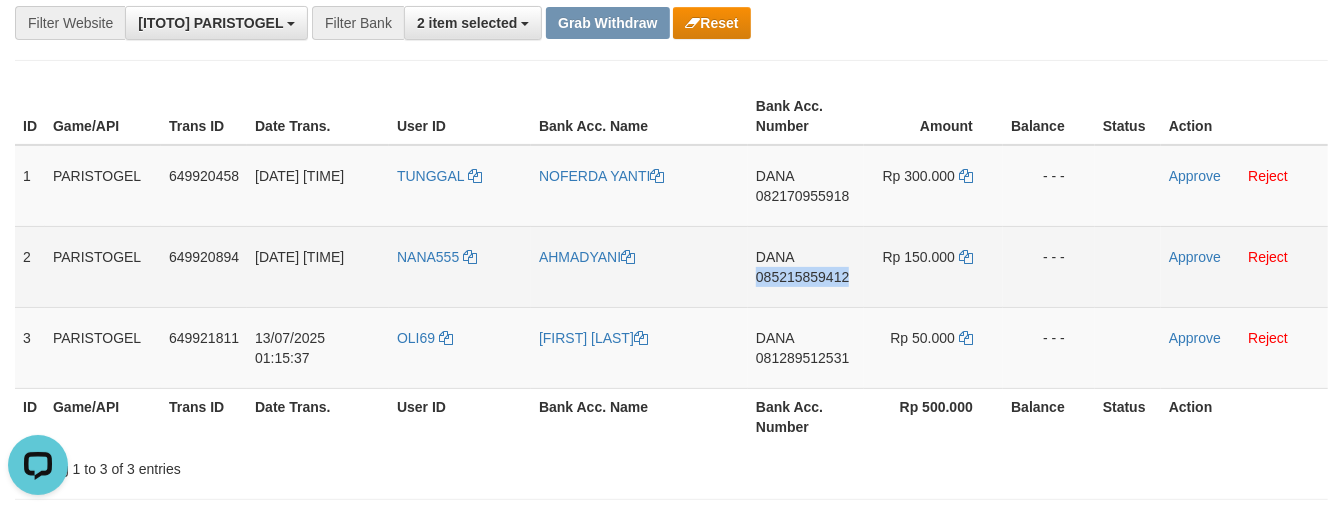 click on "[BRAND]
[PHONE]" at bounding box center [806, 266] 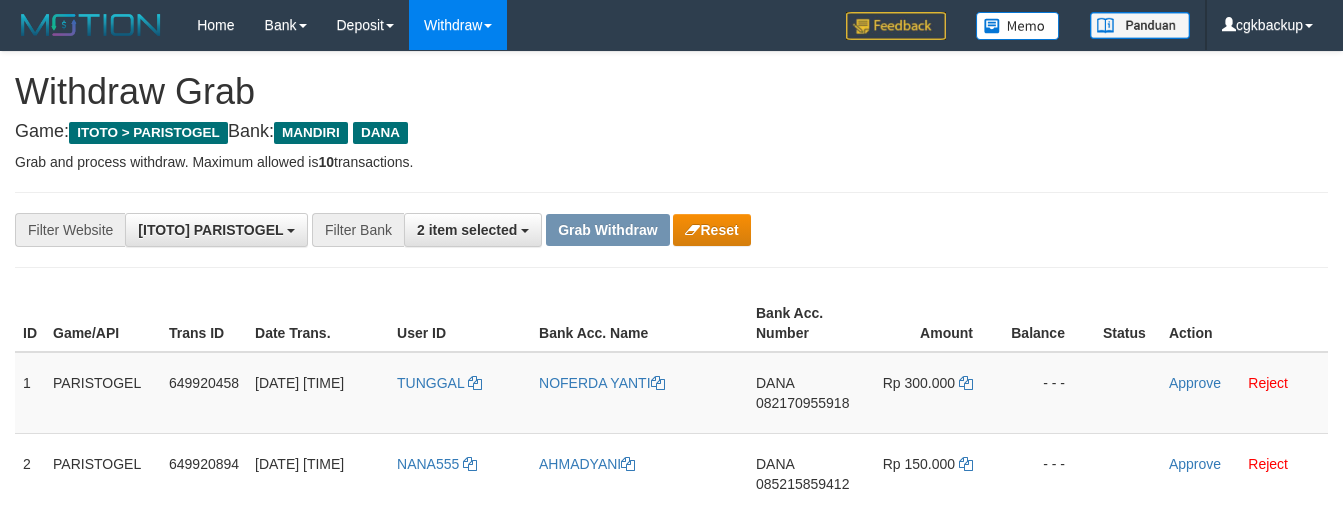 scroll, scrollTop: 207, scrollLeft: 0, axis: vertical 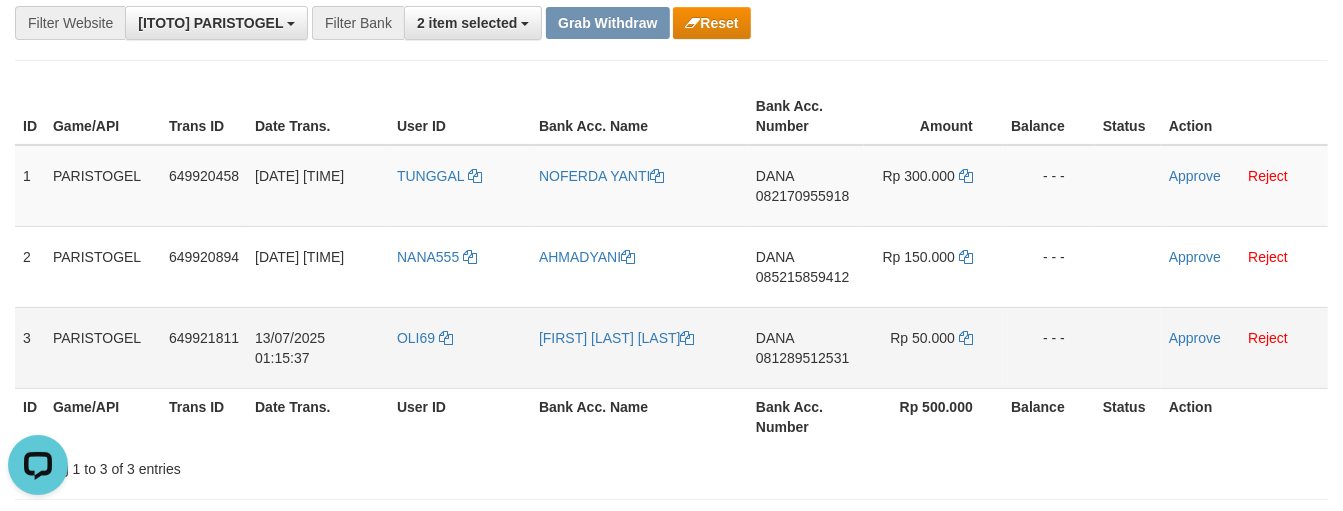 click on "DANA
081289512531" at bounding box center (806, 347) 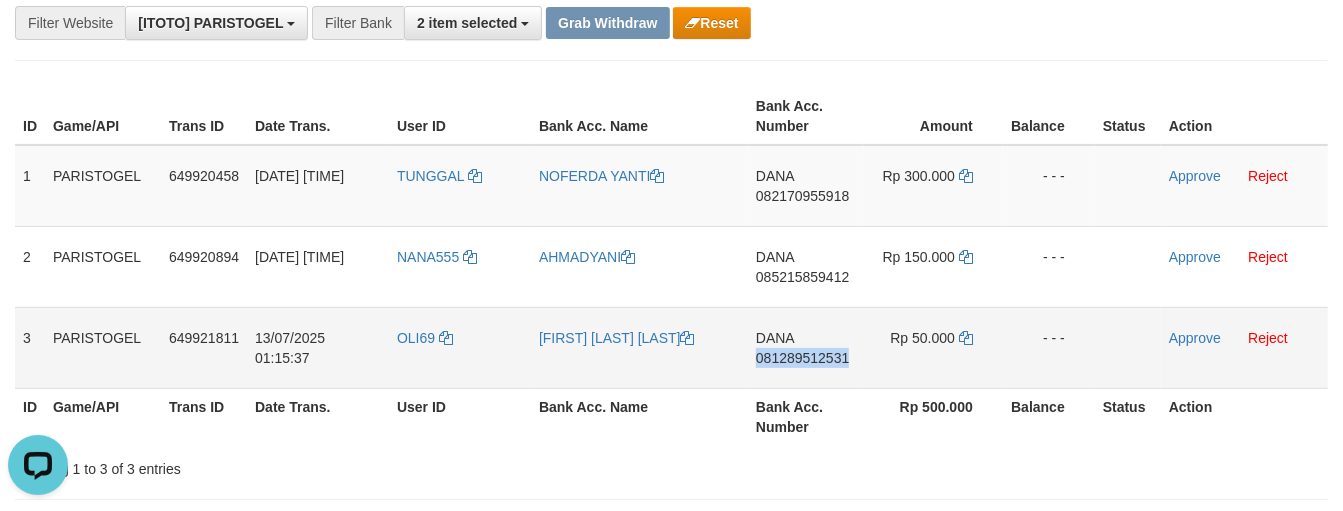 click on "DANA
081289512531" at bounding box center (806, 347) 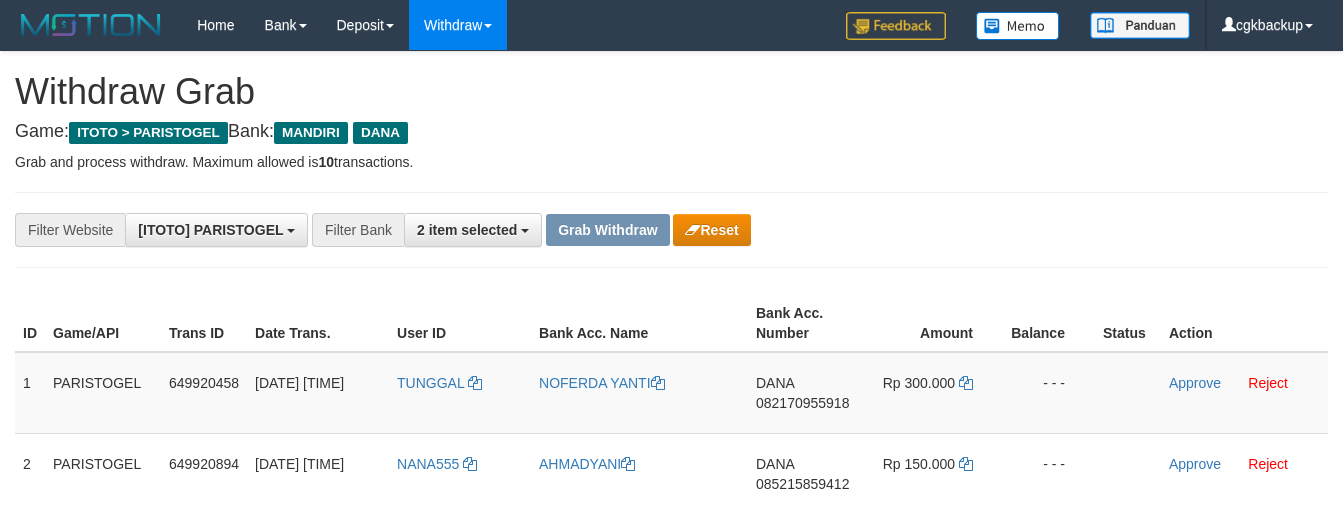 scroll, scrollTop: 207, scrollLeft: 0, axis: vertical 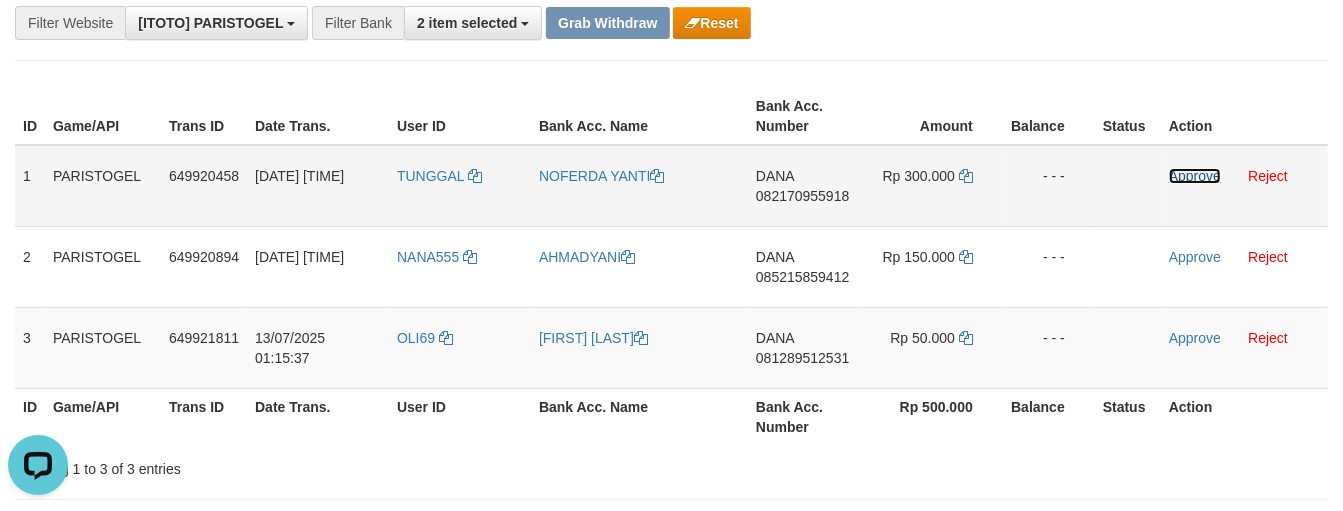 click on "Approve" at bounding box center (1195, 176) 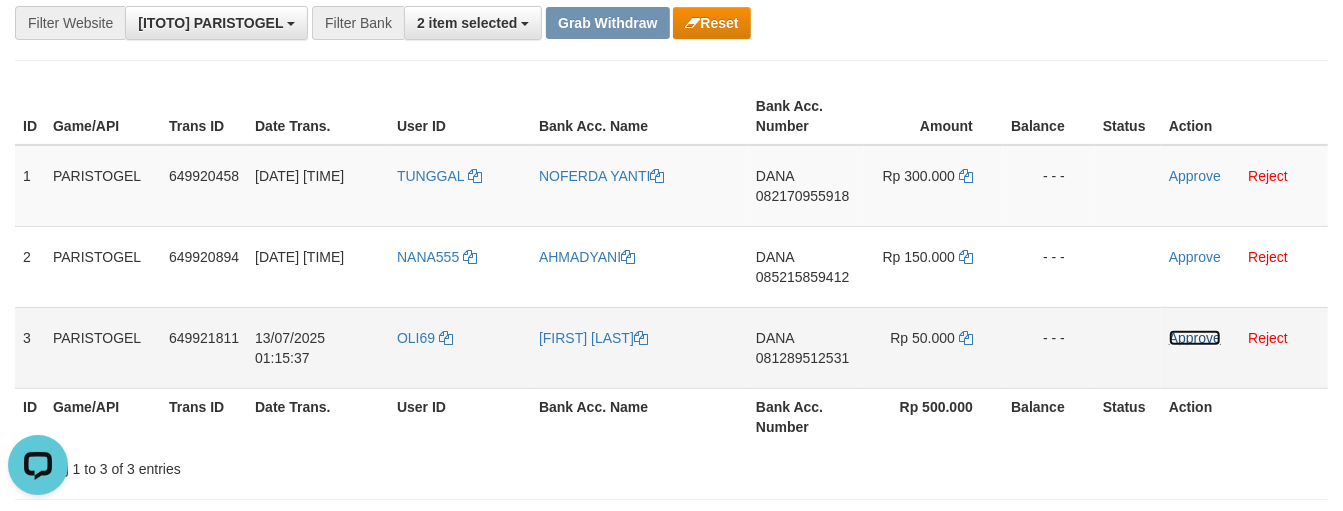 click on "Approve" at bounding box center [1195, 338] 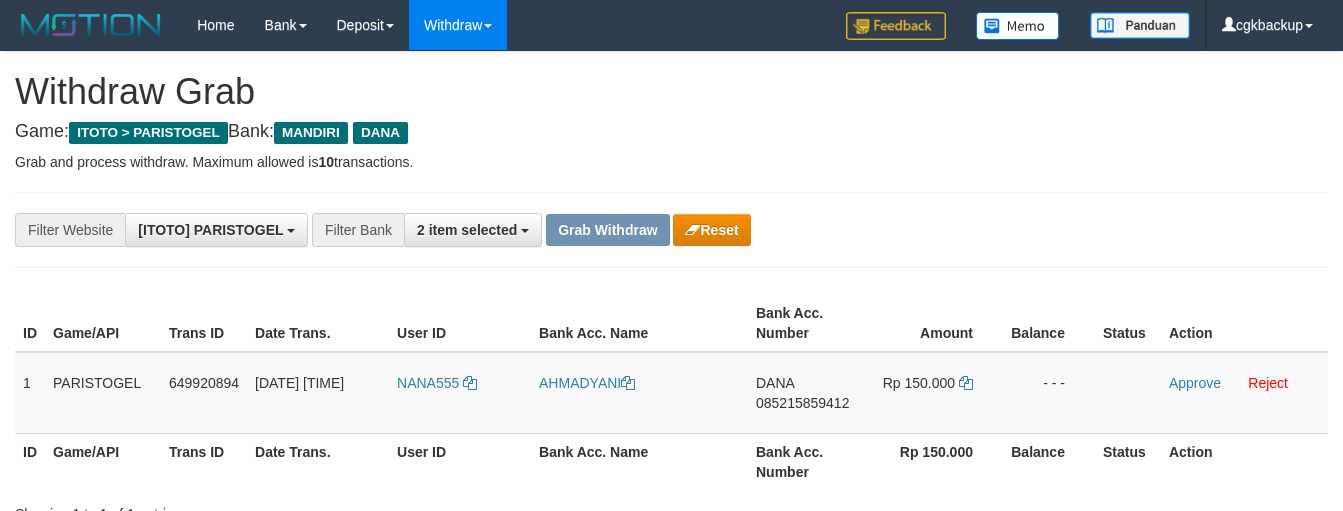 scroll, scrollTop: 207, scrollLeft: 0, axis: vertical 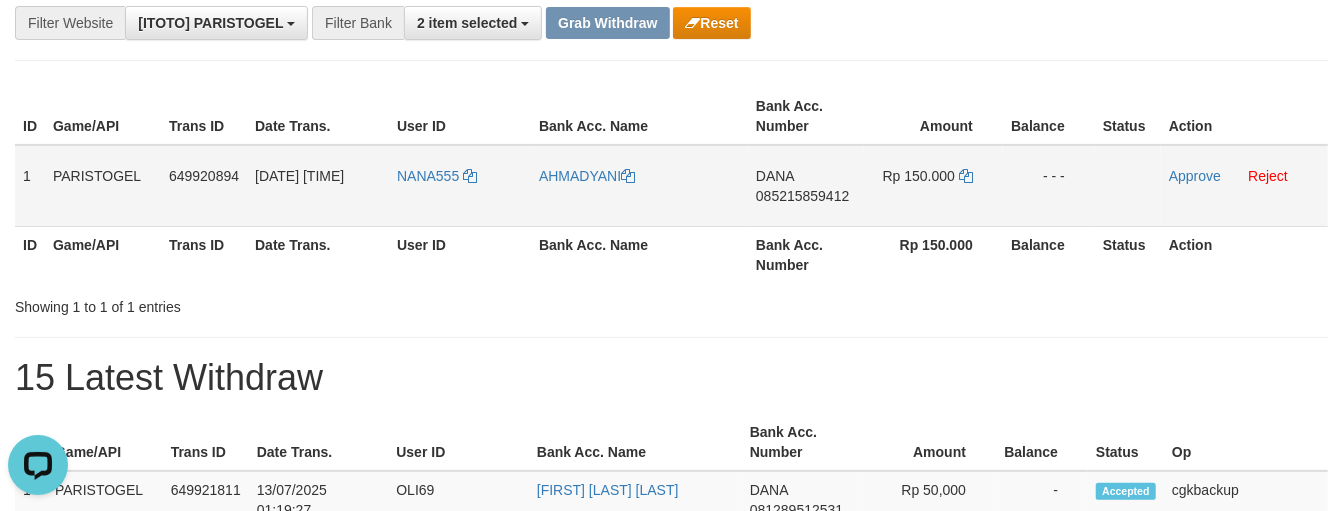 click on "NANA555" at bounding box center [460, 186] 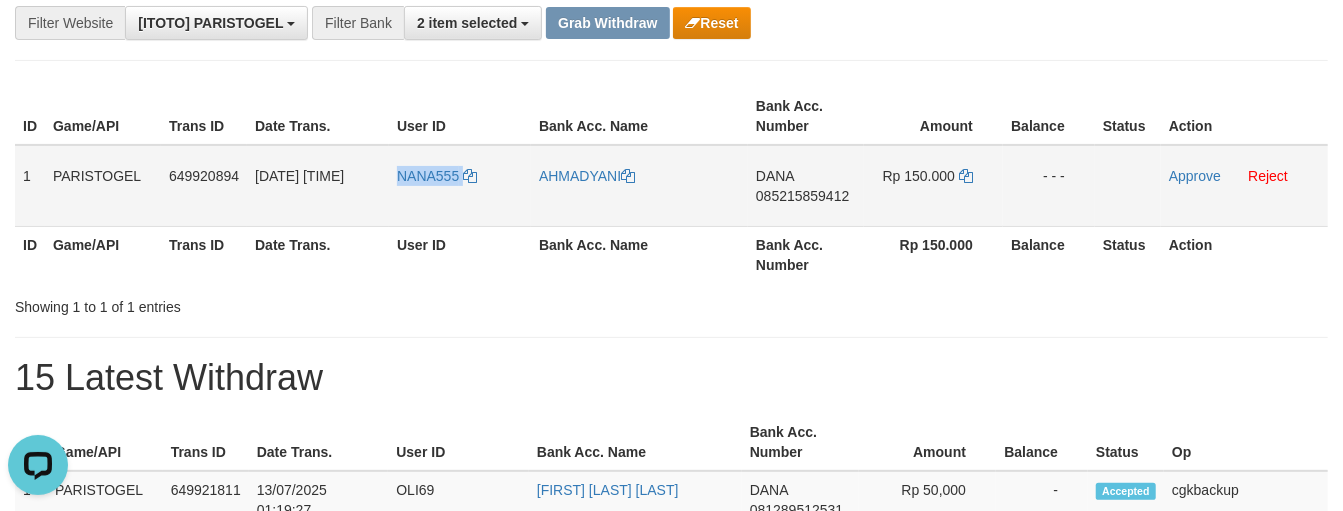 click on "NANA555" at bounding box center [460, 186] 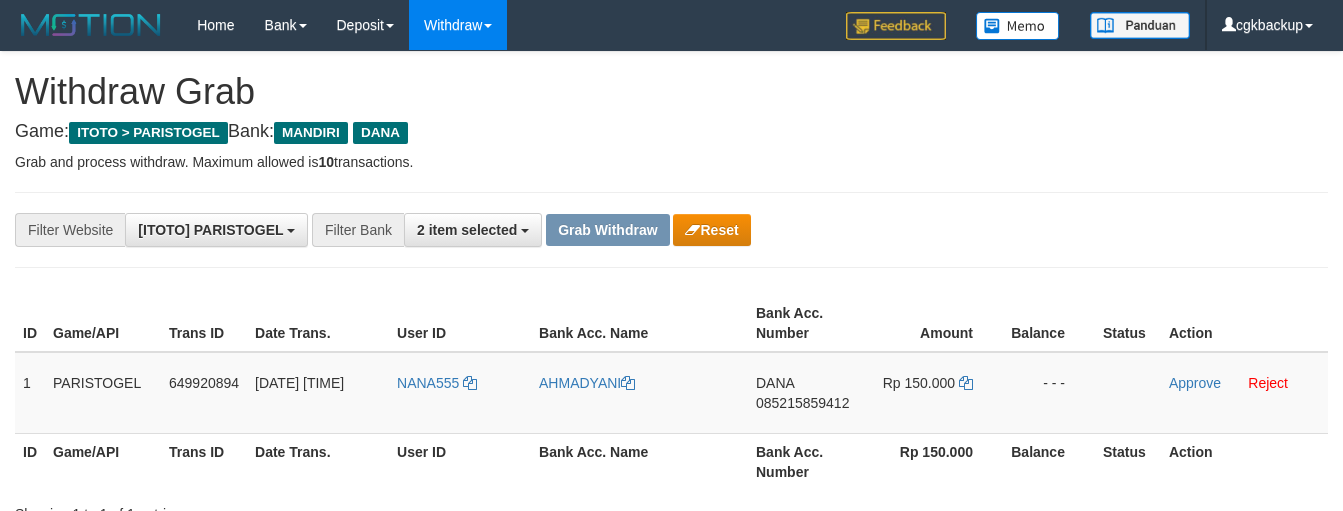 scroll, scrollTop: 207, scrollLeft: 0, axis: vertical 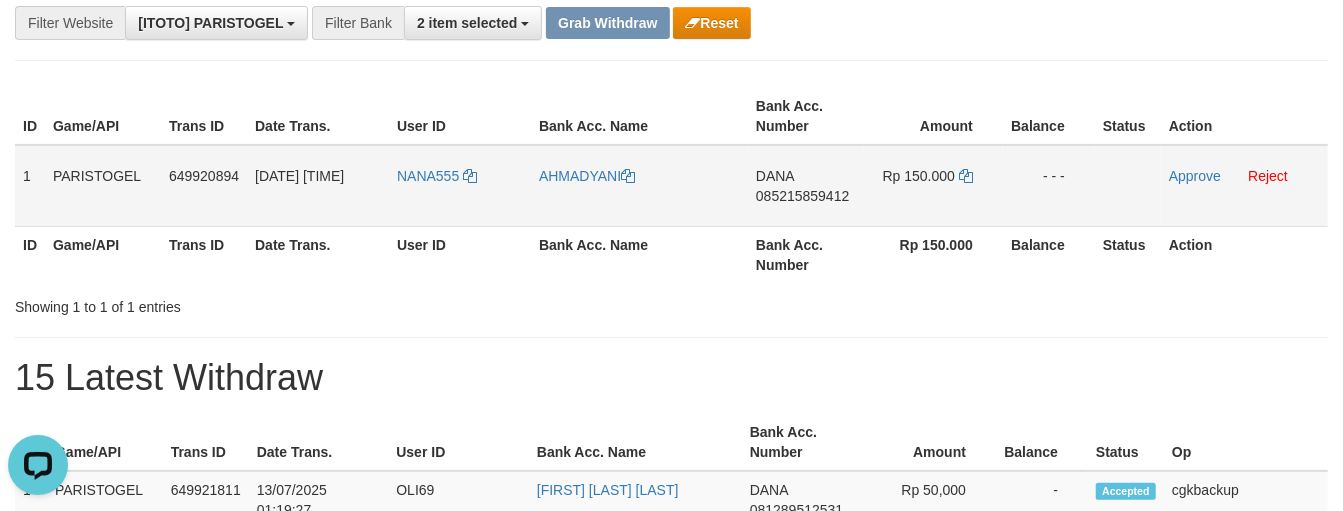 click on "AHMADYANI" at bounding box center (639, 186) 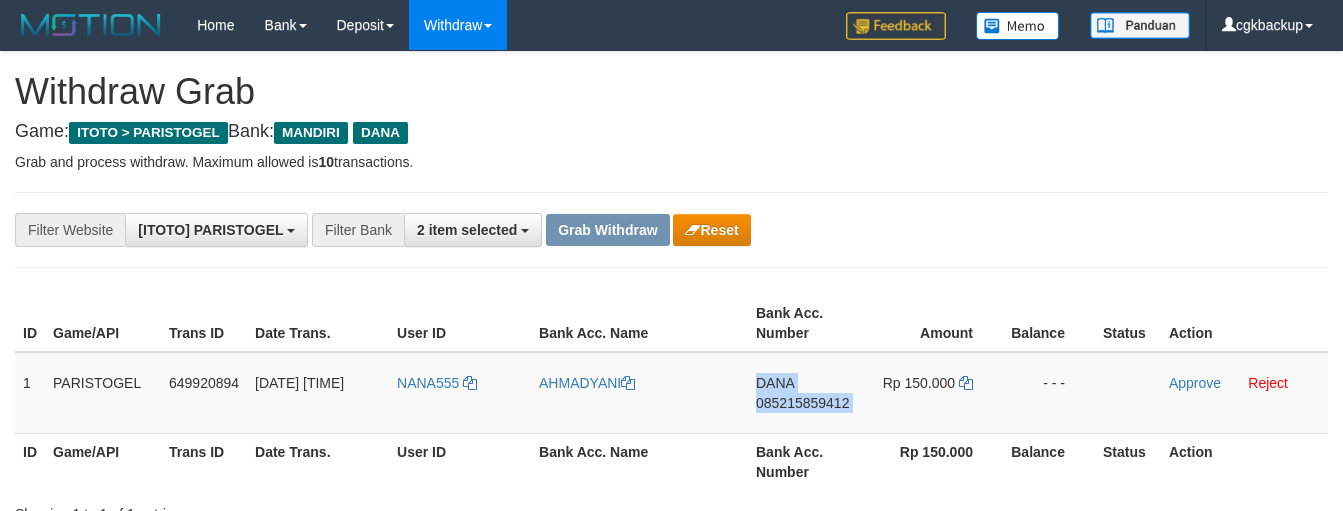 scroll, scrollTop: 207, scrollLeft: 0, axis: vertical 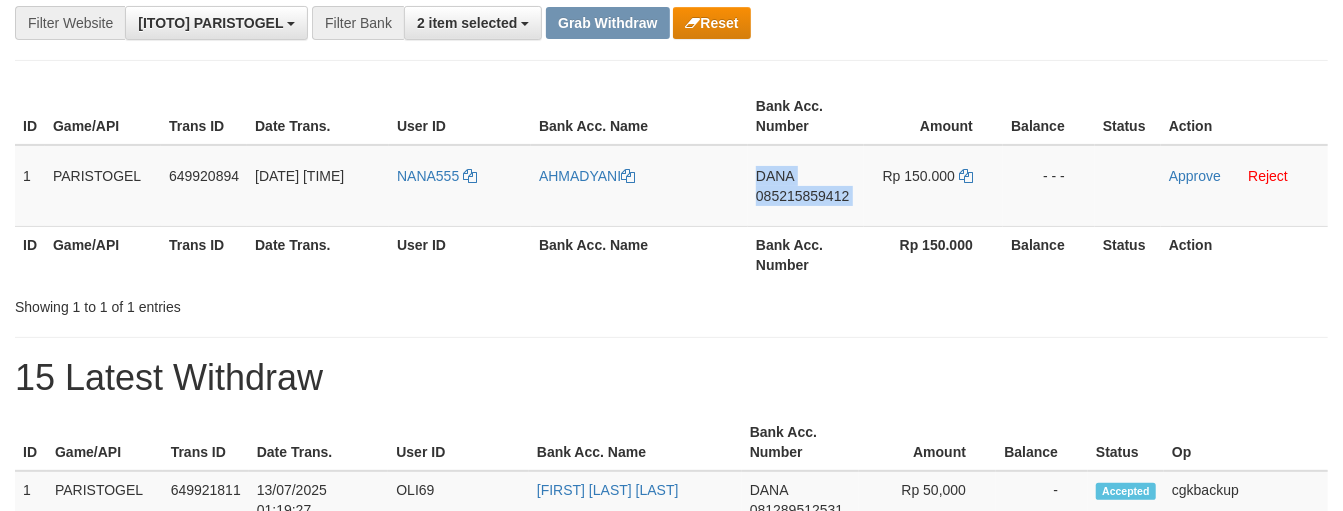 click on "DANA
085215859412" at bounding box center [806, 186] 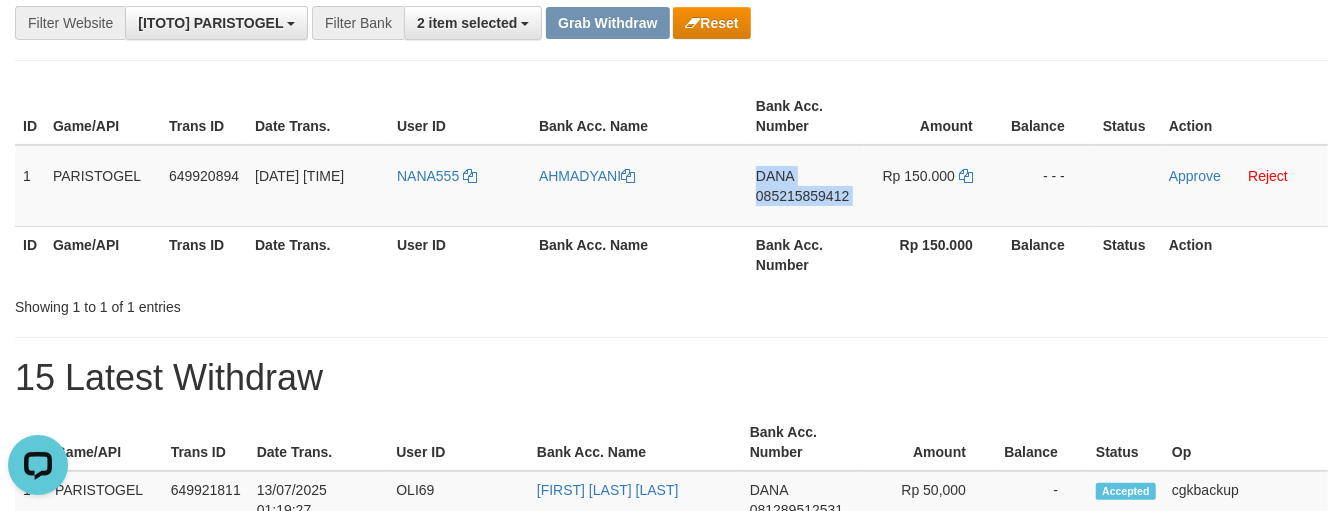scroll, scrollTop: 0, scrollLeft: 0, axis: both 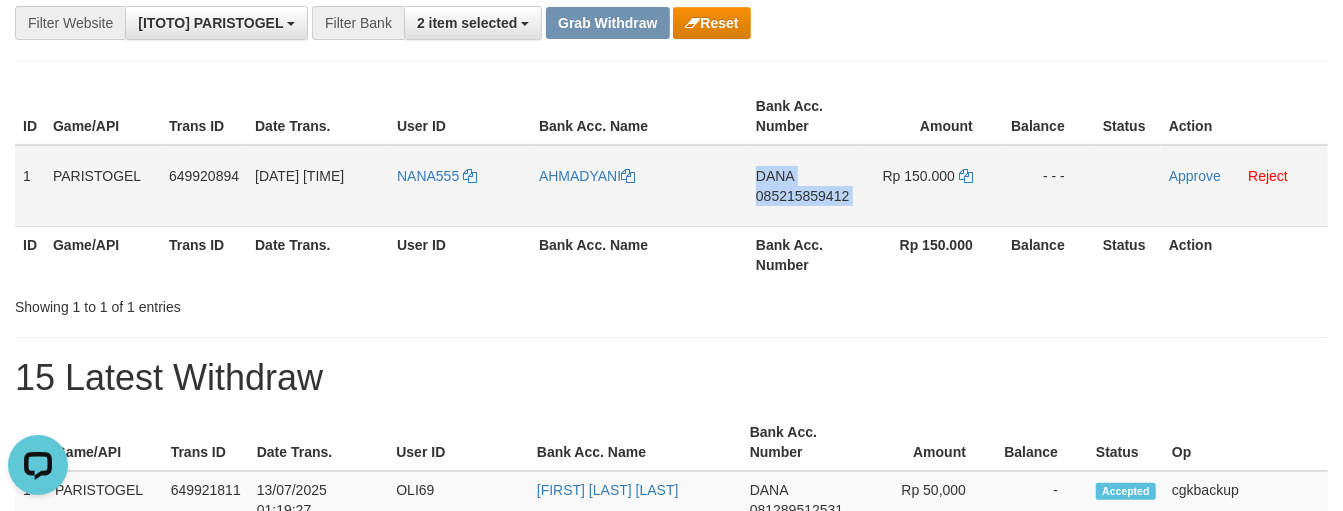 click on "DANA
085215859412" at bounding box center [806, 186] 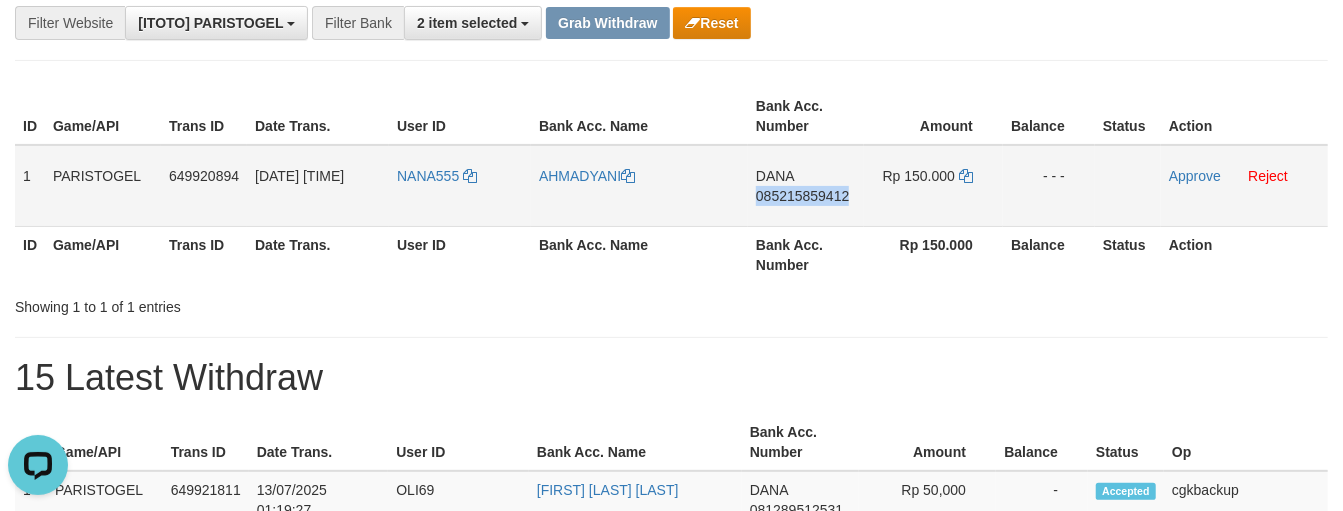 click on "DANA
085215859412" at bounding box center (806, 186) 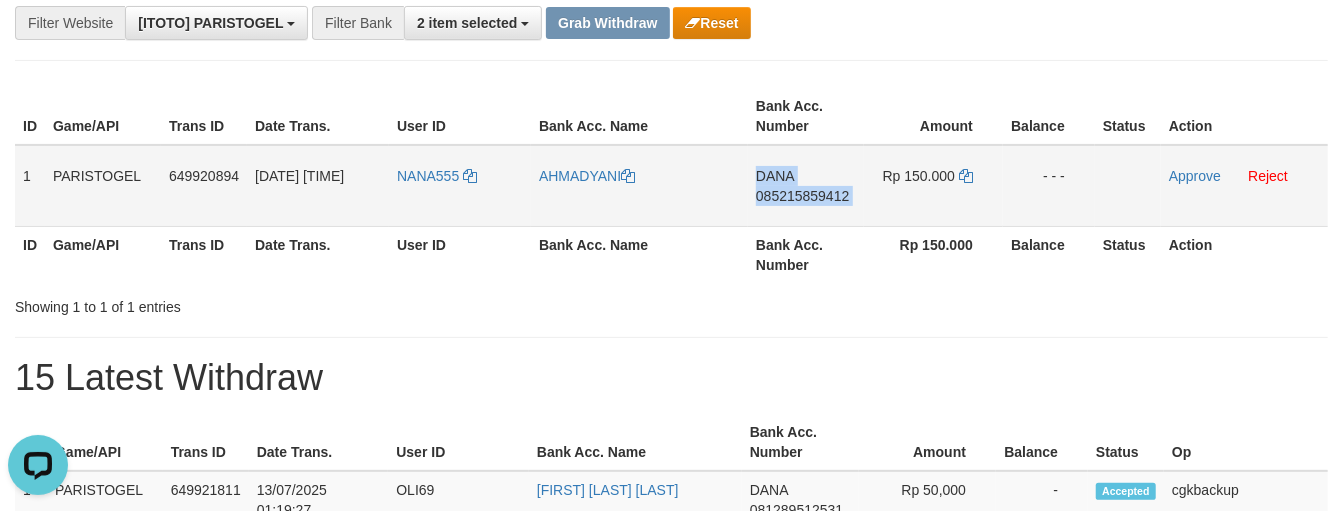 click on "DANA
085215859412" at bounding box center (806, 186) 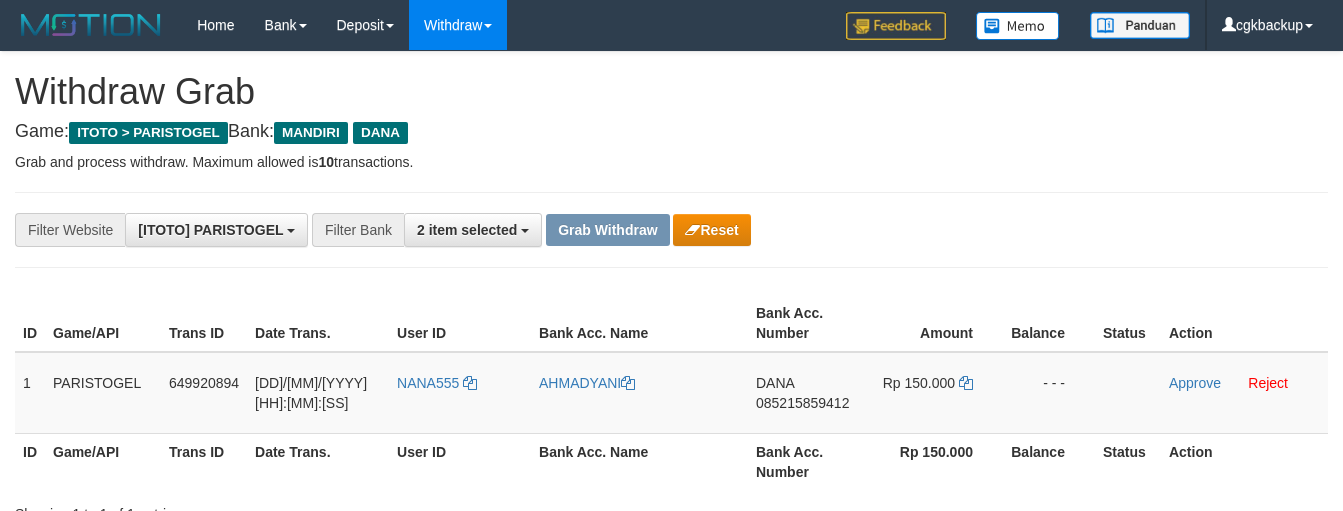 scroll, scrollTop: 207, scrollLeft: 0, axis: vertical 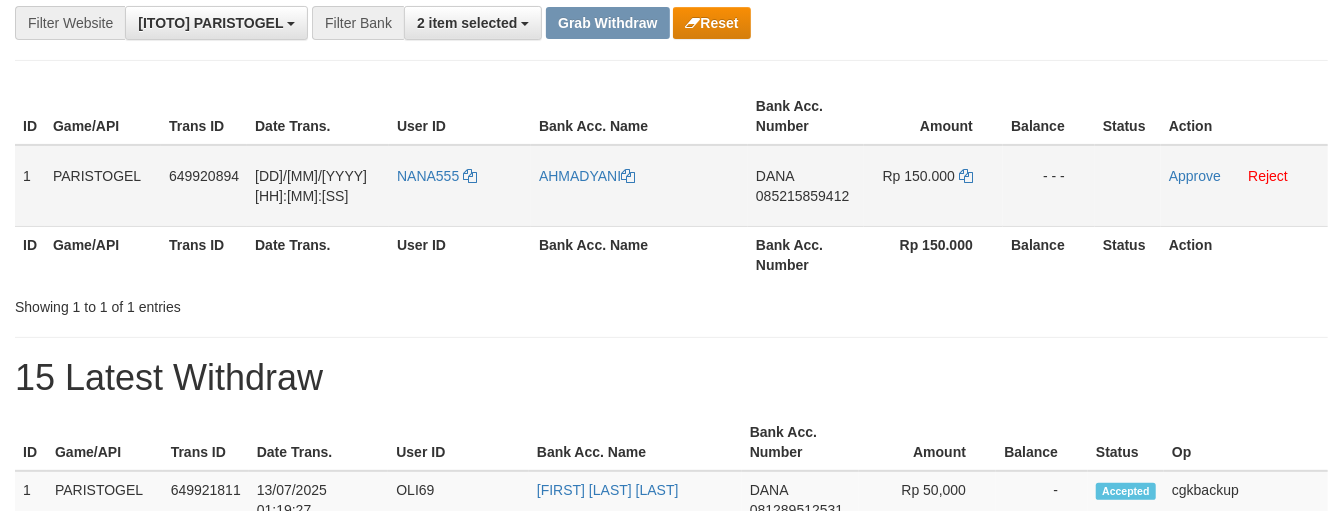 click on "NANA555" at bounding box center [460, 186] 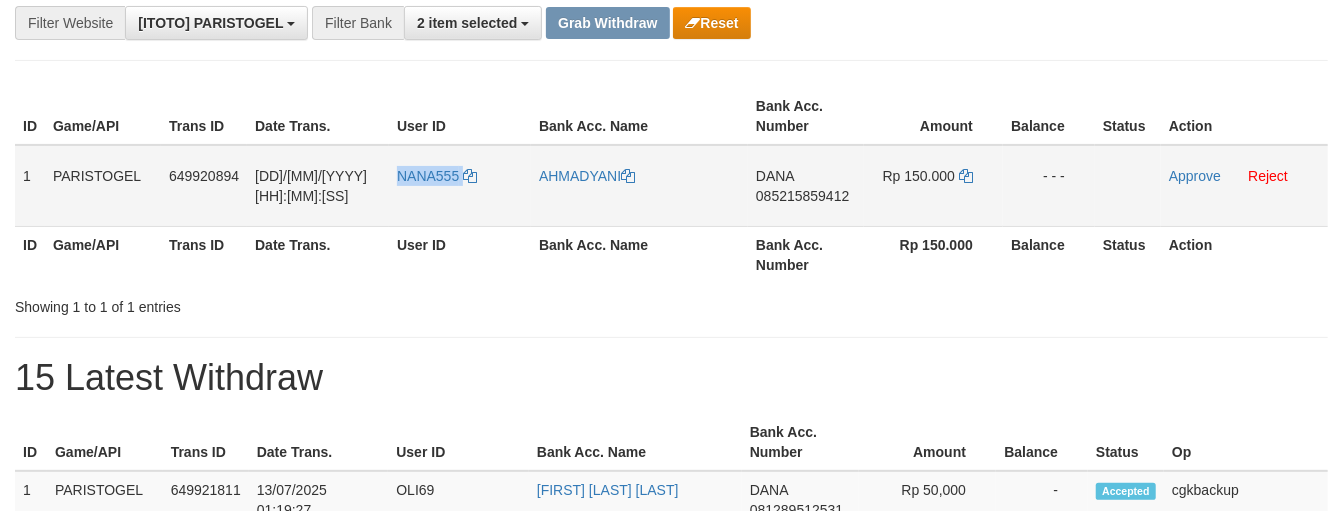 click on "NANA555" at bounding box center [460, 186] 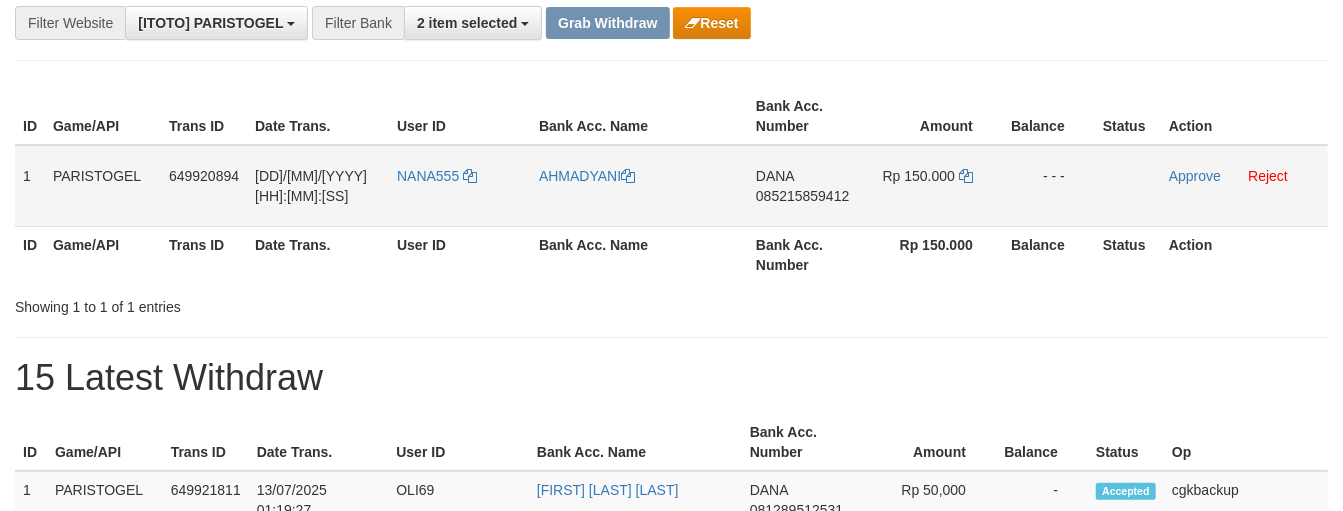click on "AHMADYANI" at bounding box center (639, 186) 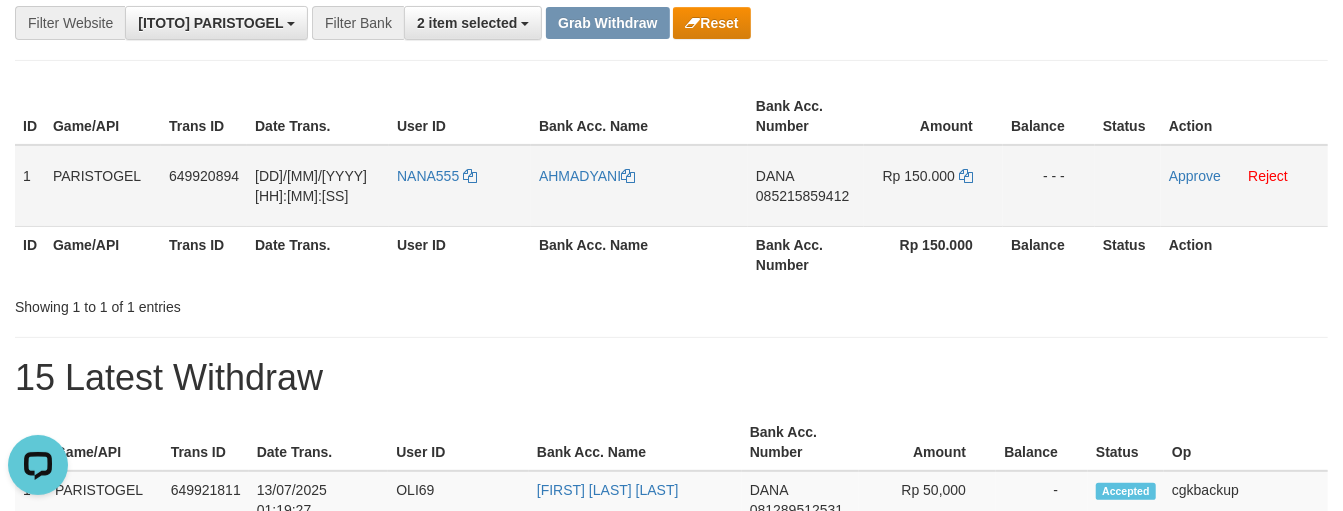 scroll, scrollTop: 0, scrollLeft: 0, axis: both 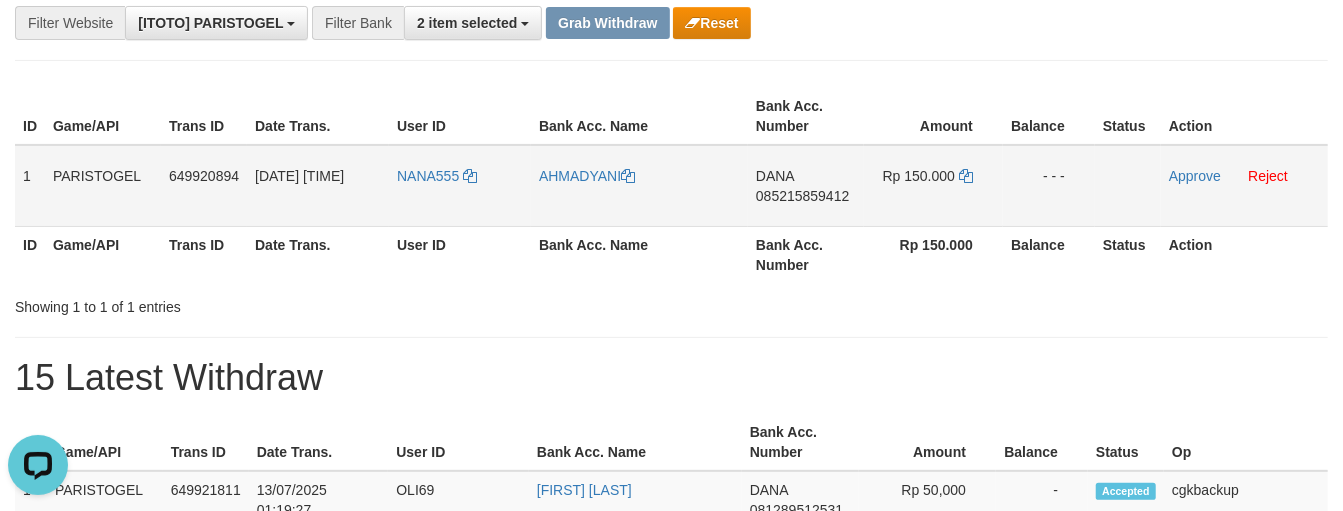 click on "NANA555" at bounding box center [460, 186] 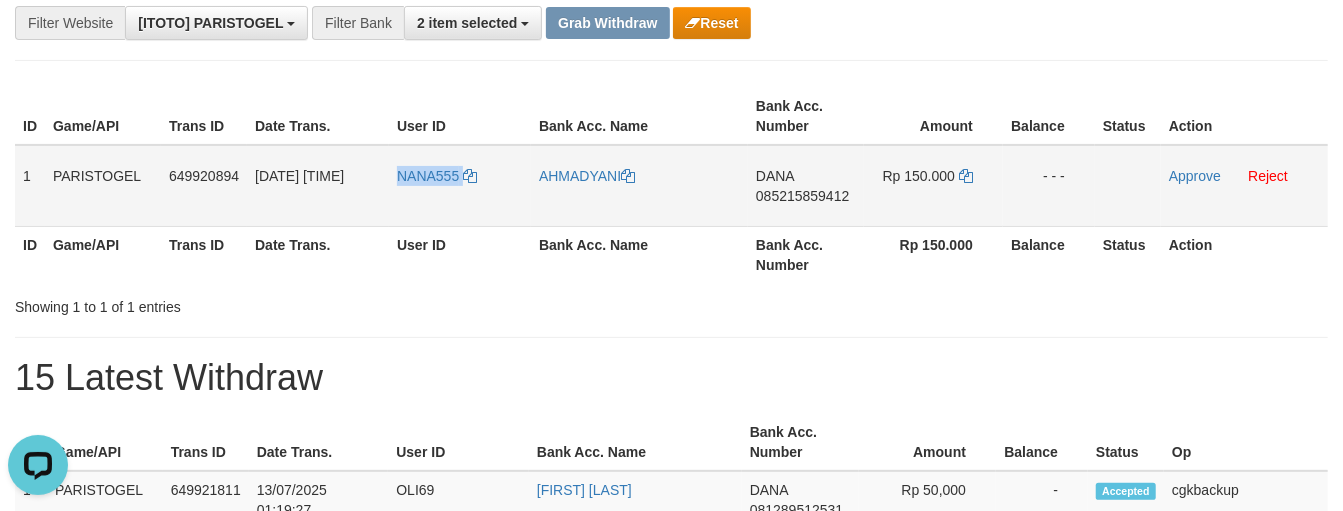 click on "NANA555" at bounding box center (460, 186) 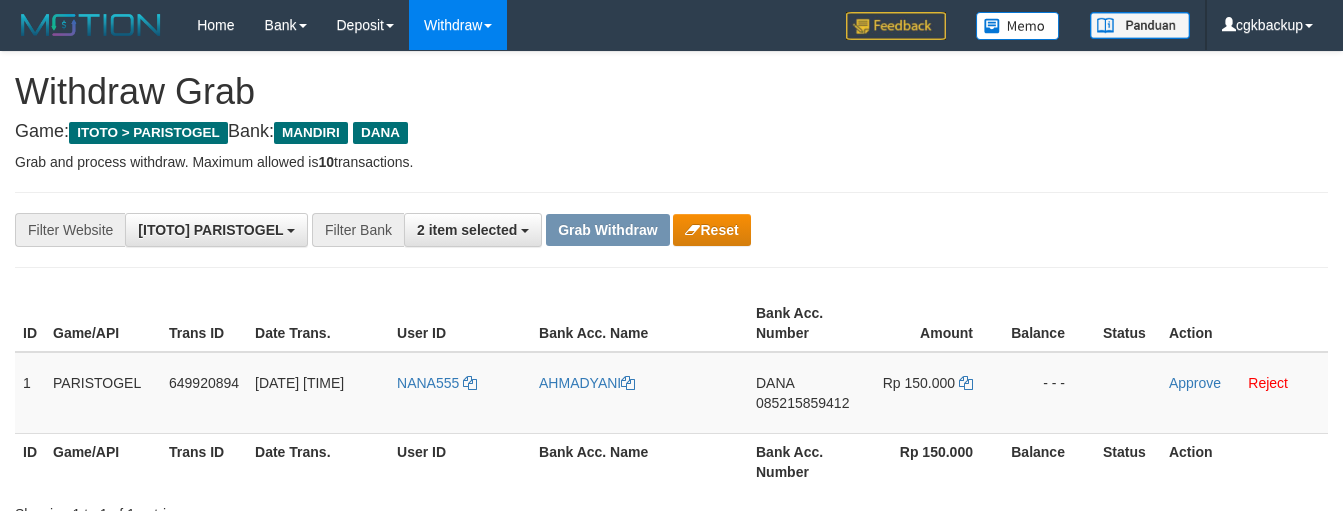 scroll, scrollTop: 207, scrollLeft: 0, axis: vertical 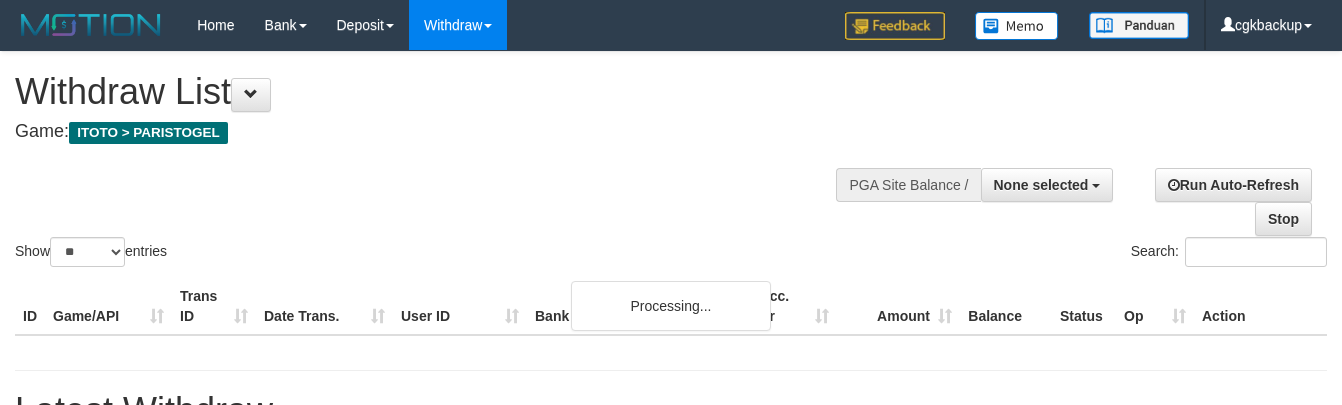 select 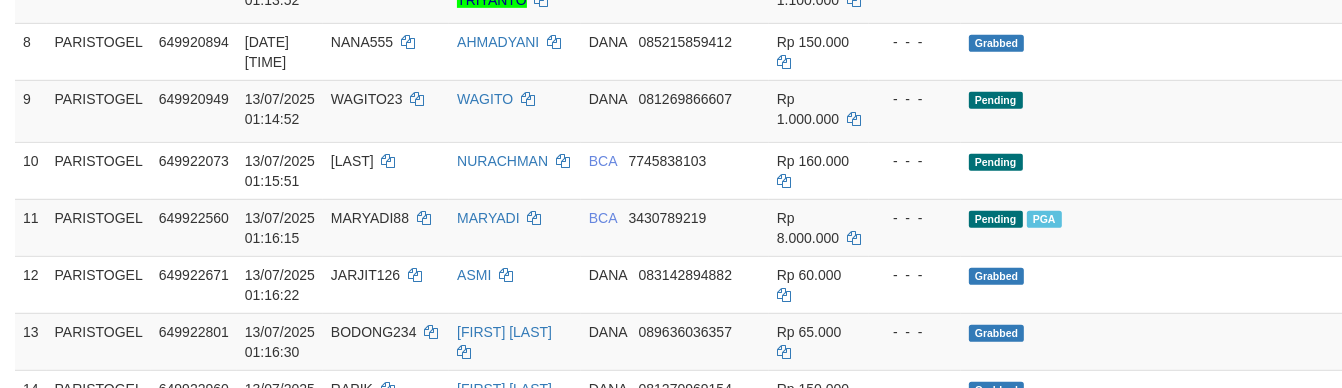 scroll, scrollTop: 1000, scrollLeft: 0, axis: vertical 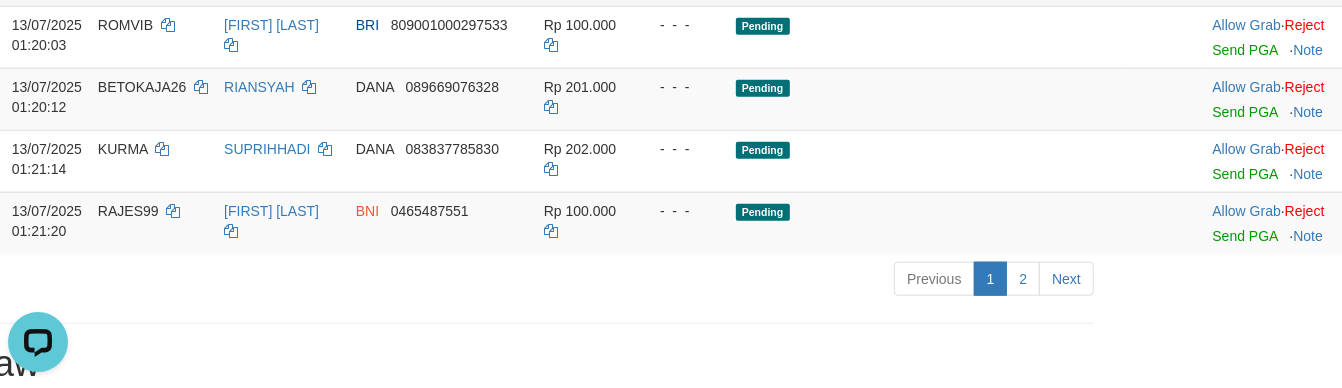 click on "Allow Grab" at bounding box center [1247, -37] 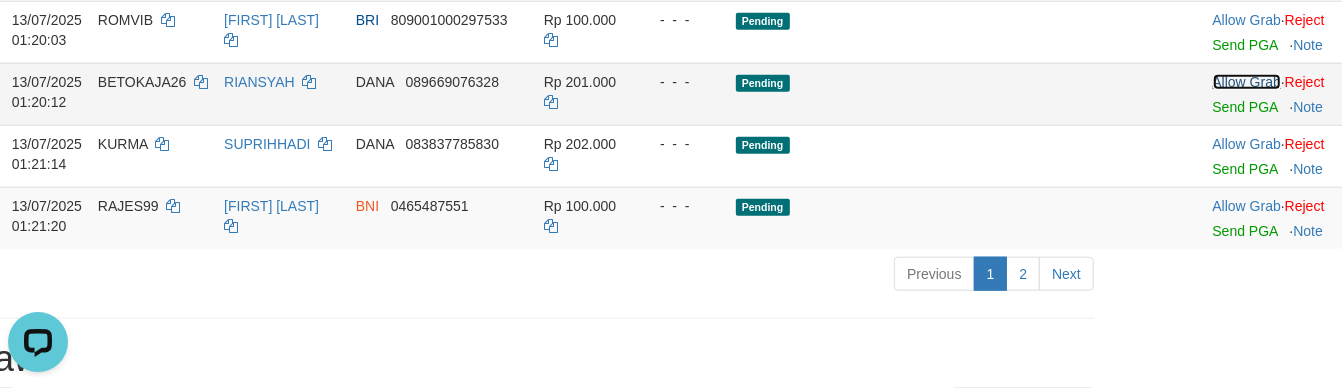click on "Allow Grab" at bounding box center (1247, 82) 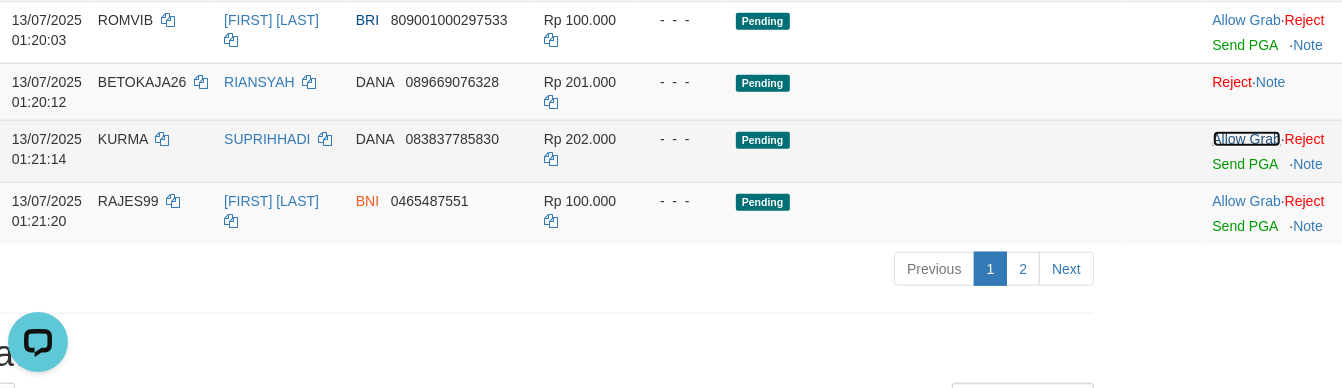 click on "Allow Grab" at bounding box center (1247, 139) 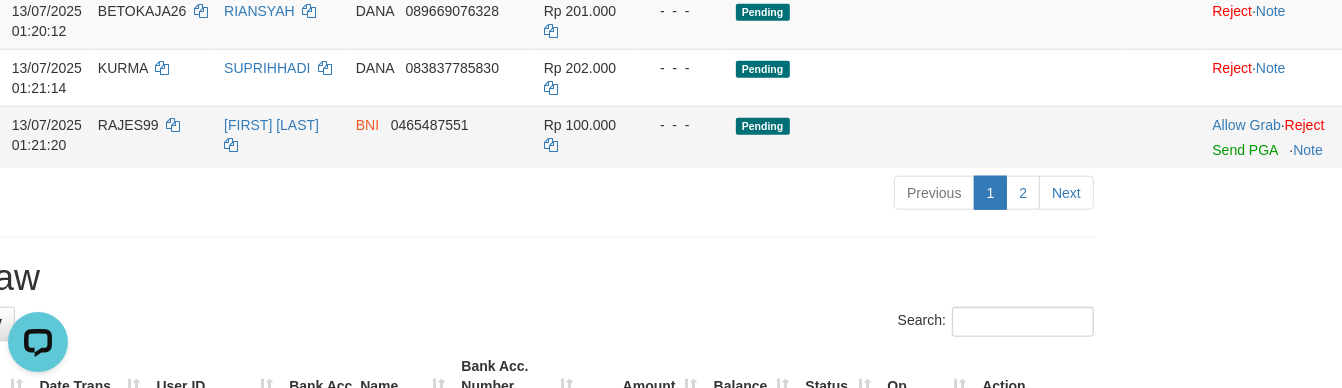 scroll, scrollTop: 1777, scrollLeft: 233, axis: both 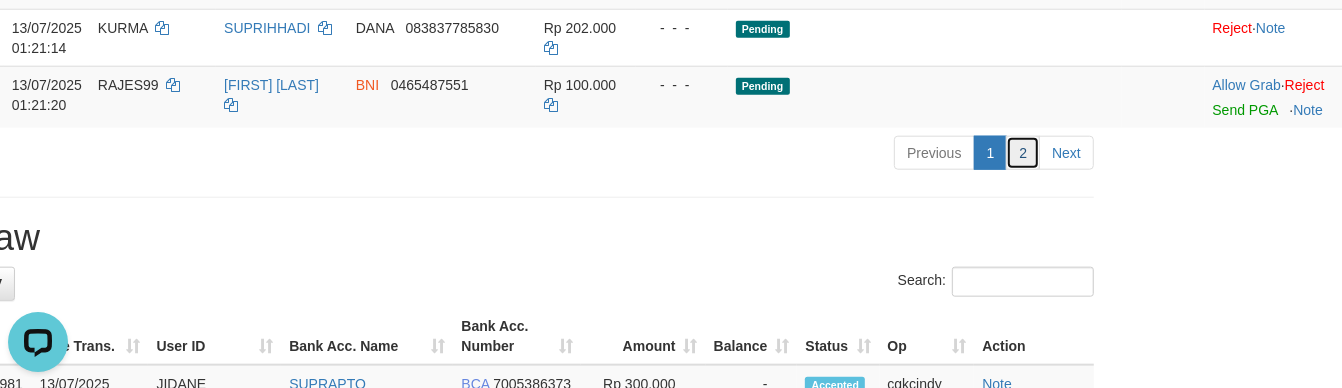 click on "2" at bounding box center [1023, 153] 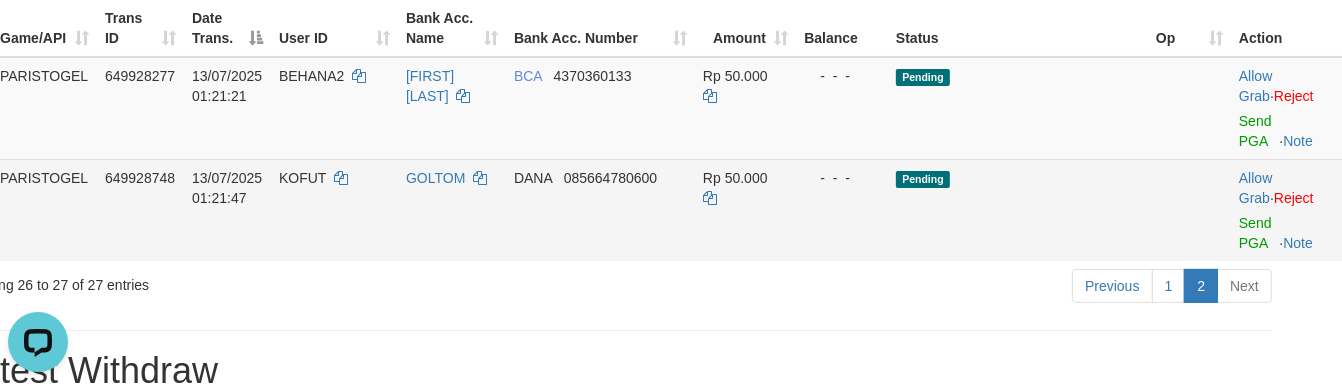 scroll, scrollTop: 277, scrollLeft: 55, axis: both 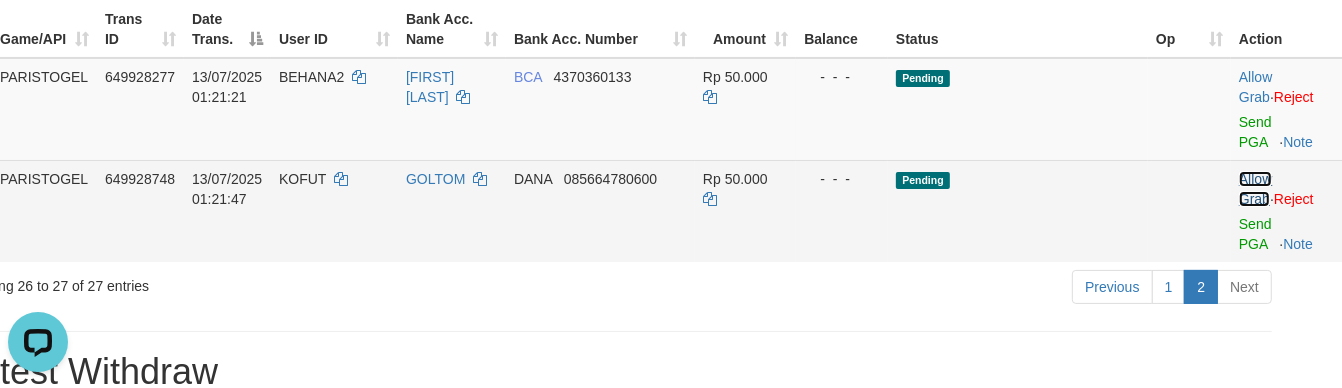 click on "Allow Grab" at bounding box center (1255, 189) 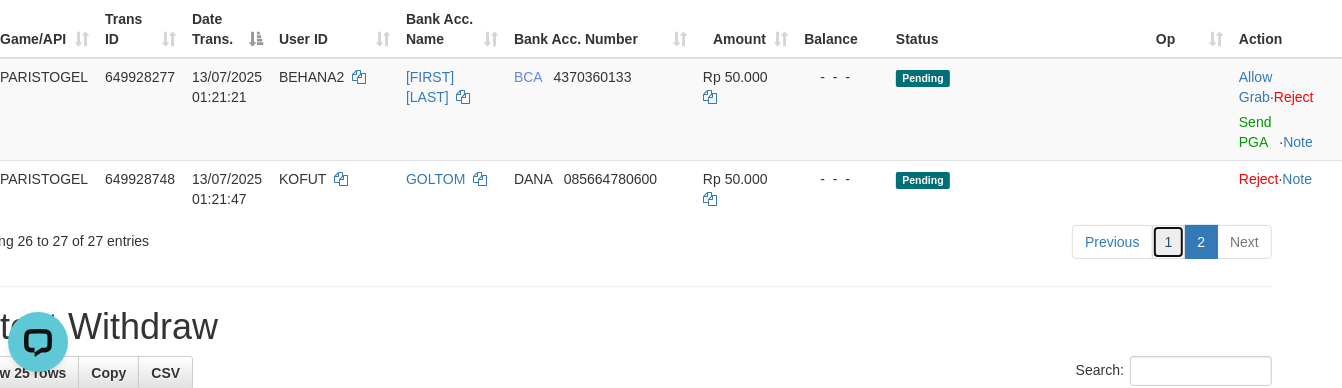 click on "1" at bounding box center (1169, 242) 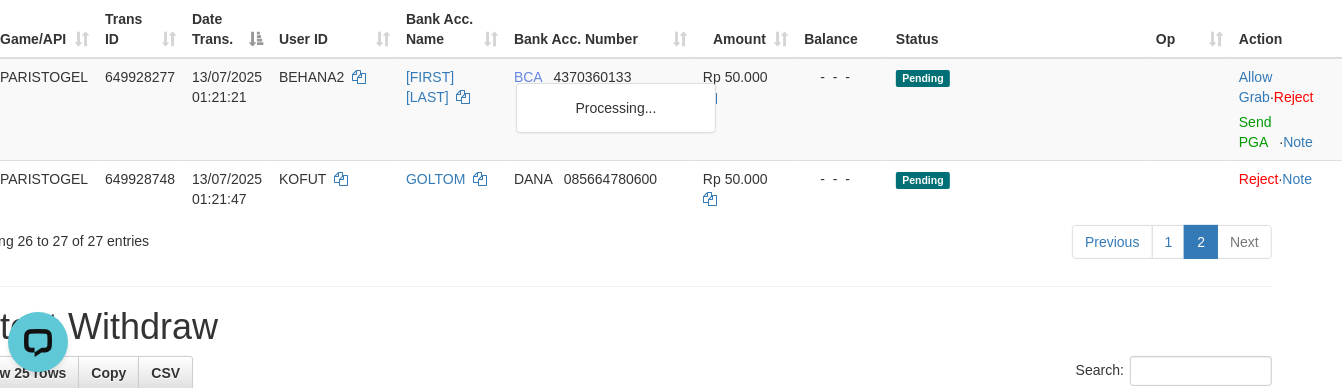 scroll, scrollTop: 1865, scrollLeft: 55, axis: both 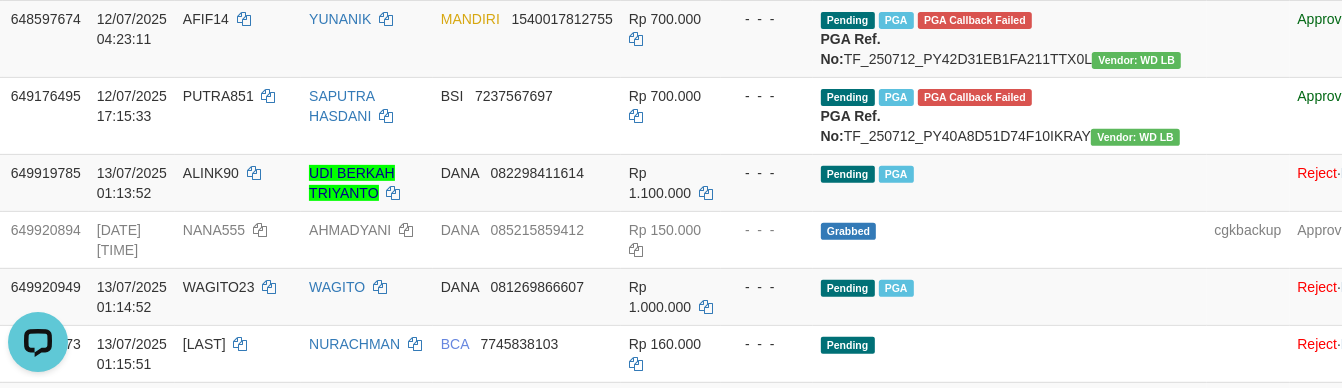 click on "NURHADI" at bounding box center [367, -39] 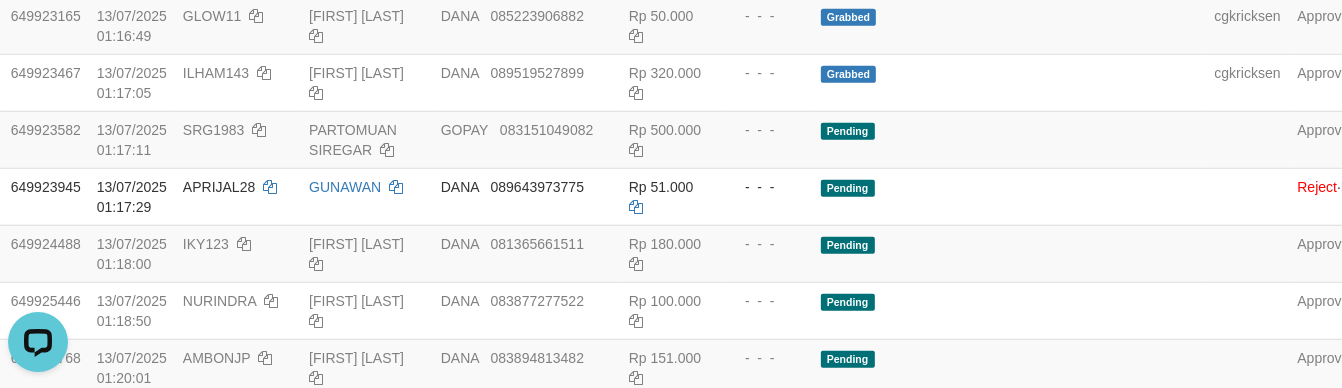 scroll, scrollTop: 1310, scrollLeft: 148, axis: both 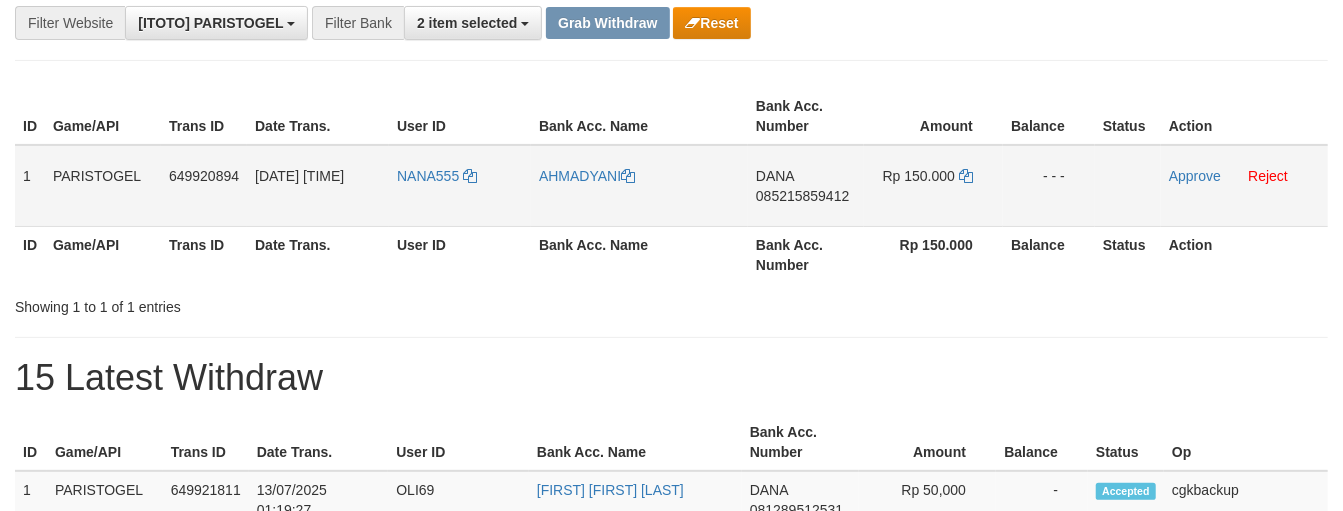 click on "NANA555" at bounding box center (460, 186) 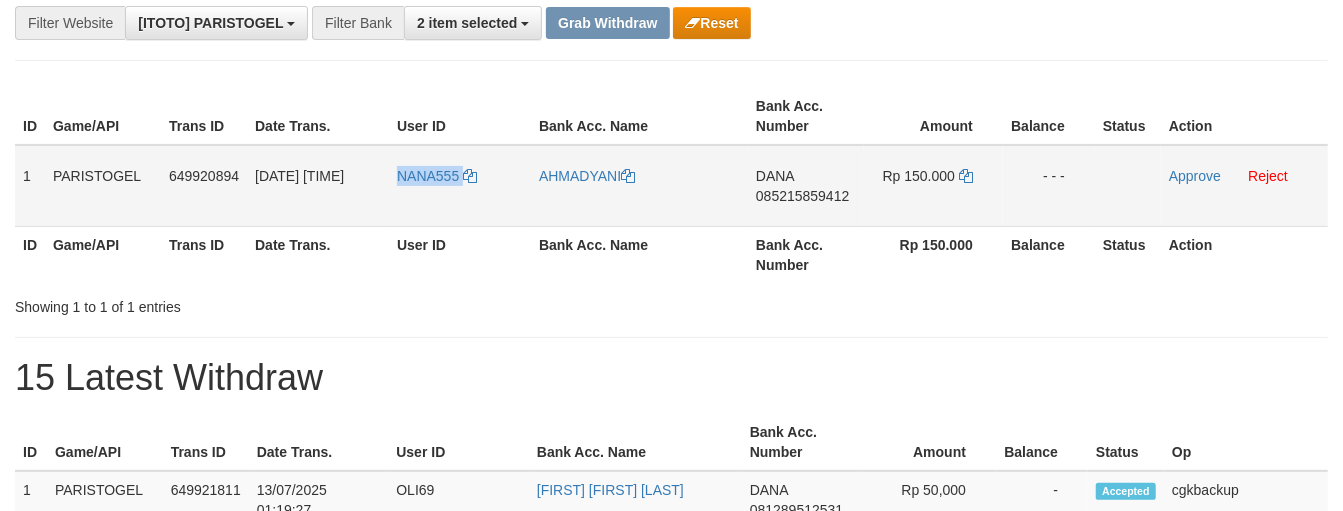 click on "NANA555" at bounding box center (460, 186) 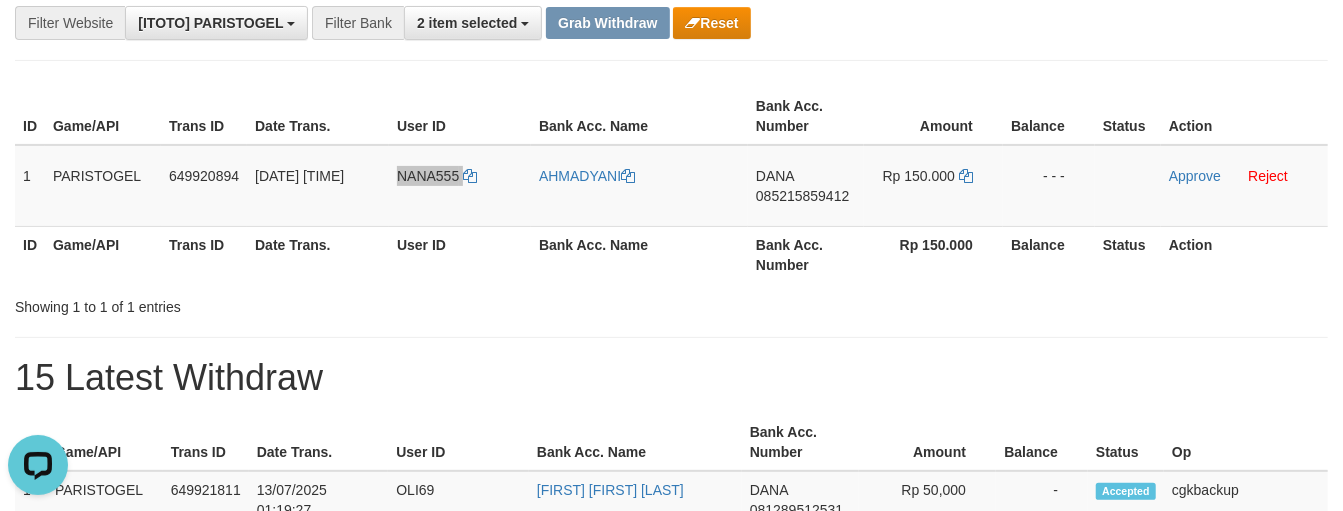 scroll, scrollTop: 0, scrollLeft: 0, axis: both 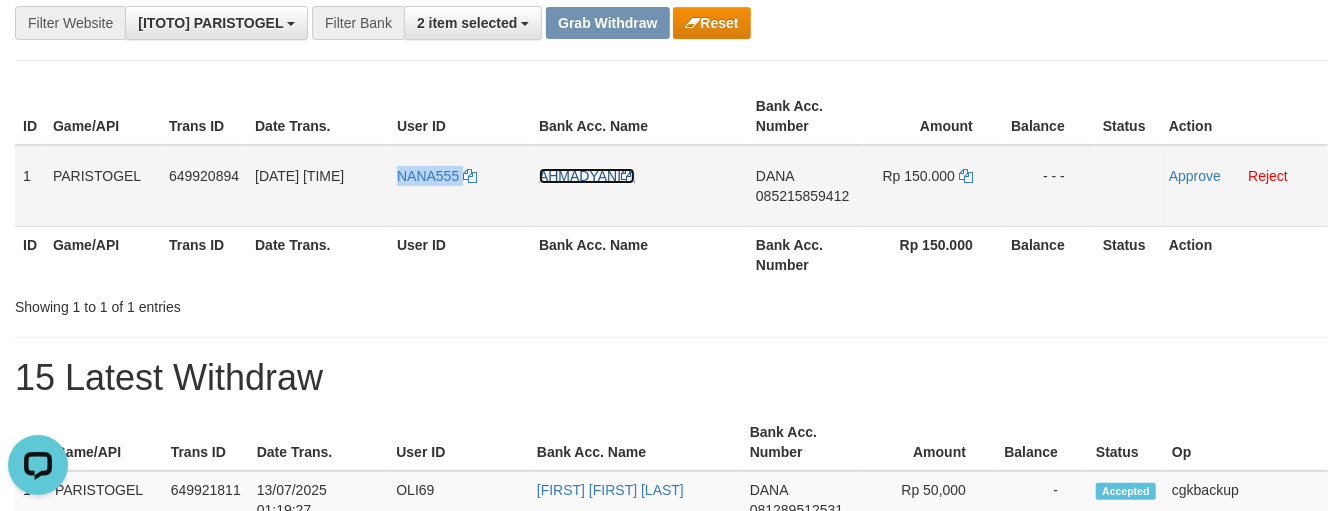 drag, startPoint x: 597, startPoint y: 167, endPoint x: 380, endPoint y: 195, distance: 218.799 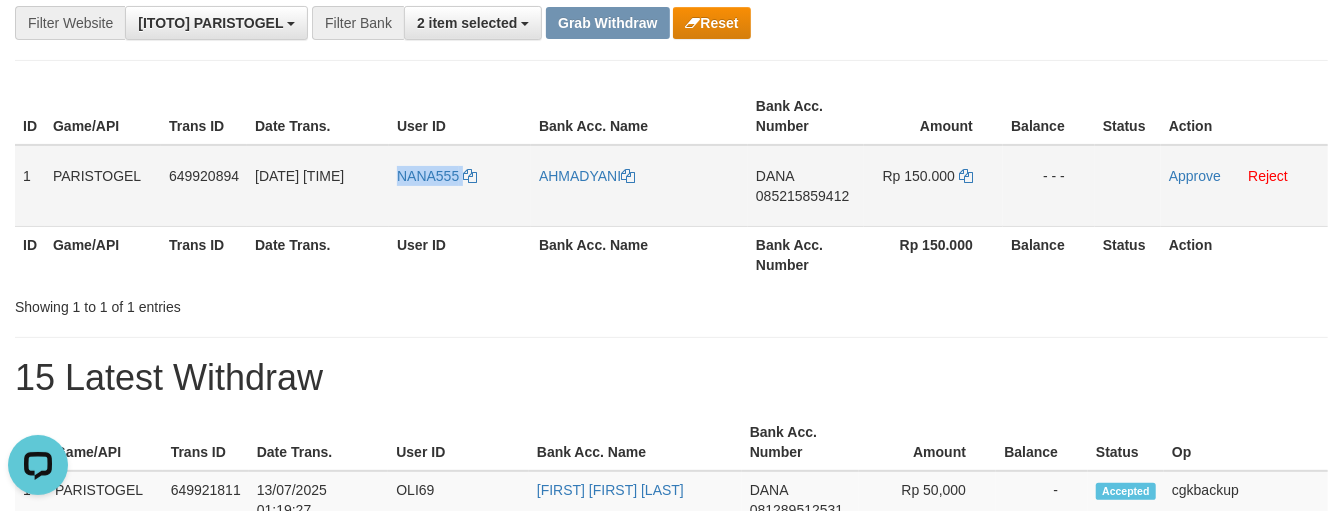 copy on "NANA555" 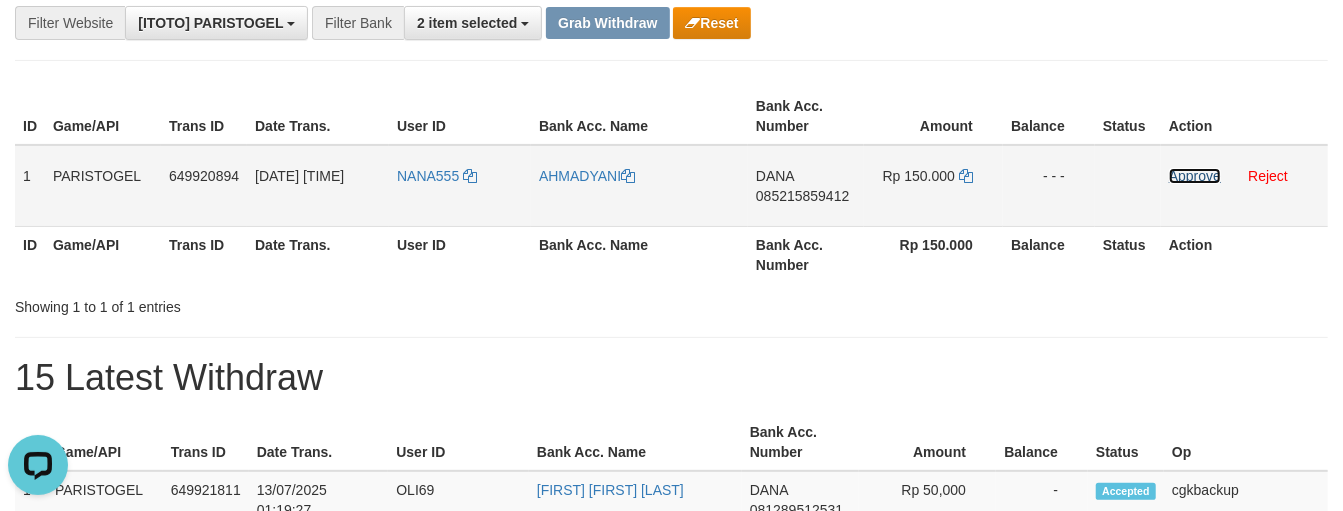 click on "Approve" at bounding box center [1195, 176] 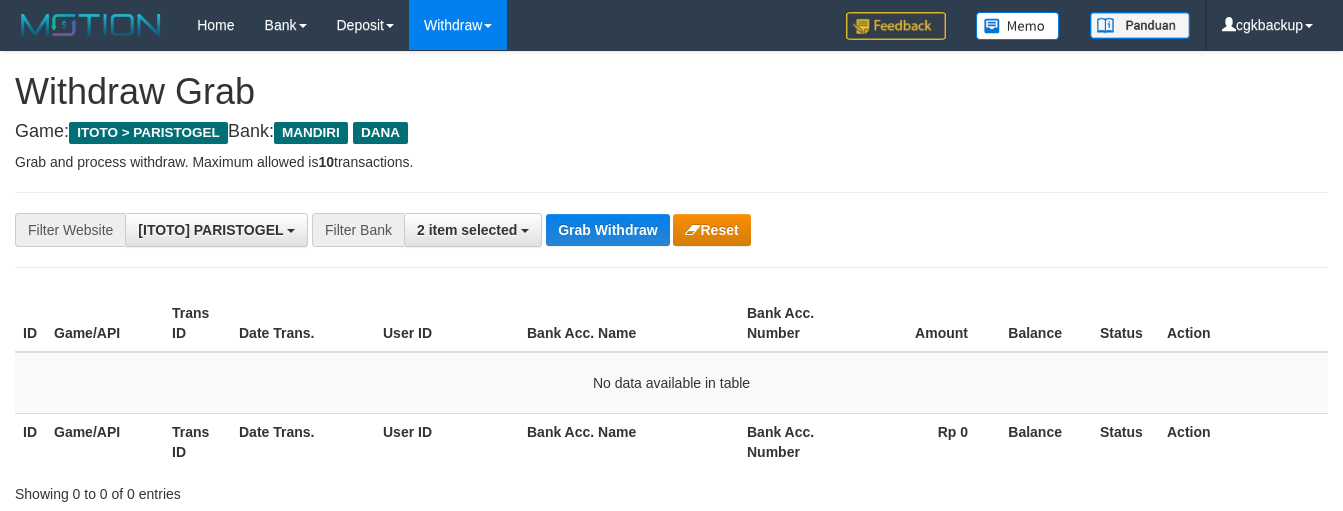 scroll, scrollTop: 207, scrollLeft: 0, axis: vertical 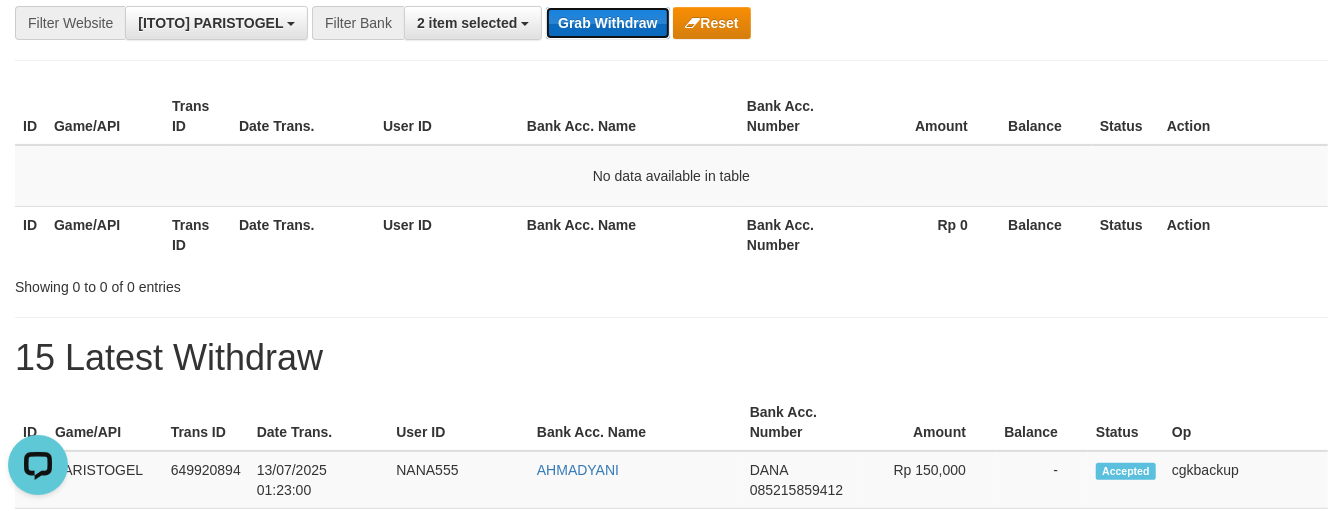 click on "Grab Withdraw" at bounding box center [607, 23] 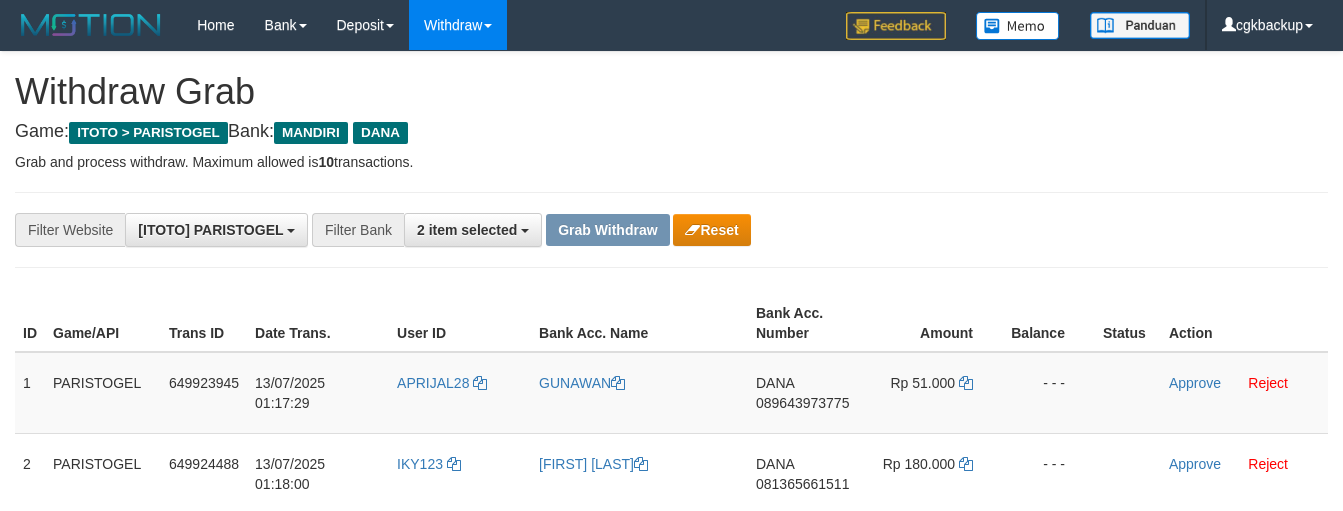 scroll, scrollTop: 0, scrollLeft: 0, axis: both 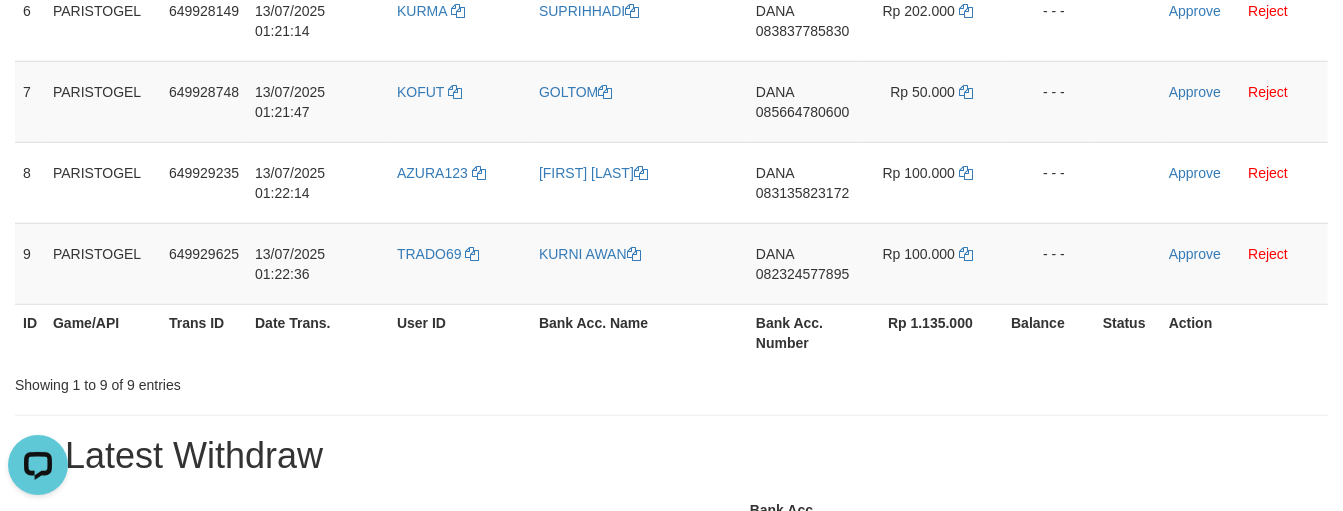 click on "**********" at bounding box center (671, 670) 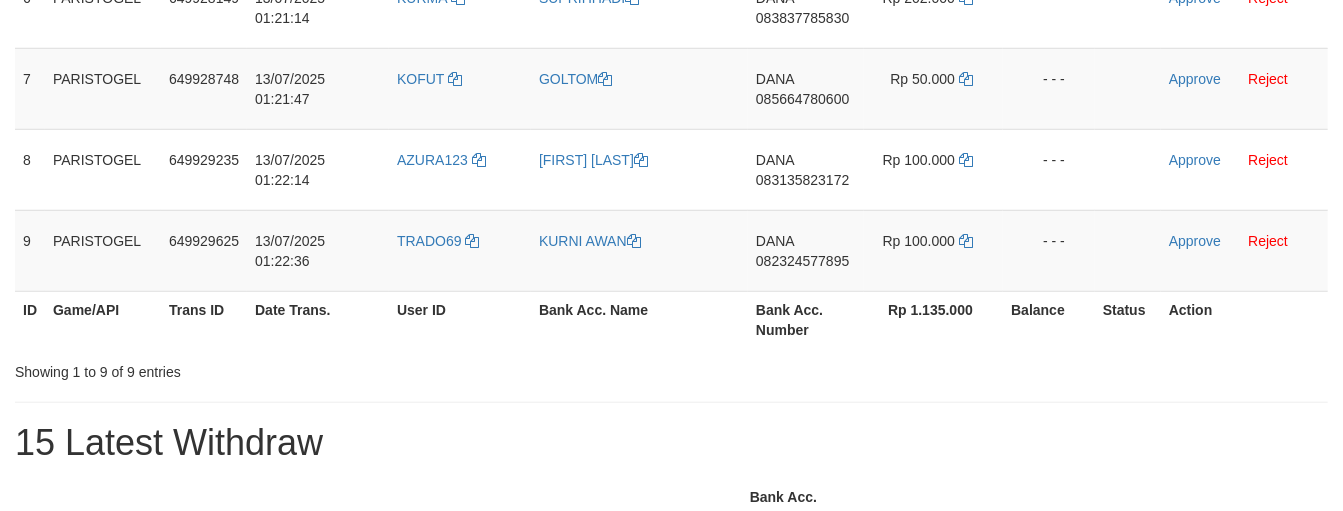 scroll, scrollTop: 777, scrollLeft: 0, axis: vertical 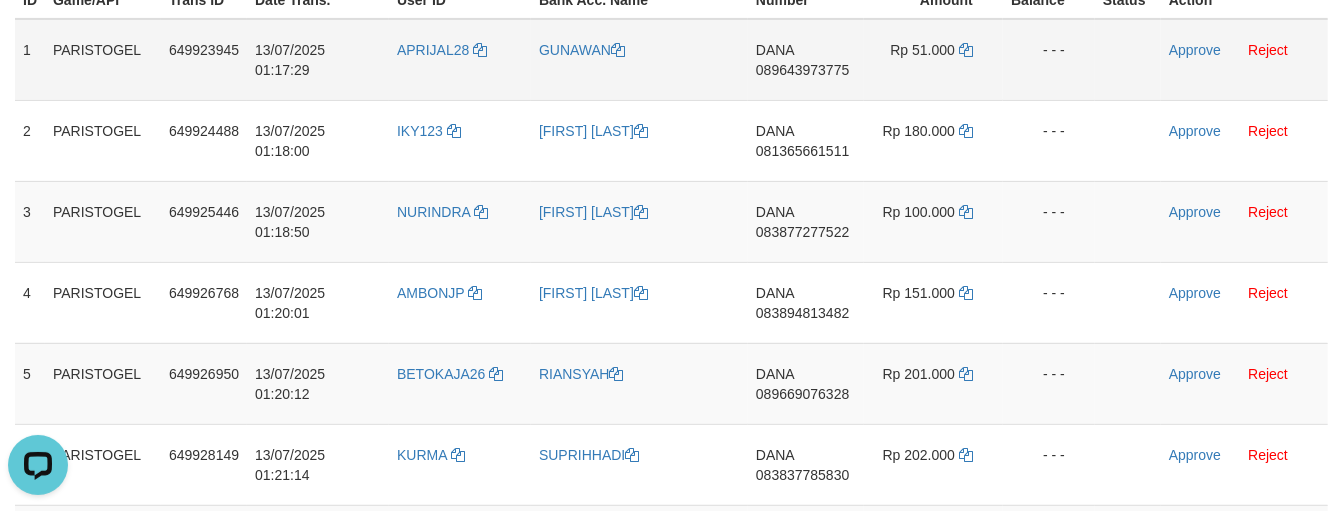 click on "APRIJAL28" at bounding box center (460, 60) 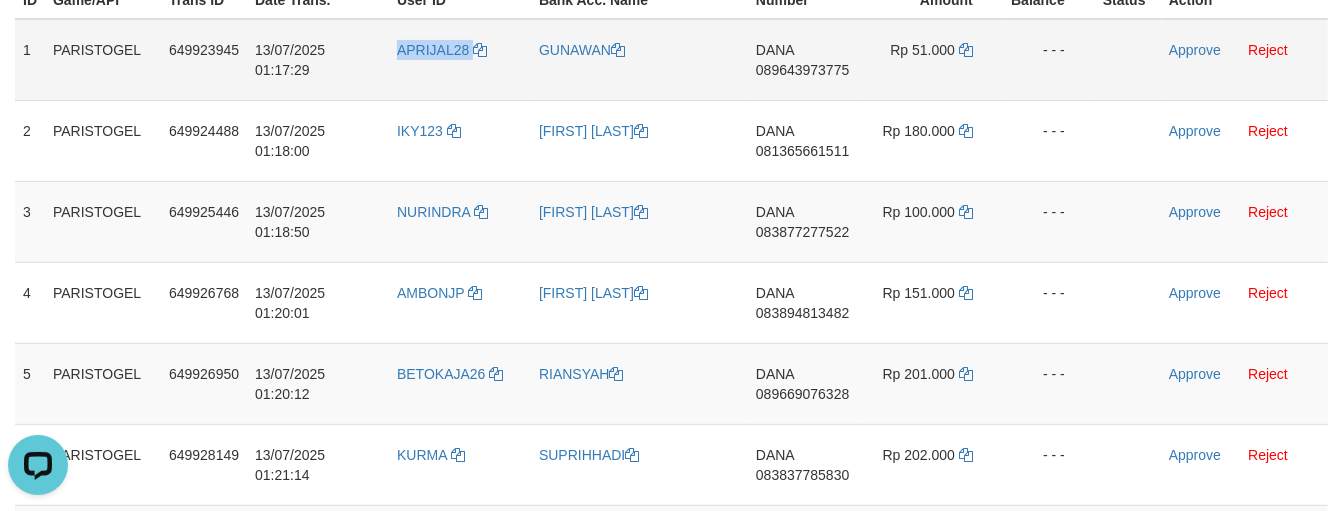 click on "APRIJAL28" at bounding box center [460, 60] 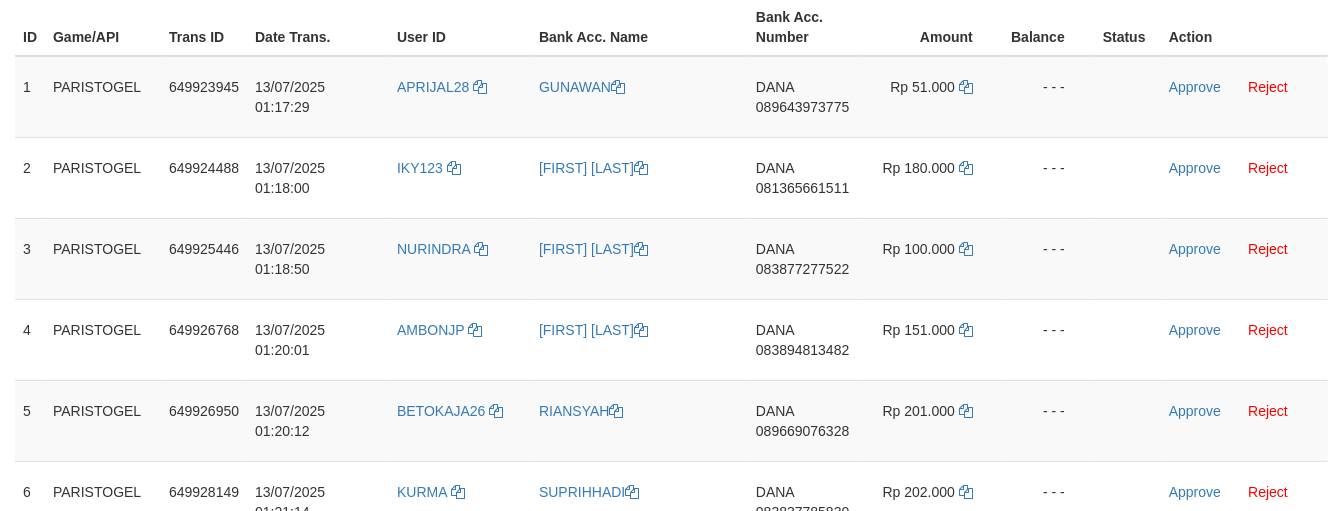 scroll, scrollTop: 333, scrollLeft: 0, axis: vertical 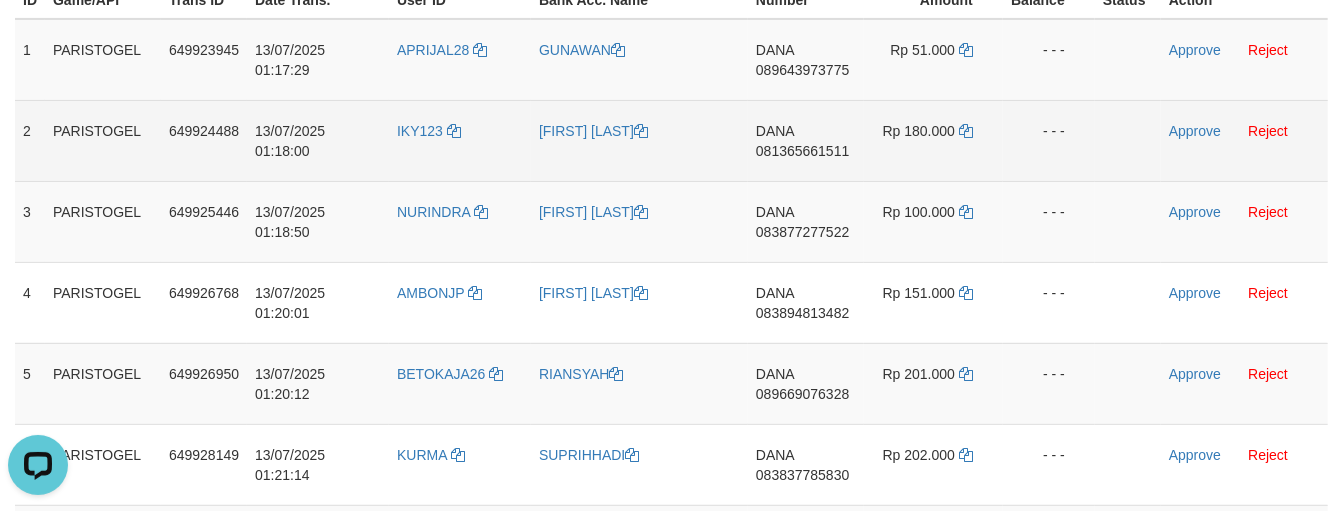 click on "IKY123" at bounding box center [460, 140] 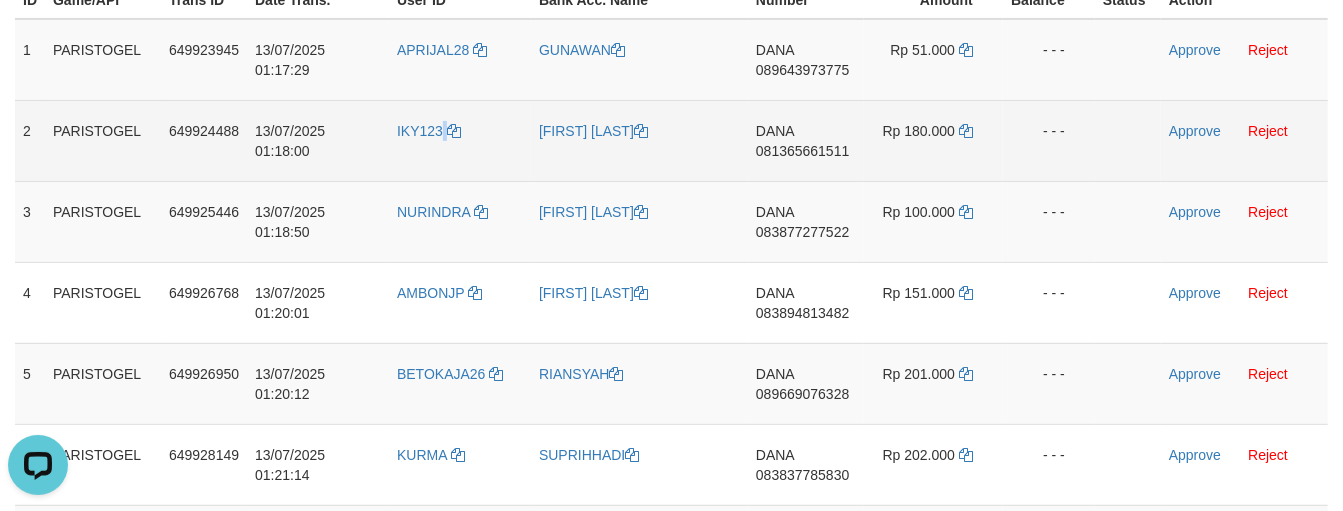 click on "IKY123" at bounding box center [460, 140] 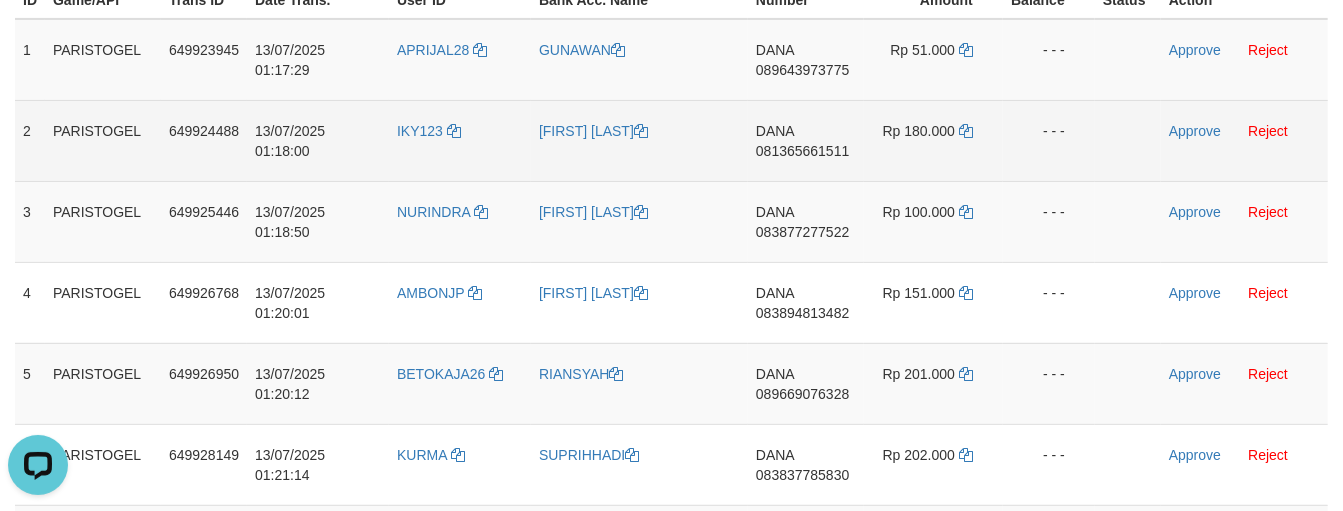 click on "IKY123" at bounding box center [460, 140] 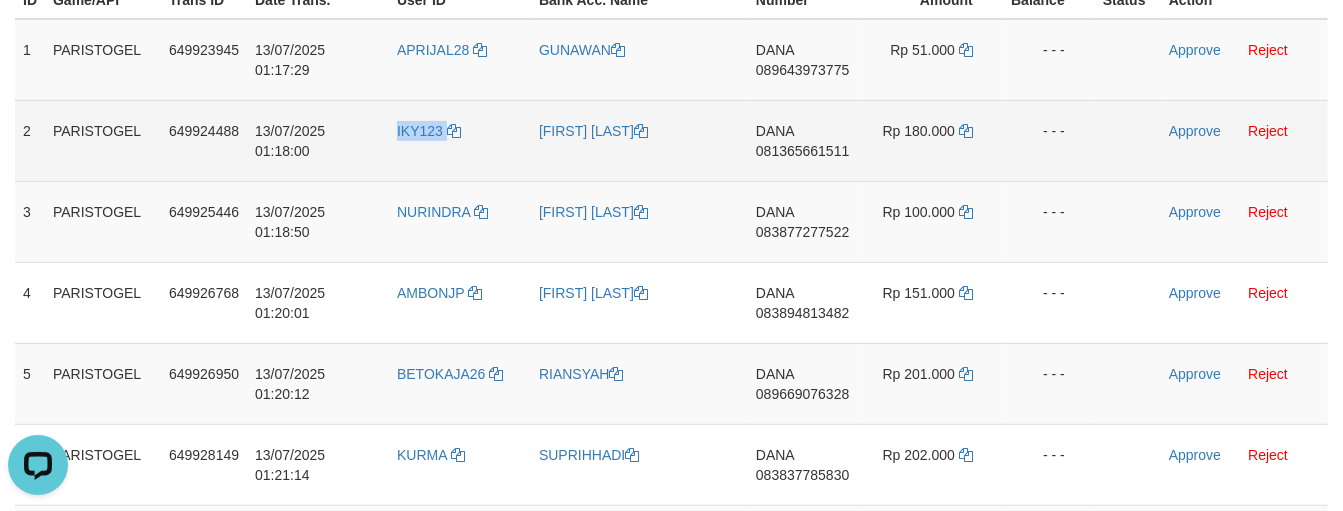 copy on "IKY123" 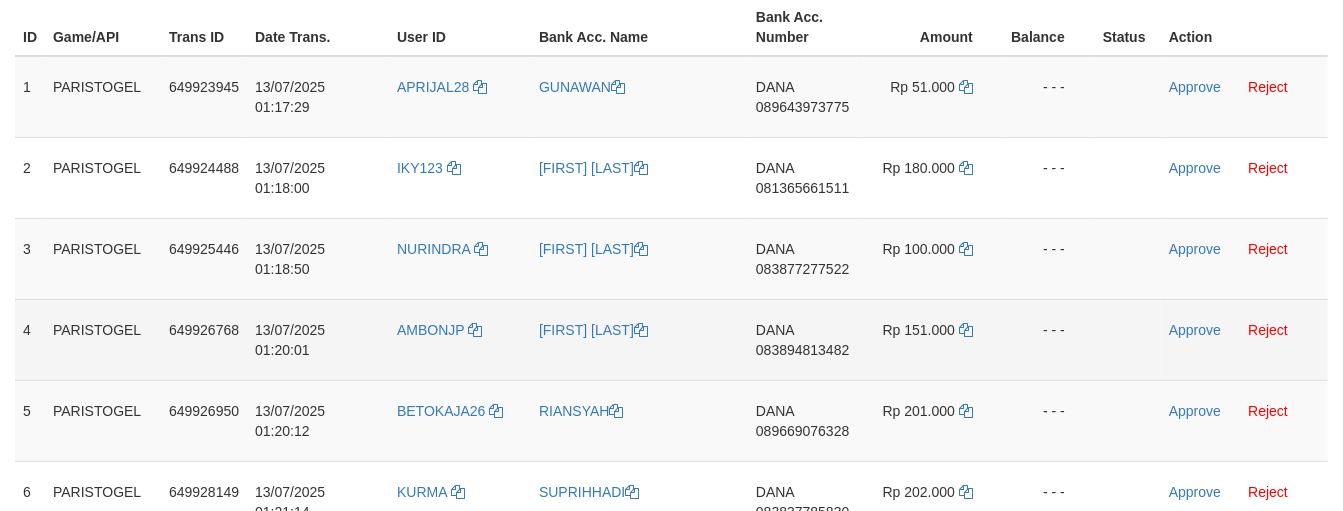 scroll, scrollTop: 333, scrollLeft: 0, axis: vertical 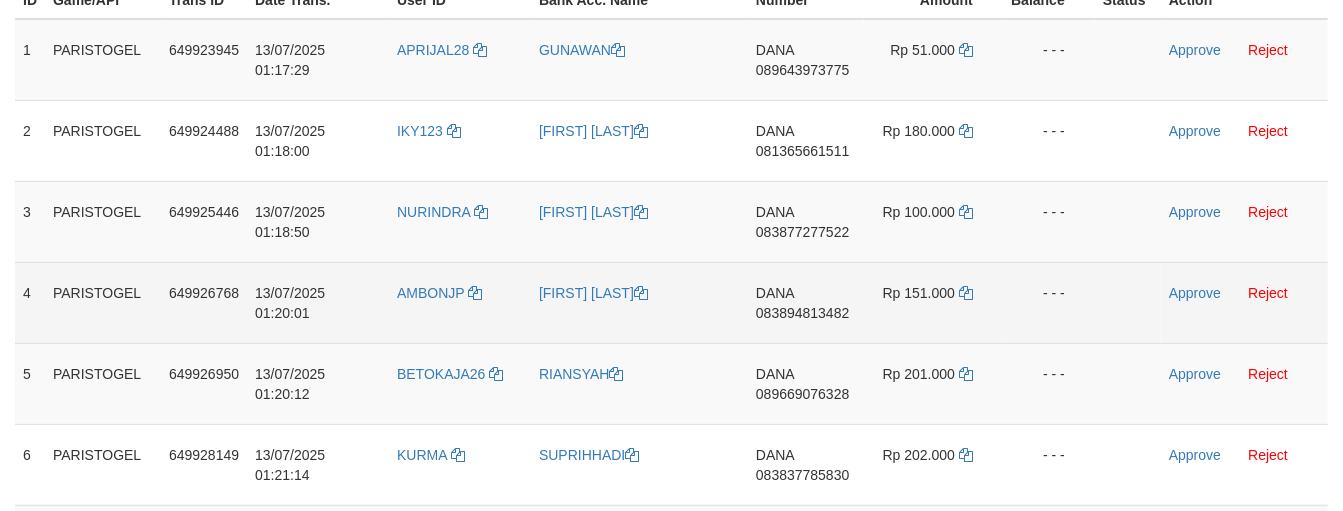 click on "AMBONJP" at bounding box center [460, 302] 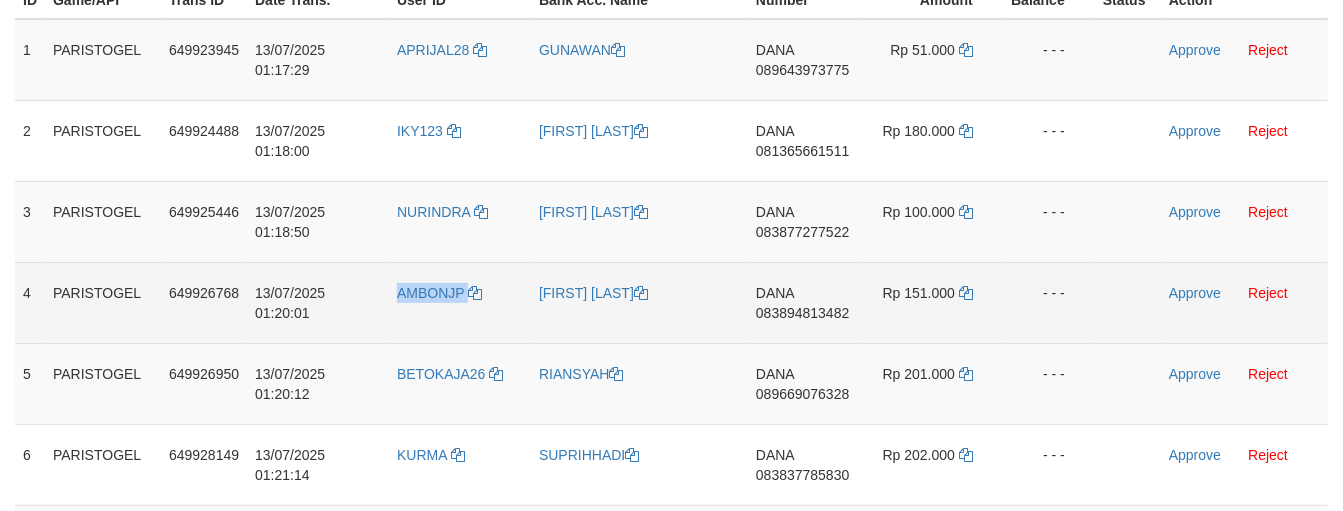 click on "AMBONJP" at bounding box center [460, 302] 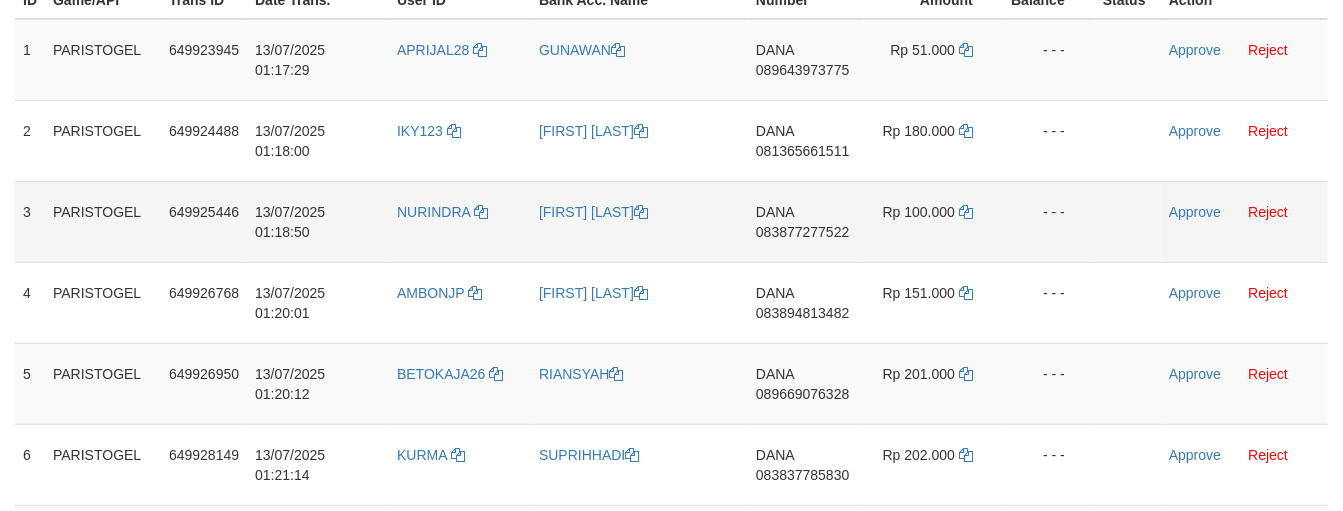 click on "NURINDRA" at bounding box center [460, 221] 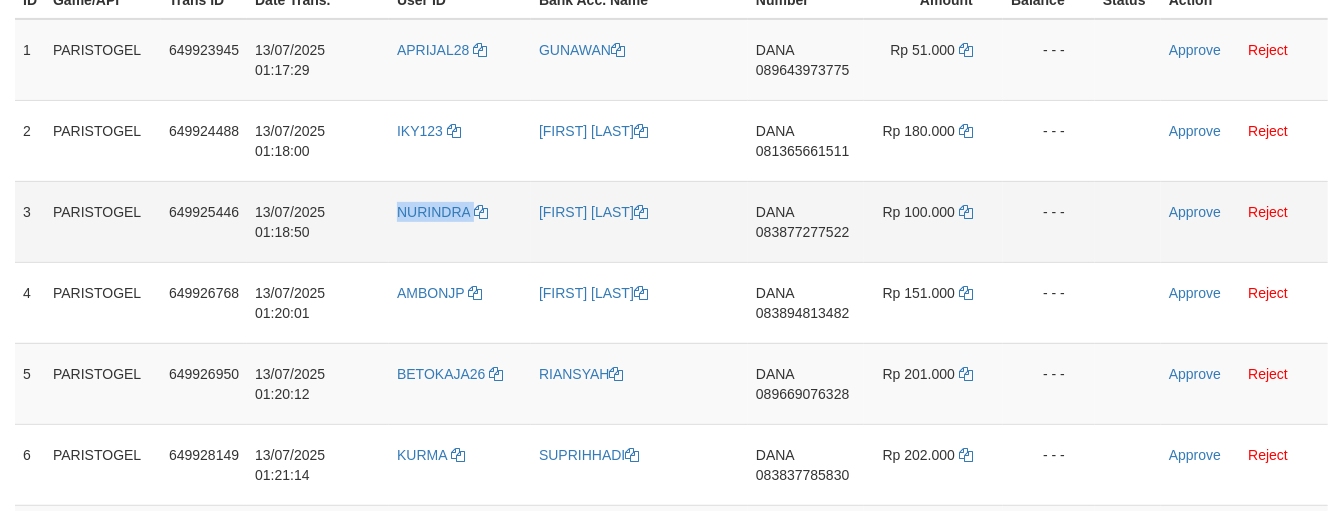 click on "NURINDRA" at bounding box center [460, 221] 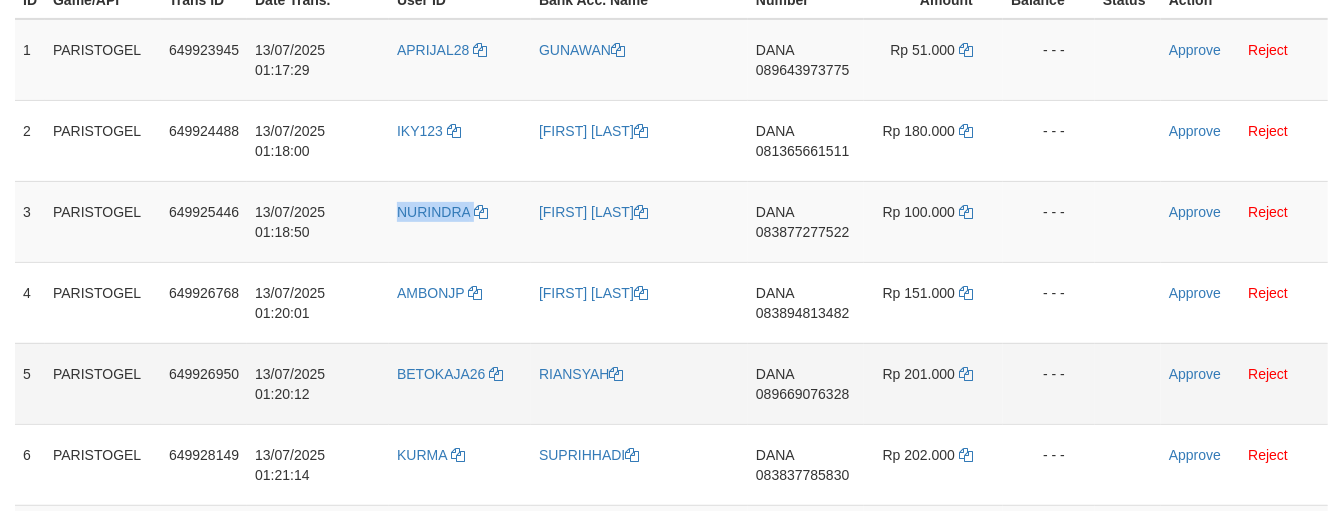 copy on "NURINDRA" 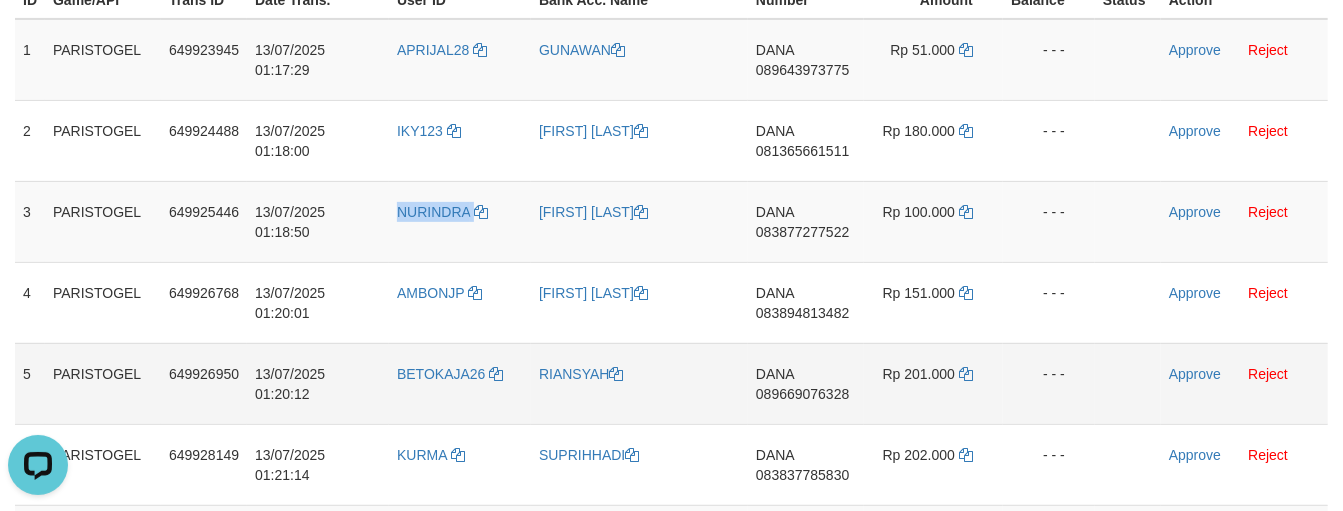 scroll, scrollTop: 0, scrollLeft: 0, axis: both 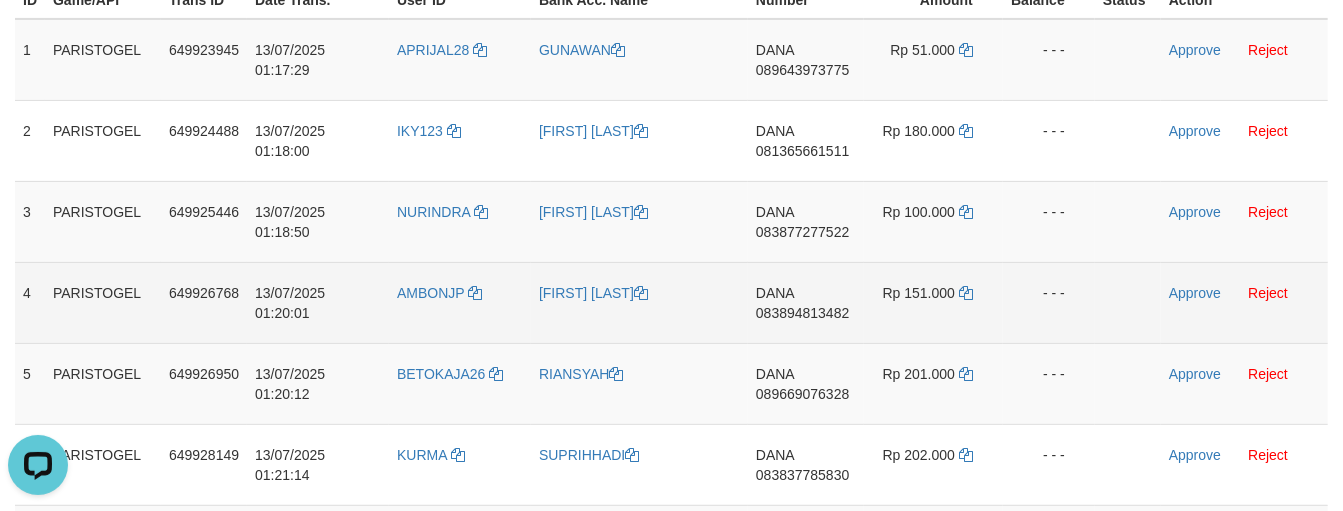 click on "AMBONJP" at bounding box center [460, 302] 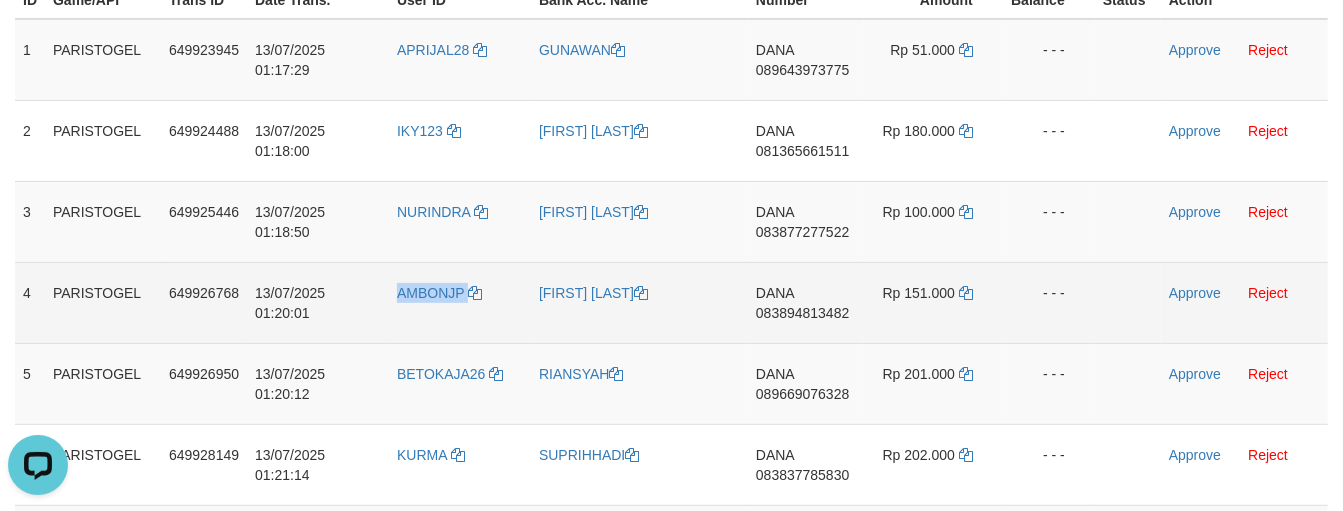 click on "AMBONJP" at bounding box center (460, 302) 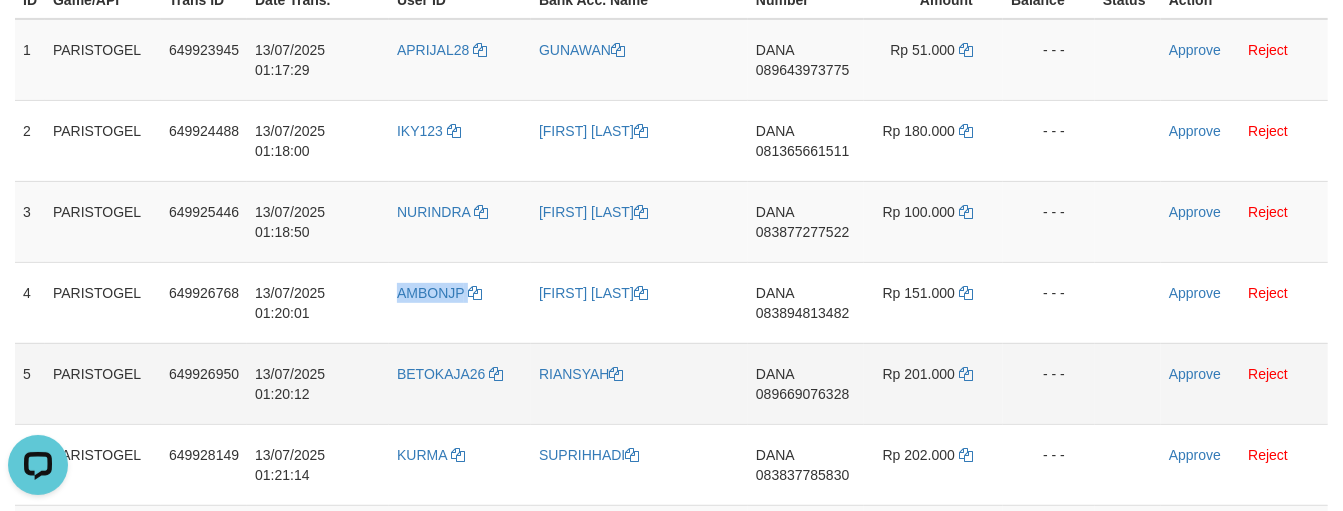 copy on "AMBONJP" 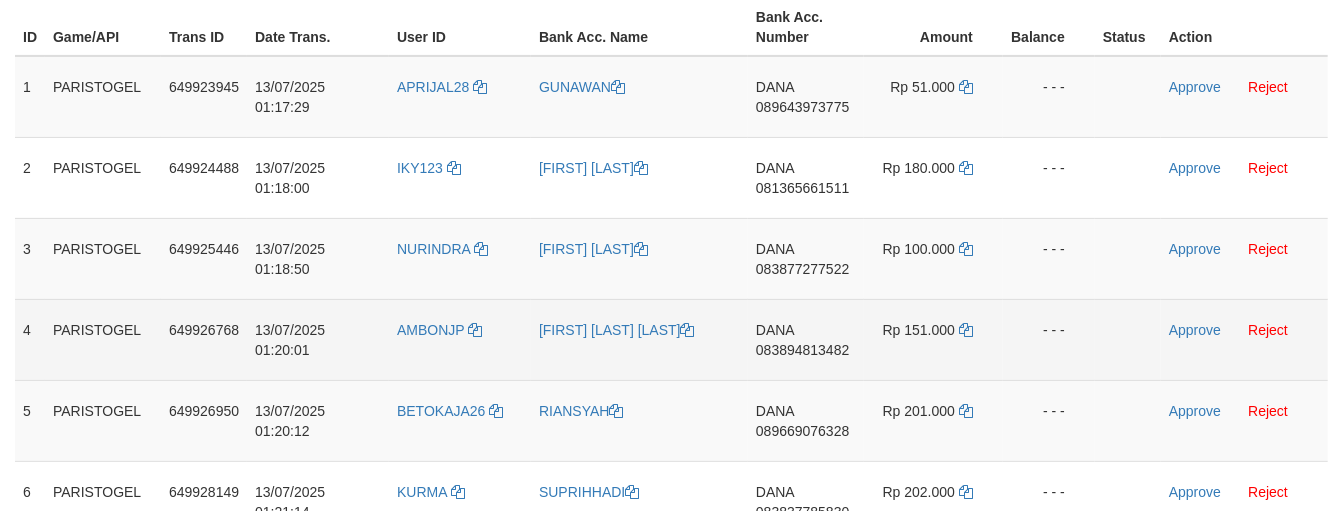 click on "[FIRST] [LAST] [LAST]" at bounding box center (639, 339) 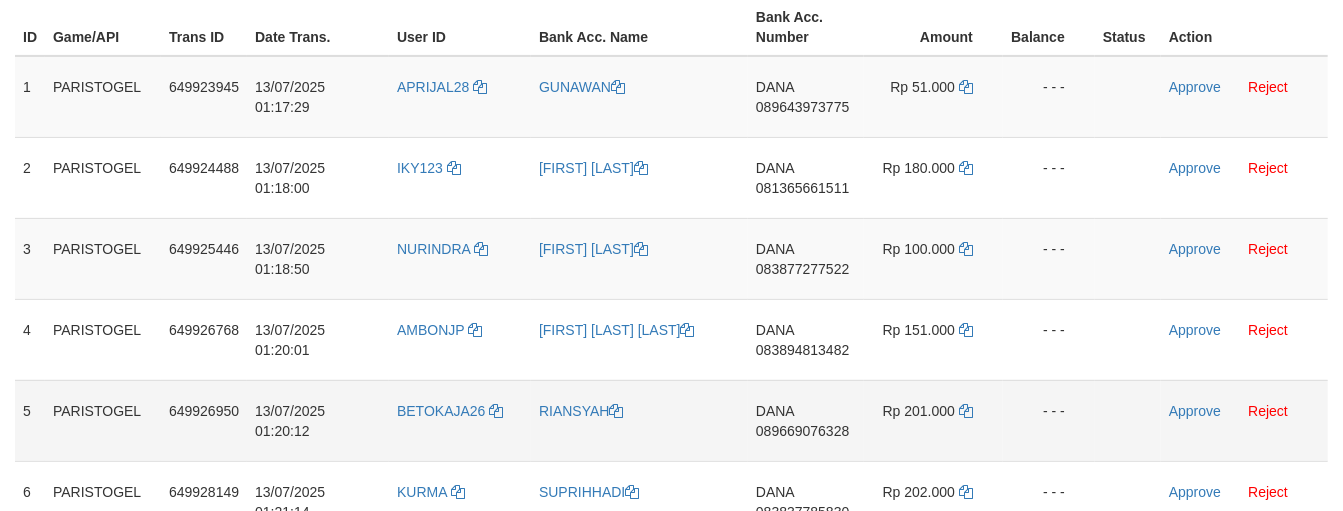 scroll, scrollTop: 333, scrollLeft: 0, axis: vertical 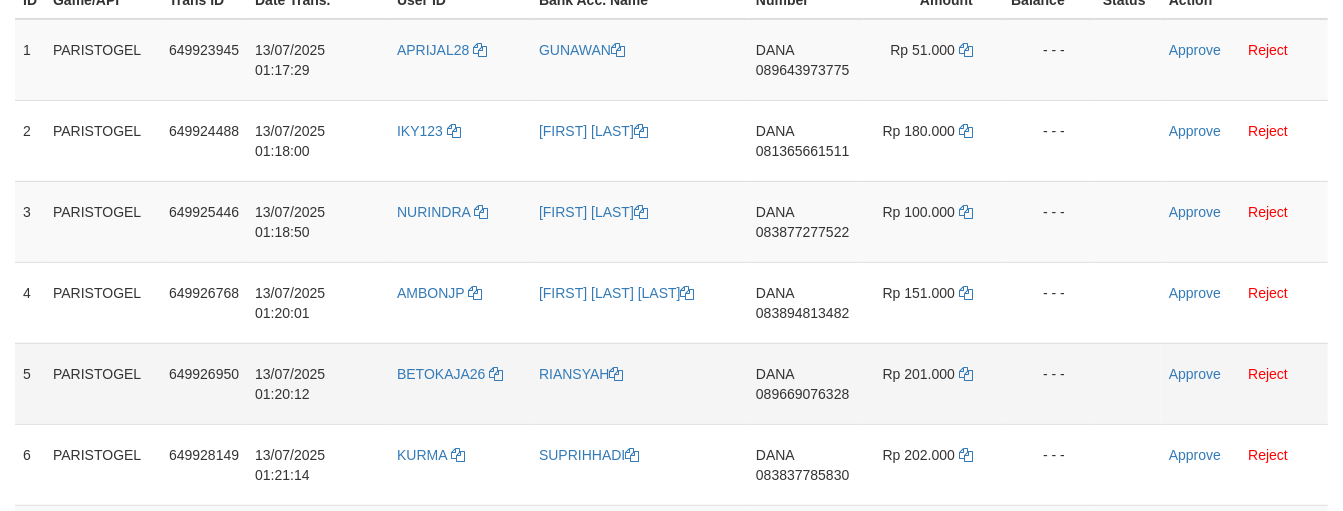 click on "BETOKAJA26" at bounding box center [460, 383] 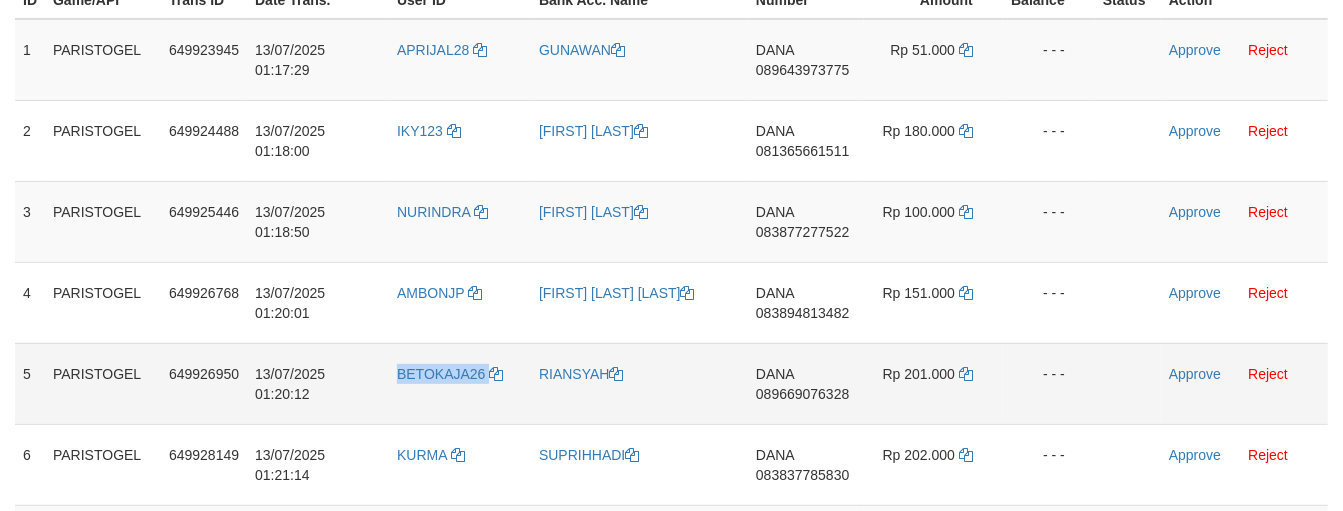click on "BETOKAJA26" at bounding box center (460, 383) 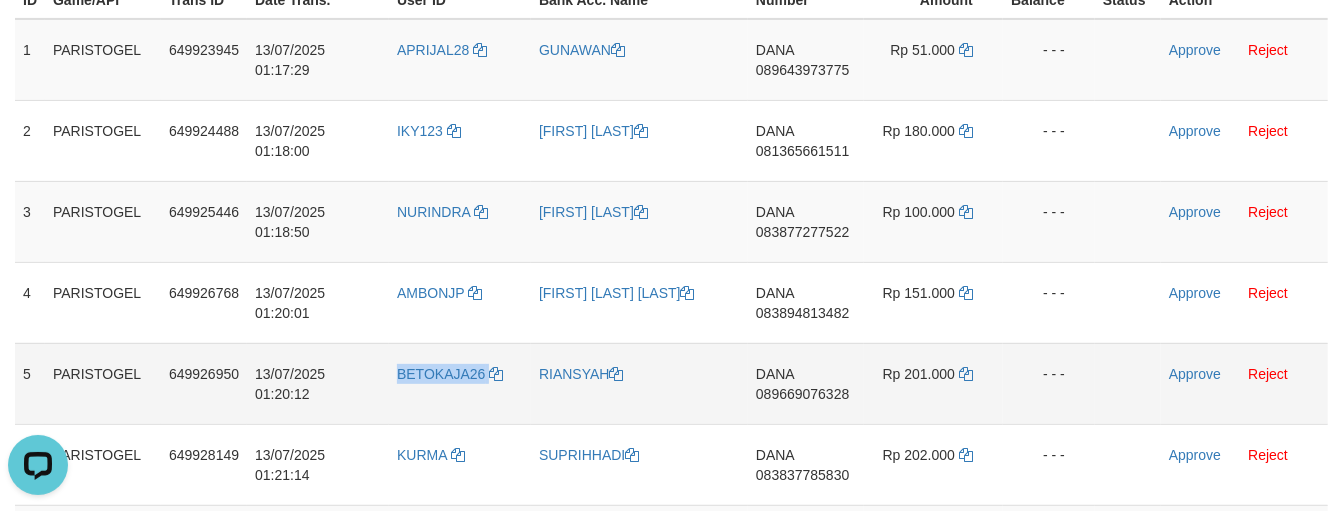 scroll, scrollTop: 0, scrollLeft: 0, axis: both 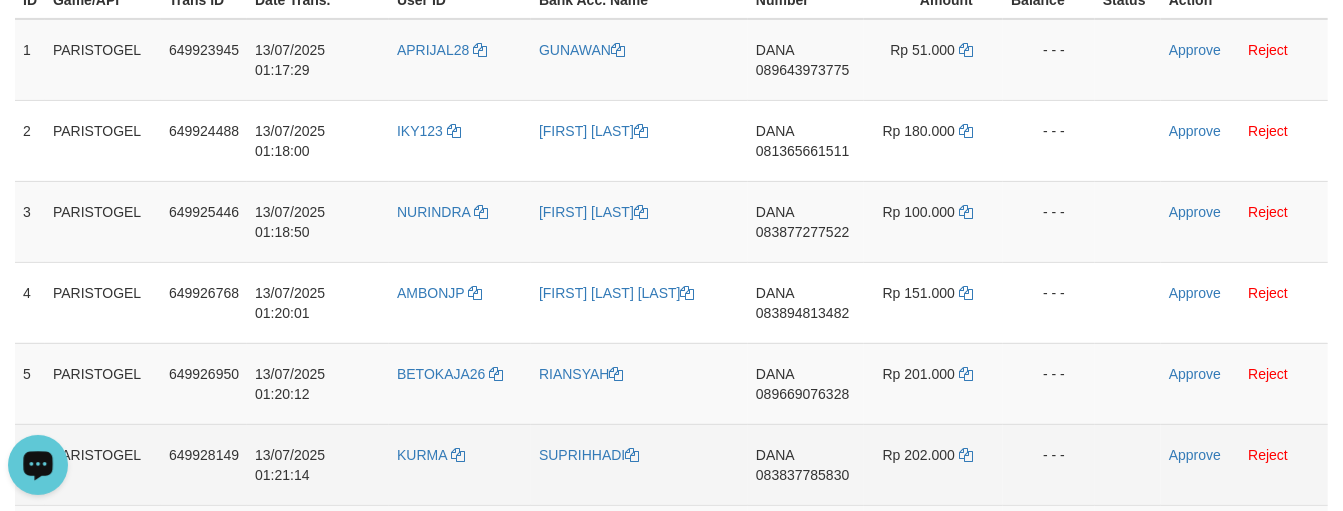 click on "KURMA" at bounding box center [460, 464] 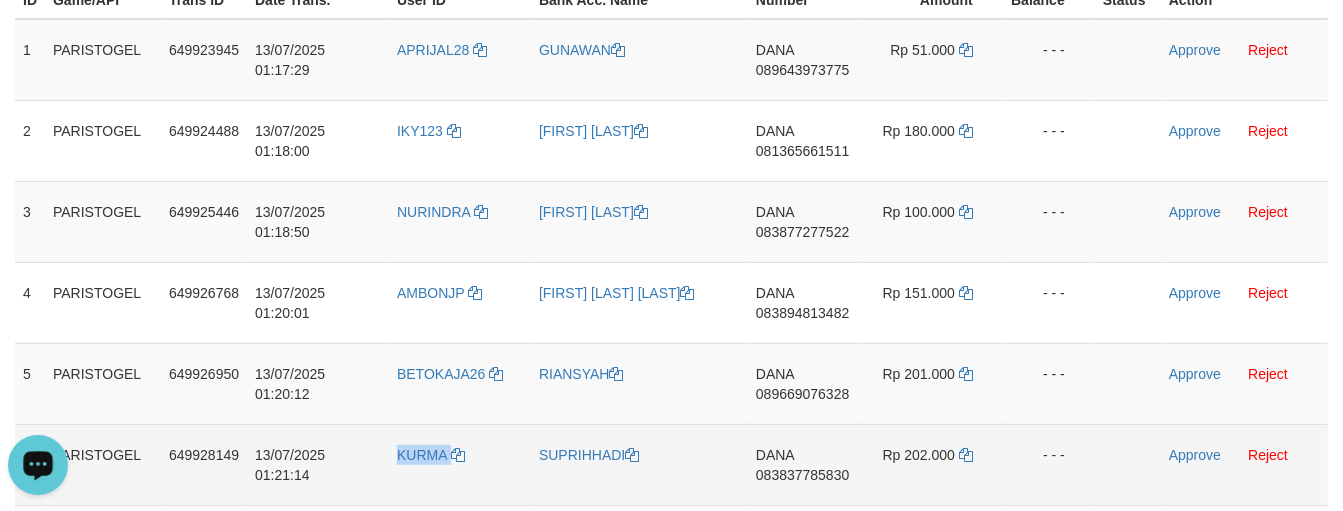 click on "KURMA" at bounding box center (460, 464) 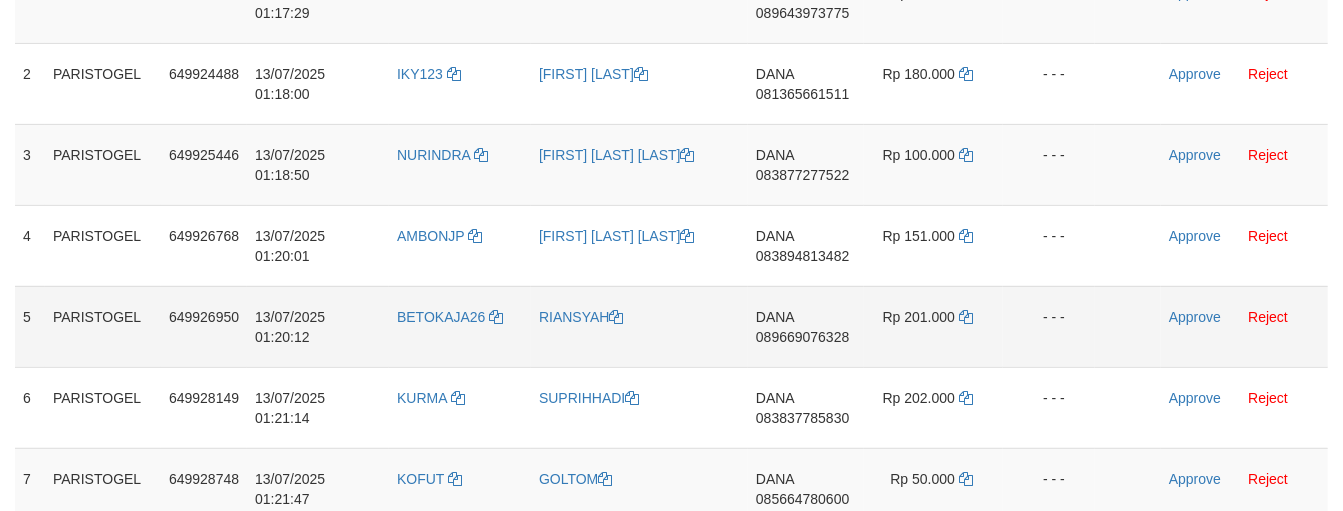 scroll, scrollTop: 518, scrollLeft: 0, axis: vertical 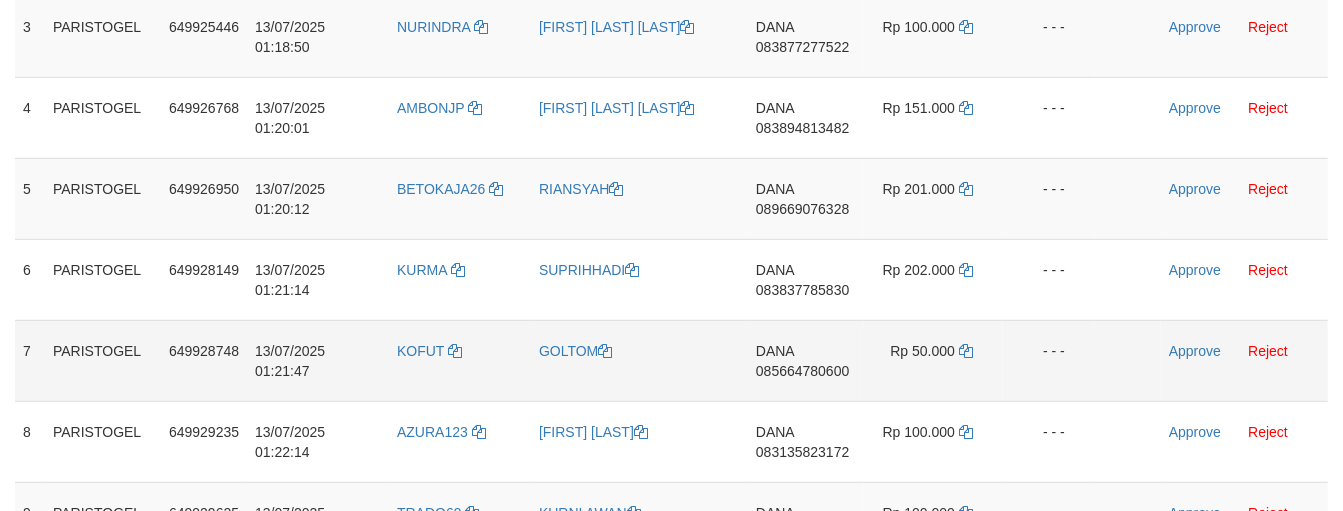 click on "KOFUT" at bounding box center (460, 360) 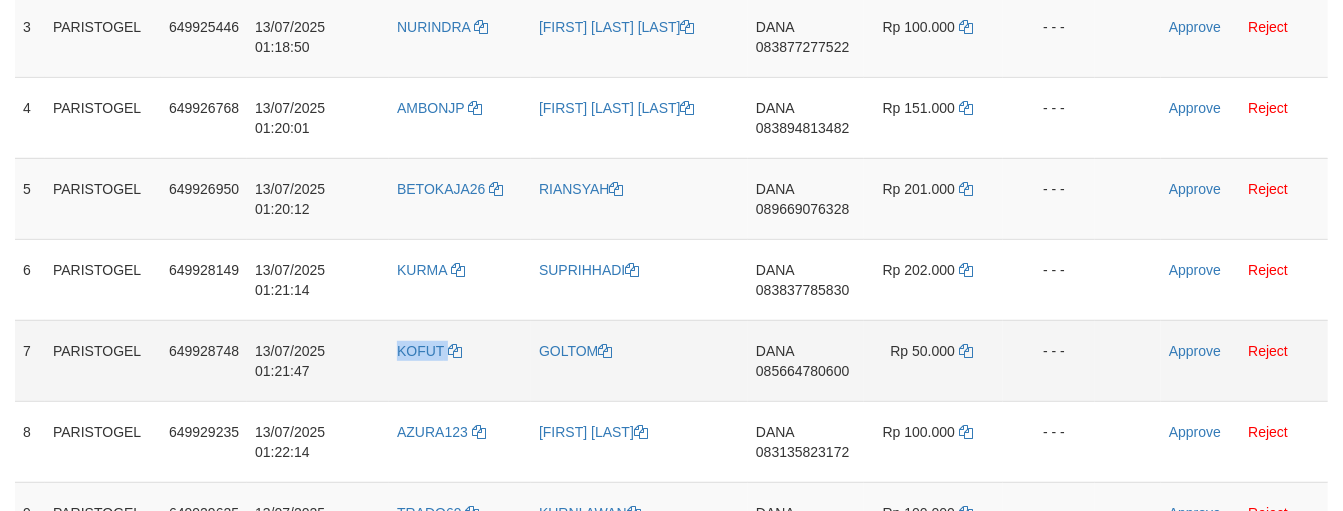 click on "KOFUT" at bounding box center (460, 360) 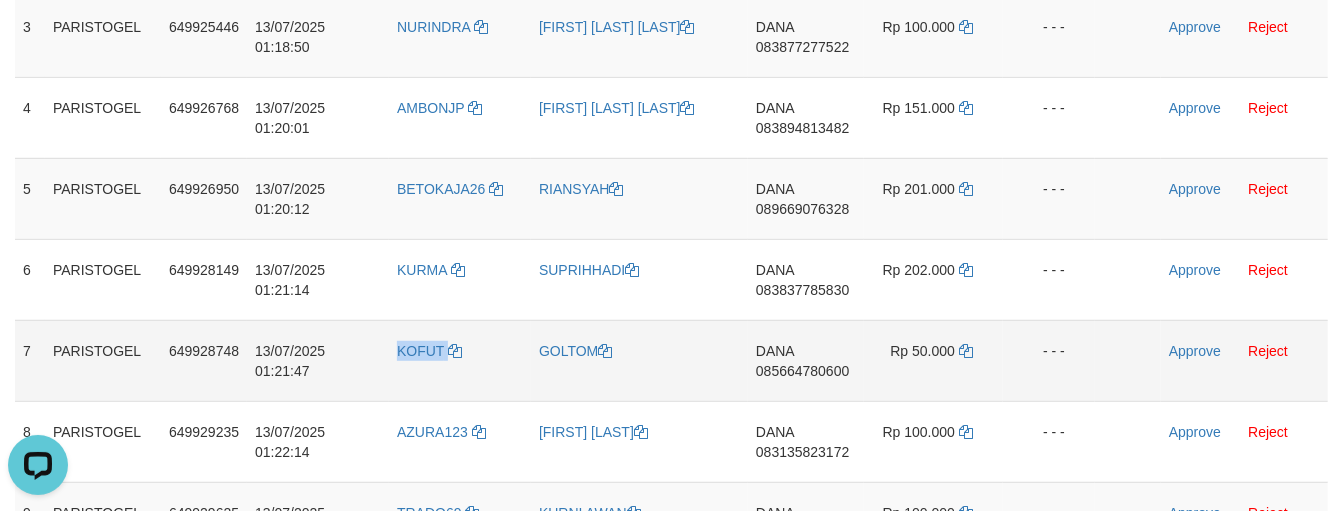 scroll, scrollTop: 0, scrollLeft: 0, axis: both 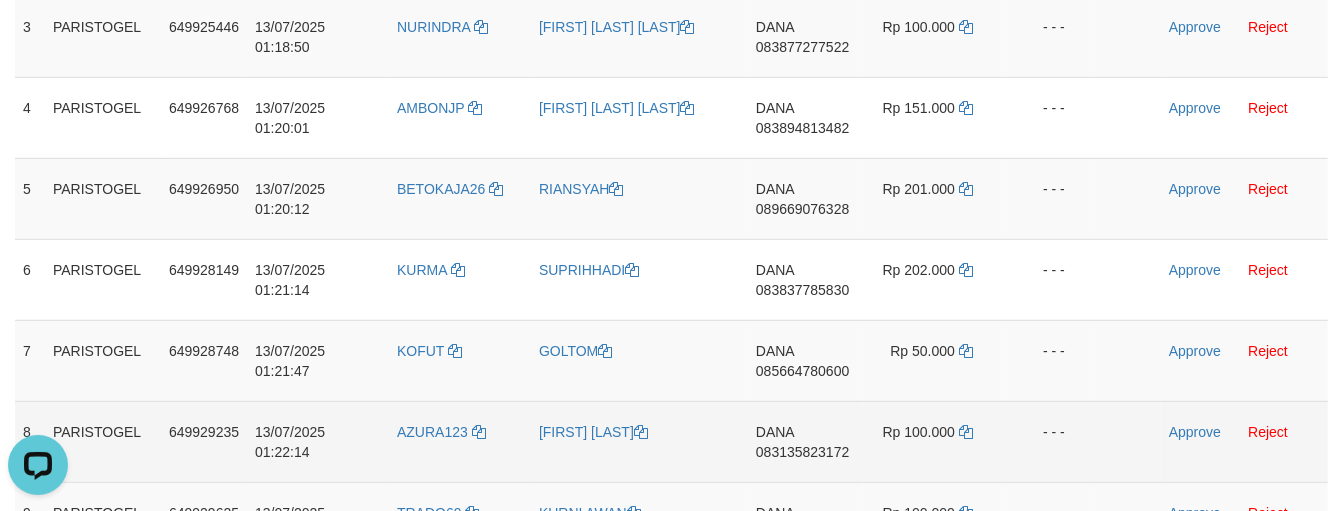 click on "AZURA123" at bounding box center (460, 441) 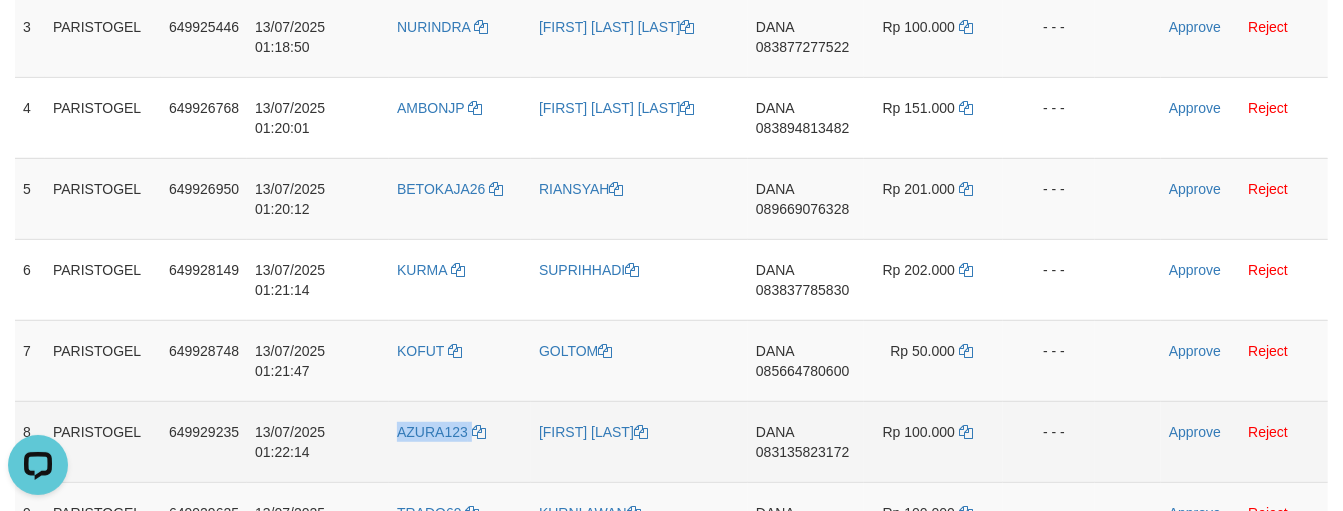 copy on "AZURA123" 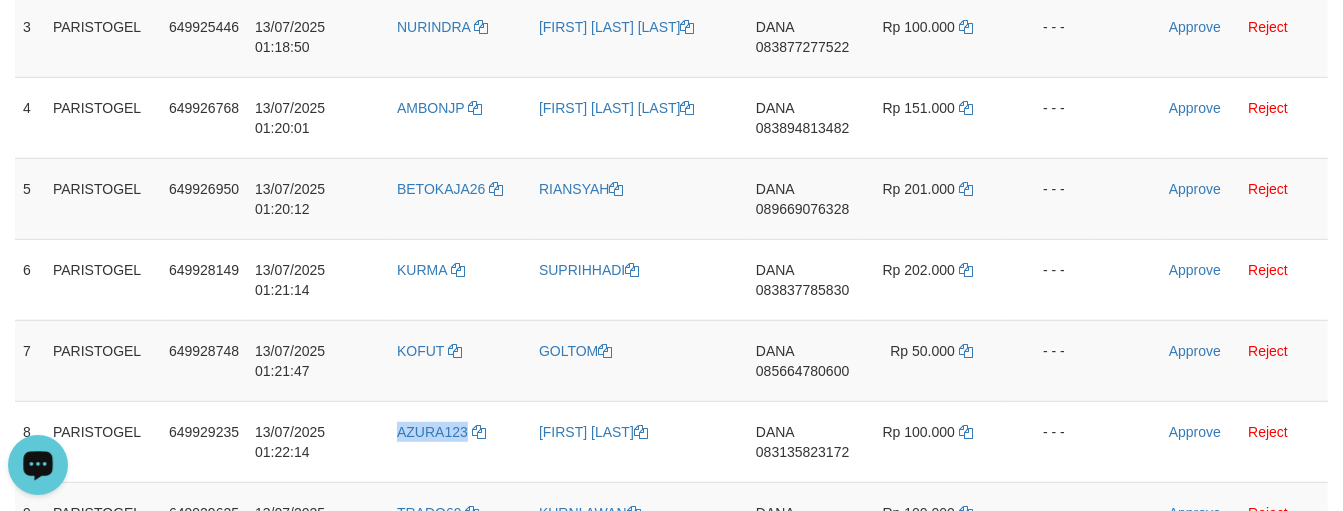 copy on "AZURA123" 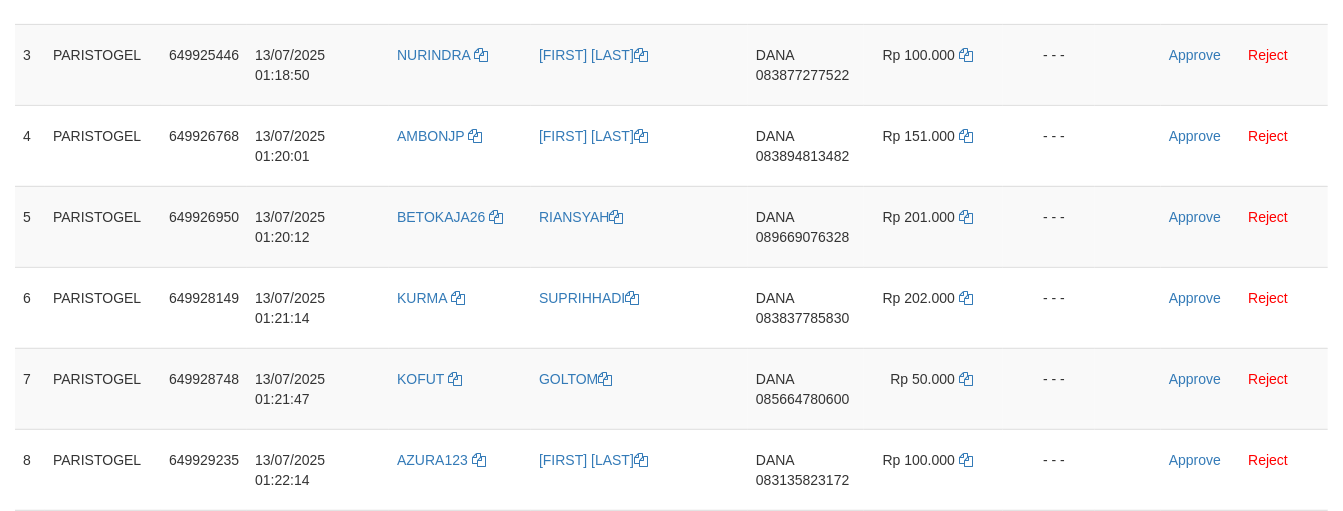 scroll, scrollTop: 518, scrollLeft: 0, axis: vertical 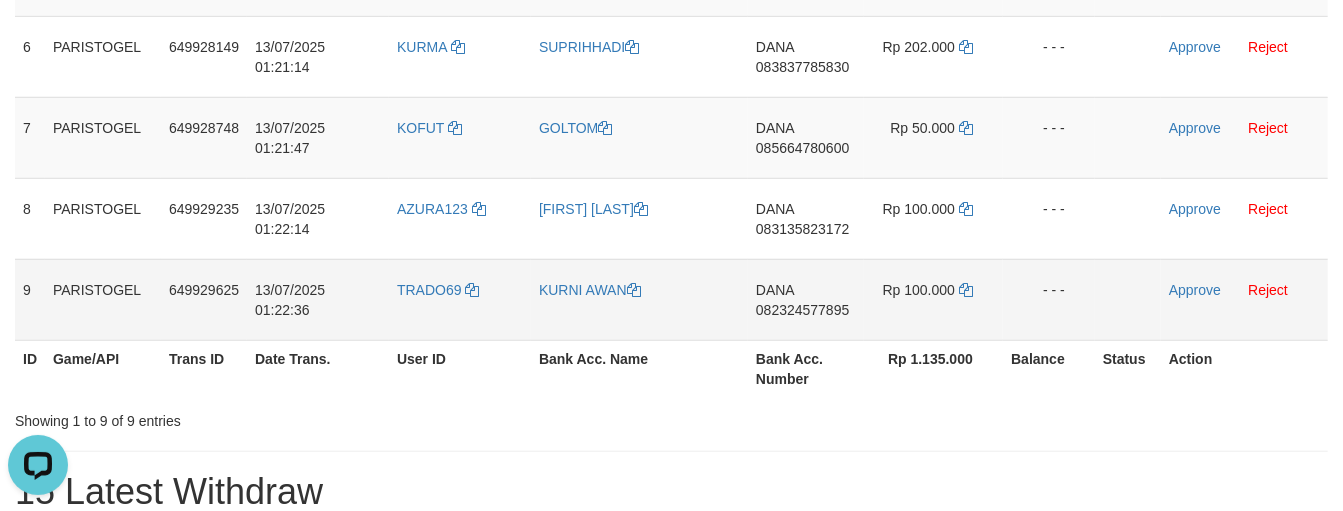 click on "TRADO69" at bounding box center (460, 299) 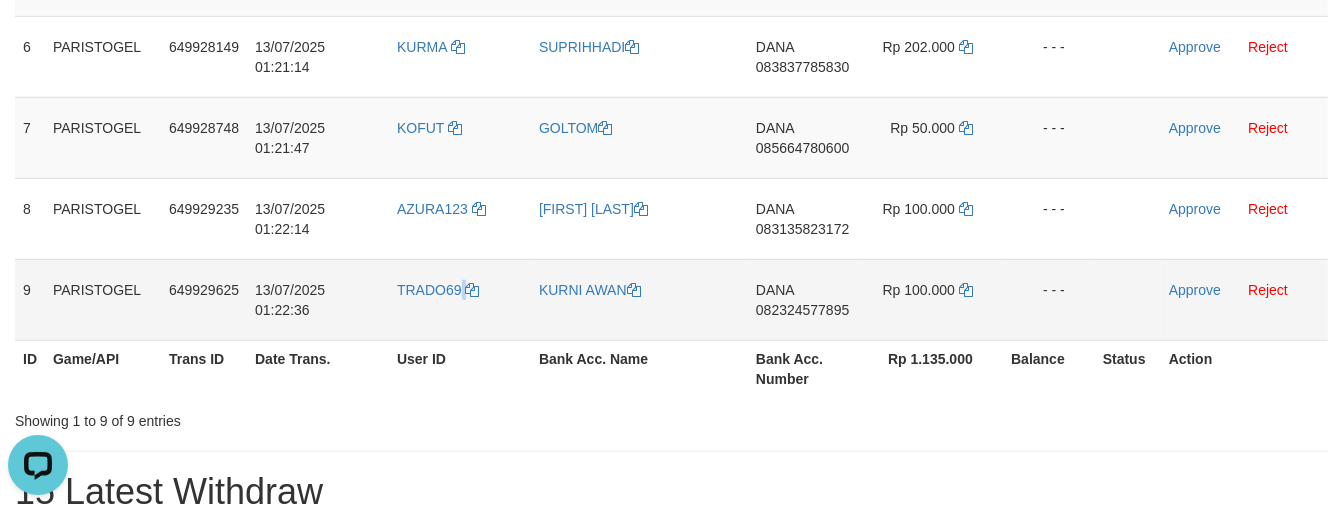 drag, startPoint x: 458, startPoint y: 302, endPoint x: 474, endPoint y: 313, distance: 19.416489 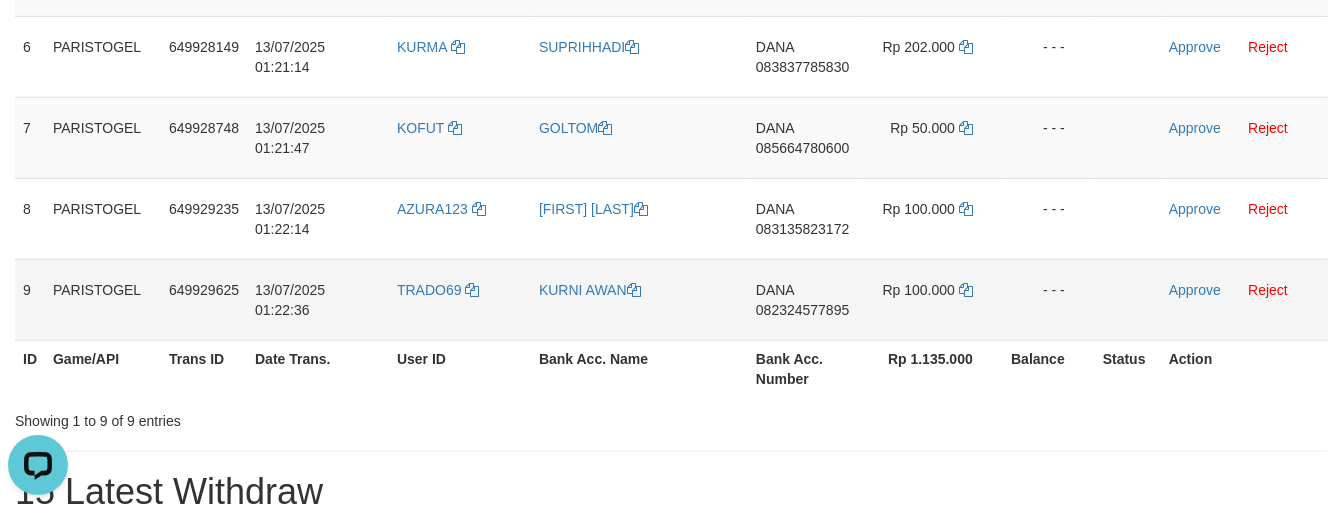 click on "TRADO69" at bounding box center [460, 299] 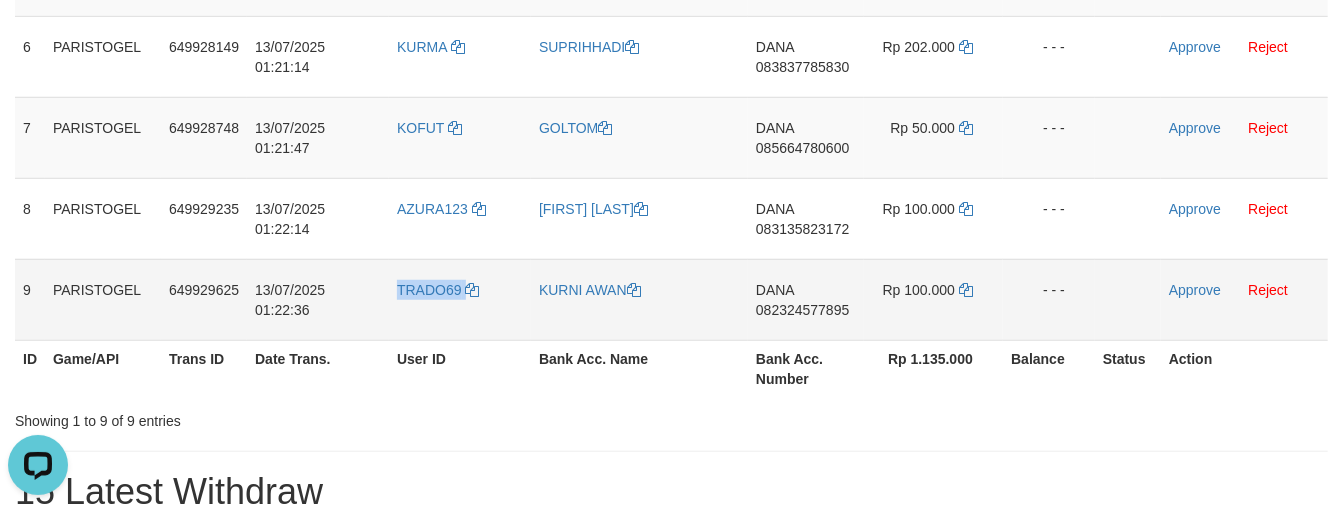 click on "TRADO69" at bounding box center [460, 299] 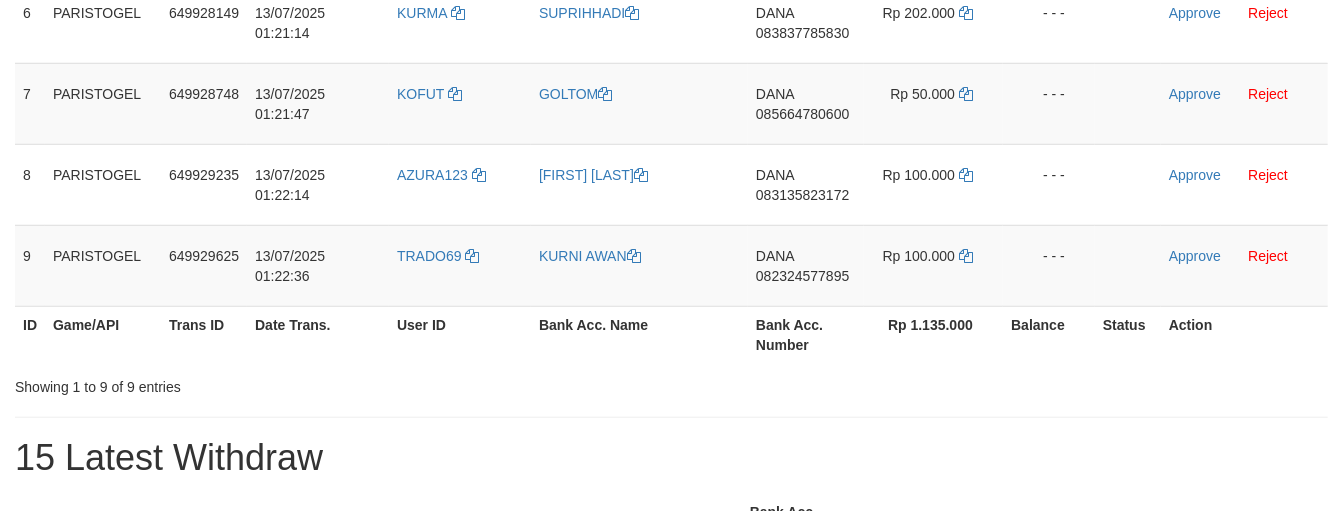 scroll, scrollTop: 741, scrollLeft: 0, axis: vertical 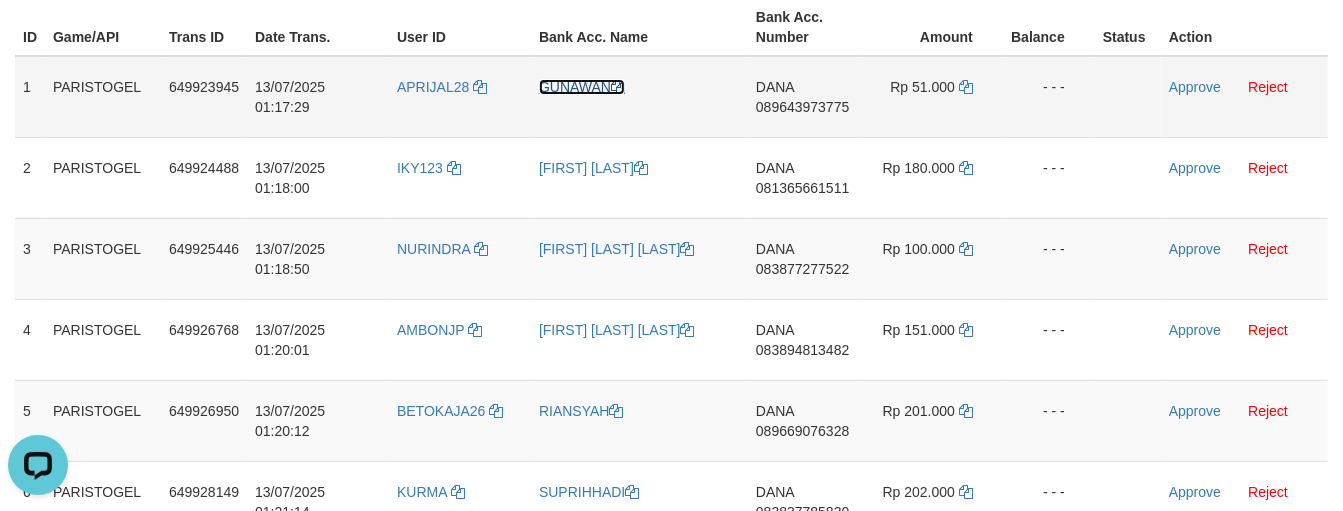 click on "GUNAWAN" at bounding box center (582, 87) 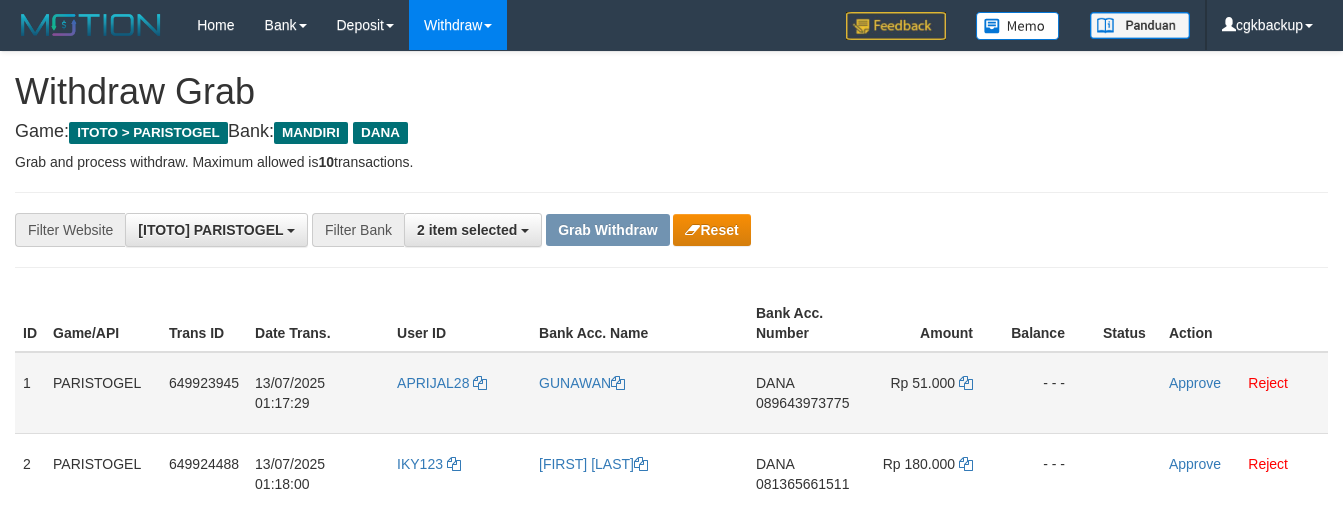 scroll, scrollTop: 260, scrollLeft: 0, axis: vertical 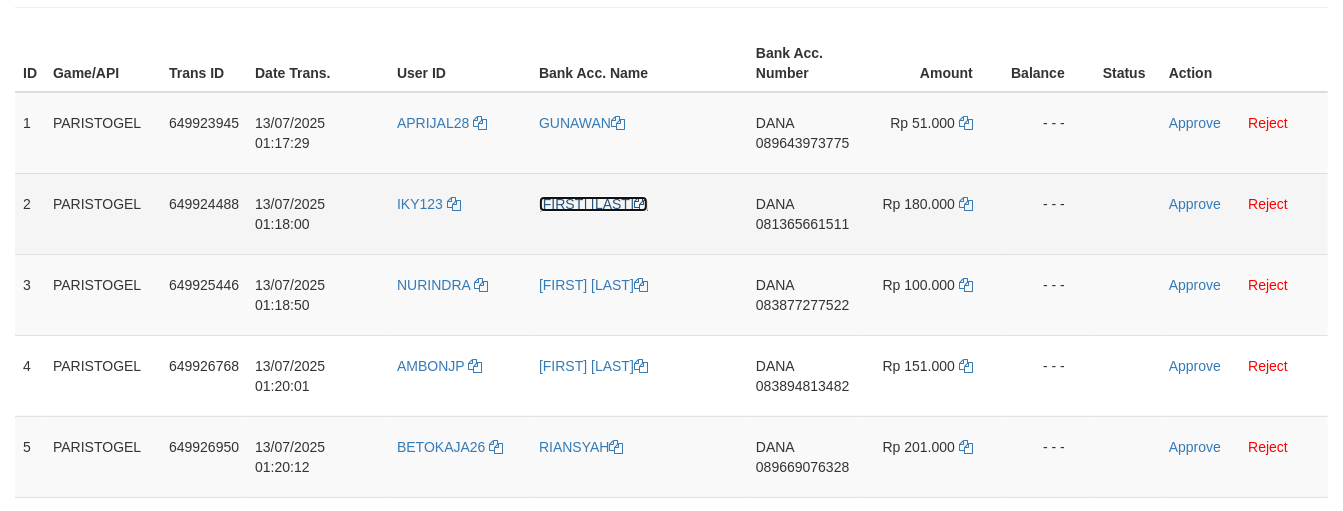 click on "[FIRST] [LAST]" at bounding box center (593, 204) 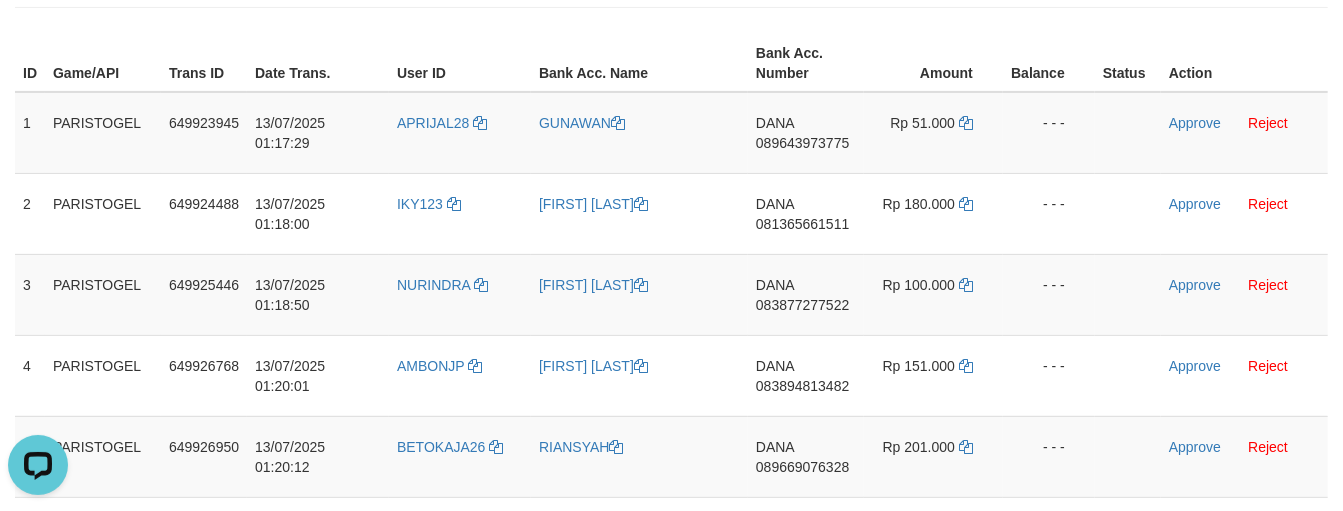 scroll, scrollTop: 0, scrollLeft: 0, axis: both 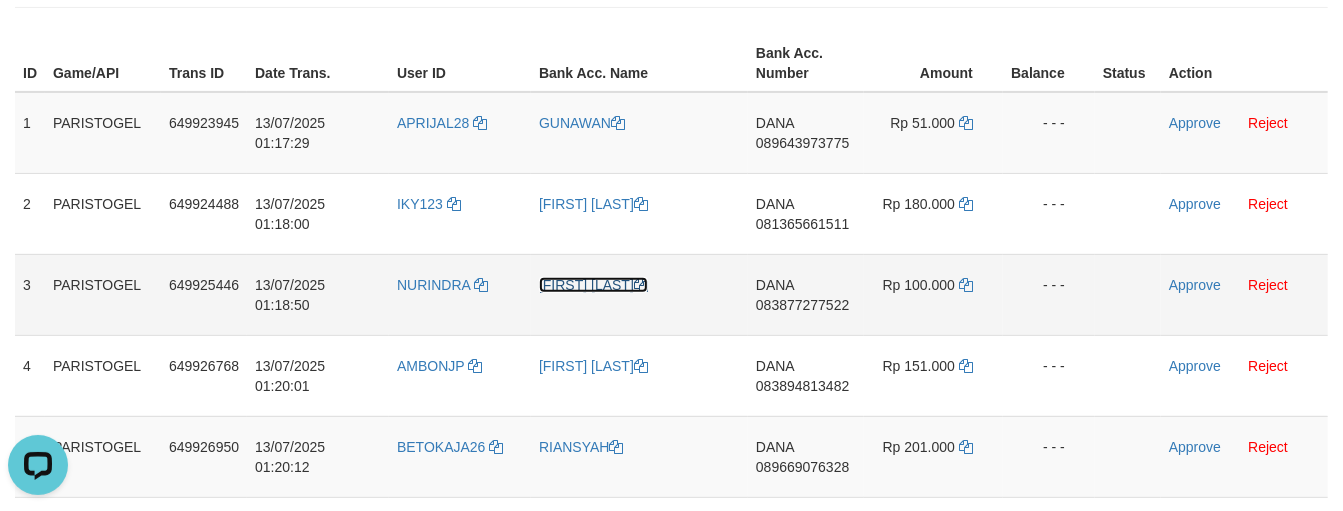 drag, startPoint x: 592, startPoint y: 283, endPoint x: 88, endPoint y: 308, distance: 504.61966 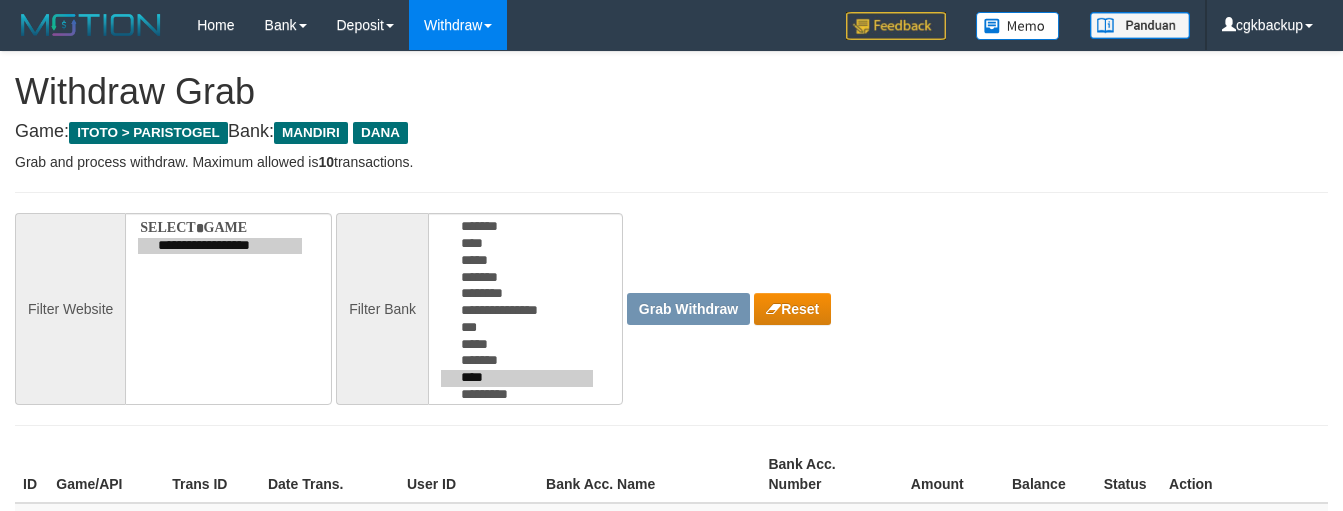 scroll, scrollTop: 260, scrollLeft: 0, axis: vertical 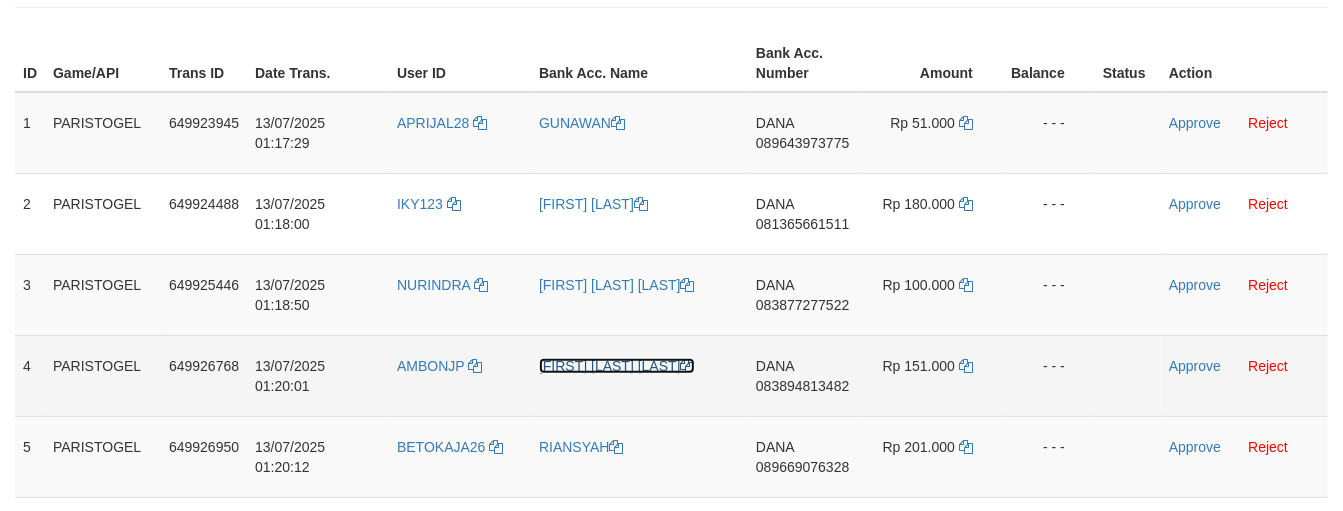 click on "[FIRST] [LAST] [LAST]" at bounding box center (617, 366) 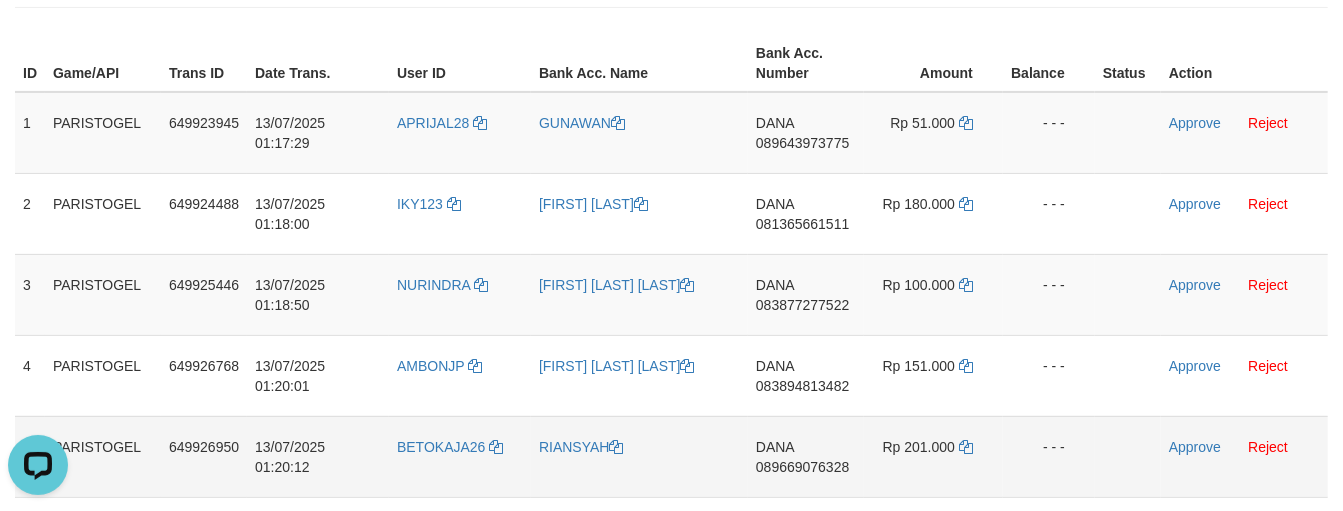 scroll, scrollTop: 0, scrollLeft: 0, axis: both 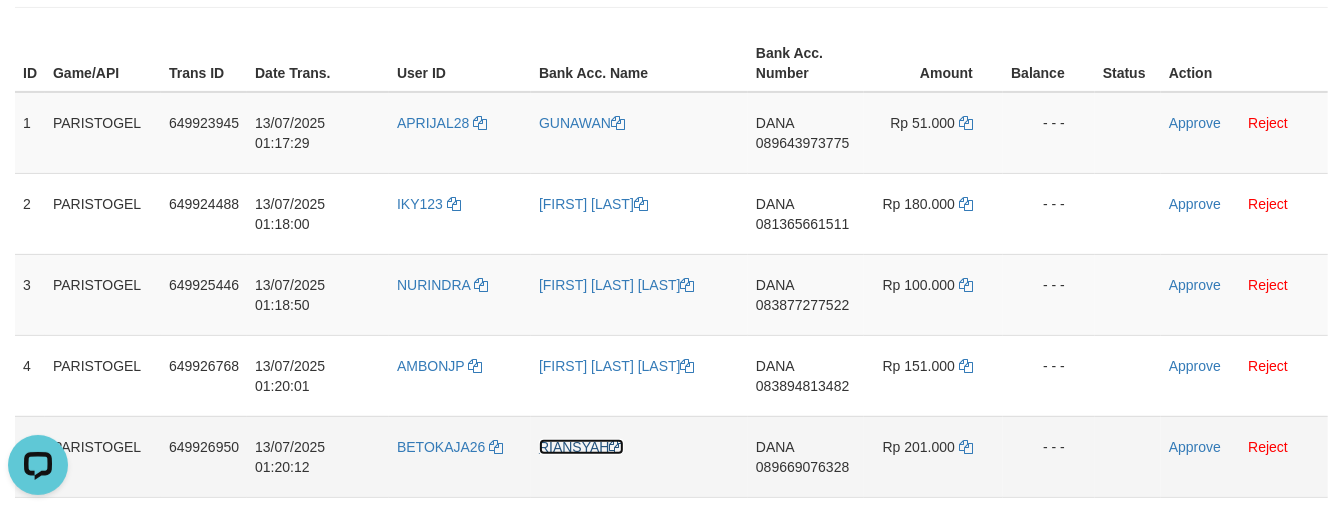 click on "RIANSYAH" at bounding box center [581, 447] 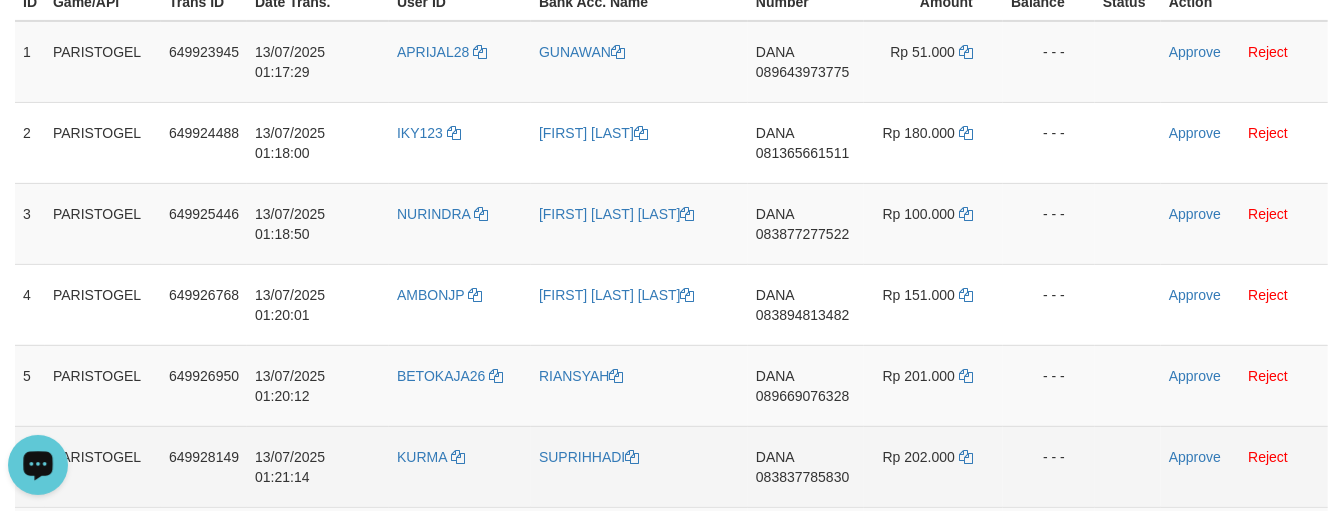 scroll, scrollTop: 371, scrollLeft: 0, axis: vertical 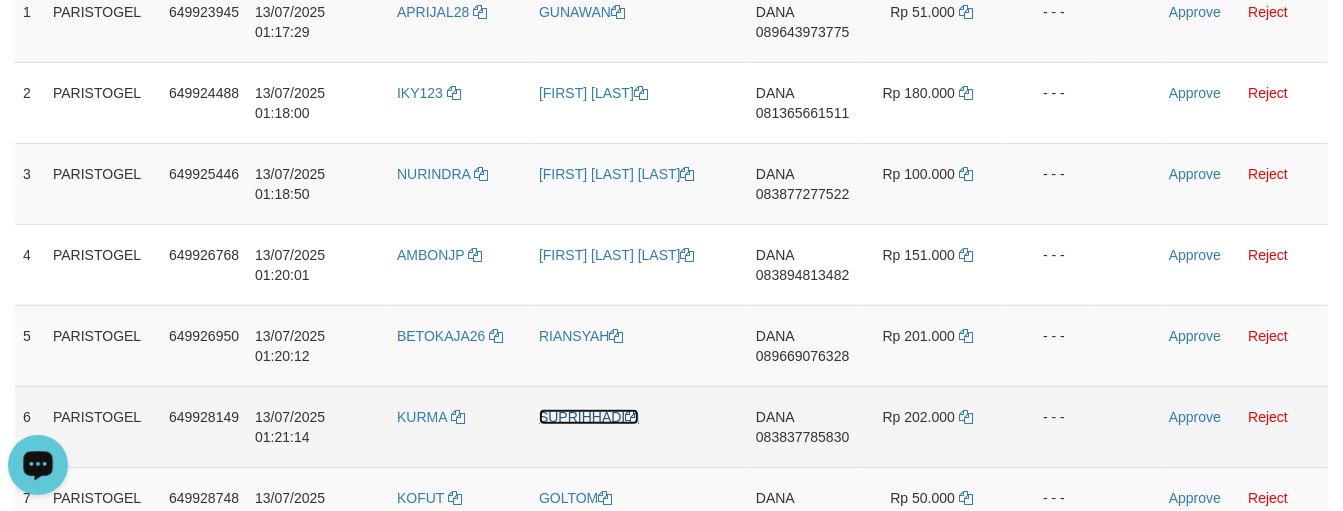 click on "SUPRIHHADI" at bounding box center [589, 417] 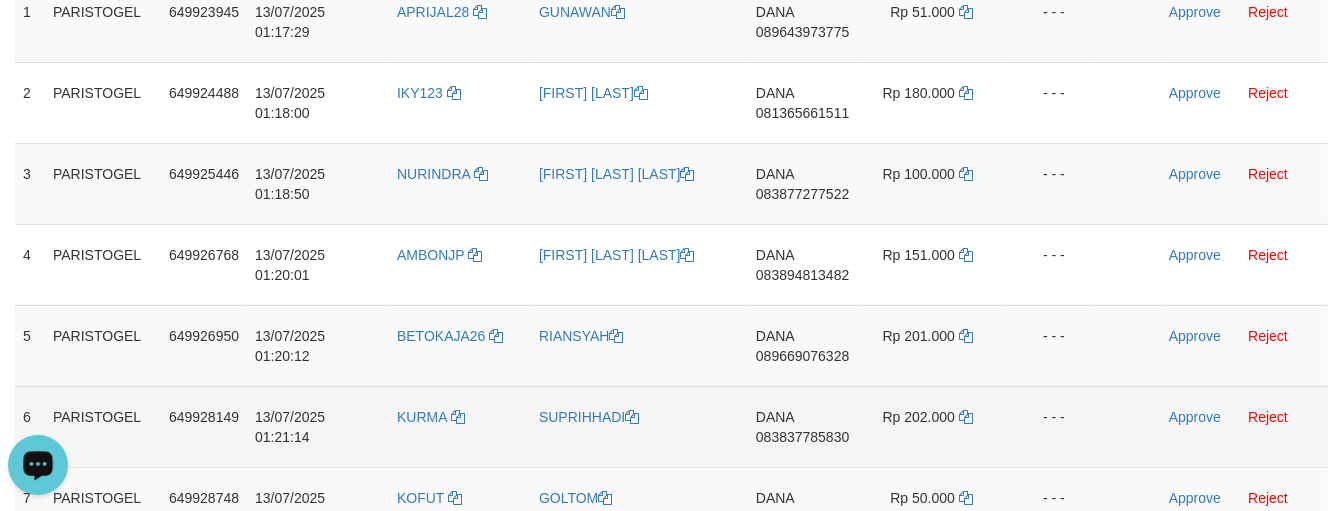 scroll, scrollTop: 482, scrollLeft: 0, axis: vertical 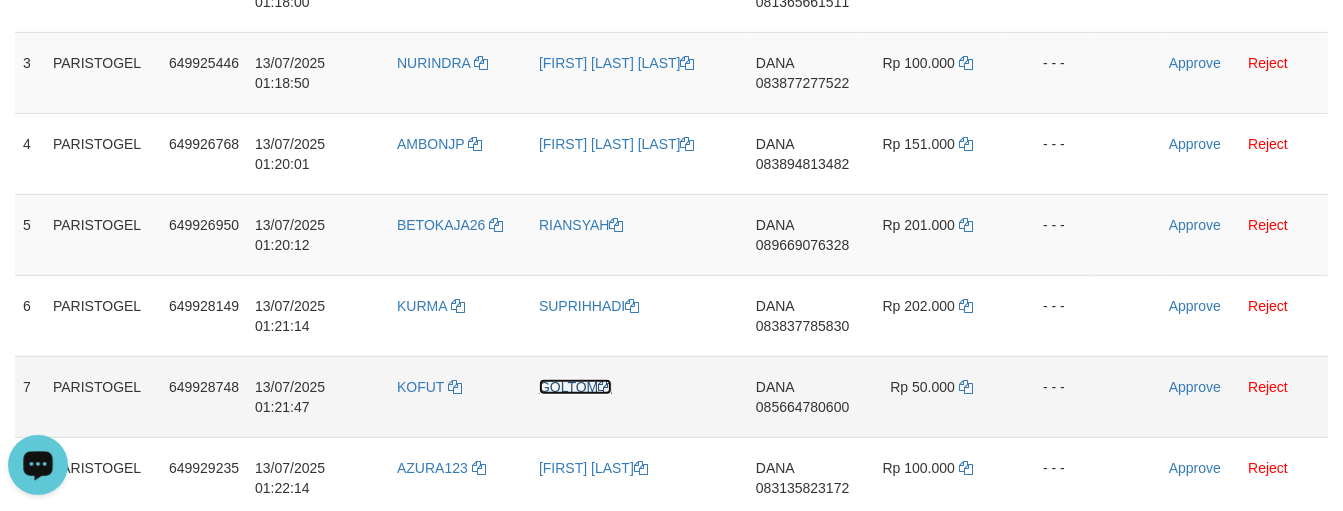 click on "GOLTOM" at bounding box center [575, 387] 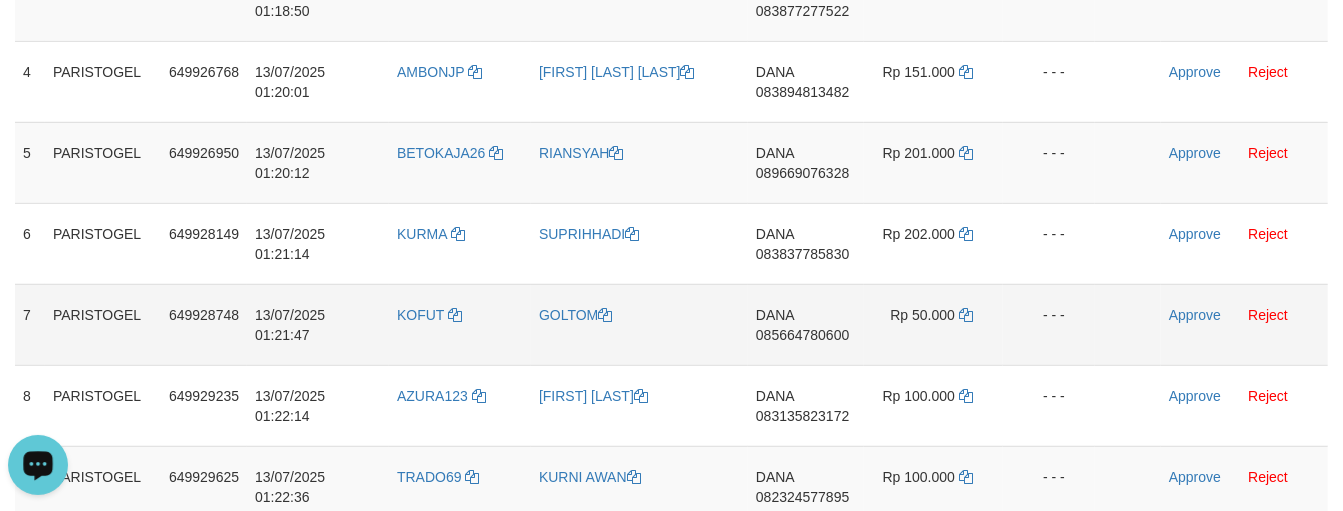 scroll, scrollTop: 593, scrollLeft: 0, axis: vertical 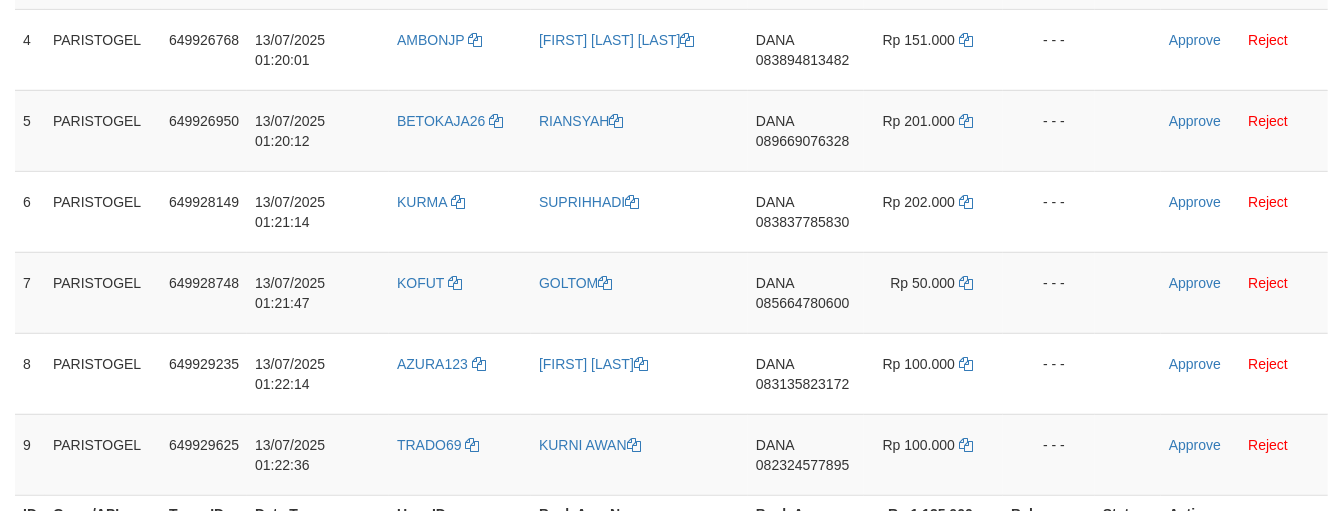 click on "[FIRST] [LAST]" at bounding box center (593, 364) 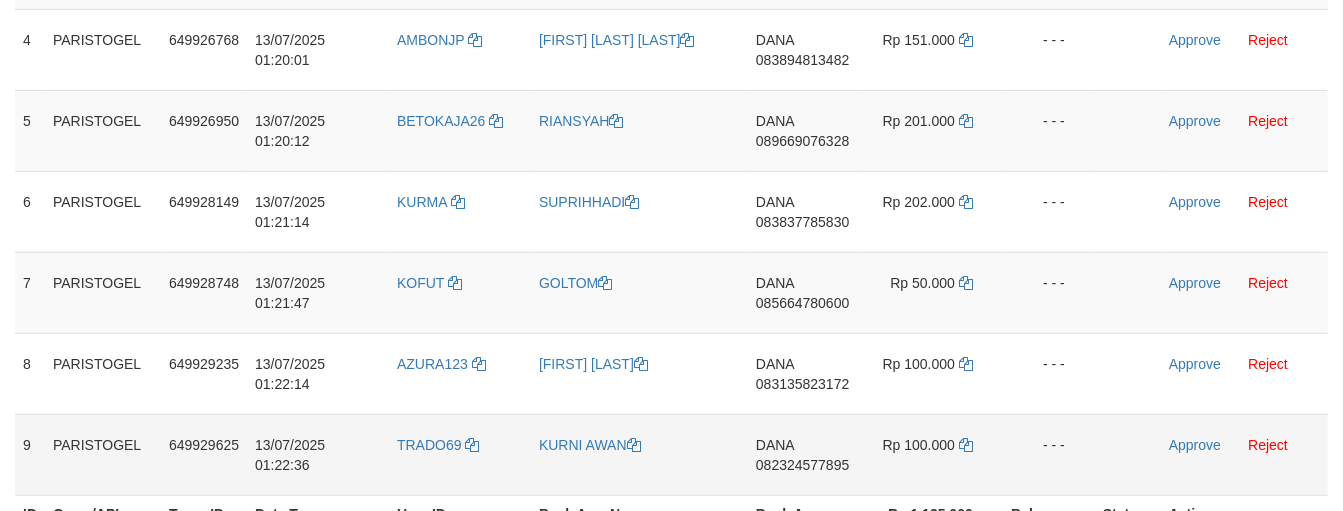 scroll, scrollTop: 658, scrollLeft: 0, axis: vertical 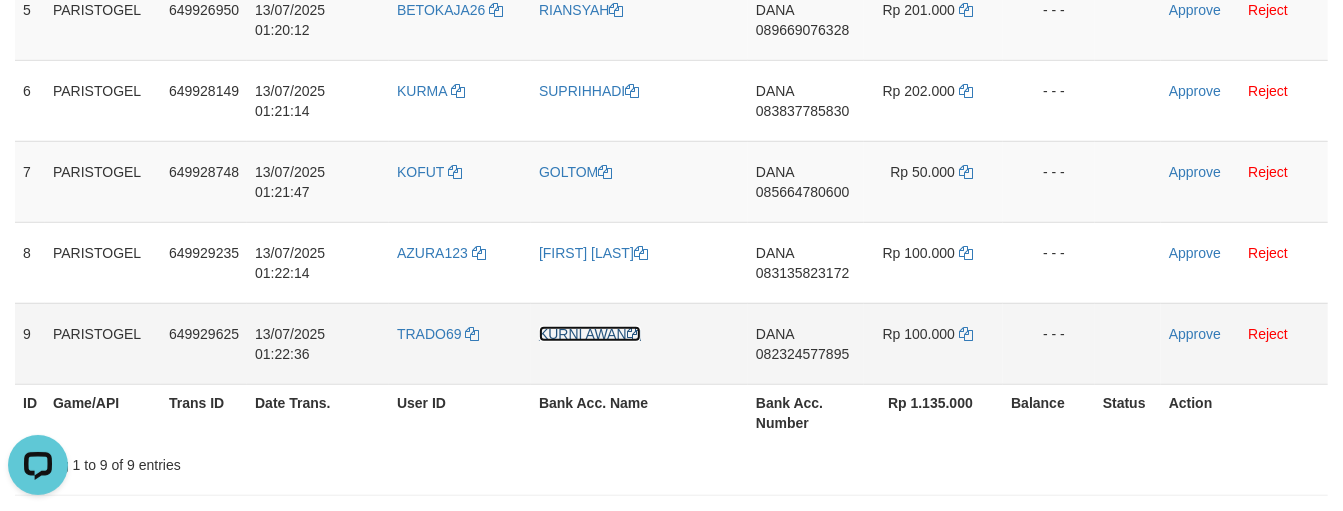 click on "KURNI AWAN" at bounding box center (590, 334) 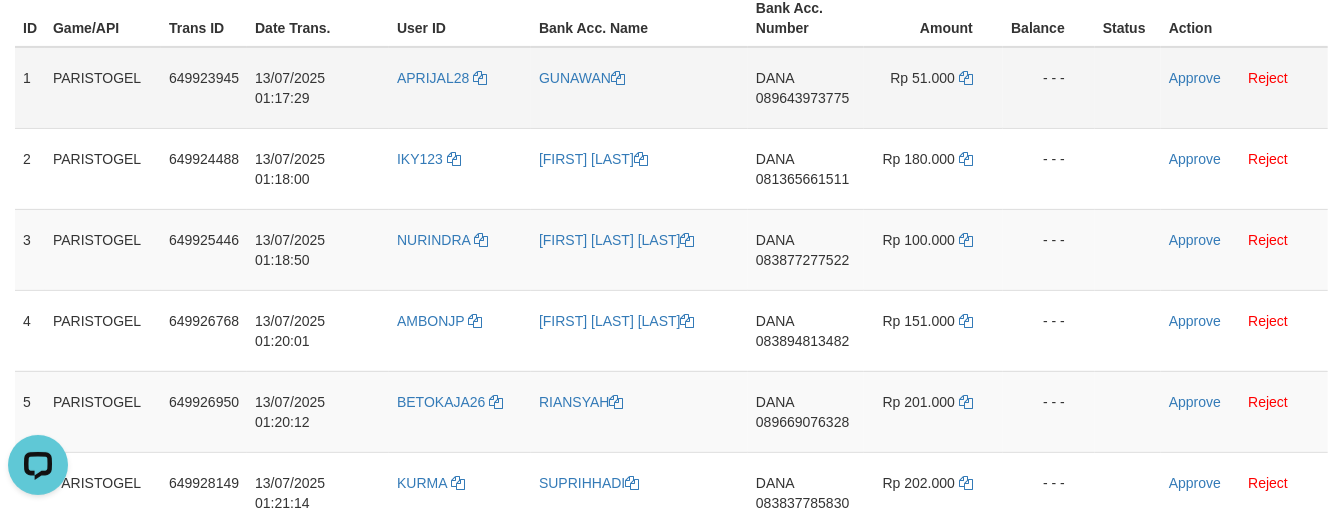 scroll, scrollTop: 364, scrollLeft: 0, axis: vertical 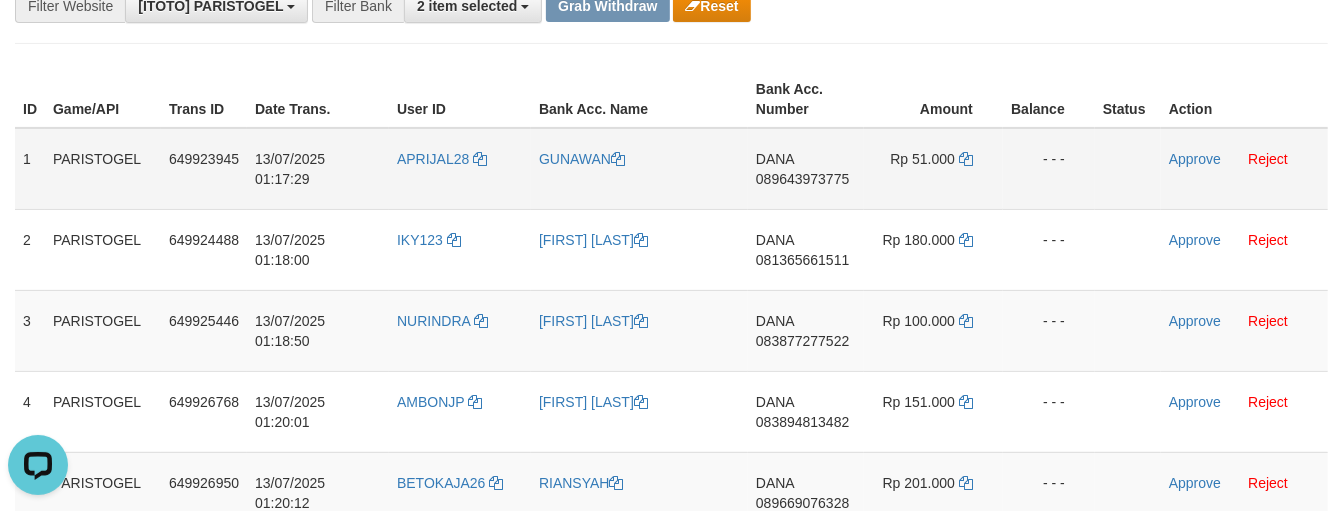click on "DANA
089643973775" at bounding box center [806, 169] 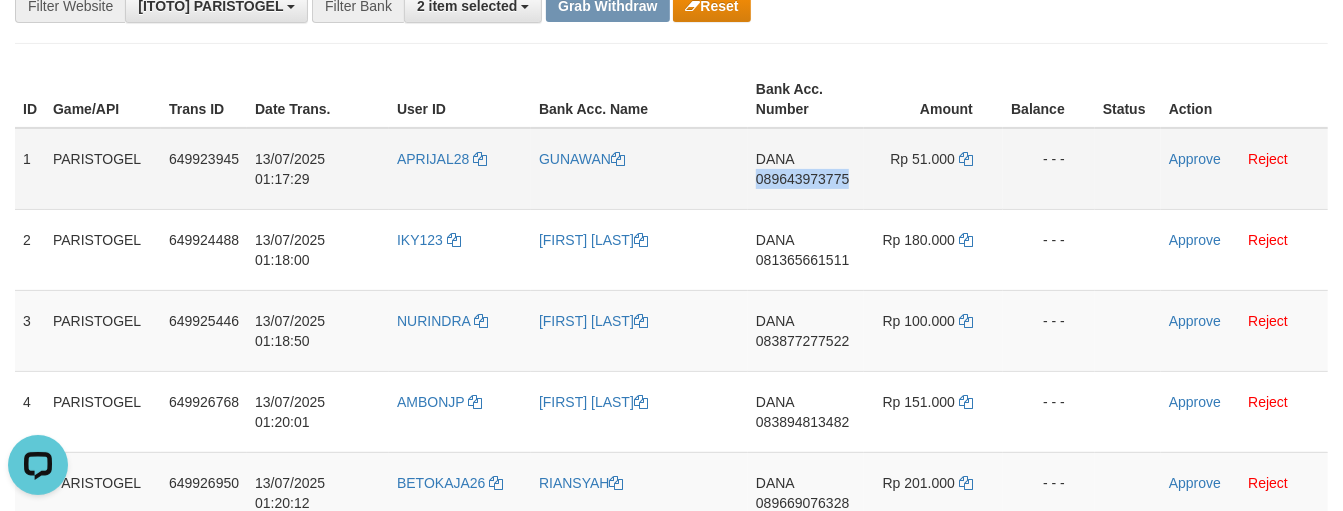 click on "DANA
089643973775" at bounding box center (806, 169) 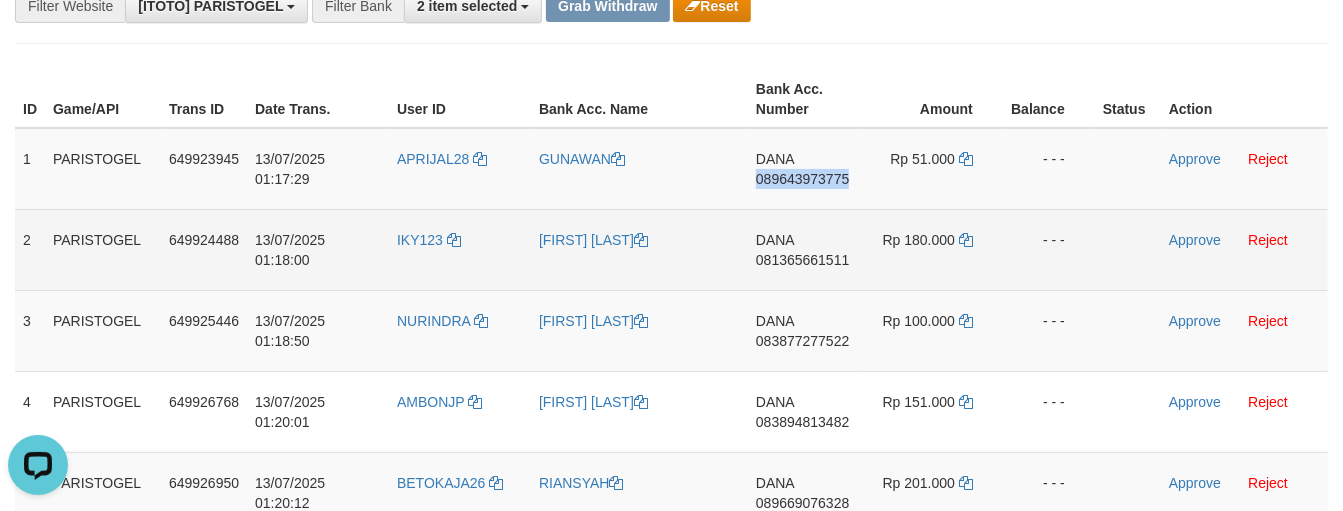 copy on "089643973775" 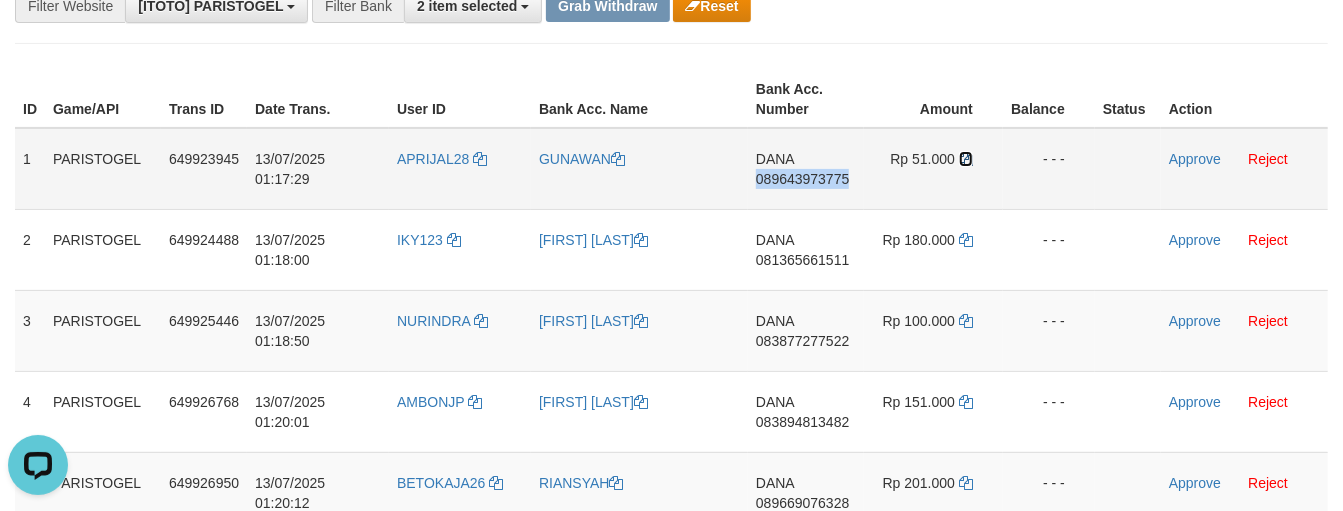 click at bounding box center (966, 159) 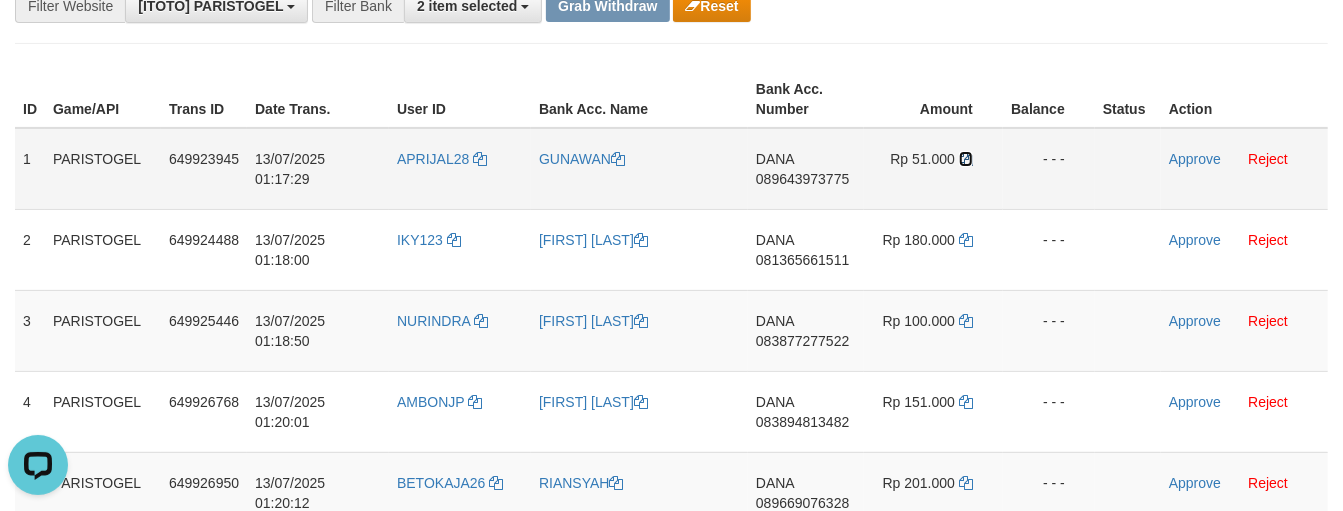 click at bounding box center (966, 159) 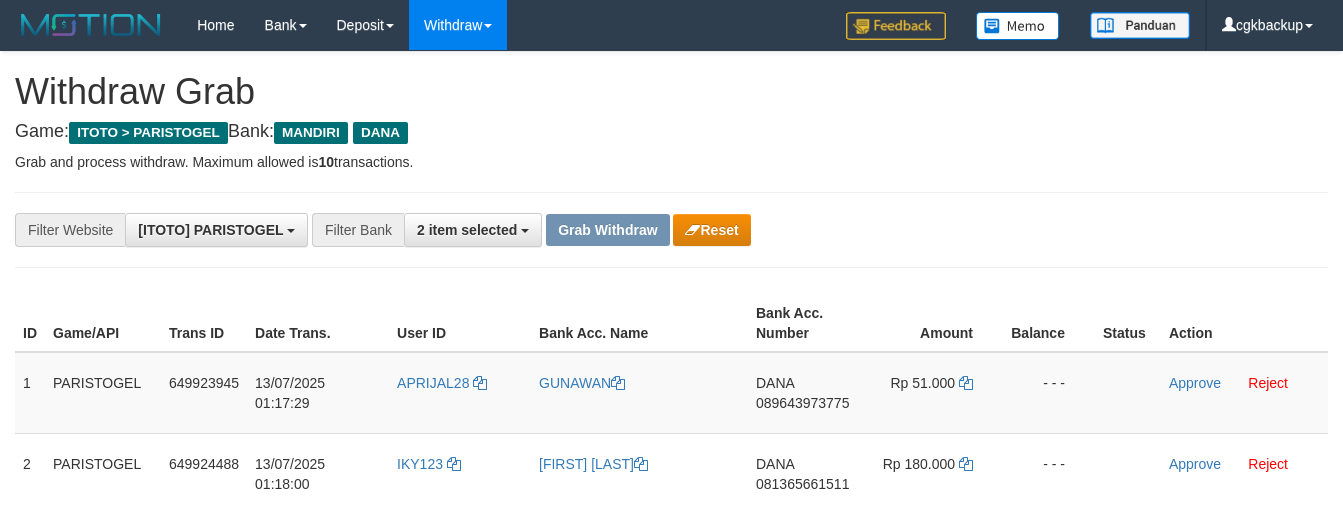 scroll, scrollTop: 136, scrollLeft: 0, axis: vertical 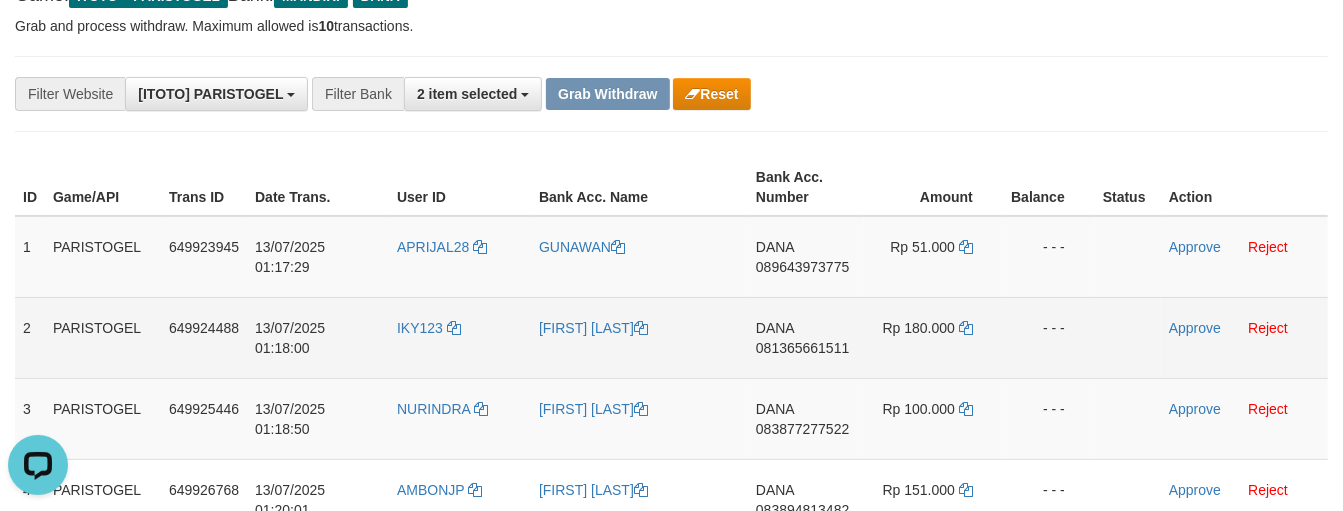 click on "DANA
[PHONE]" at bounding box center [806, 337] 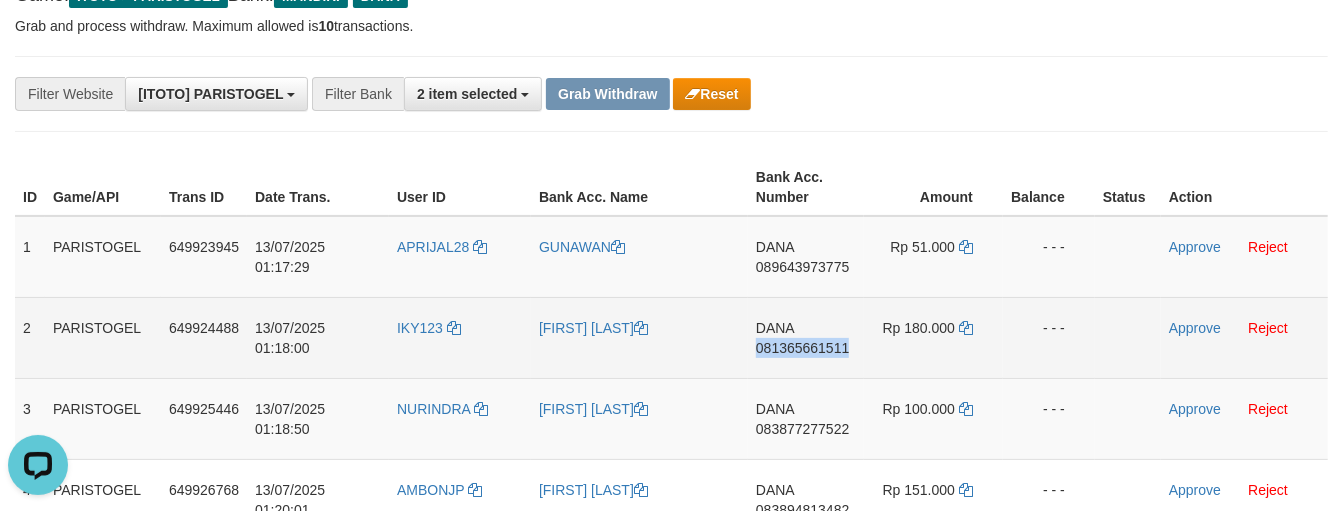 click on "[NAME]
[PHONE]" at bounding box center (806, 337) 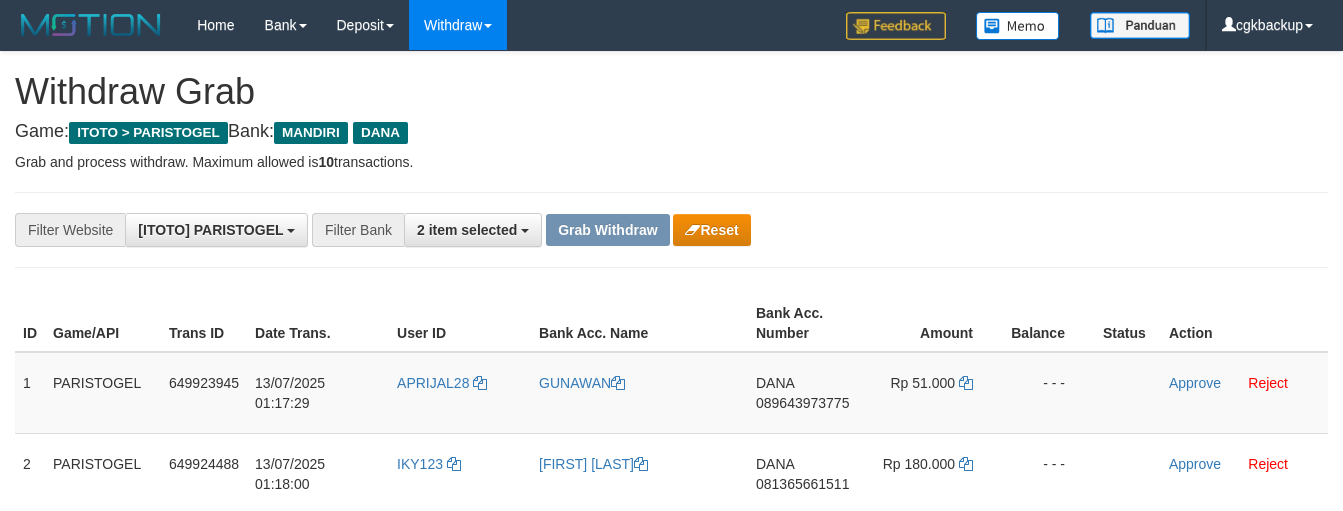 scroll, scrollTop: 127, scrollLeft: 0, axis: vertical 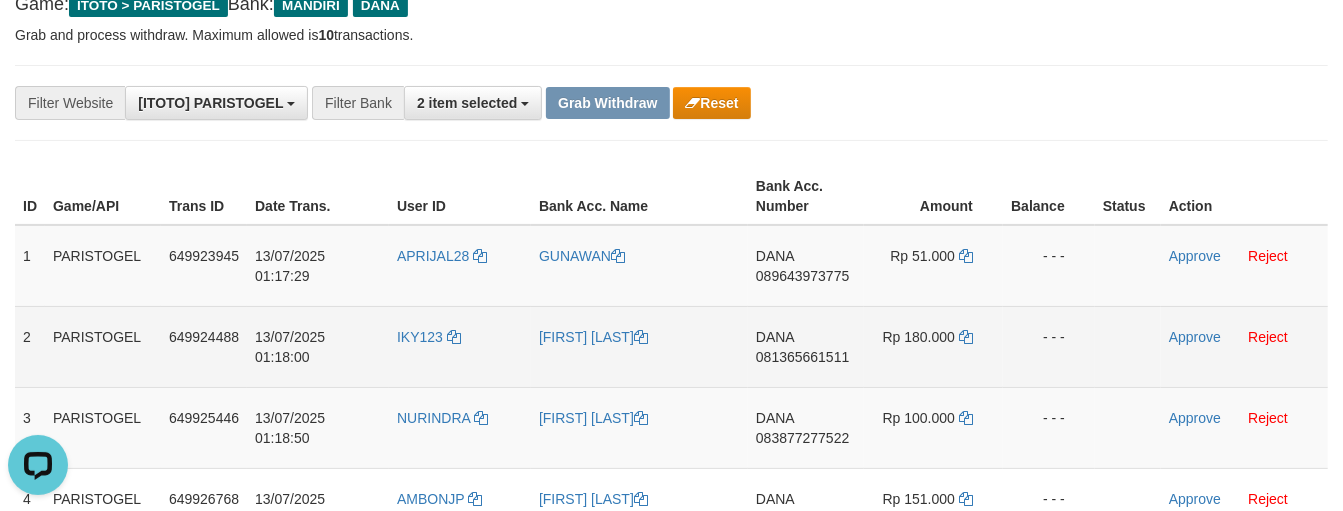 click on "[NAME]
[PHONE]" at bounding box center [806, 346] 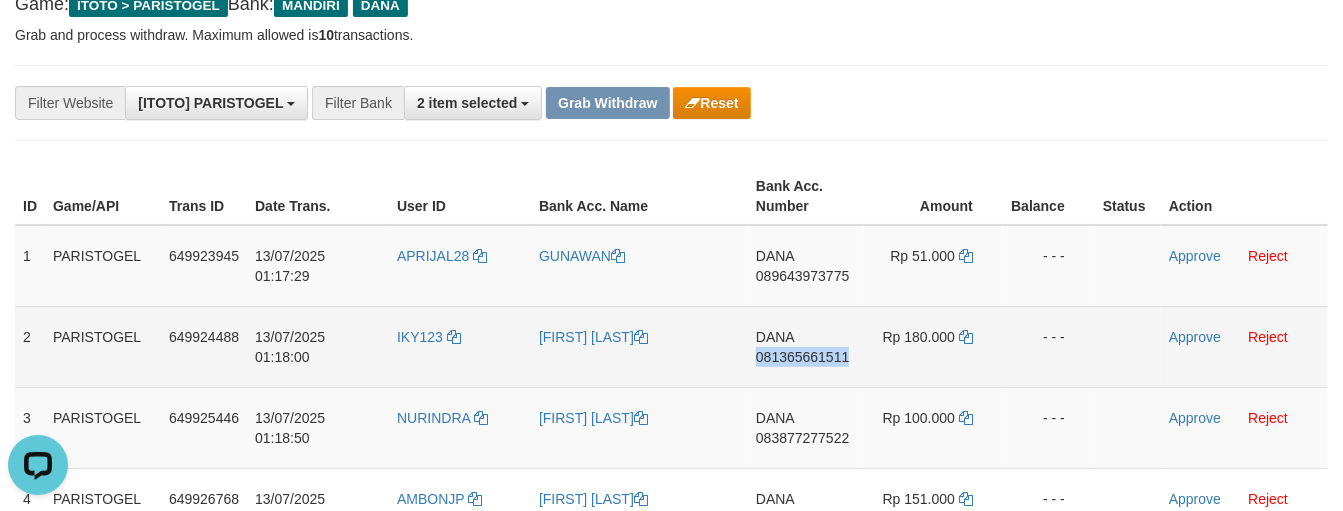 click on "[NAME]
[PHONE]" at bounding box center (806, 346) 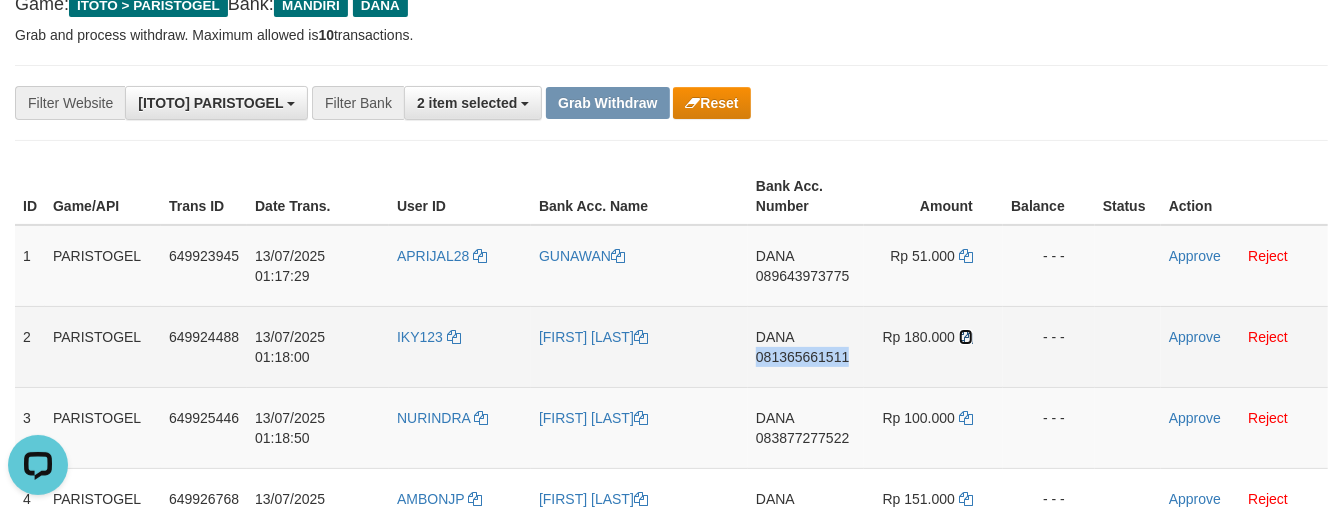 click at bounding box center (966, 337) 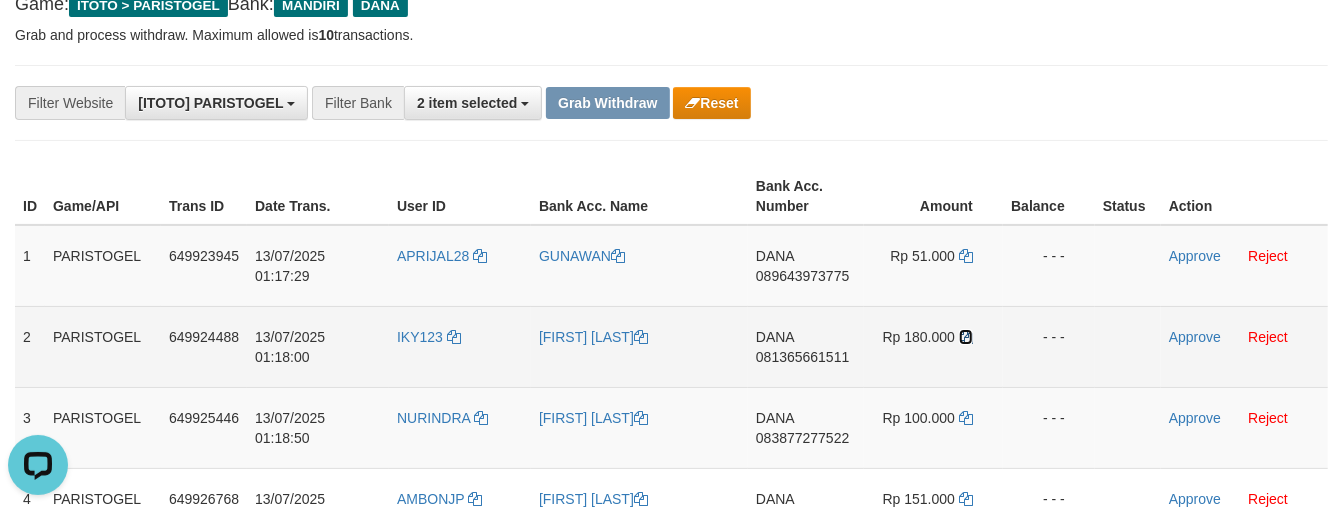 click at bounding box center [966, 337] 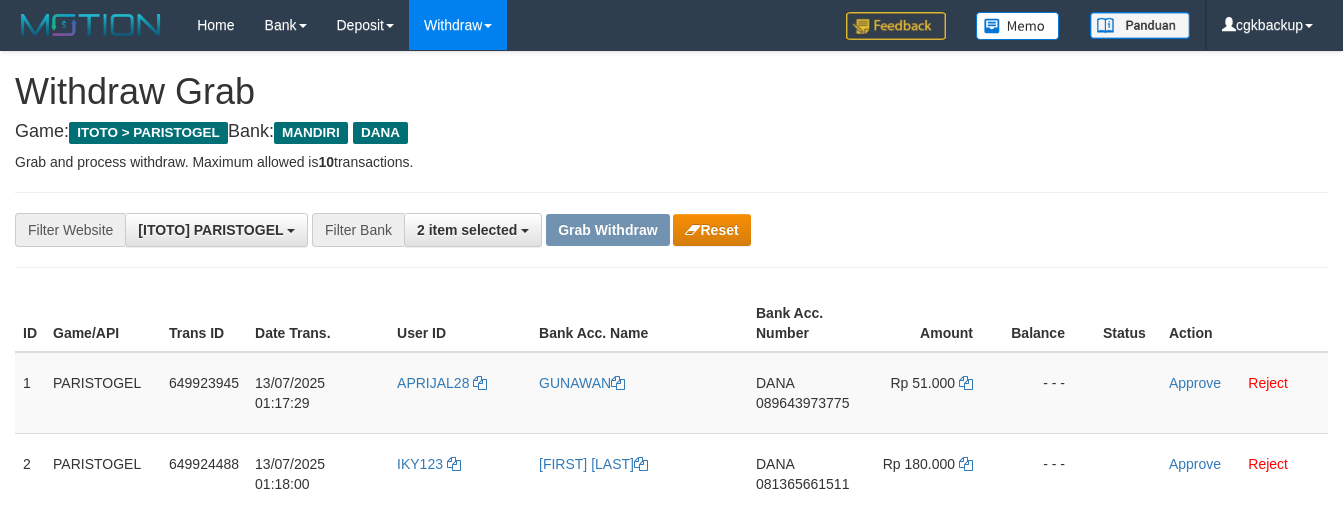 scroll, scrollTop: 128, scrollLeft: 0, axis: vertical 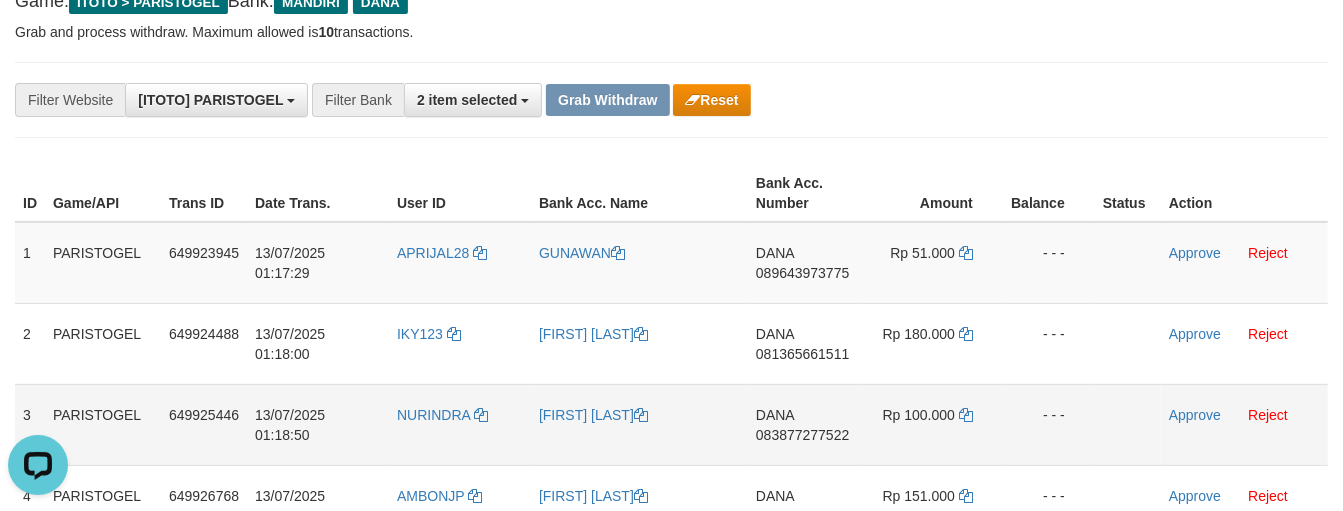 click on "DANA
083877277522" at bounding box center [806, 424] 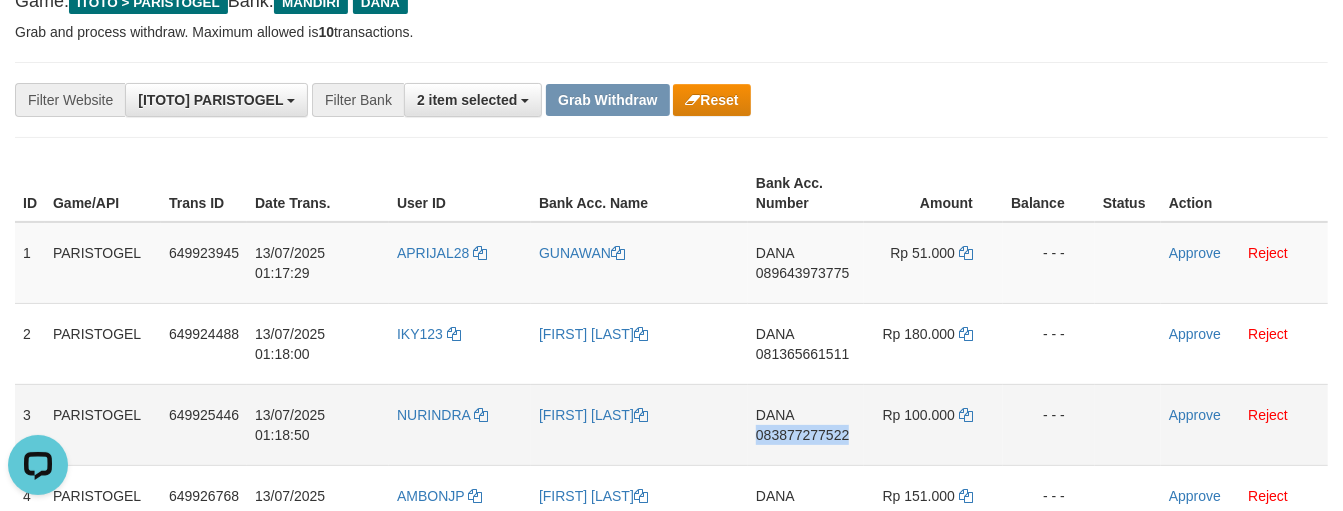 click on "DANA
083877277522" at bounding box center (806, 424) 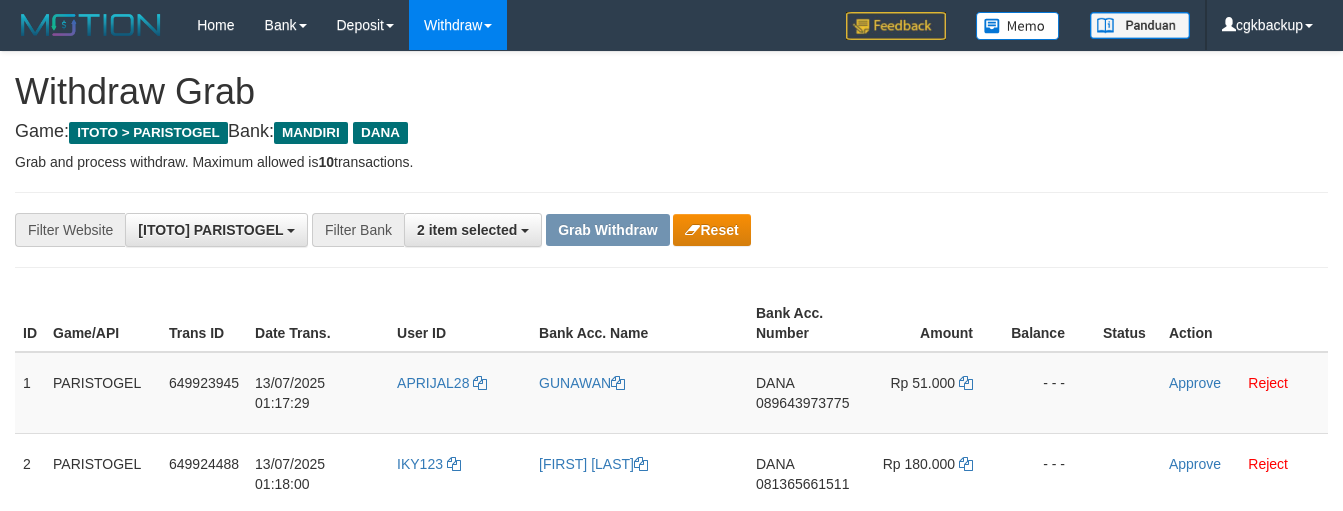 scroll, scrollTop: 131, scrollLeft: 0, axis: vertical 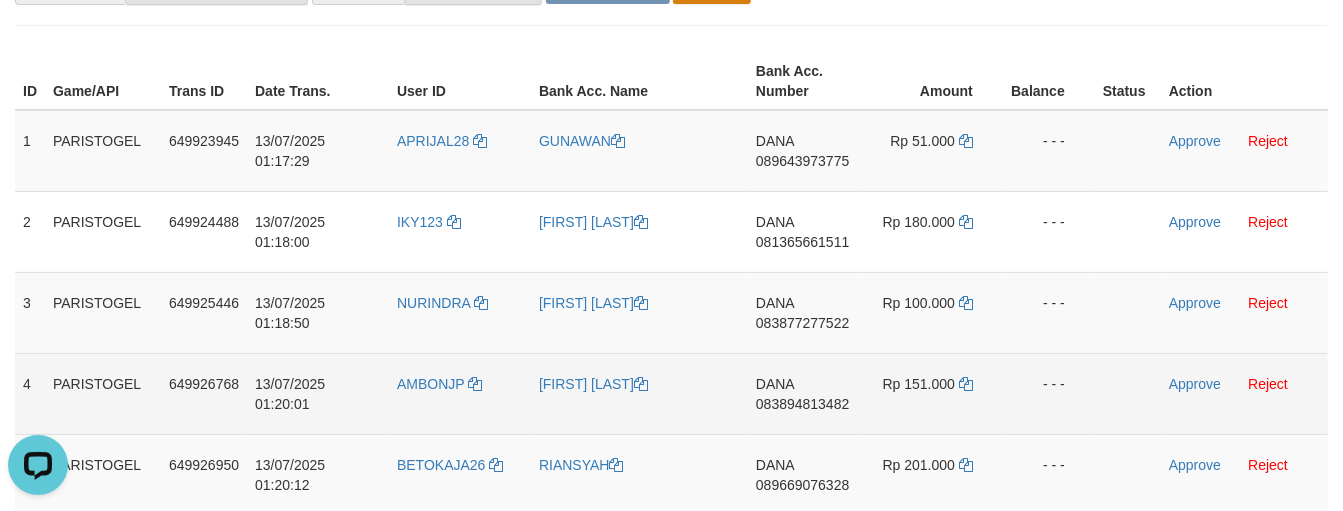 click on "DANA
[PHONE]" at bounding box center (806, 393) 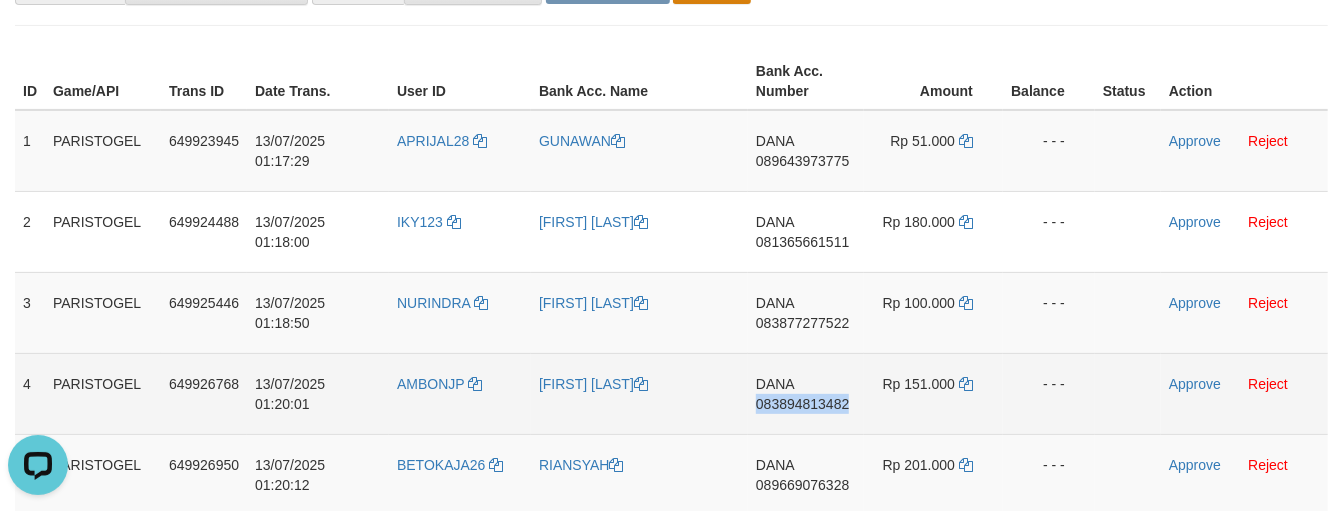 click on "DANA
[PHONE]" at bounding box center [806, 393] 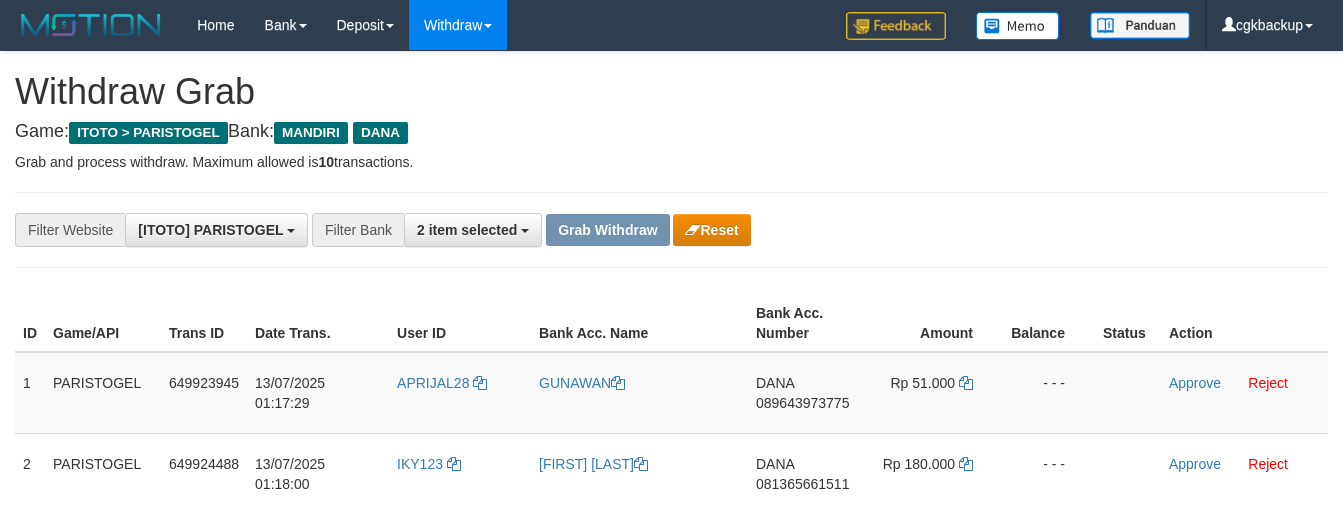 scroll, scrollTop: 163, scrollLeft: 0, axis: vertical 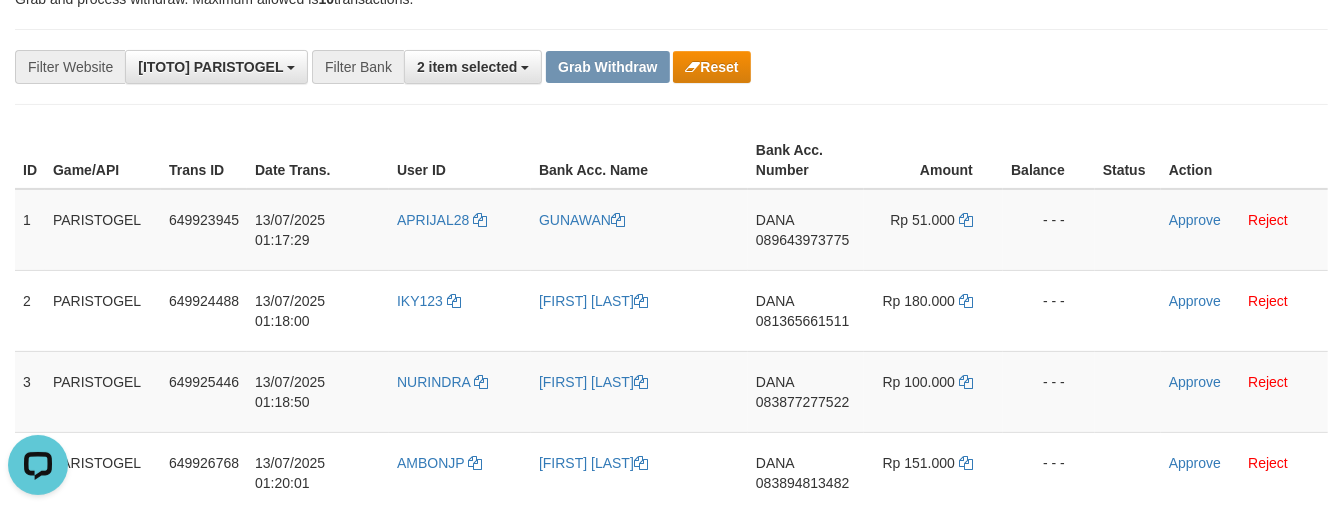 click on "Status" at bounding box center (1128, 160) 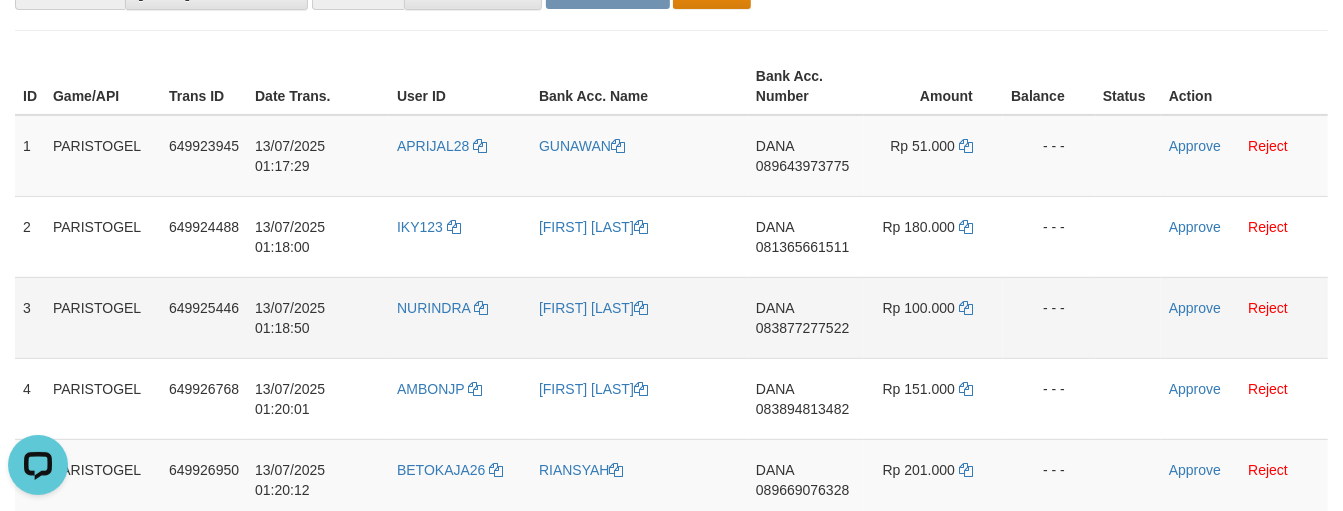 scroll, scrollTop: 274, scrollLeft: 0, axis: vertical 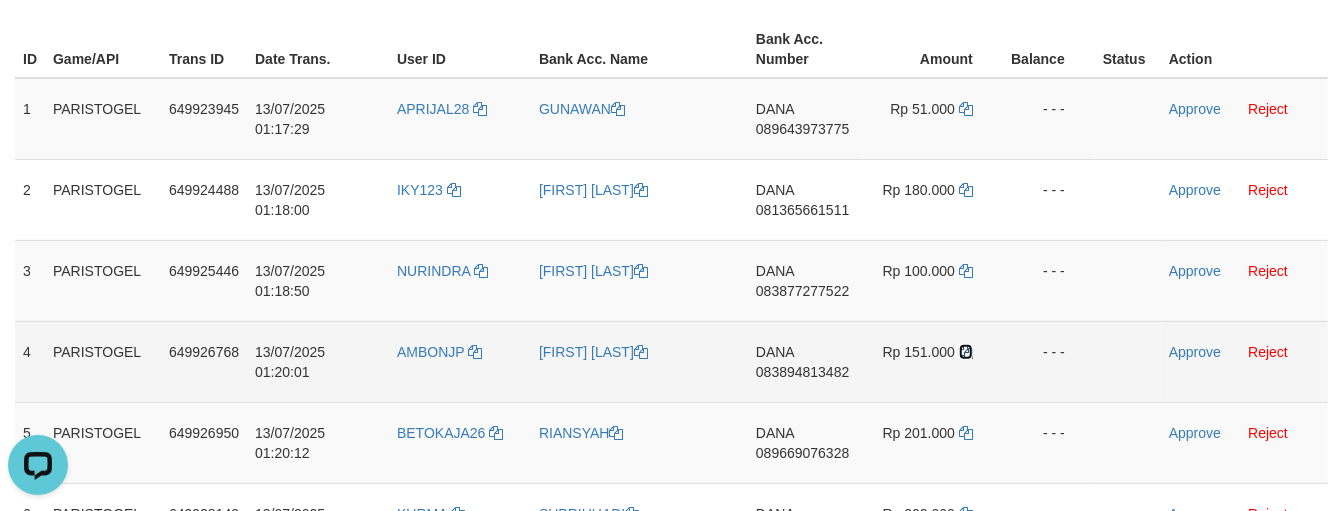click at bounding box center [966, 352] 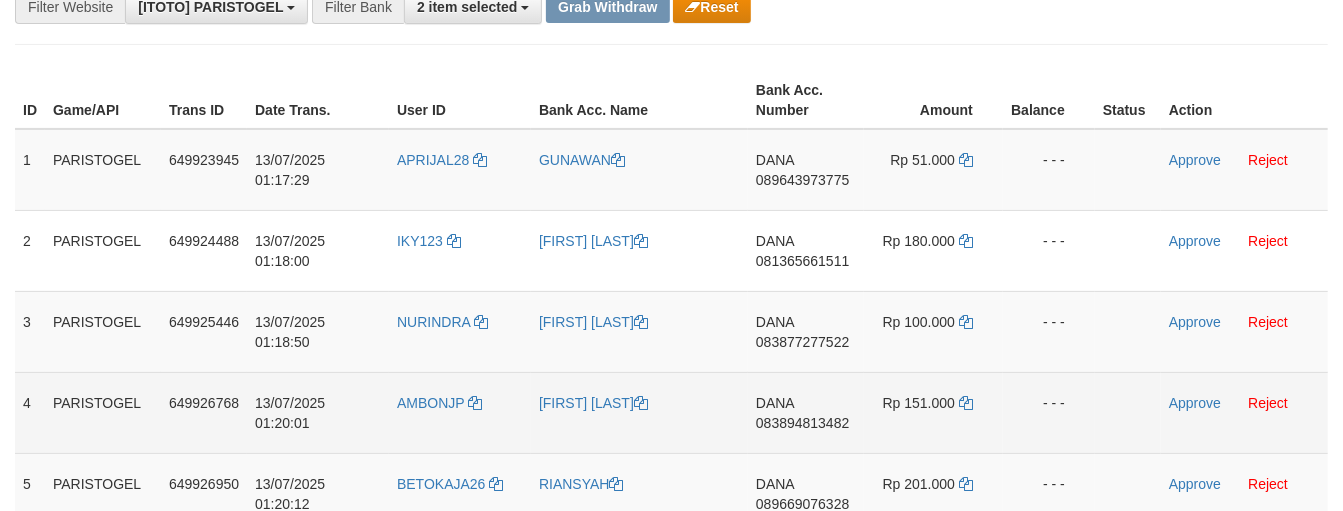 scroll, scrollTop: 306, scrollLeft: 0, axis: vertical 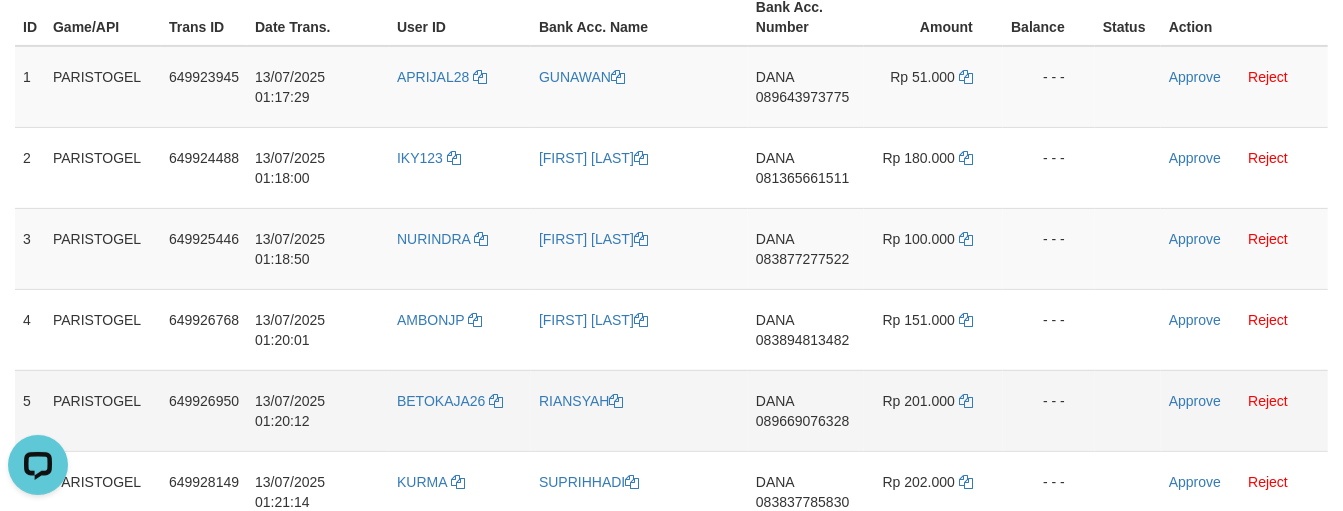 click on "DANA
089669076328" at bounding box center [806, 410] 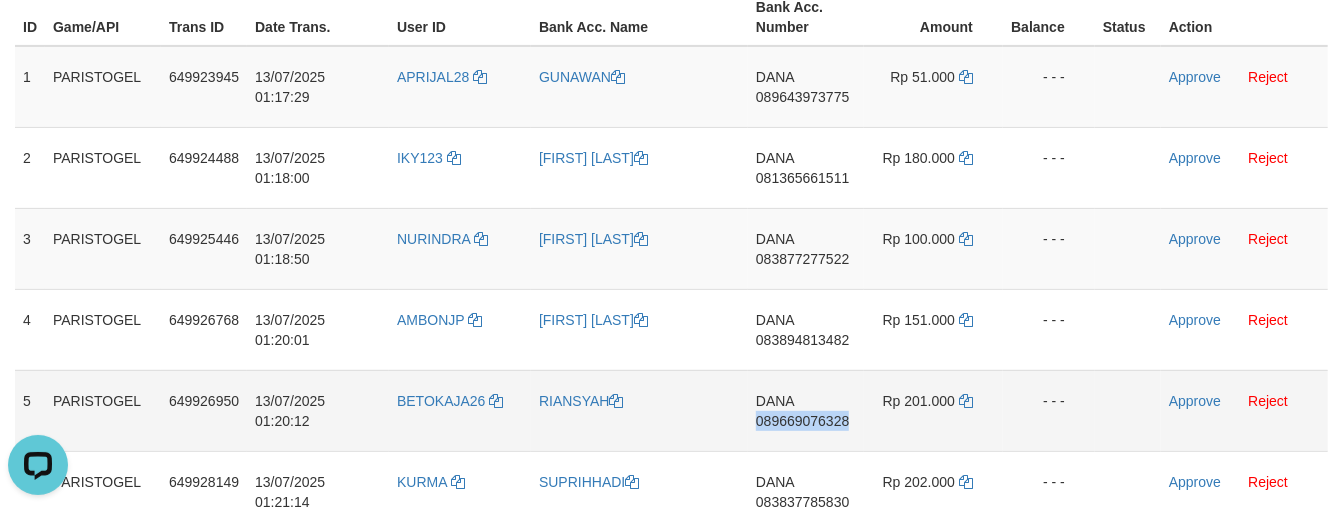 click on "DANA
089669076328" at bounding box center [806, 410] 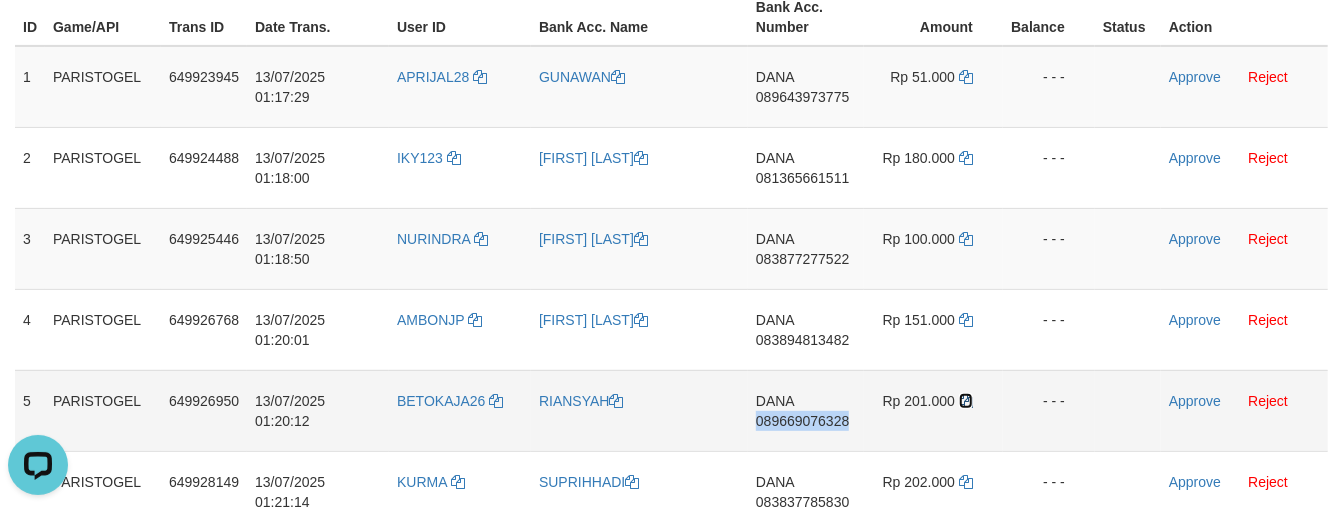 click at bounding box center (966, 401) 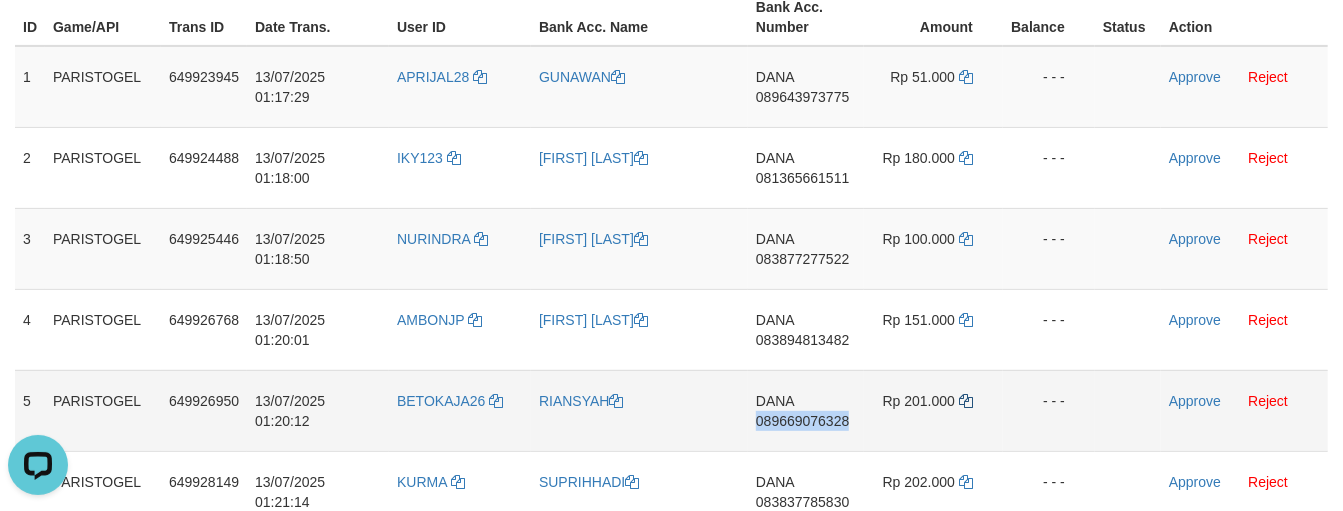 copy on "089669076328" 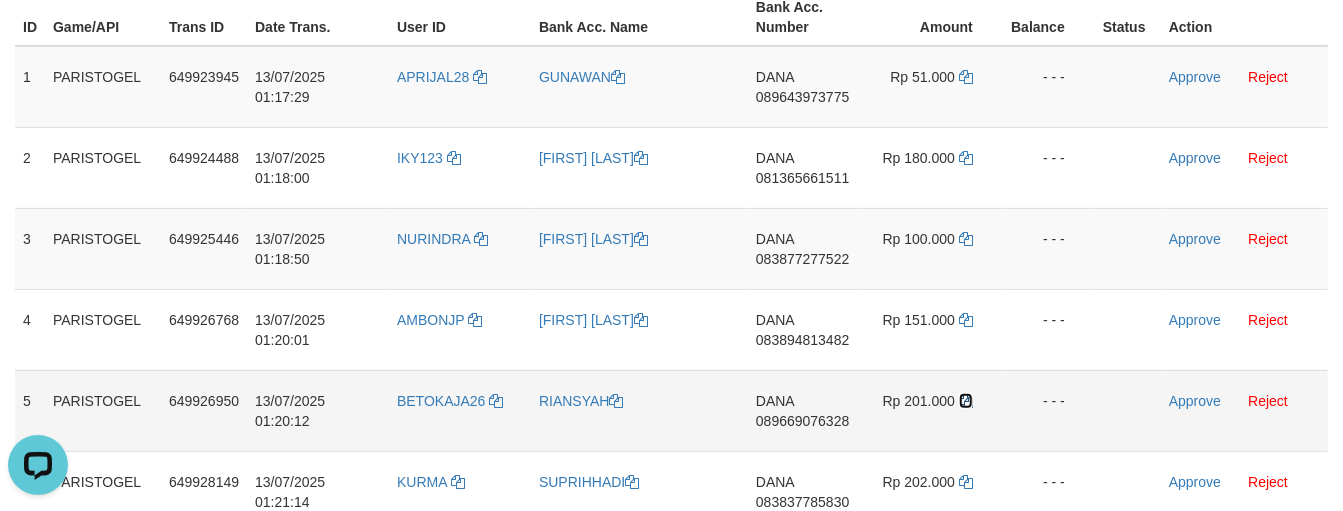 click at bounding box center (966, 401) 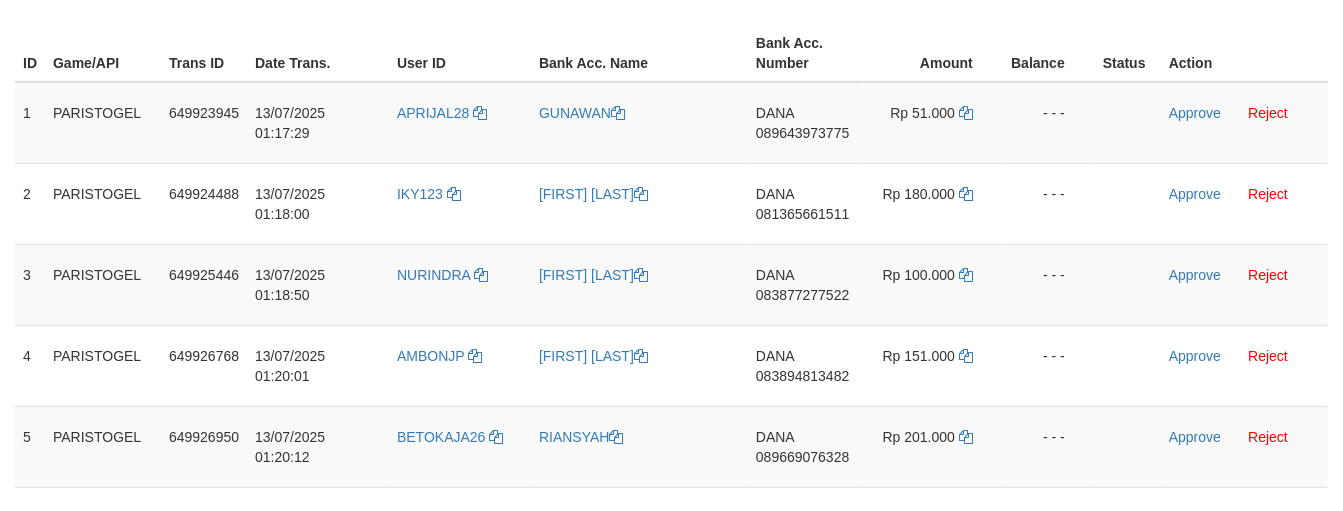 scroll, scrollTop: 306, scrollLeft: 0, axis: vertical 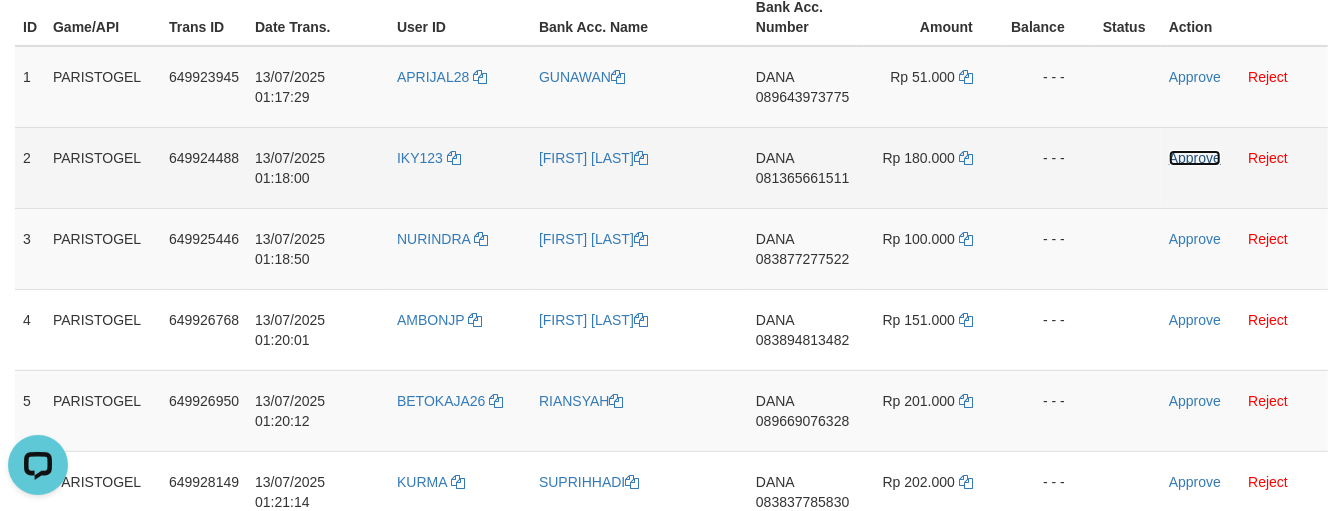 click on "Approve" at bounding box center (1195, 158) 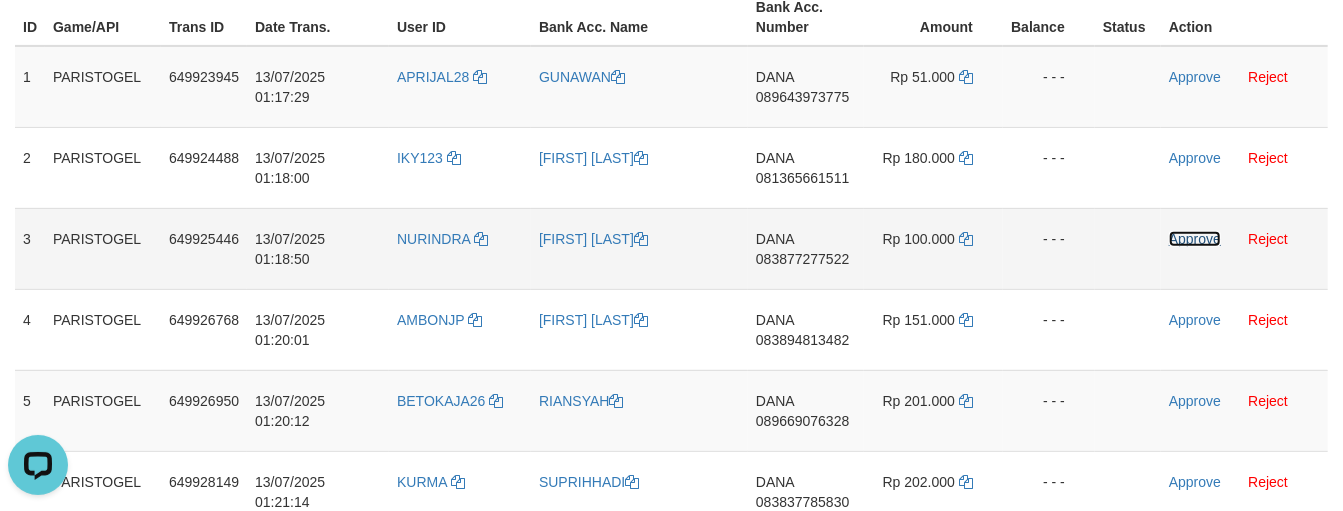 click on "Approve" at bounding box center [1195, 239] 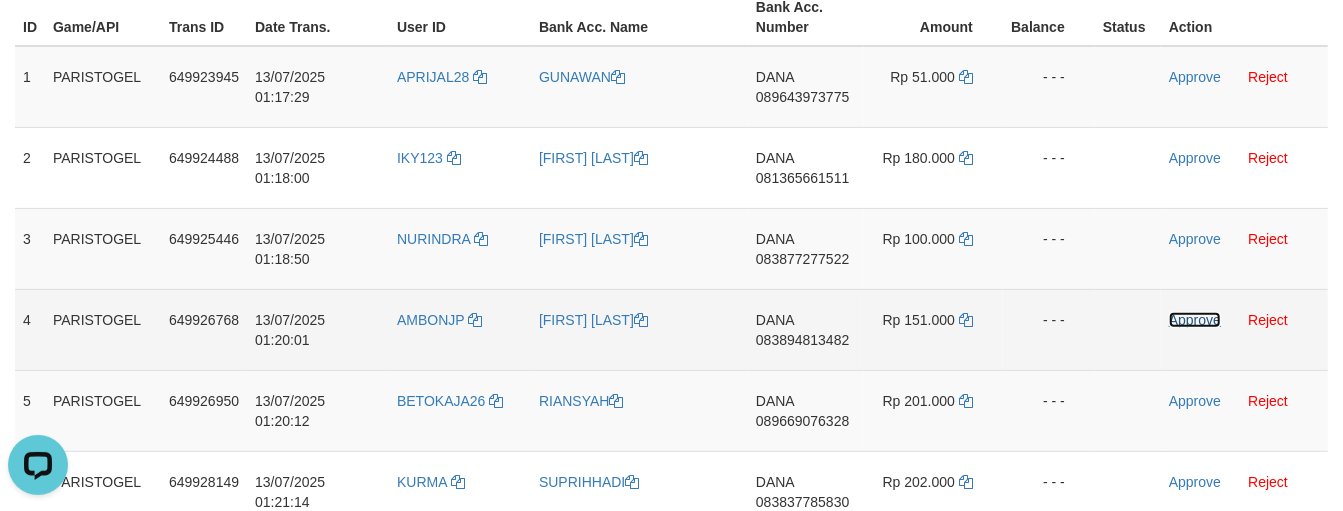 click on "Approve" at bounding box center (1195, 320) 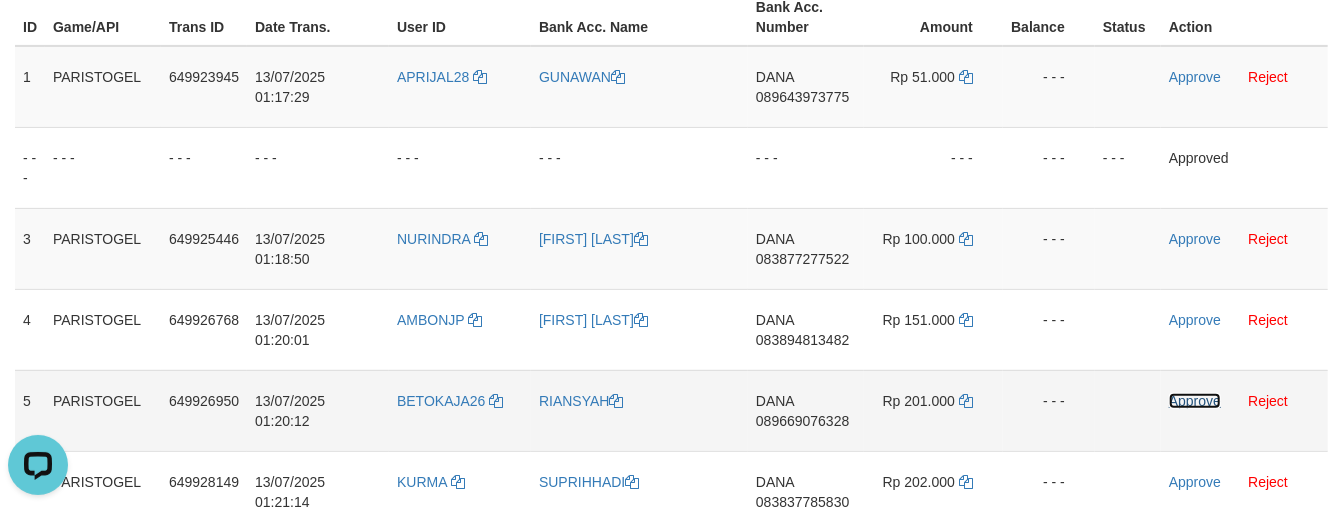 click on "Approve" at bounding box center (1195, 401) 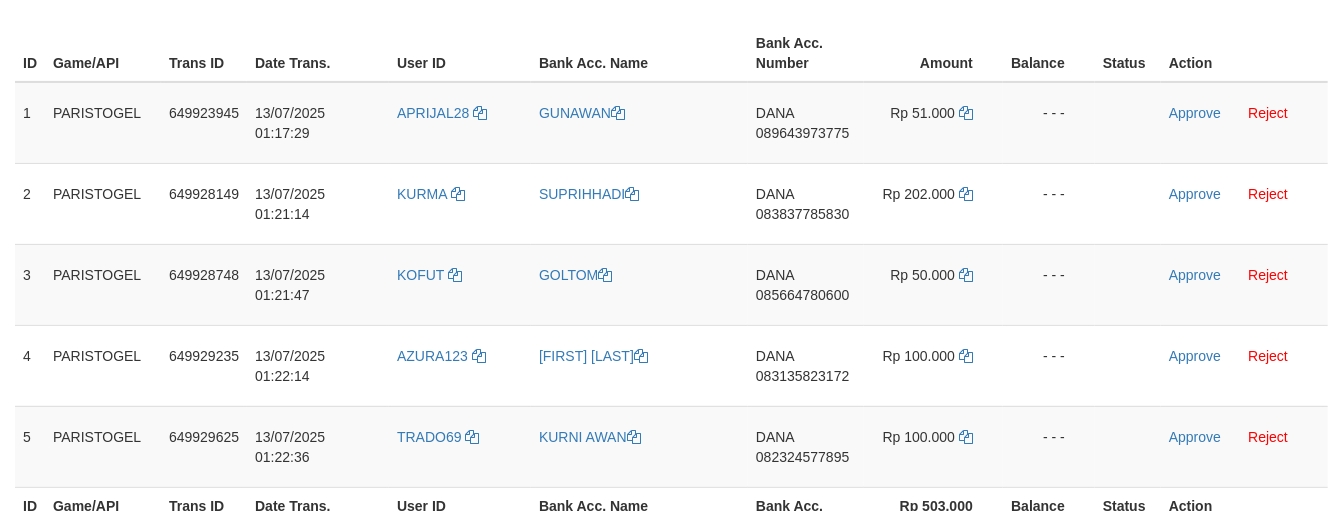 scroll, scrollTop: 306, scrollLeft: 0, axis: vertical 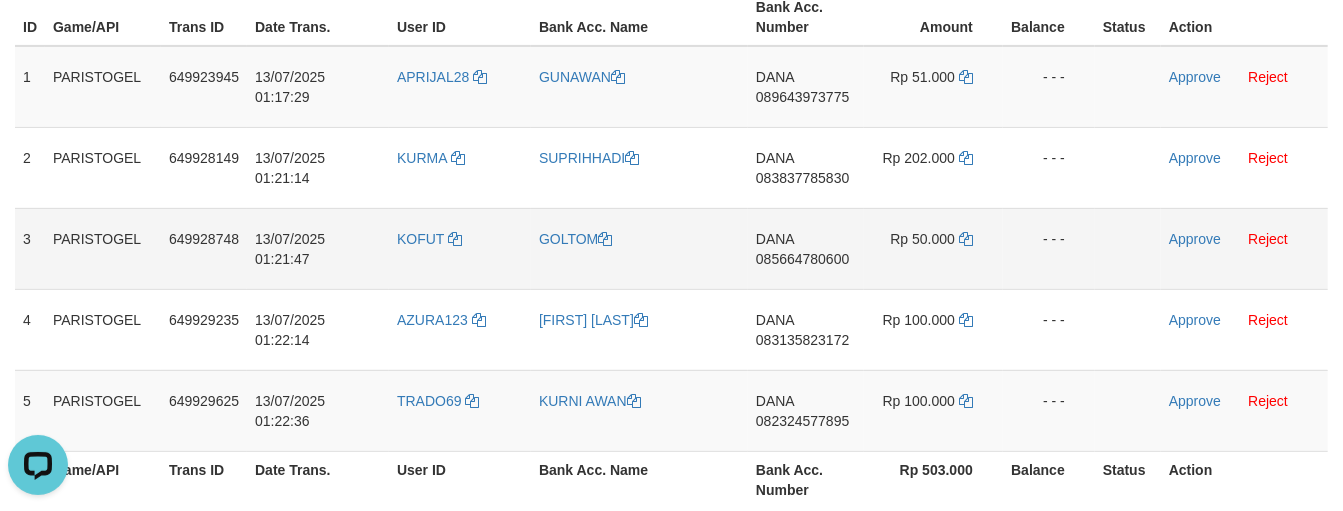 click on "- - -" at bounding box center [1049, 248] 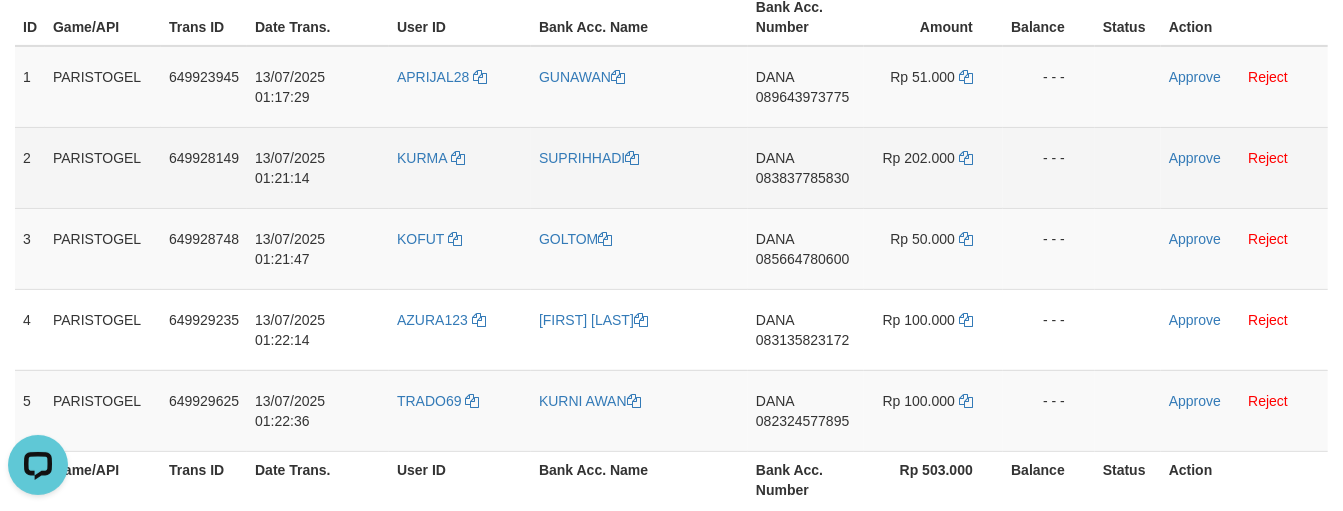 click on "DANA
083837785830" at bounding box center [806, 167] 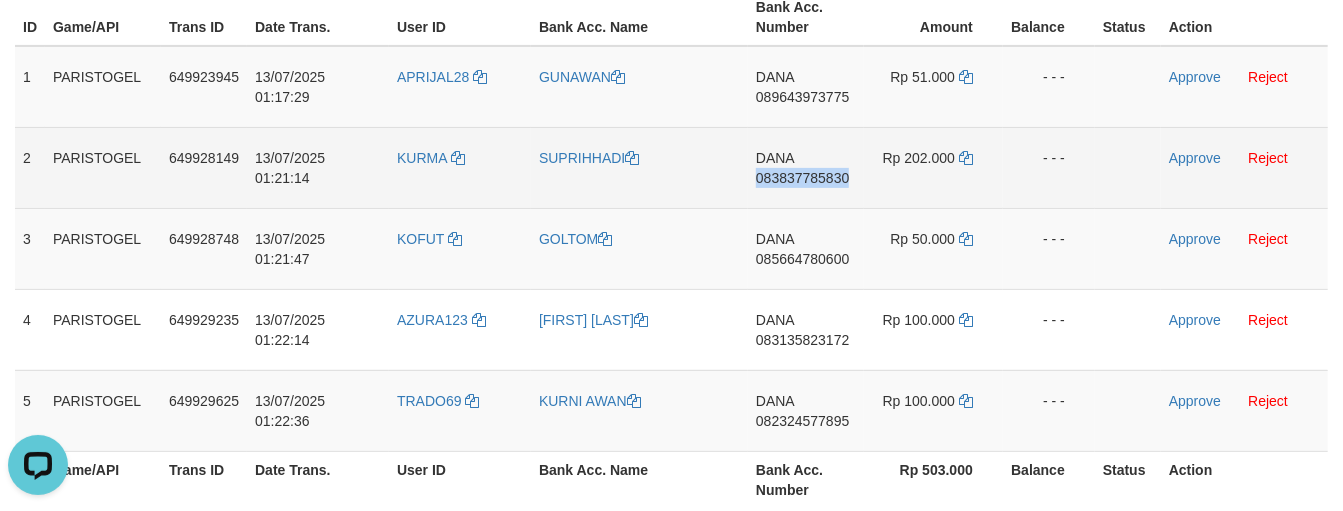 click on "DANA
083837785830" at bounding box center (806, 167) 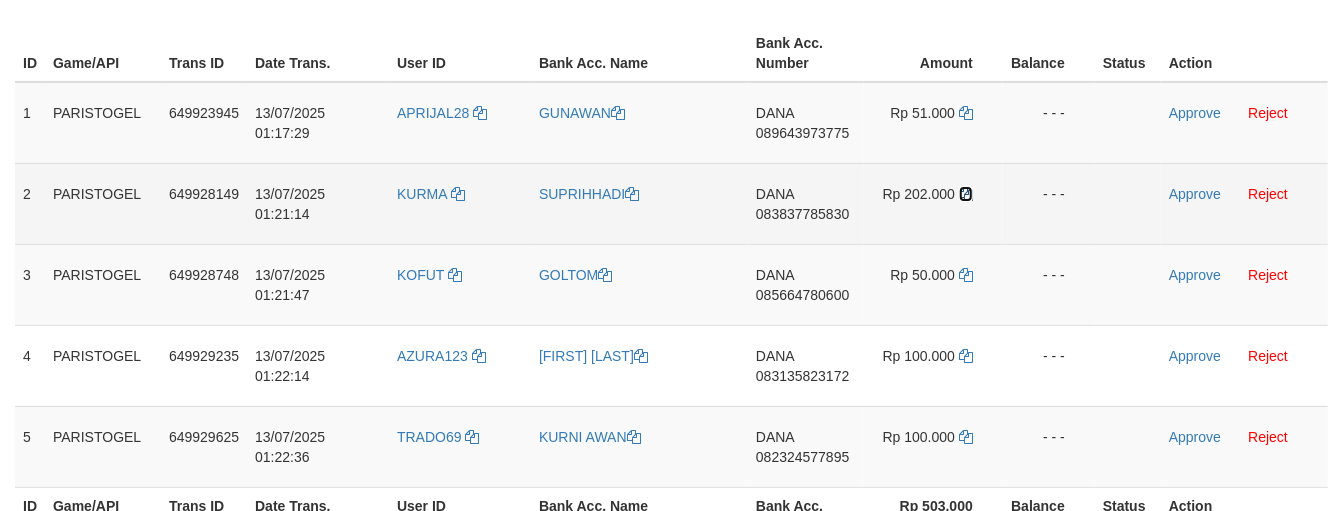 click on "Rp 202.000" at bounding box center (933, 203) 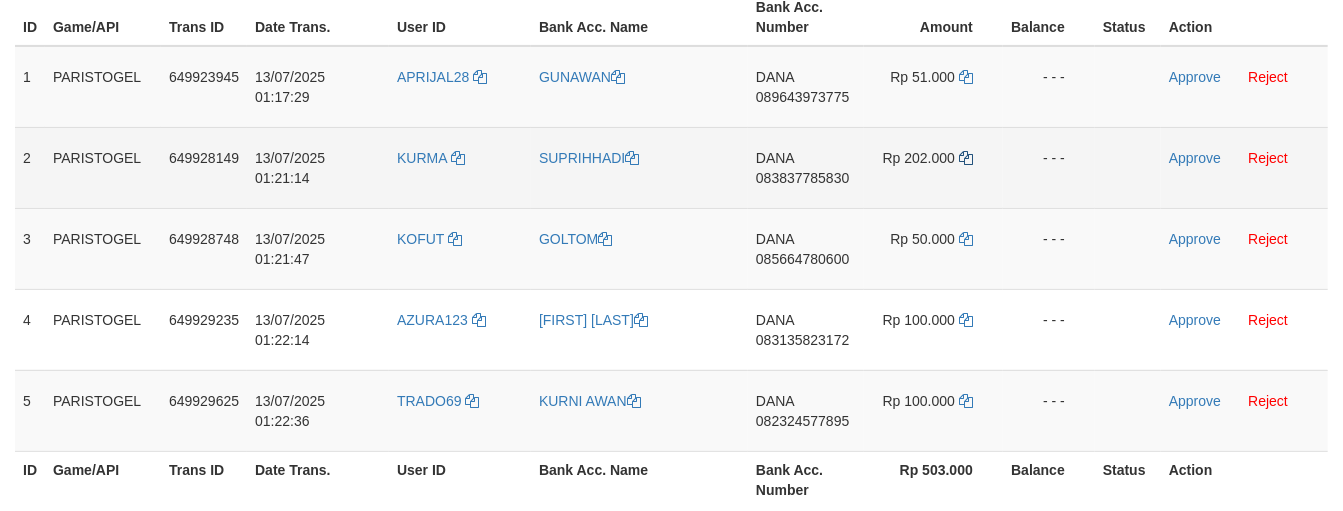 click on "Rp 202.000" at bounding box center (933, 167) 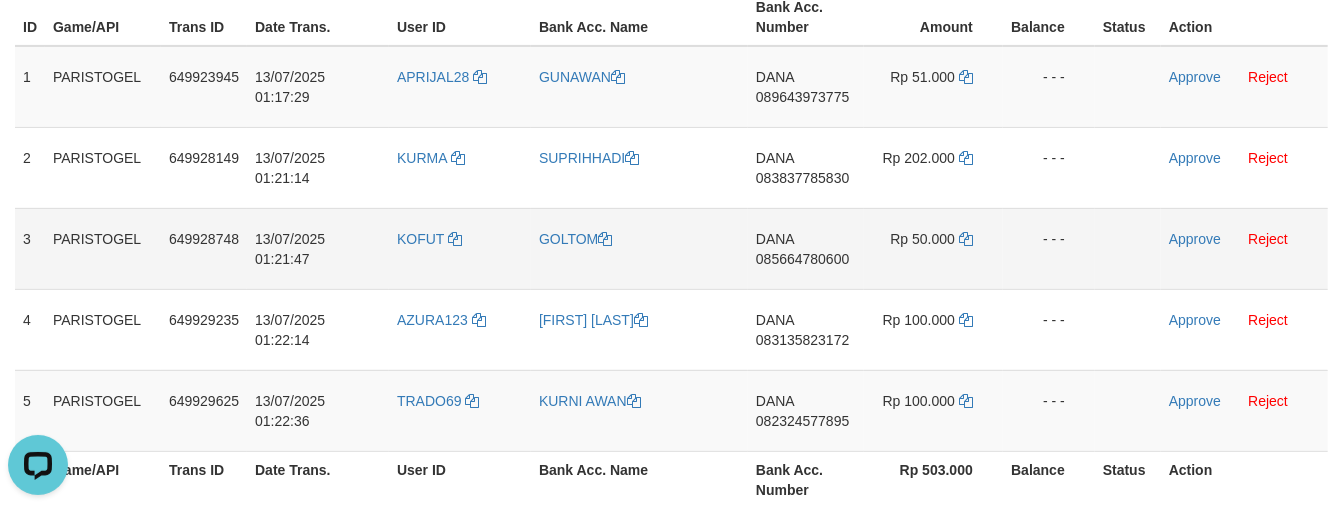 scroll, scrollTop: 0, scrollLeft: 0, axis: both 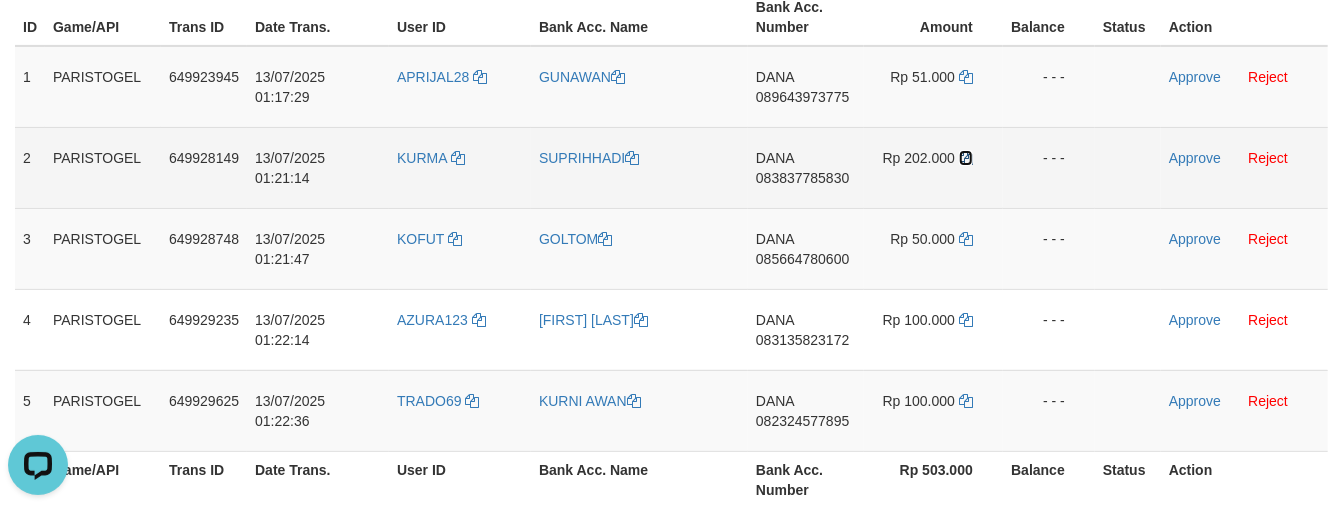 click at bounding box center (966, 158) 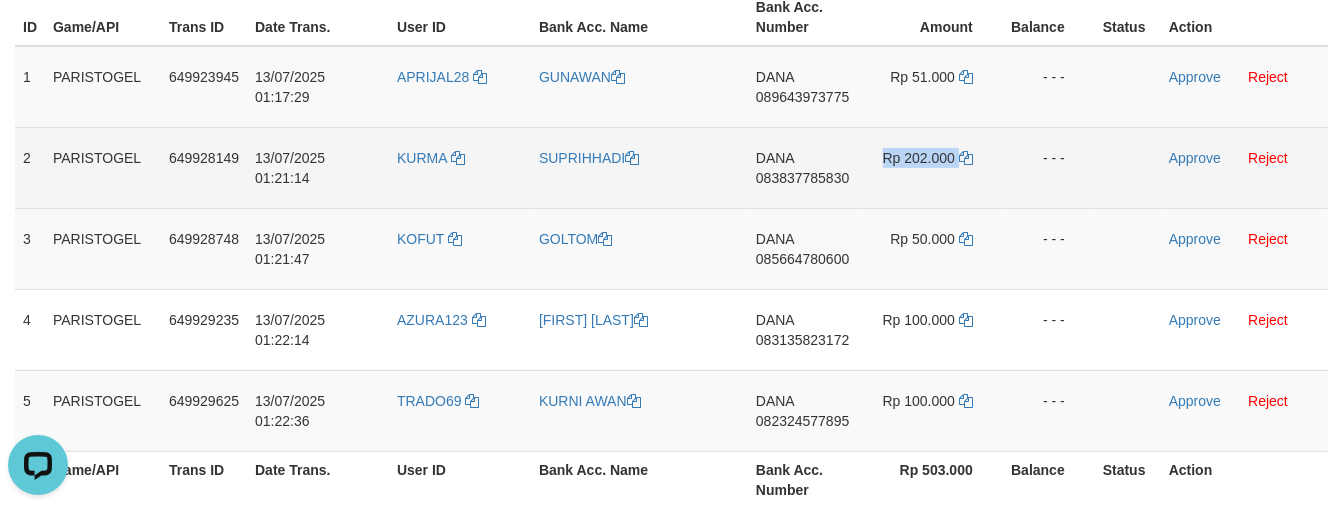 click on "Rp 202.000" at bounding box center [933, 167] 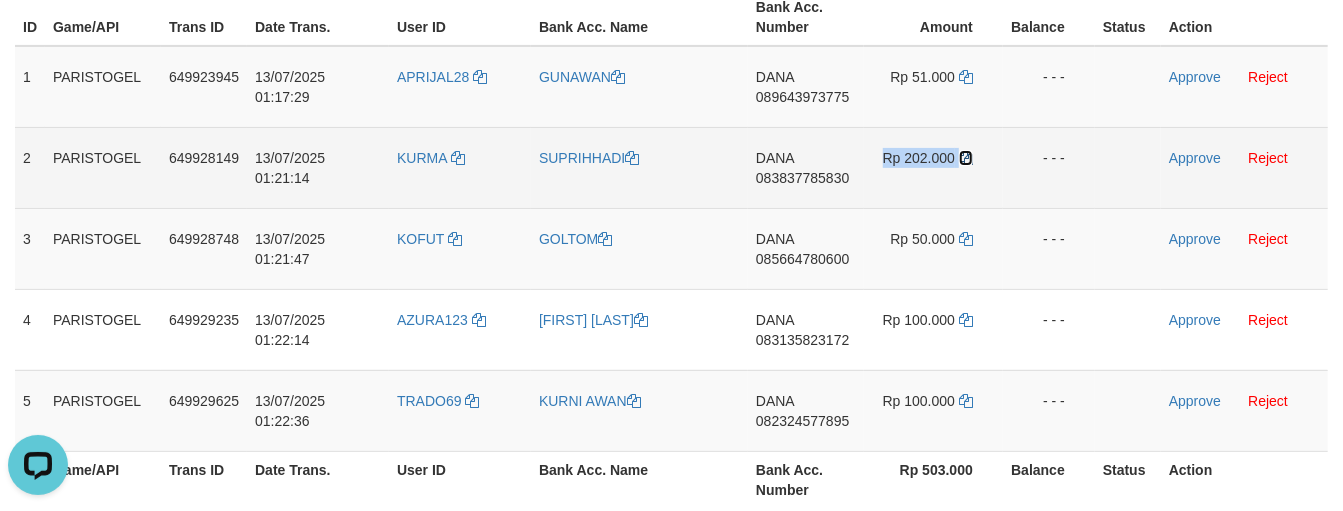 click at bounding box center [966, 158] 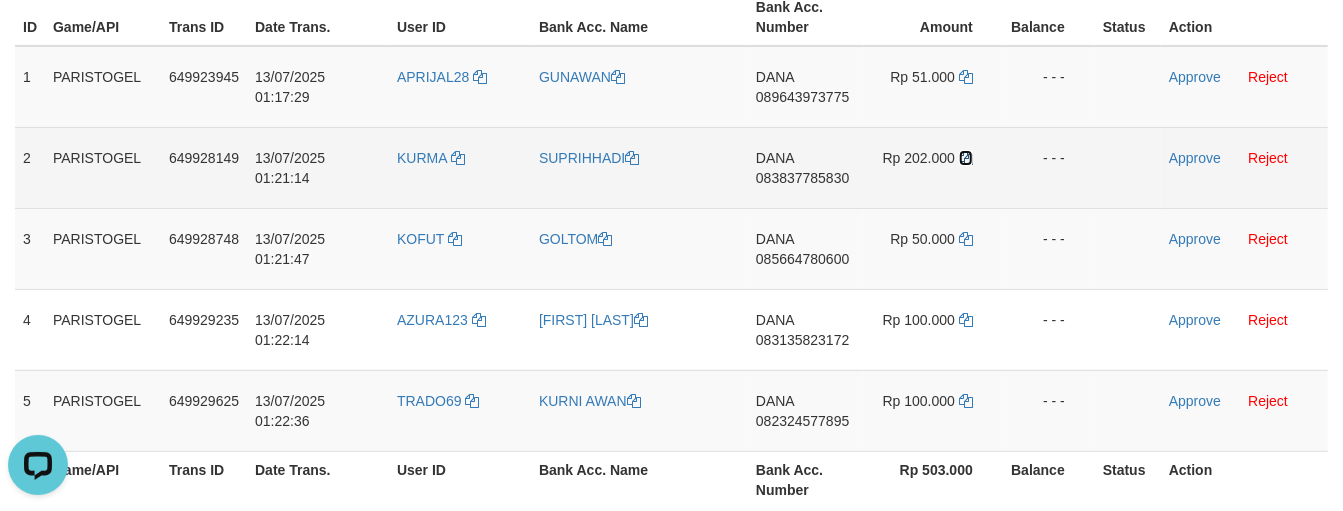 click at bounding box center [966, 158] 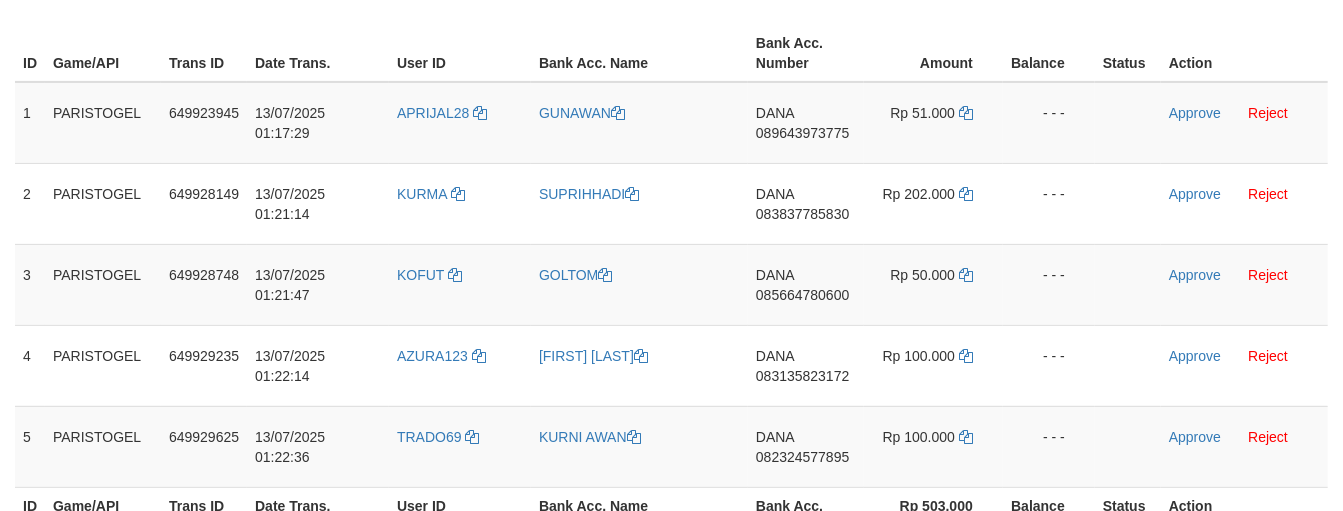 scroll, scrollTop: 306, scrollLeft: 0, axis: vertical 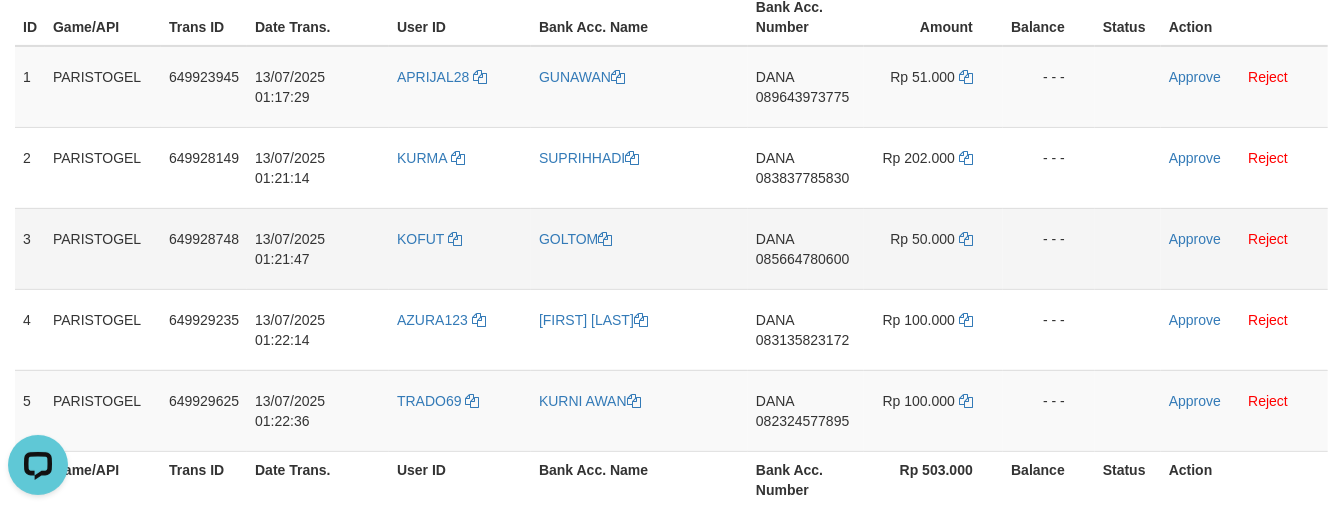 click on "DANA
085664780600" at bounding box center (806, 248) 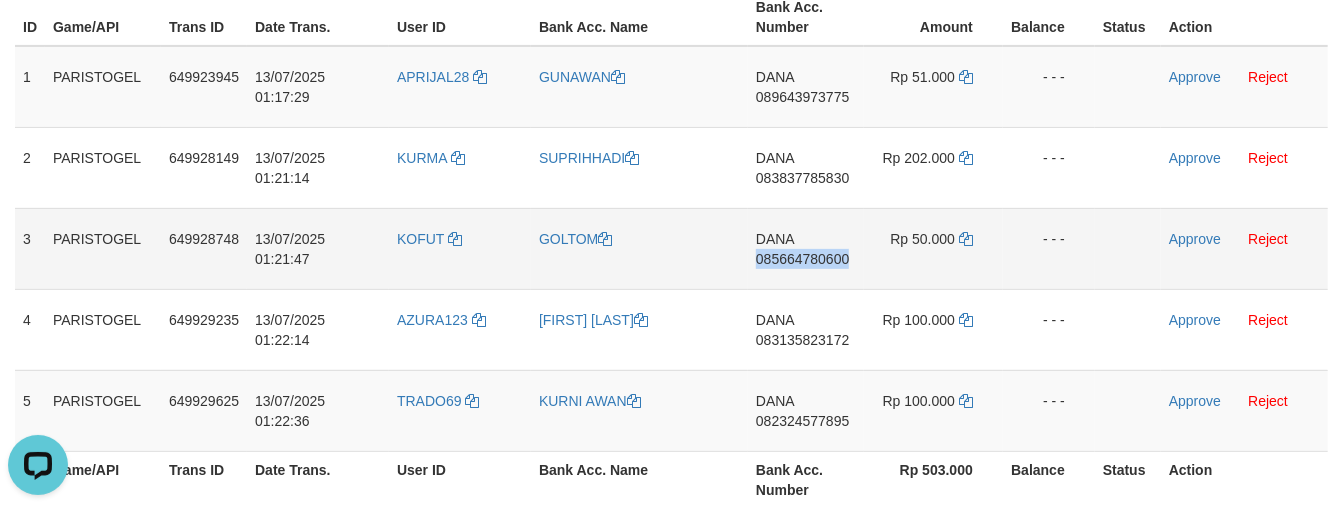 click on "DANA
085664780600" at bounding box center (806, 248) 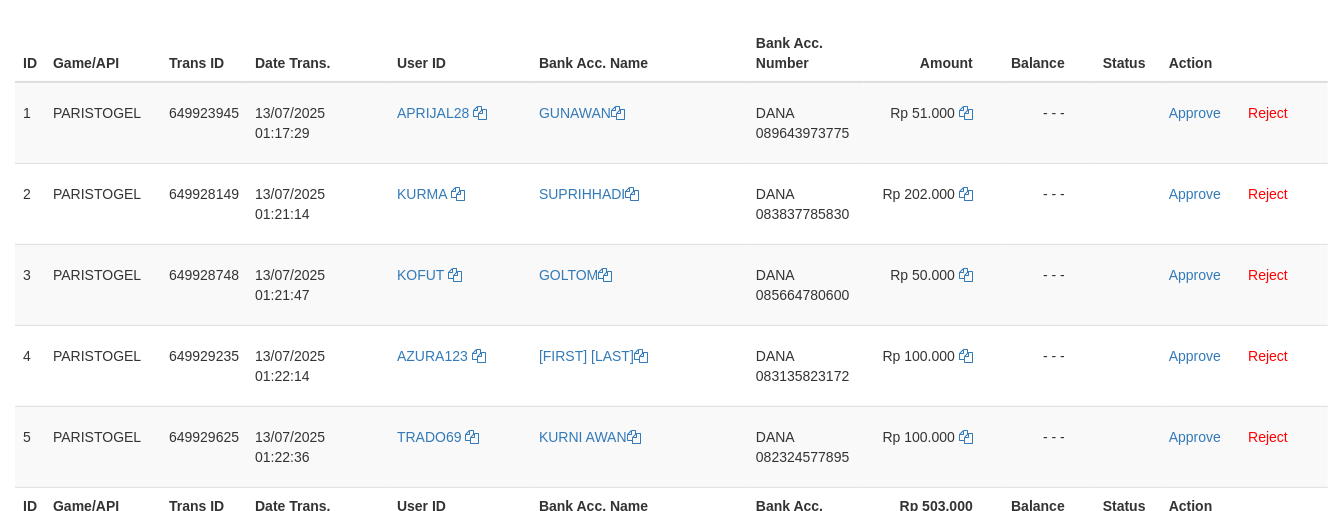 scroll, scrollTop: 306, scrollLeft: 0, axis: vertical 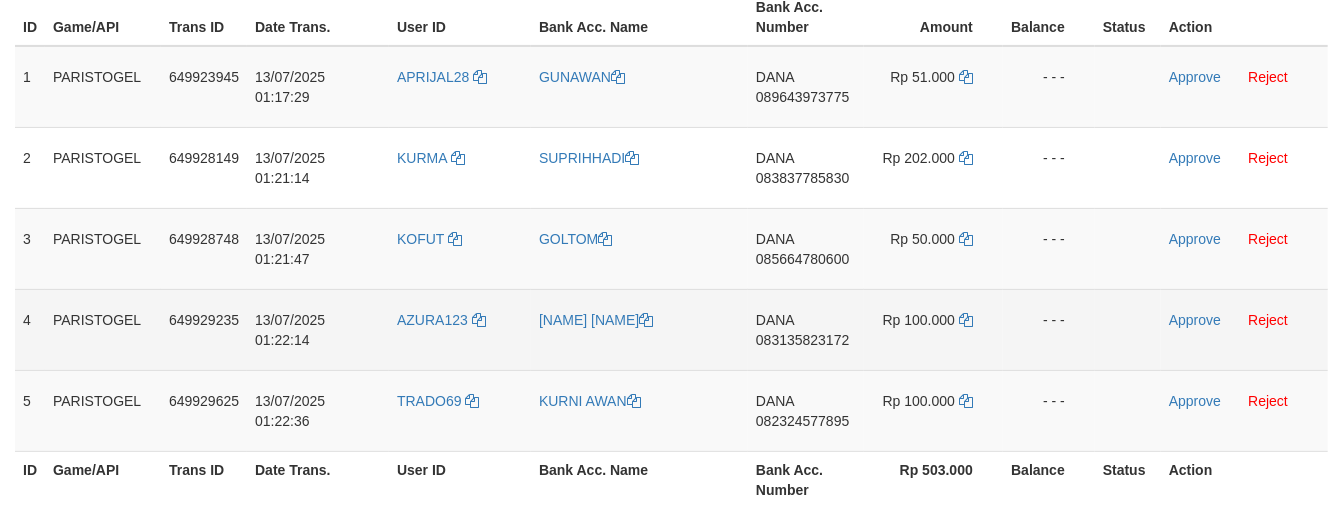 click on "DANA
083135823172" at bounding box center [806, 329] 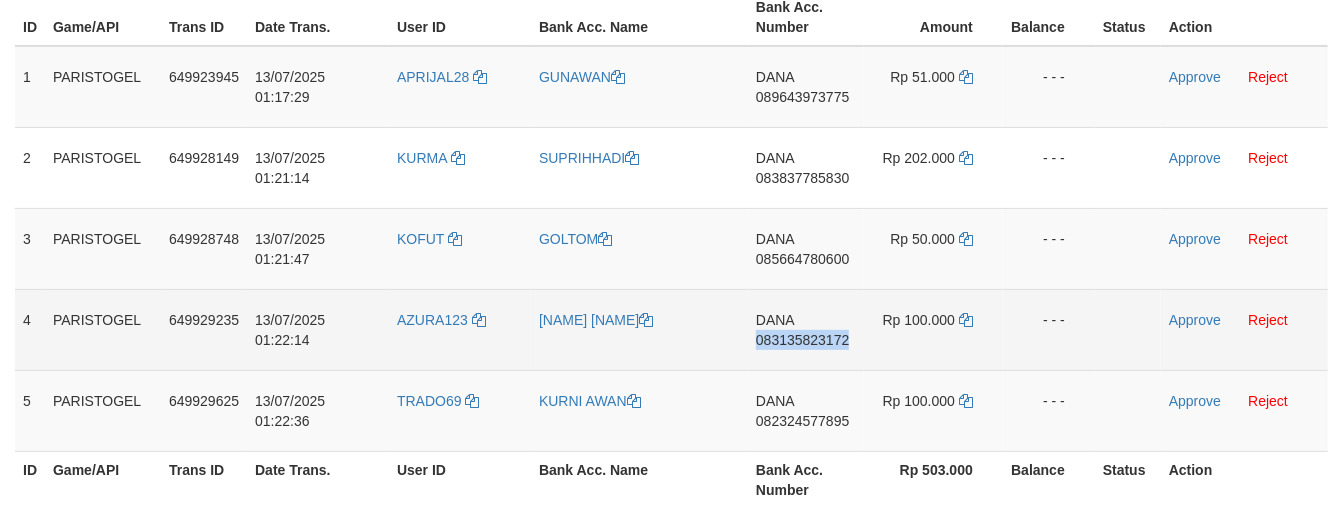 click on "DANA
083135823172" at bounding box center (806, 329) 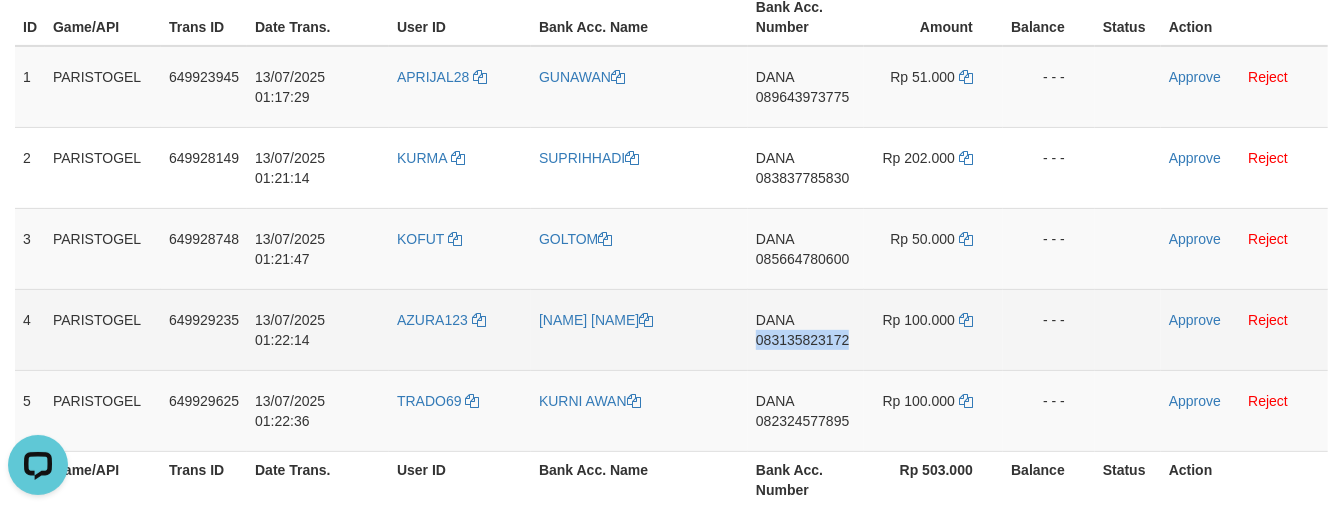 scroll, scrollTop: 0, scrollLeft: 0, axis: both 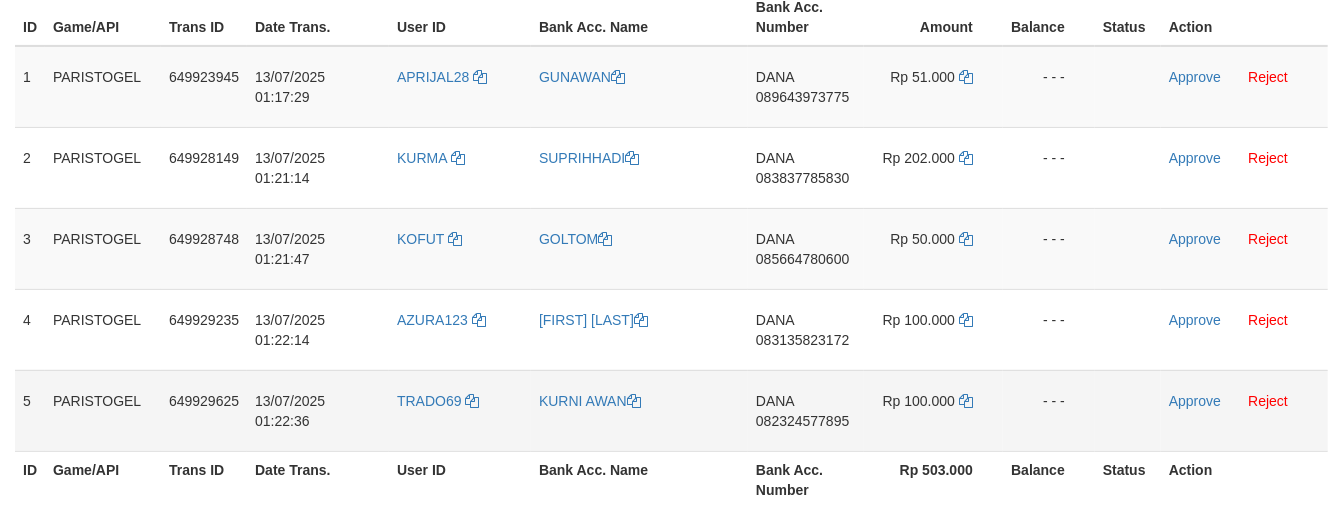 click on "DANA
082324577895" at bounding box center (806, 410) 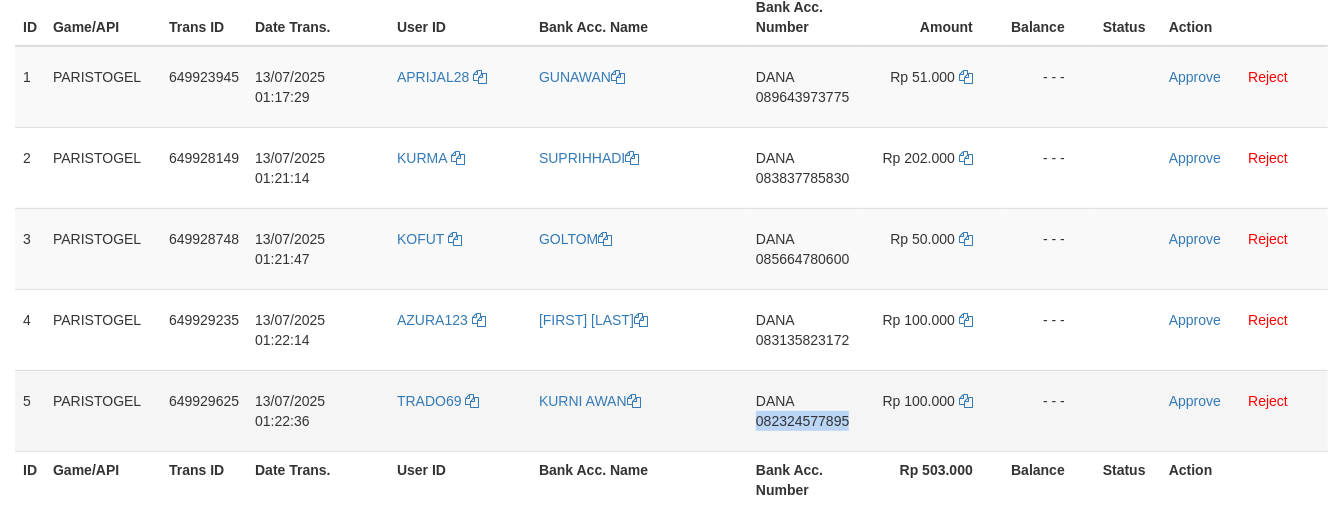 click on "DANA
082324577895" at bounding box center [806, 410] 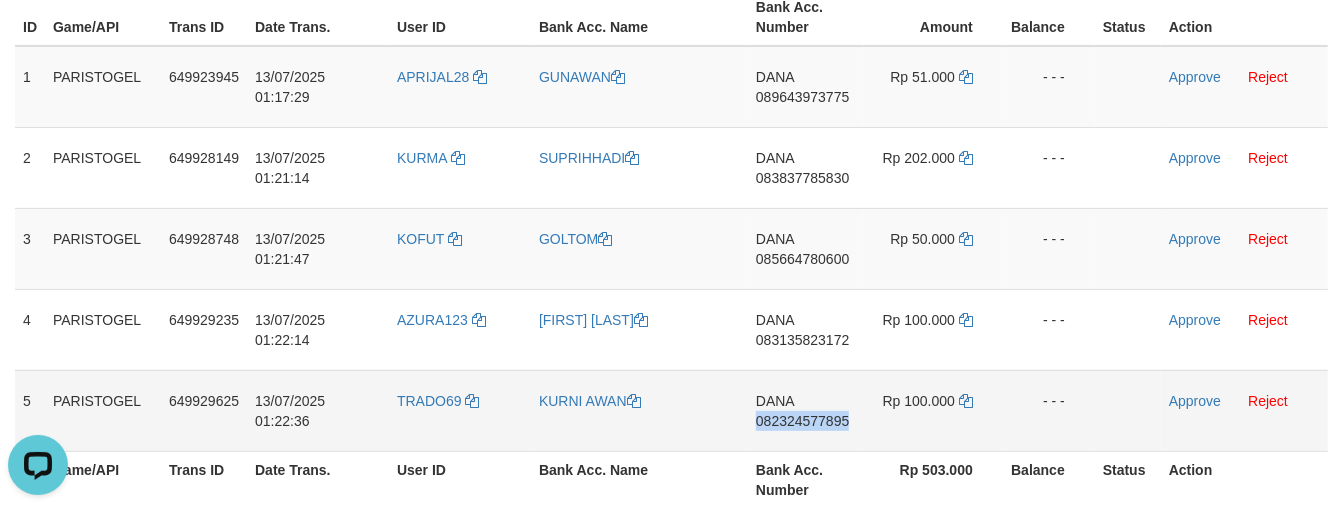 scroll, scrollTop: 0, scrollLeft: 0, axis: both 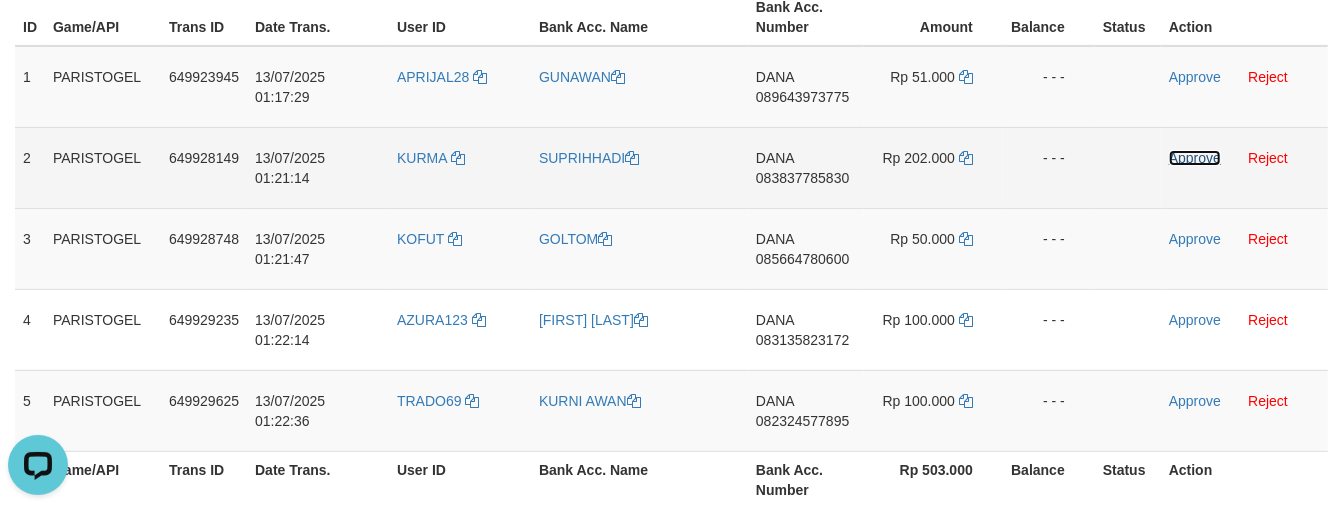 click on "Approve" at bounding box center [1195, 158] 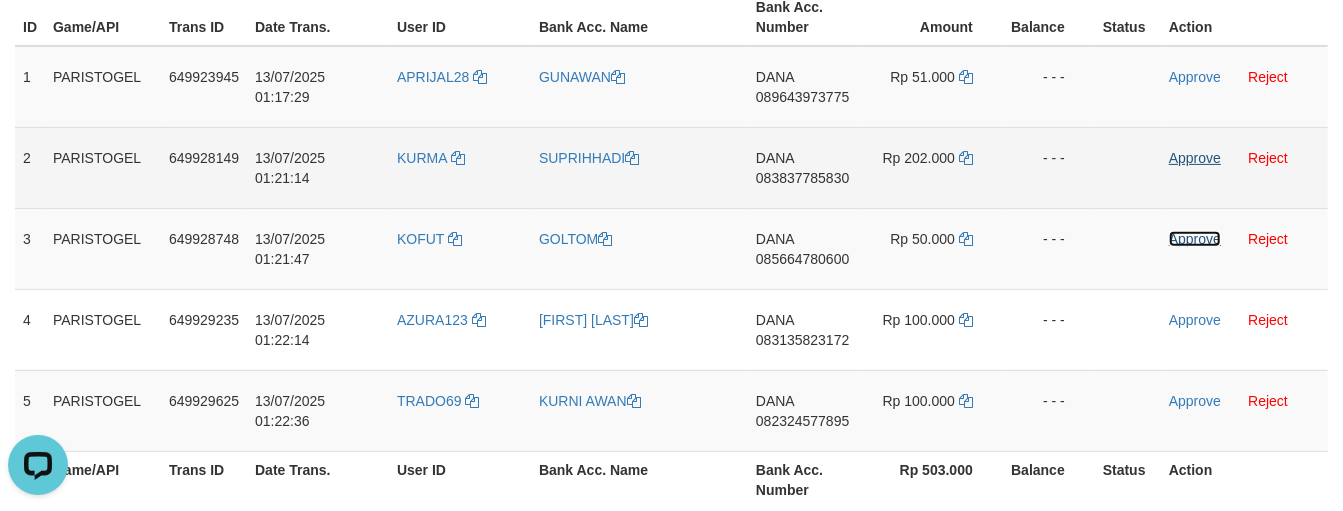click on "Approve" at bounding box center (1195, 239) 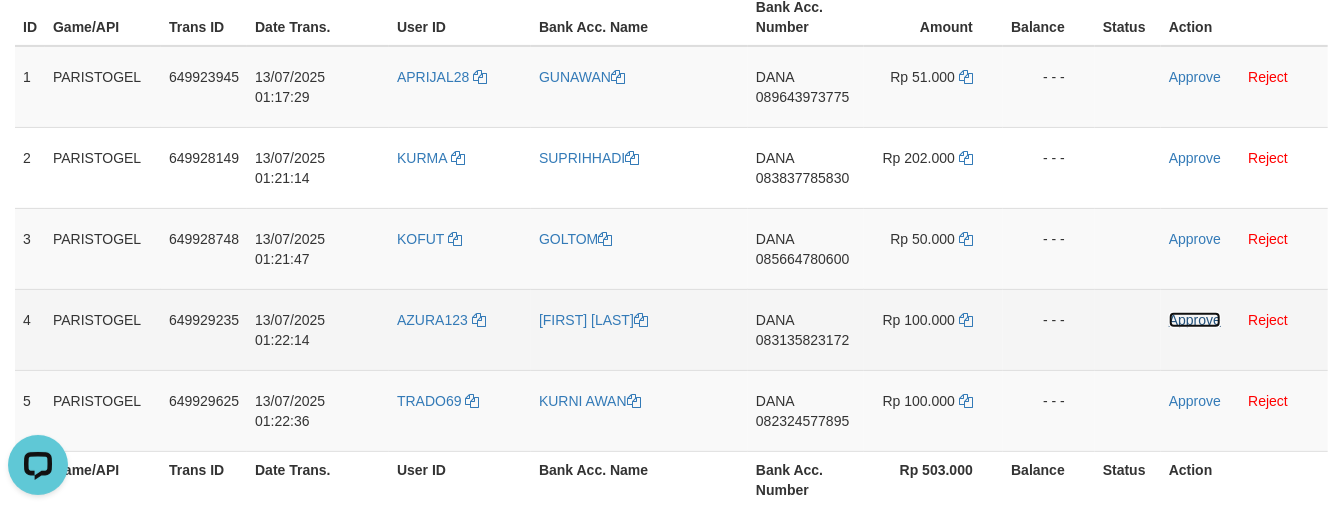 click on "Approve" at bounding box center (1195, 320) 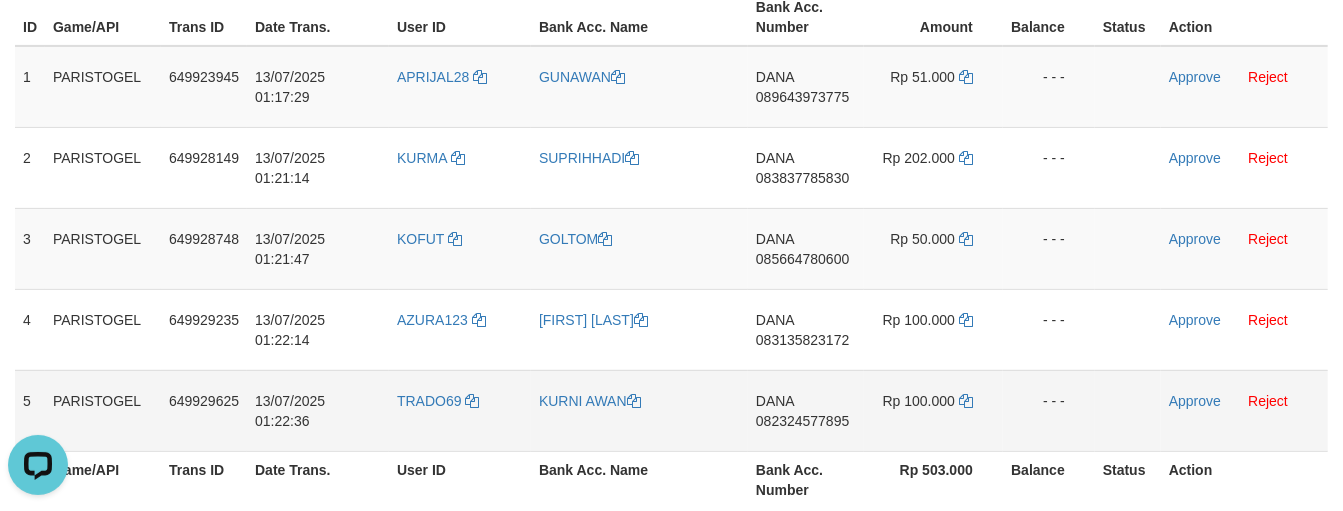 click on "Approve
Reject" at bounding box center [1244, 410] 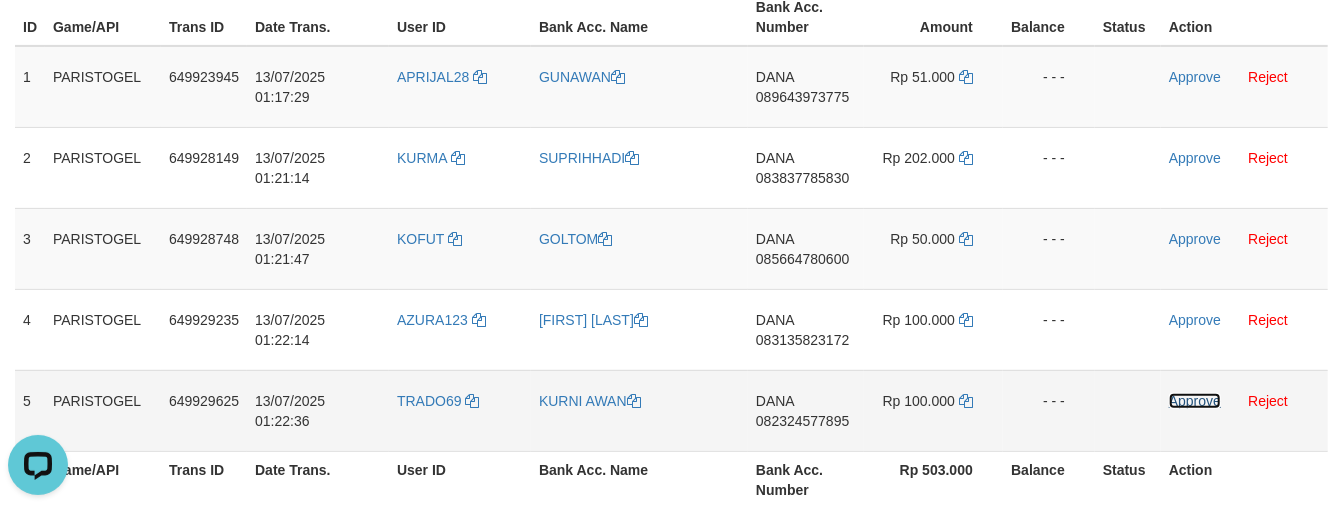 click on "Approve" at bounding box center [1195, 401] 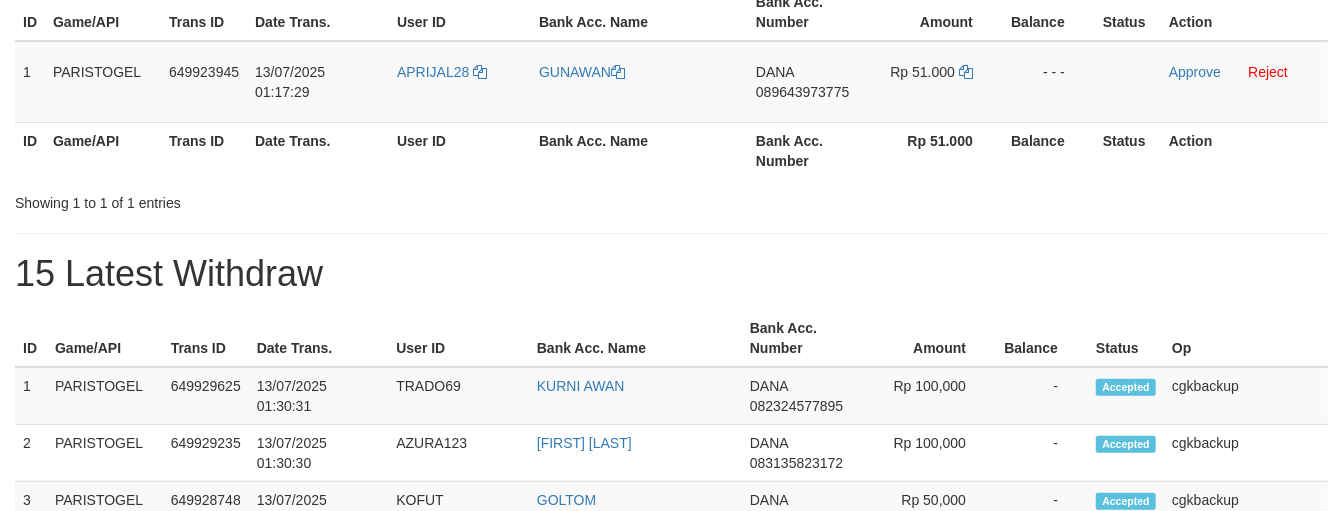 scroll, scrollTop: 306, scrollLeft: 0, axis: vertical 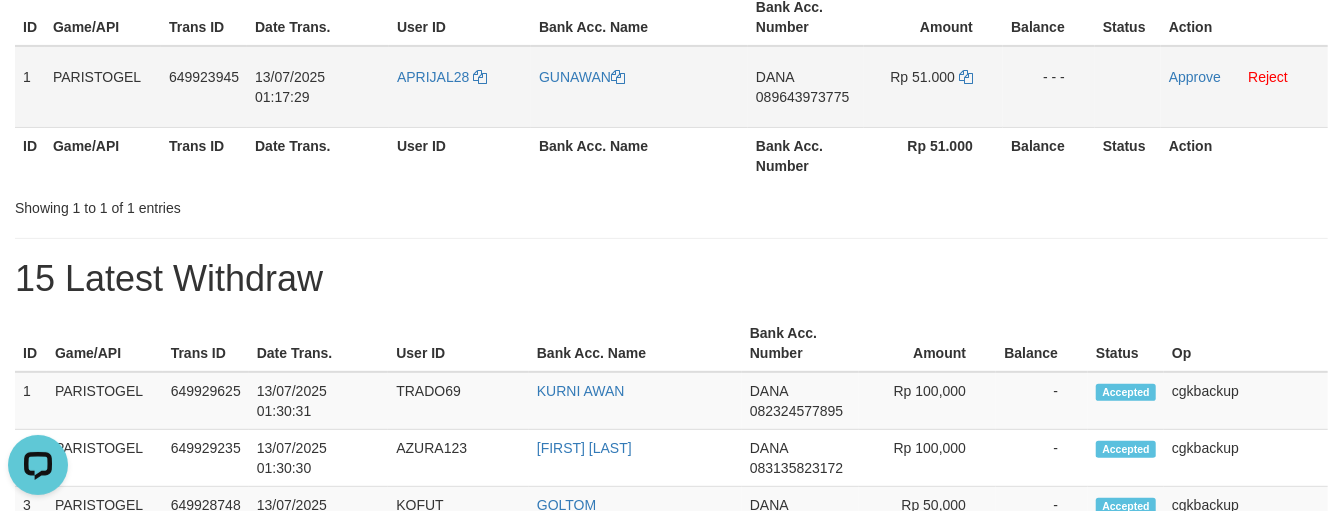 click on "APRIJAL28" at bounding box center [460, 87] 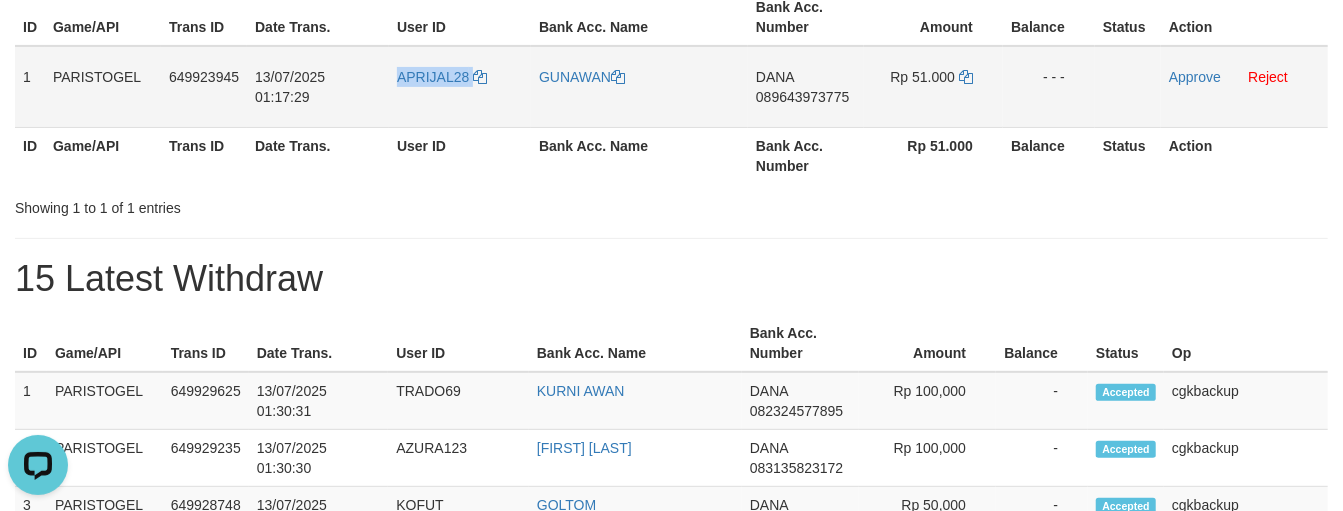 click on "APRIJAL28" at bounding box center (460, 87) 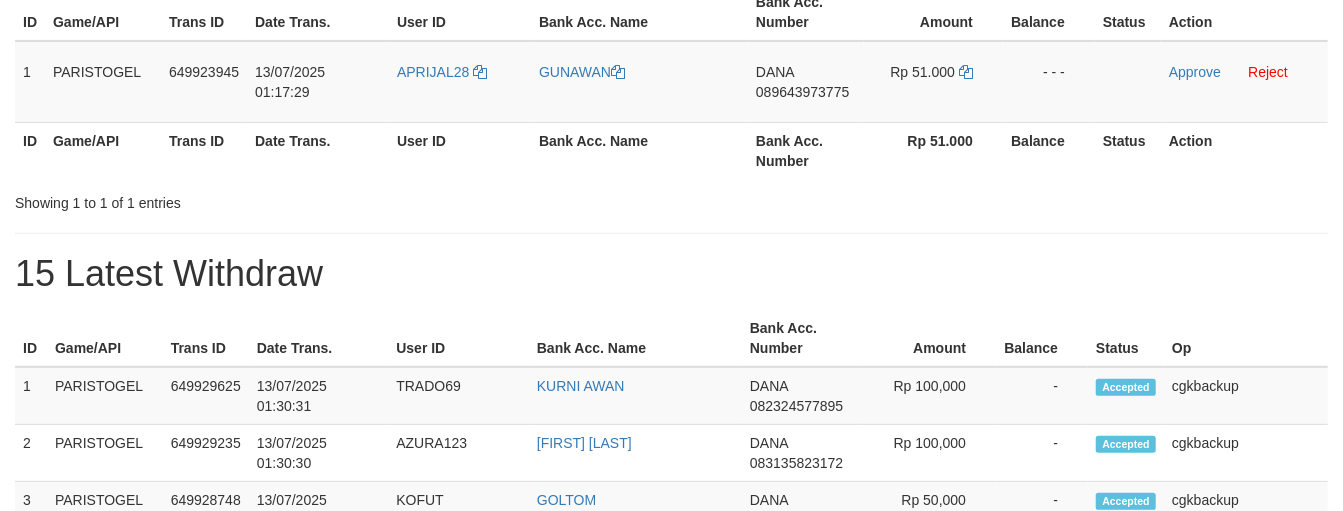 scroll, scrollTop: 306, scrollLeft: 0, axis: vertical 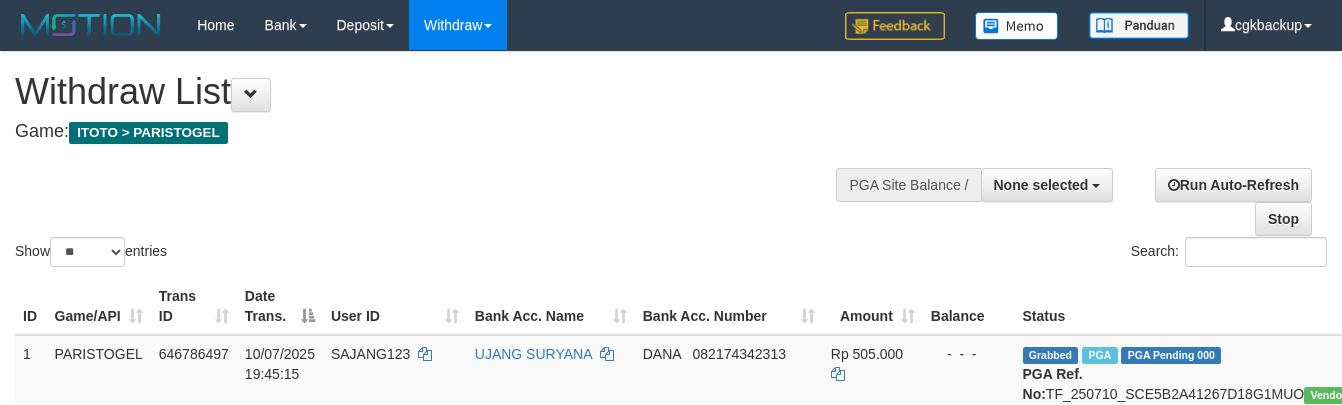 select 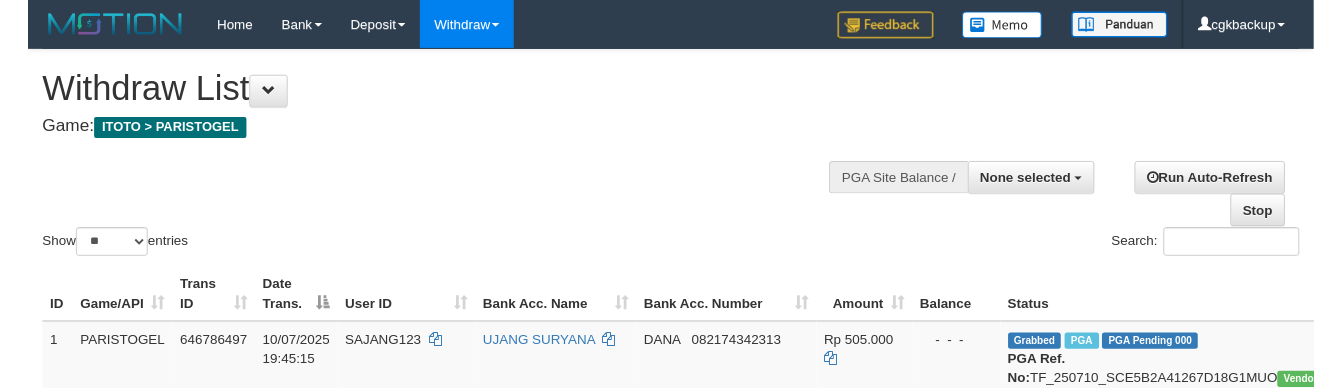 scroll, scrollTop: 0, scrollLeft: 0, axis: both 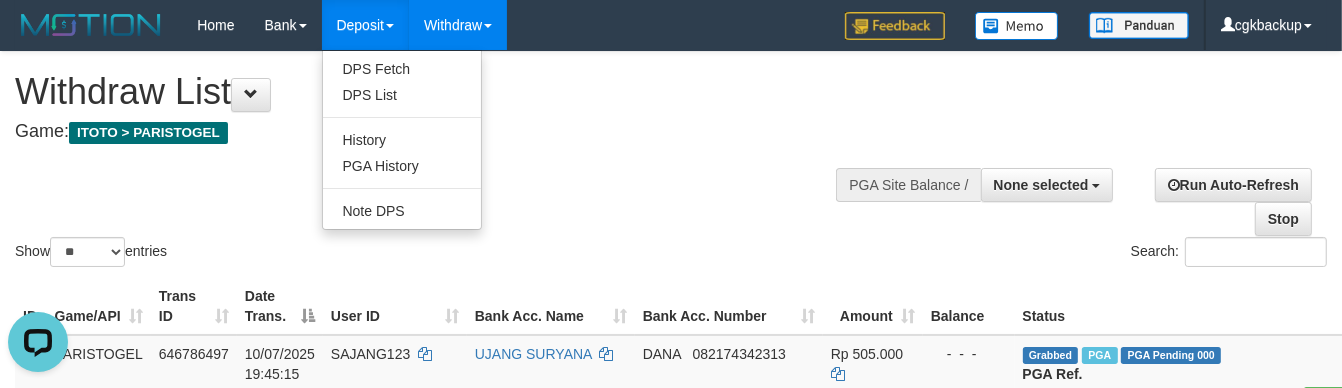 click on "Show  ** ** ** ***  entries Search:" at bounding box center [671, 161] 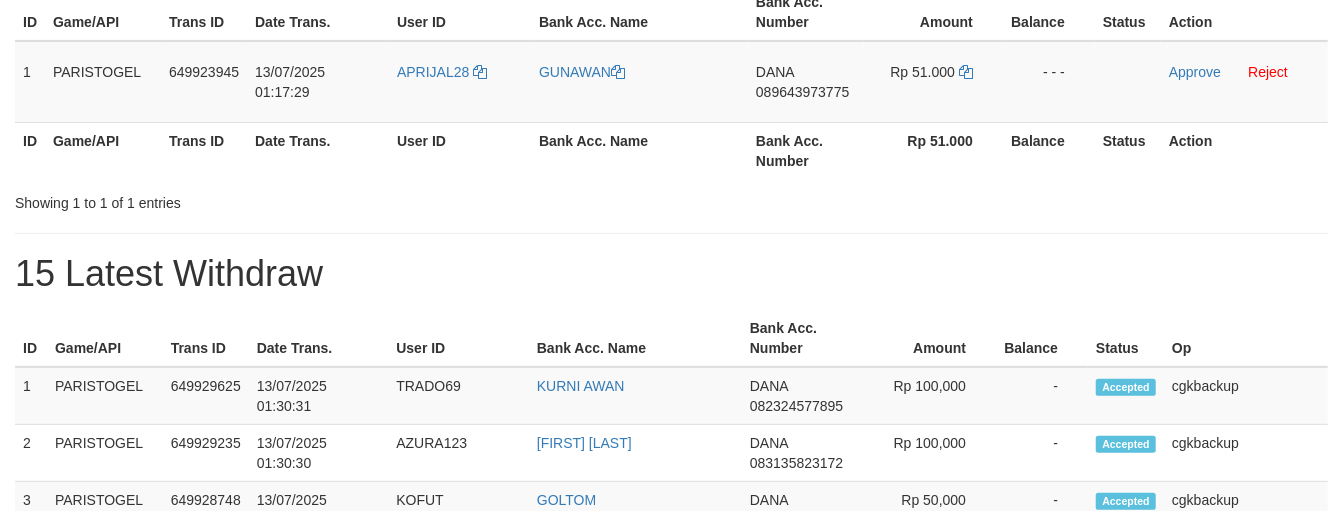 scroll, scrollTop: 306, scrollLeft: 0, axis: vertical 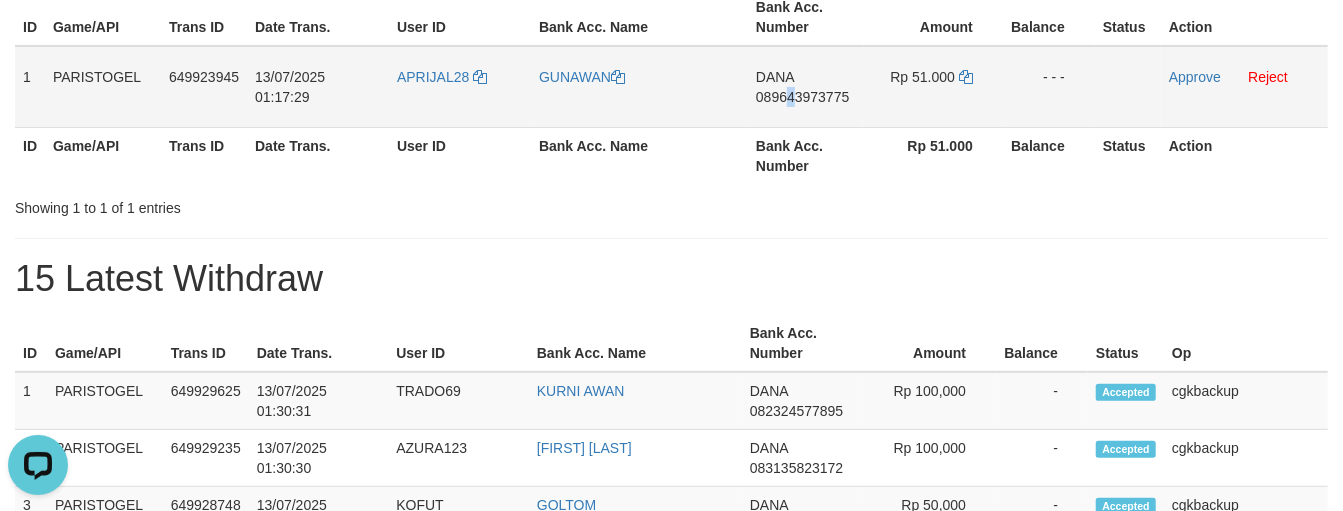 click on "DANA
089643973775" at bounding box center (806, 87) 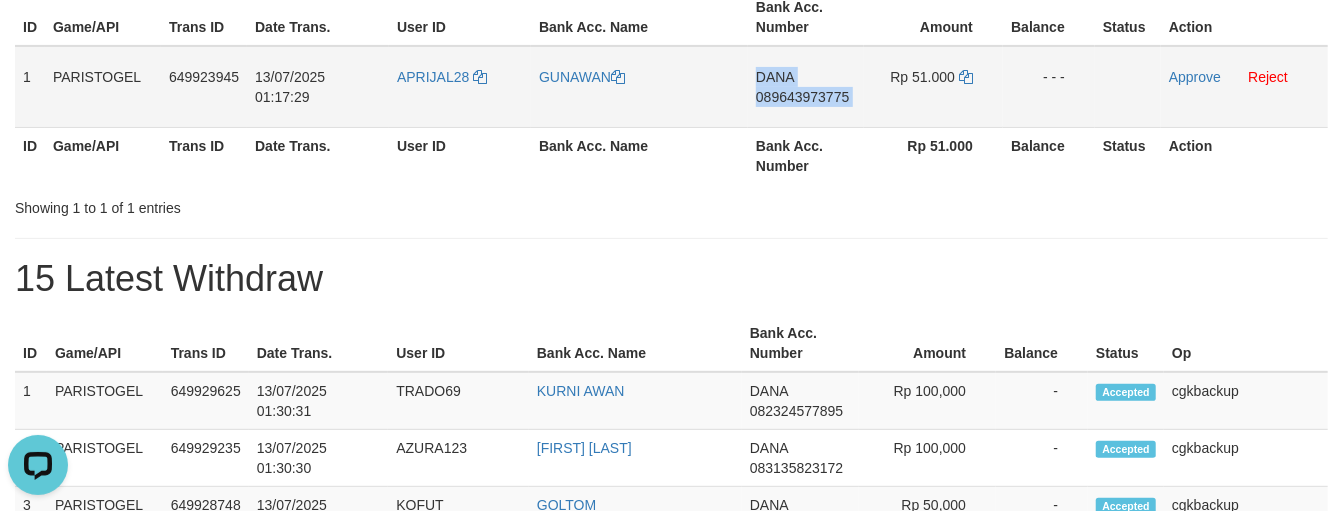 click on "DANA
089643973775" at bounding box center (806, 87) 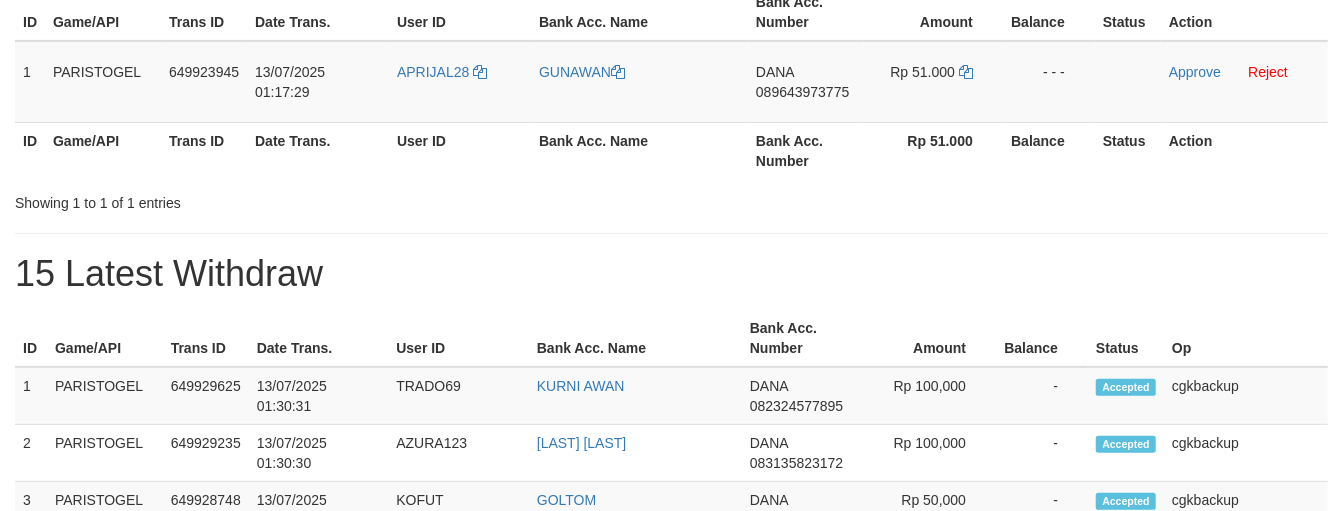 scroll, scrollTop: 306, scrollLeft: 0, axis: vertical 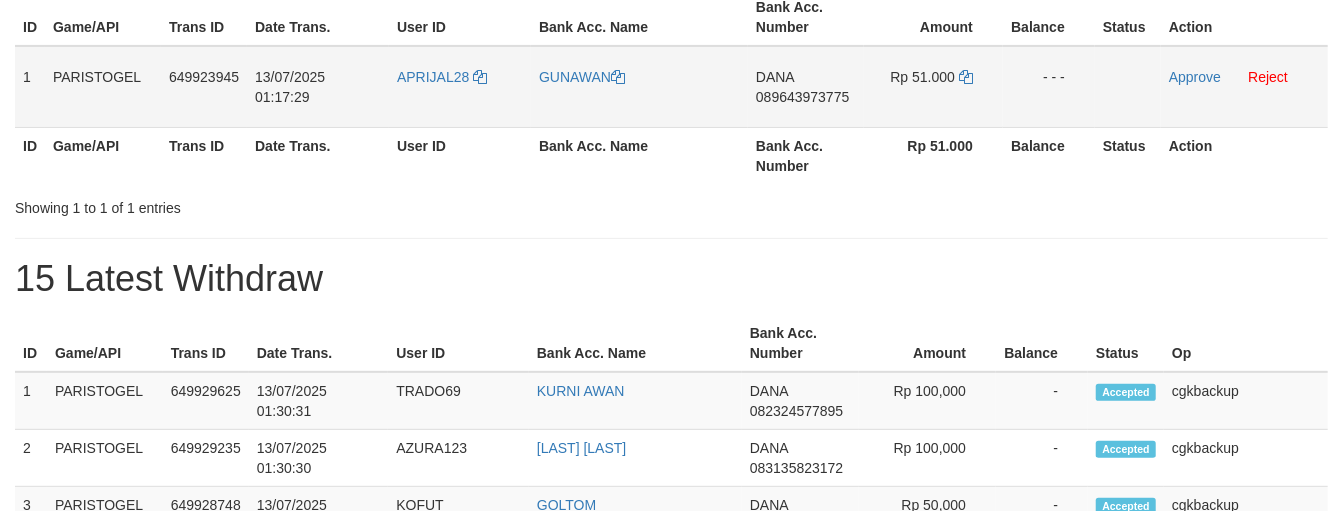 click on "GUNAWAN" at bounding box center (639, 87) 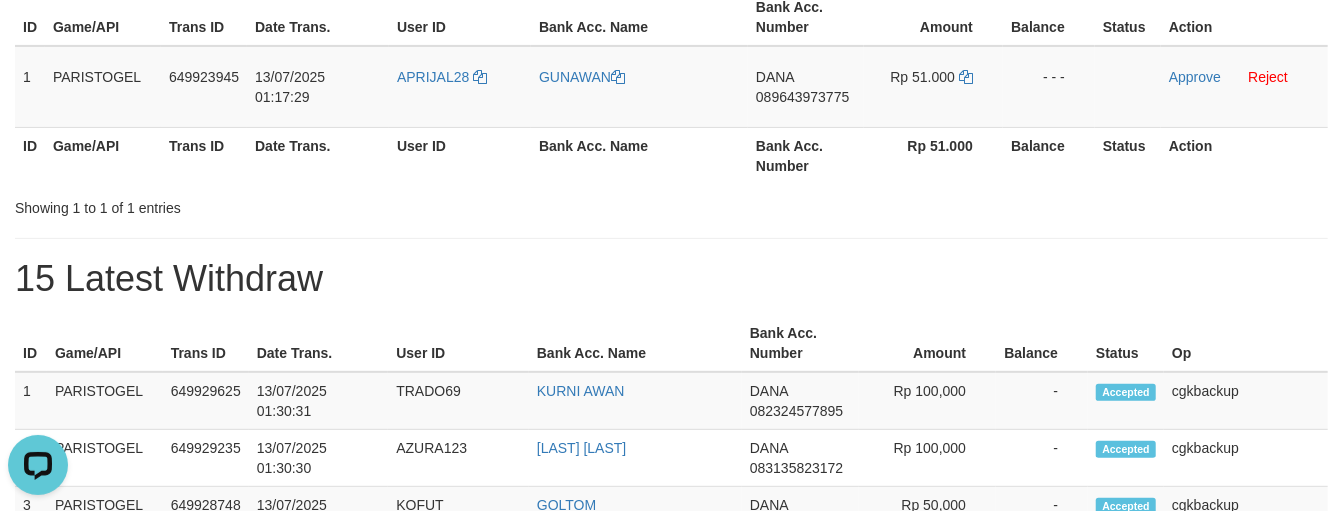 scroll, scrollTop: 0, scrollLeft: 0, axis: both 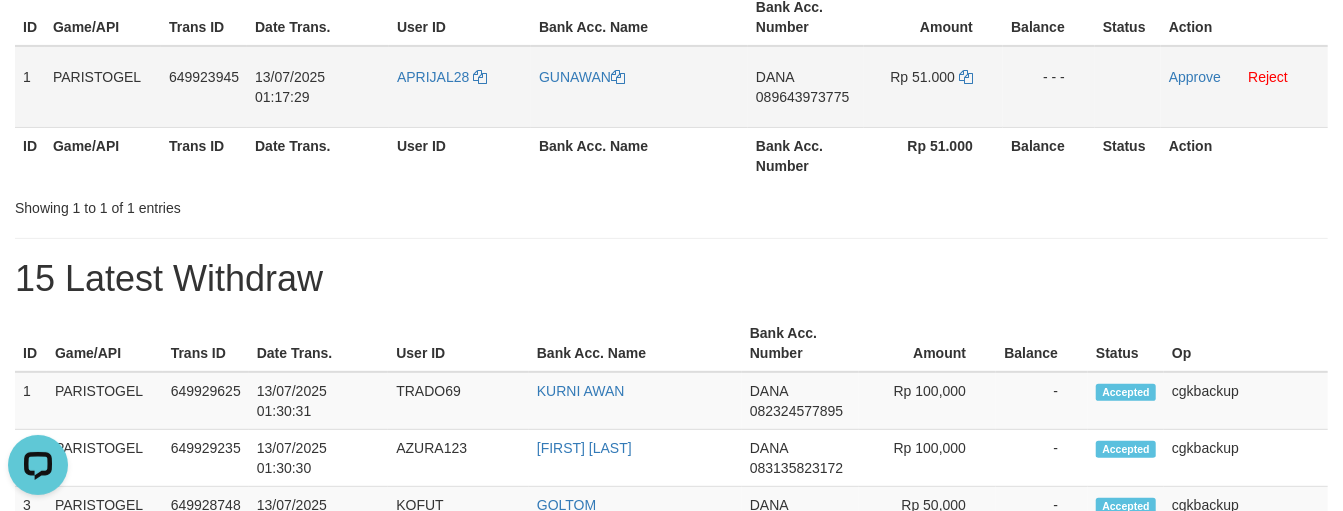 click on "APRIJAL28" at bounding box center [460, 87] 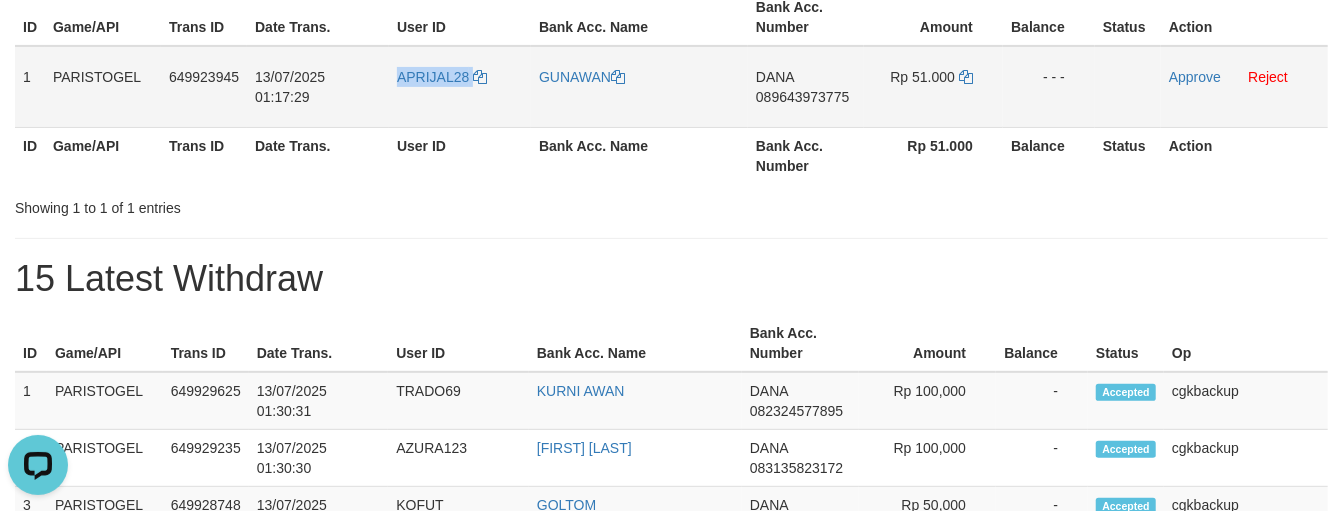 copy on "APRIJAL28" 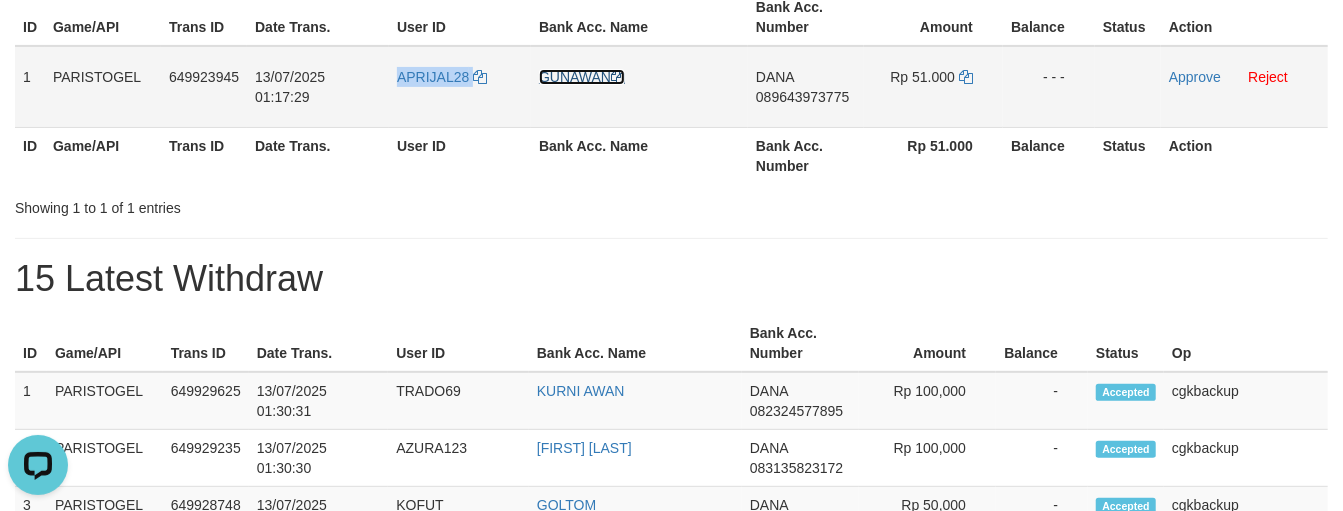 click on "GUNAWAN" at bounding box center (582, 77) 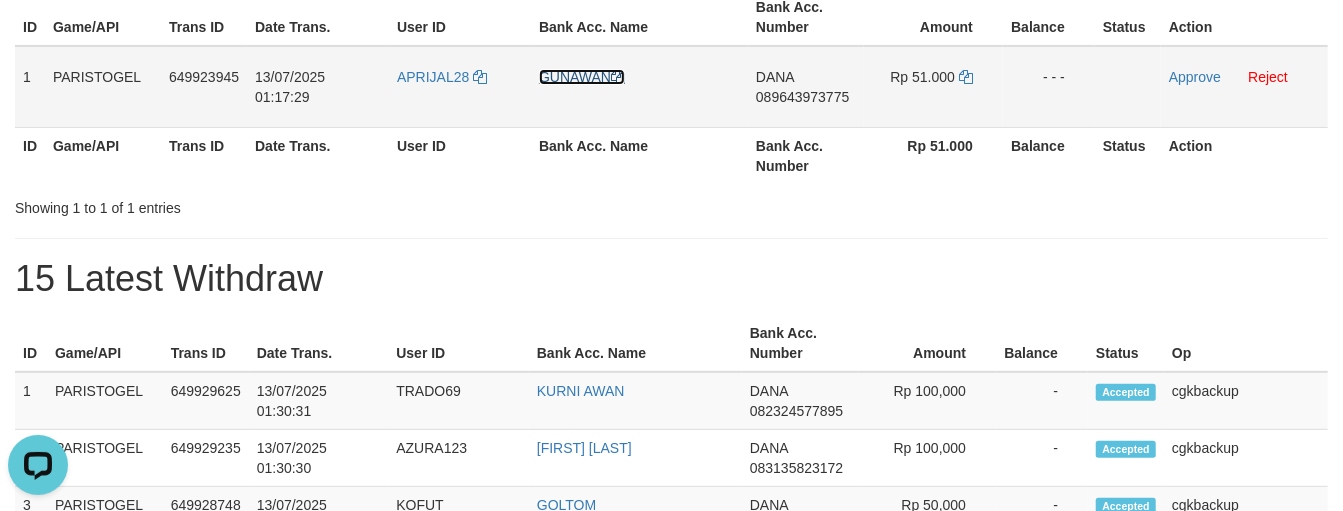 drag, startPoint x: 598, startPoint y: 67, endPoint x: 41, endPoint y: 107, distance: 558.43445 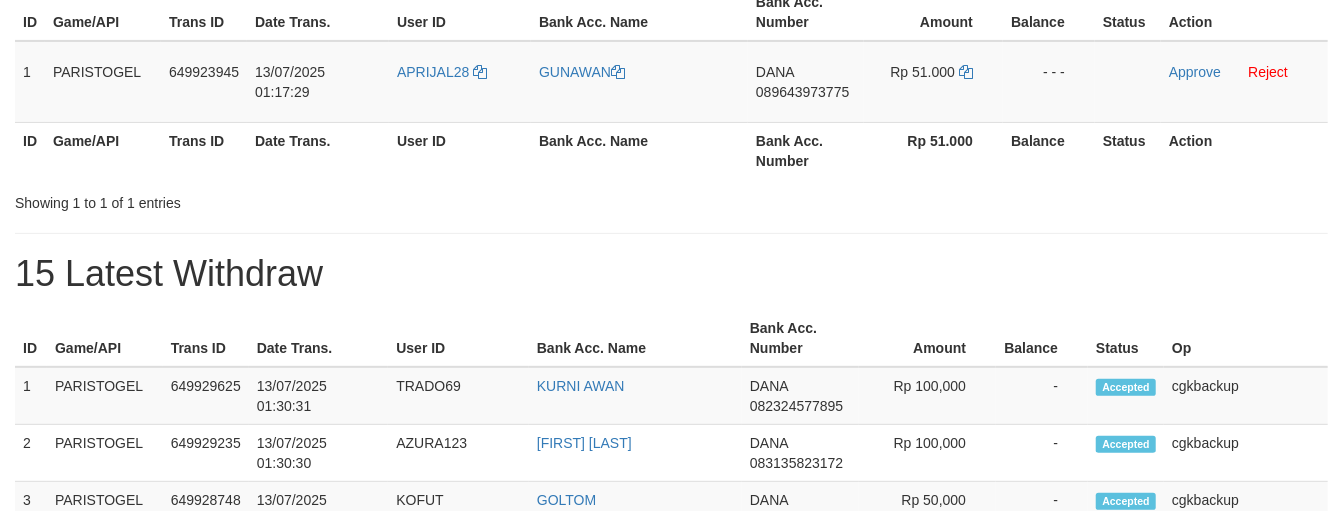 scroll, scrollTop: 306, scrollLeft: 0, axis: vertical 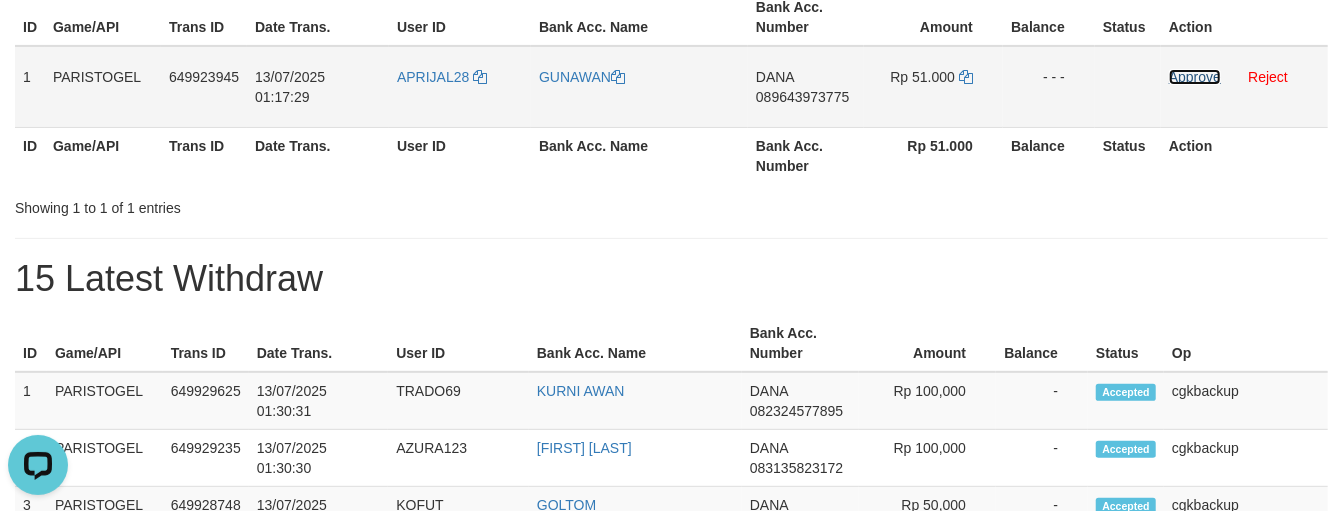 click on "Approve" at bounding box center [1195, 77] 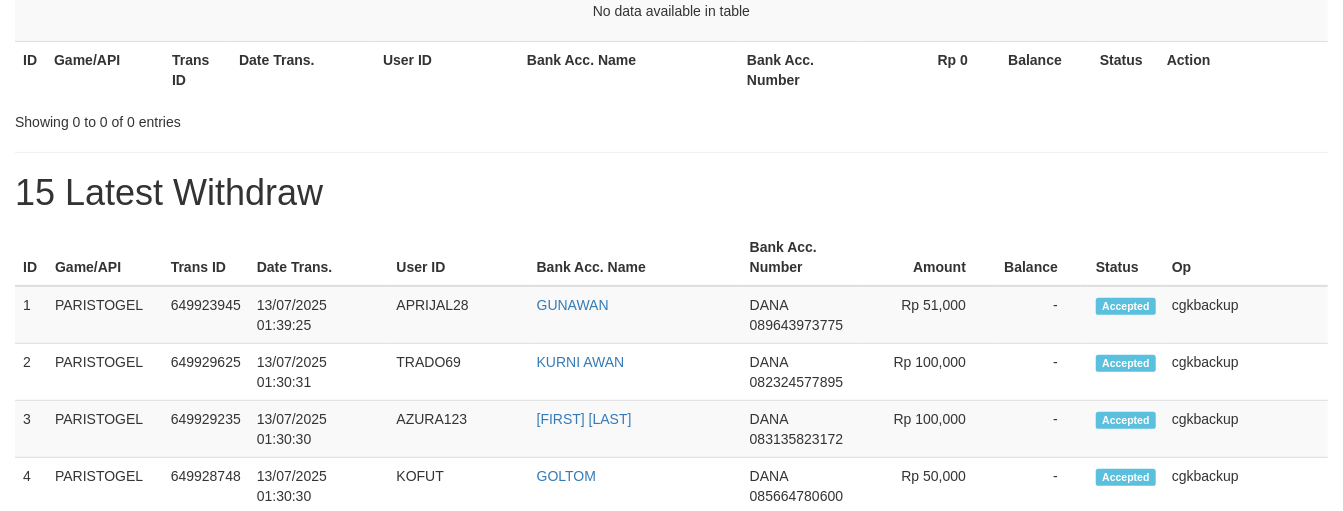 scroll, scrollTop: 306, scrollLeft: 0, axis: vertical 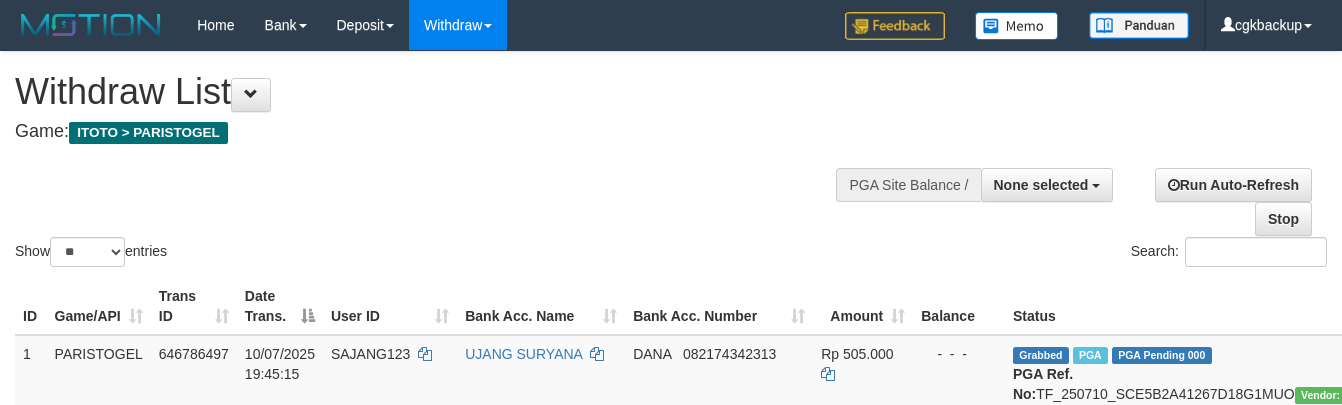select 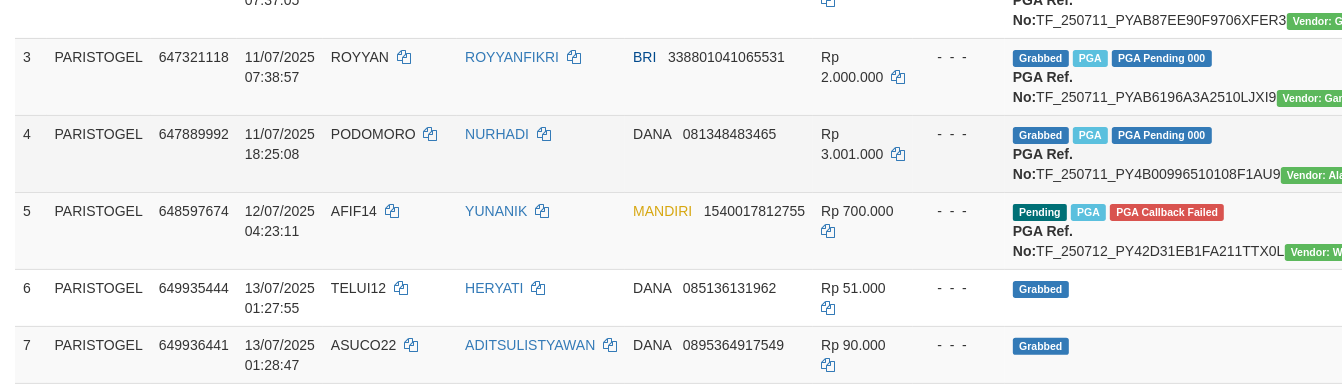 scroll, scrollTop: 666, scrollLeft: 0, axis: vertical 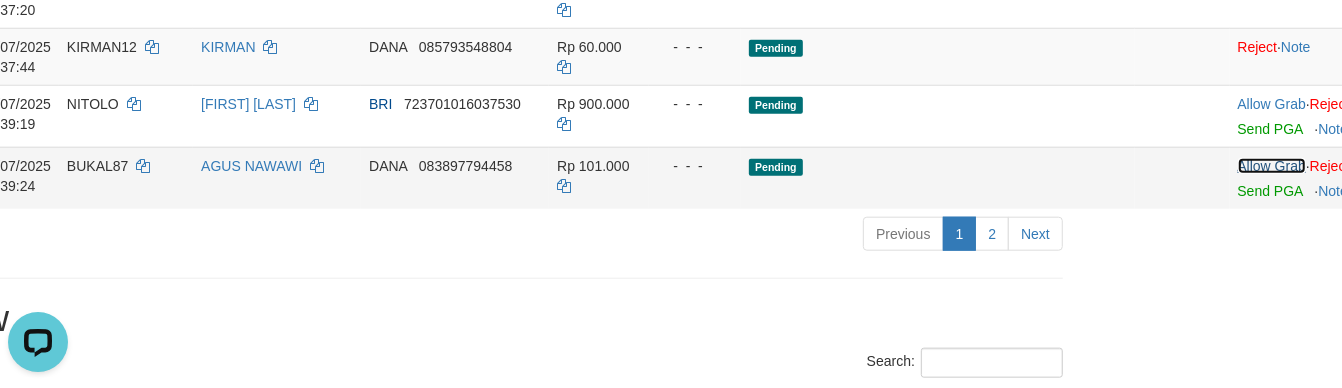 click on "Allow Grab" at bounding box center [1272, 166] 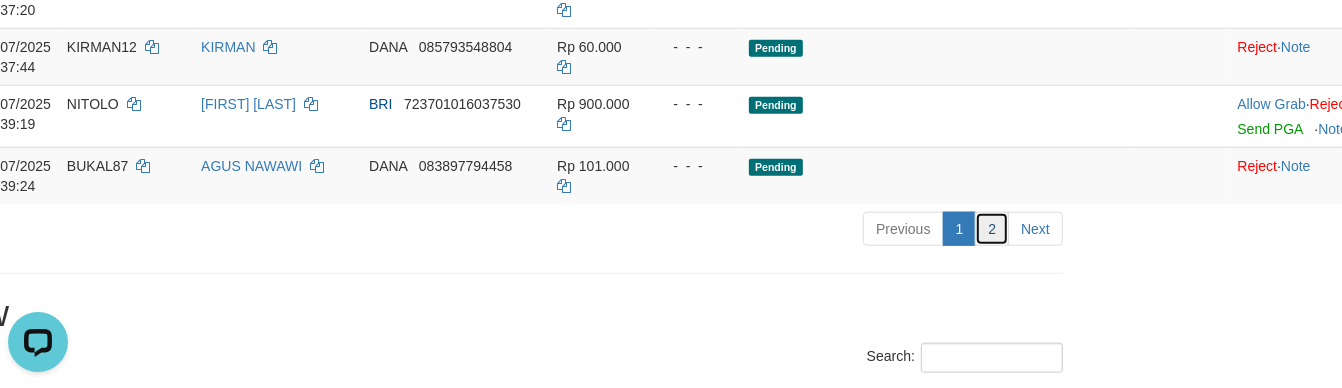 click on "2" at bounding box center [992, 229] 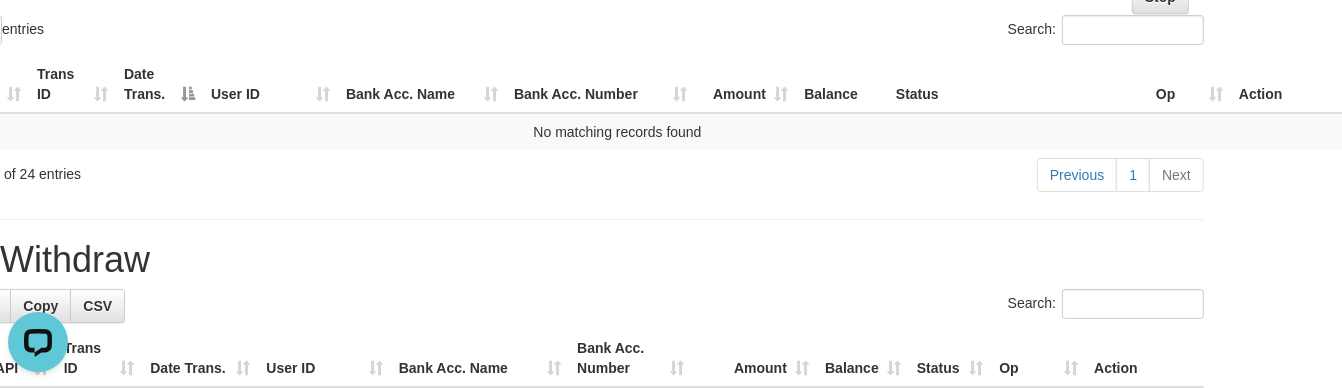 scroll, scrollTop: 111, scrollLeft: 123, axis: both 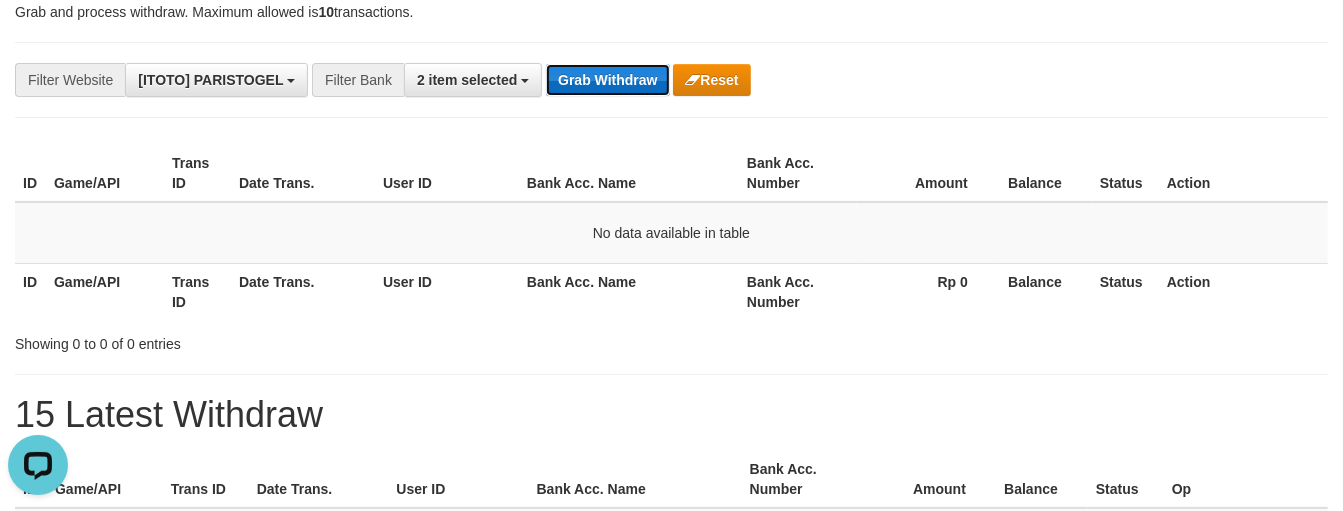 click on "Grab Withdraw" at bounding box center (607, 80) 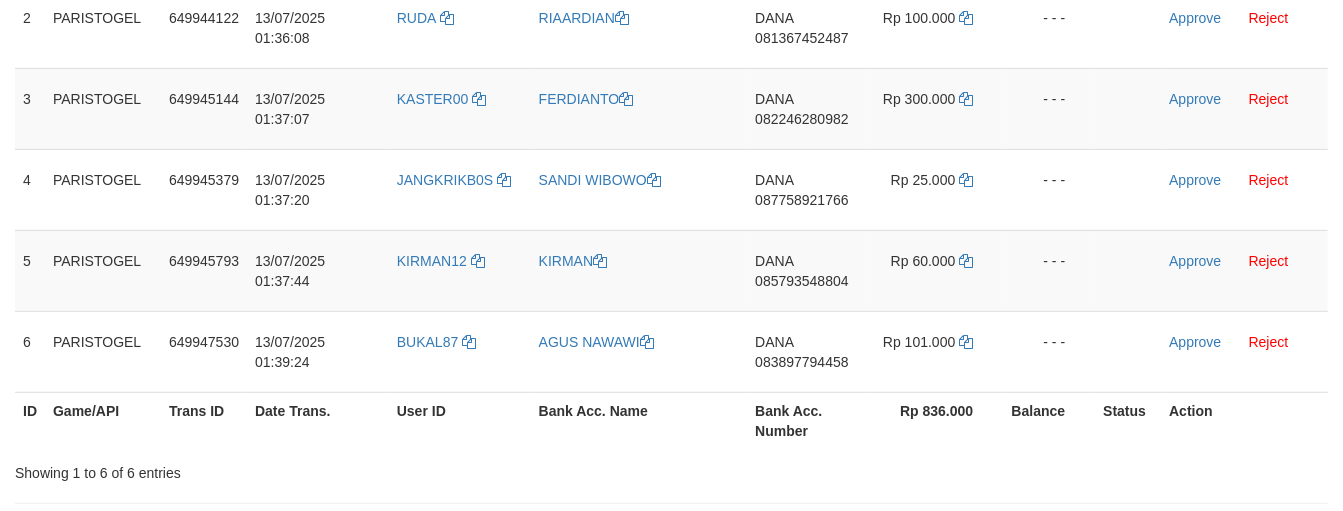 scroll, scrollTop: 555, scrollLeft: 0, axis: vertical 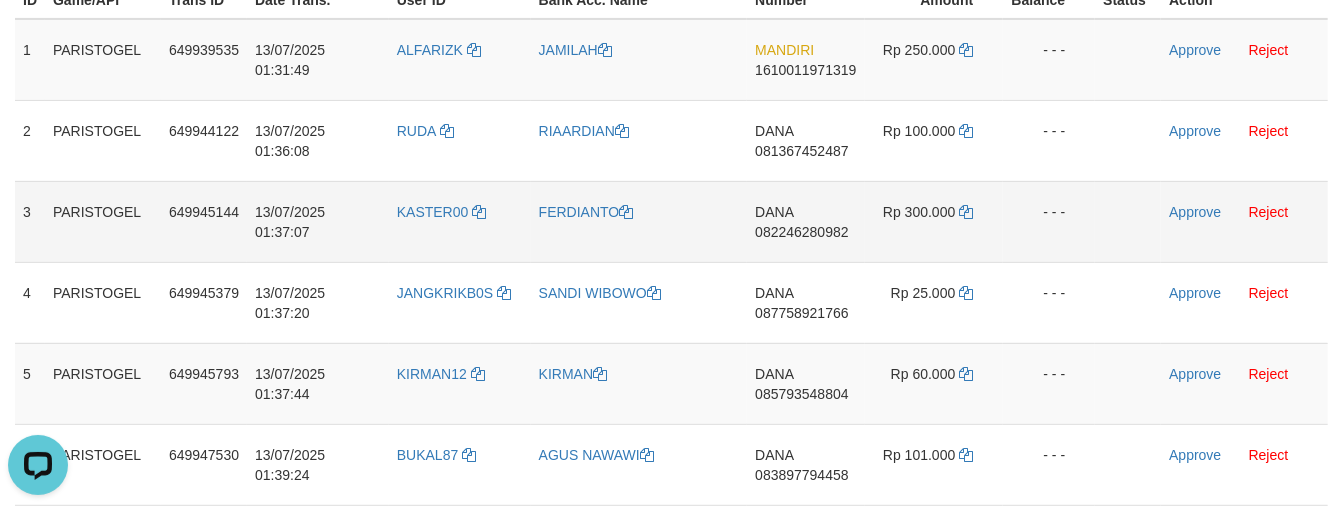 click on "KASTER00" at bounding box center (460, 221) 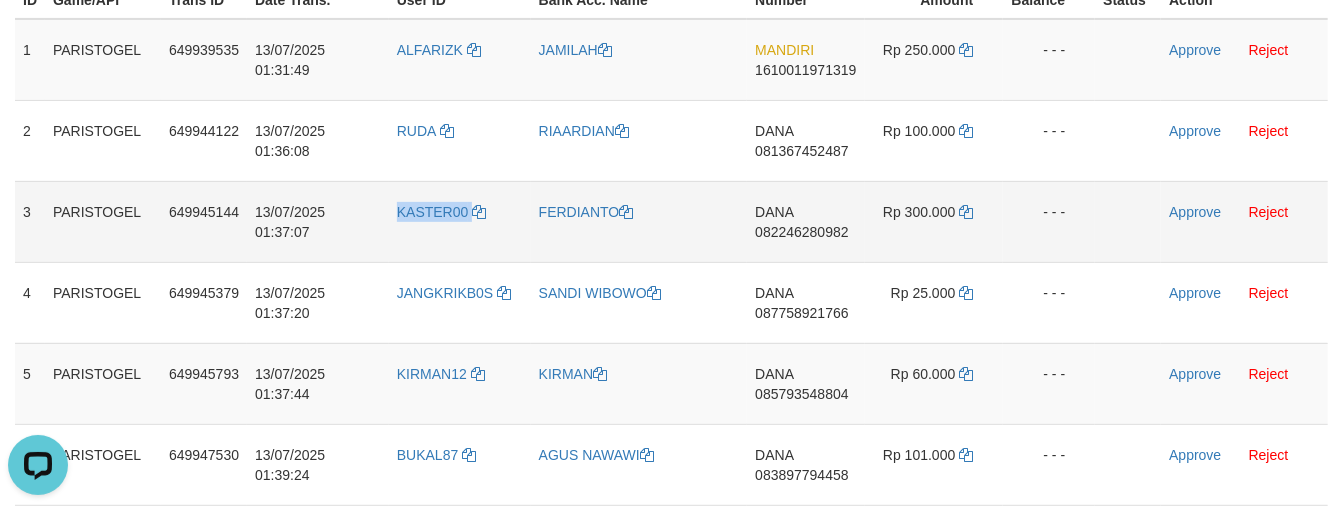 click on "KASTER00" at bounding box center (460, 221) 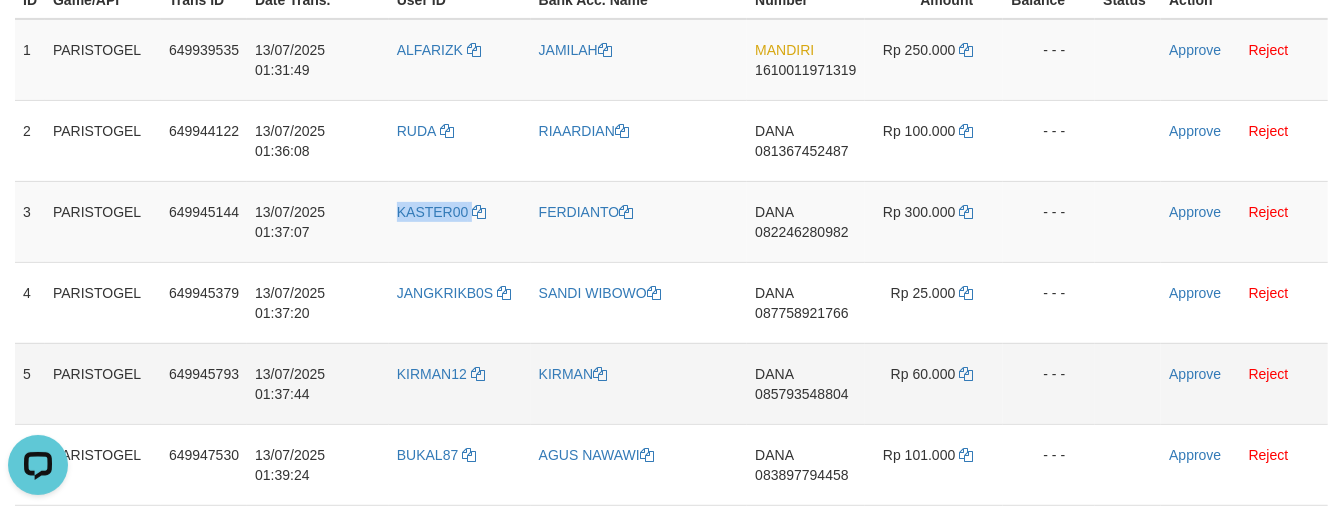 copy on "KASTER00" 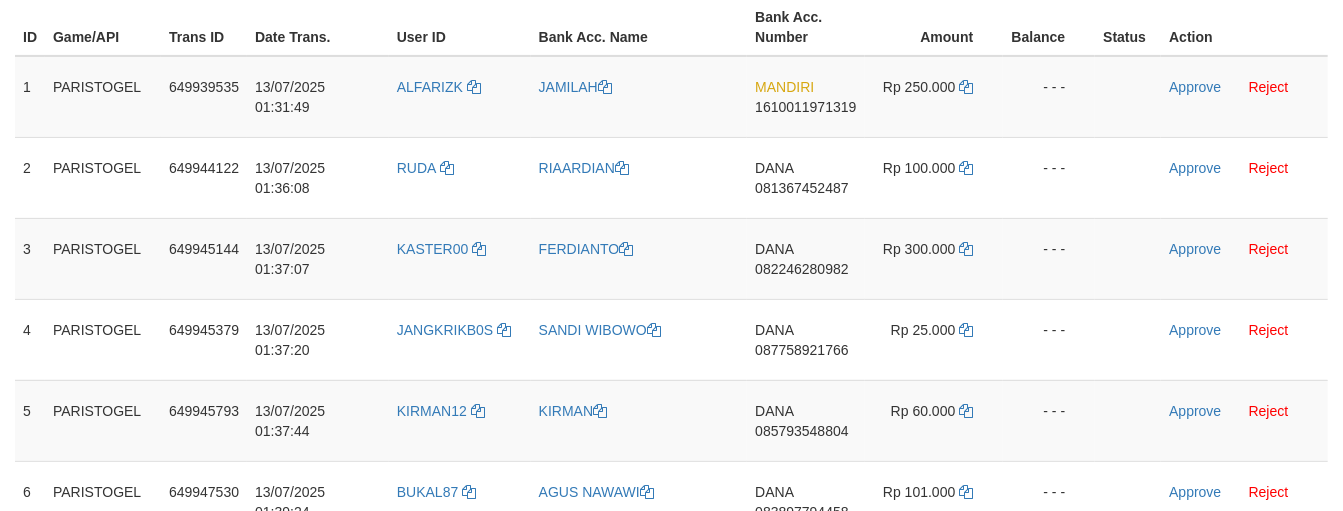 scroll, scrollTop: 333, scrollLeft: 0, axis: vertical 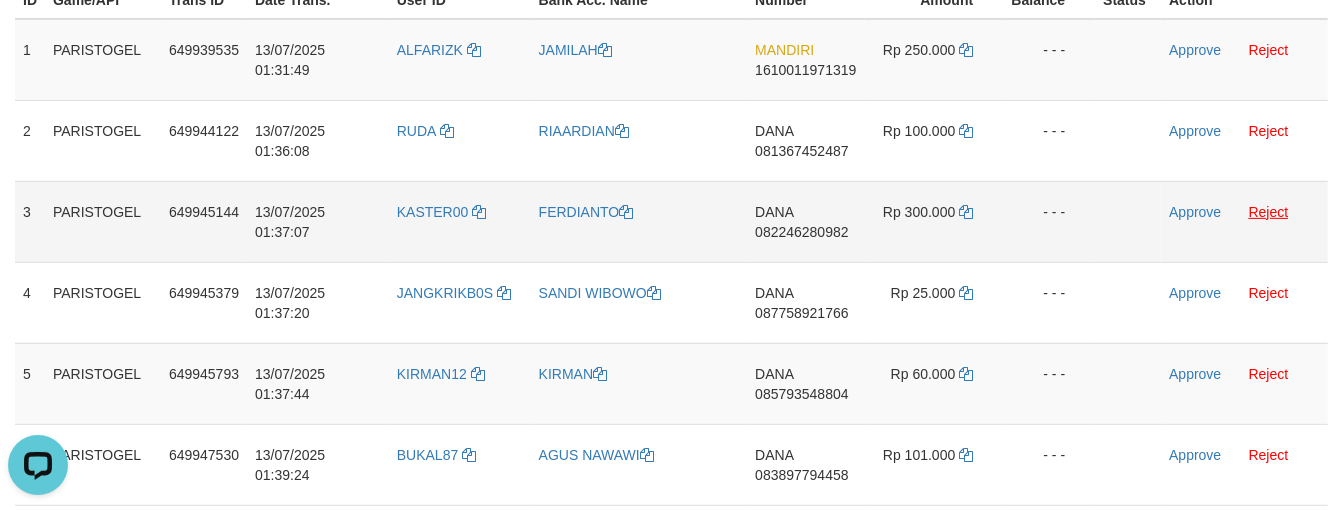 click on "Approve
Reject" at bounding box center (1244, 221) 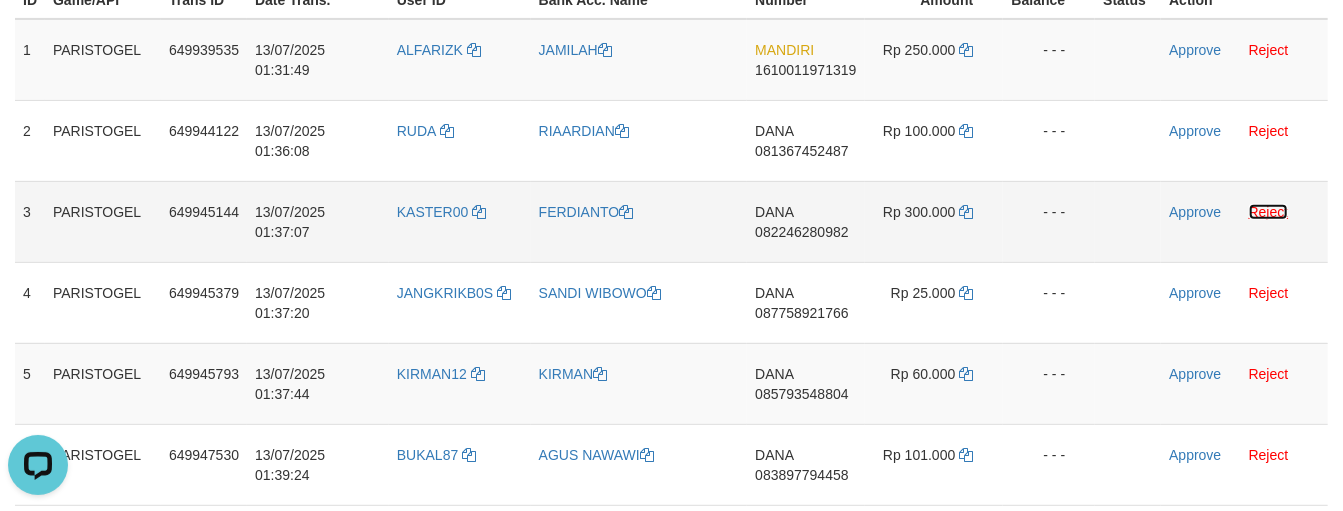click on "Reject" at bounding box center (1269, 212) 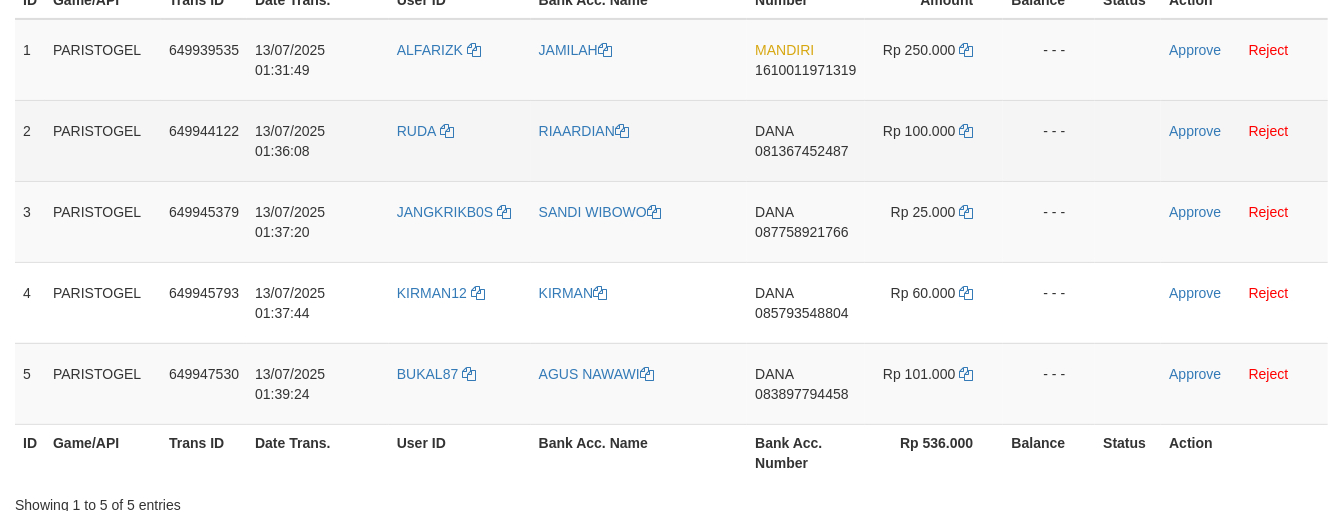 click on "RIAARDIAN" at bounding box center (639, 140) 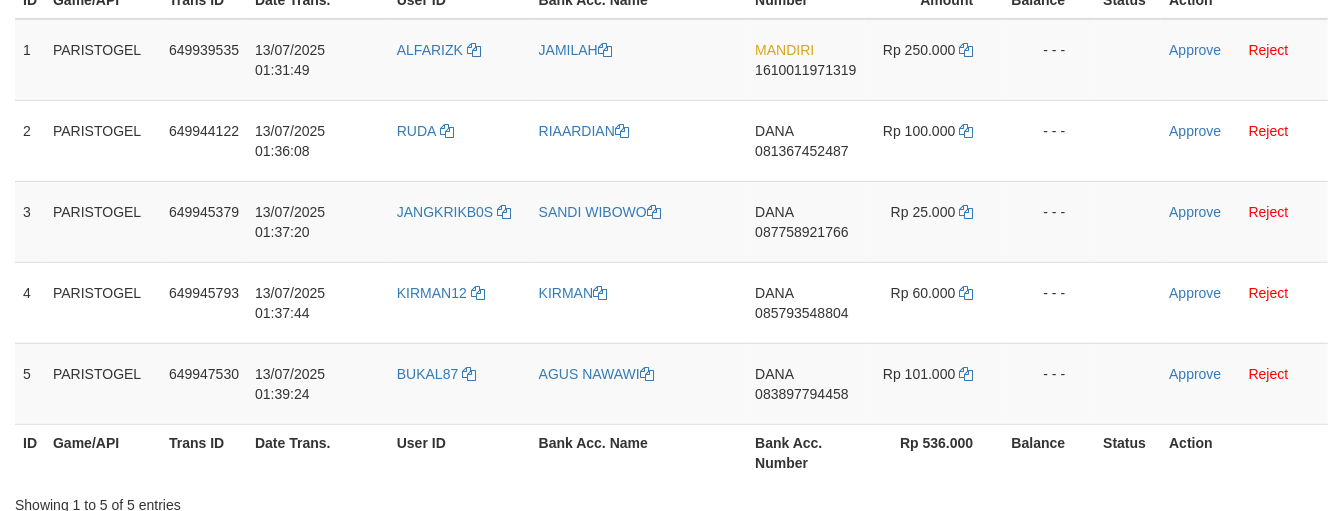 scroll, scrollTop: 764, scrollLeft: 0, axis: vertical 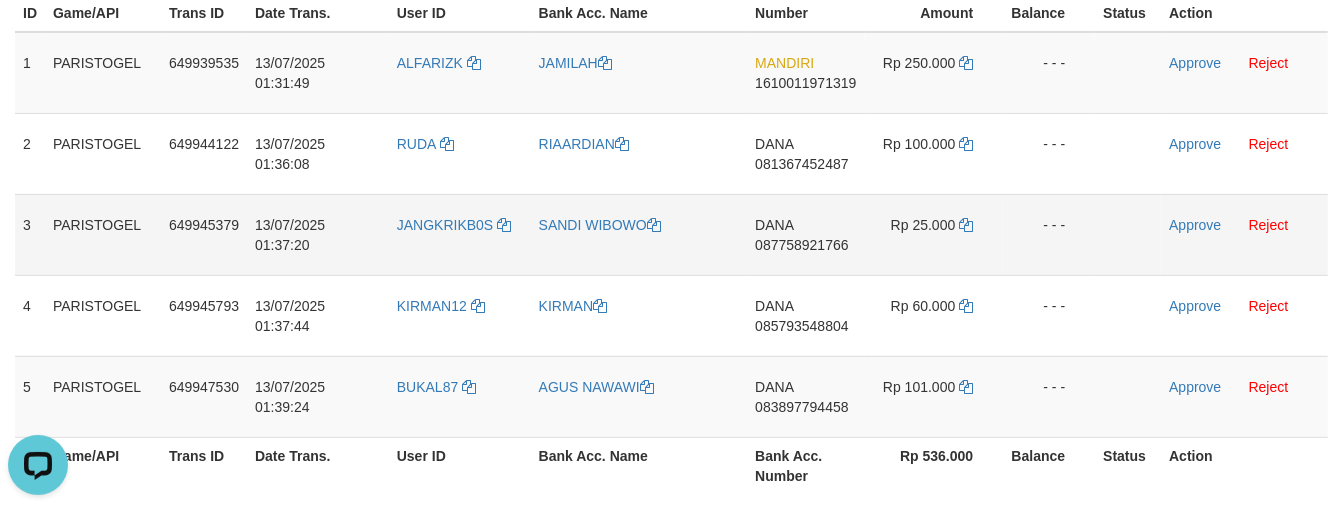 click on "JANGKRIKB0S" at bounding box center (460, 234) 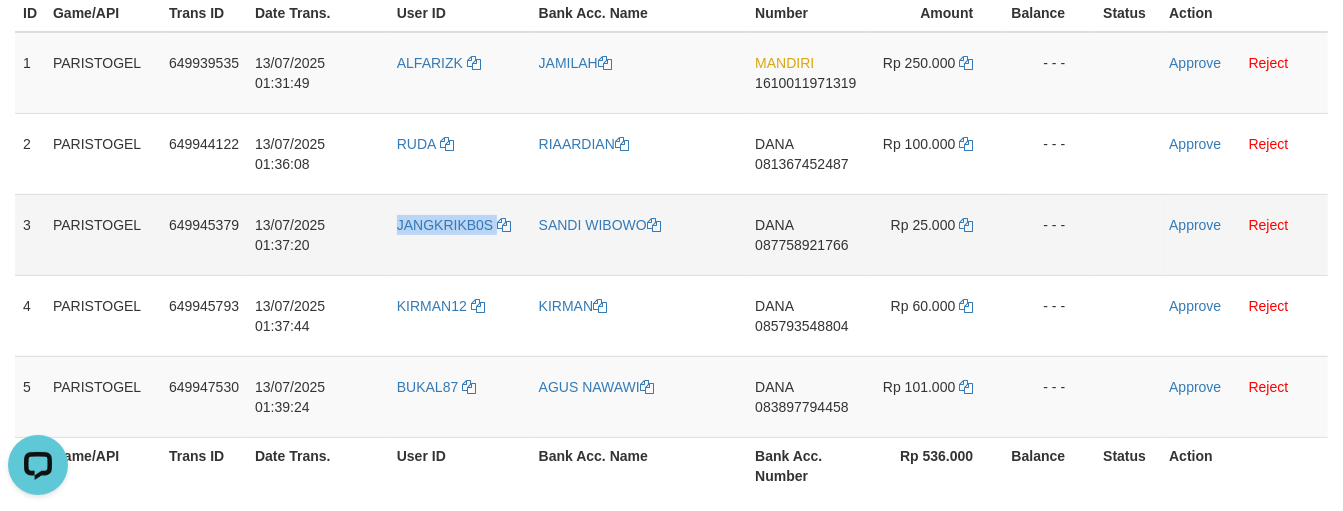 click on "JANGKRIKB0S" at bounding box center [460, 234] 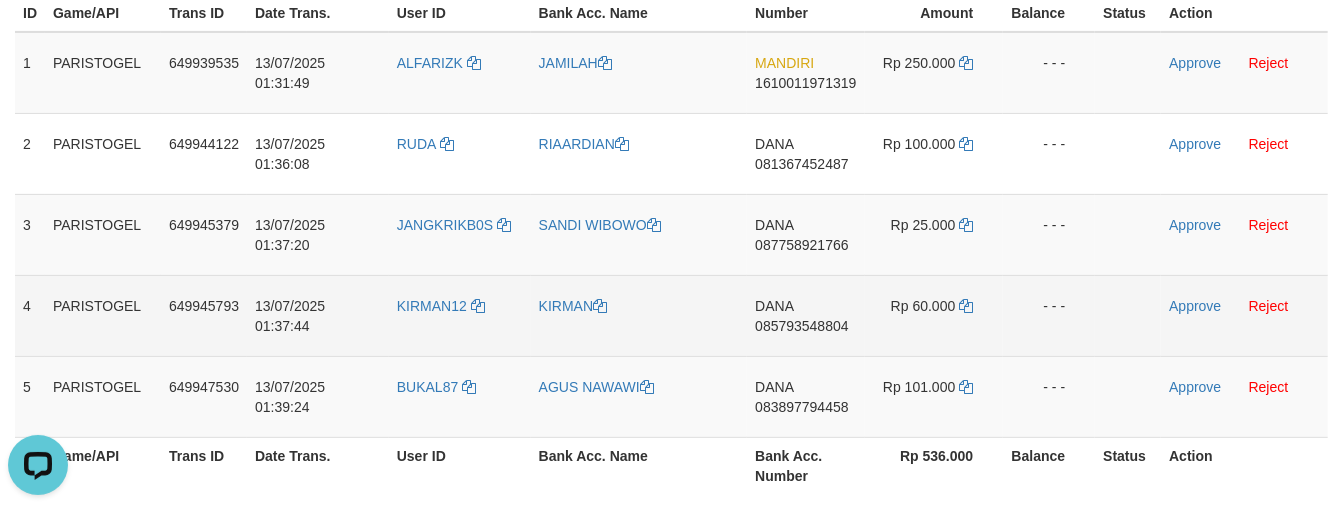 click on "KIRMAN12" at bounding box center [460, 315] 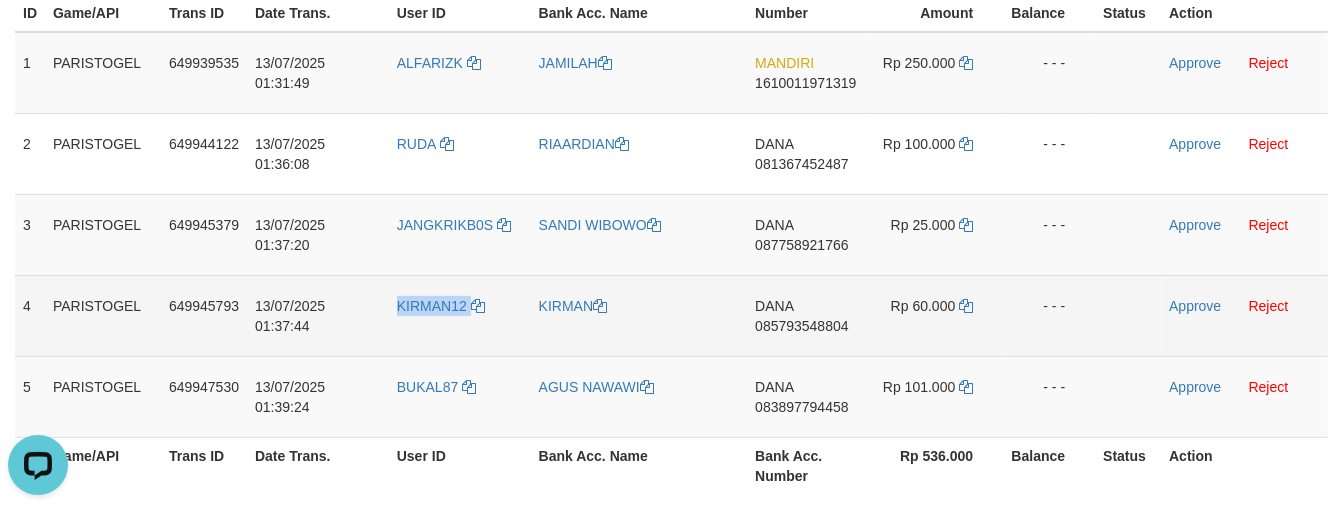click on "KIRMAN12" at bounding box center (460, 315) 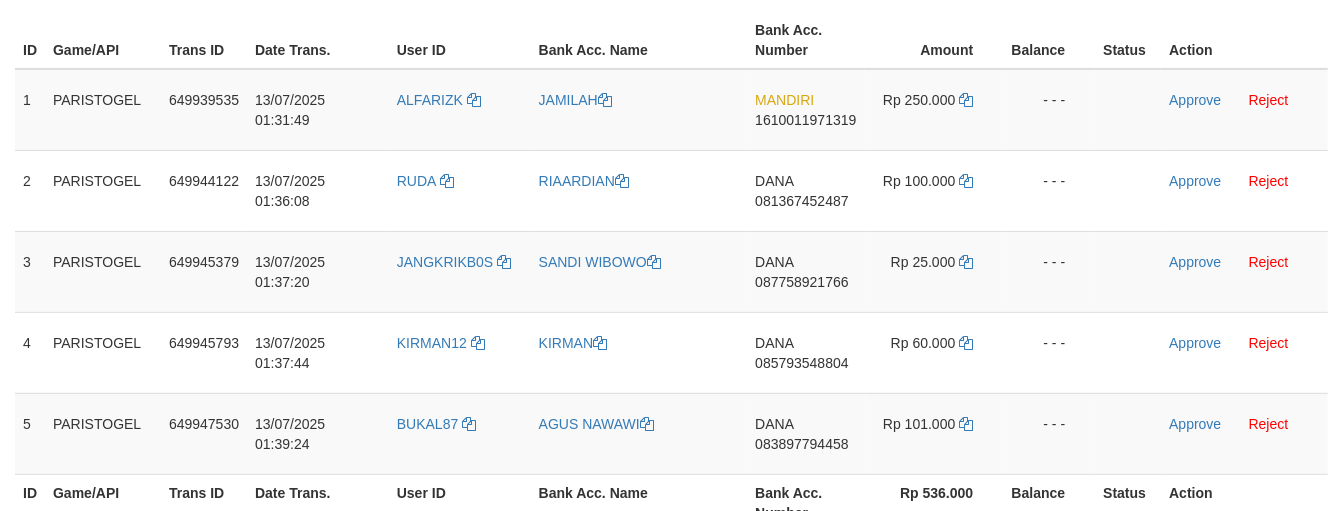 scroll, scrollTop: 320, scrollLeft: 0, axis: vertical 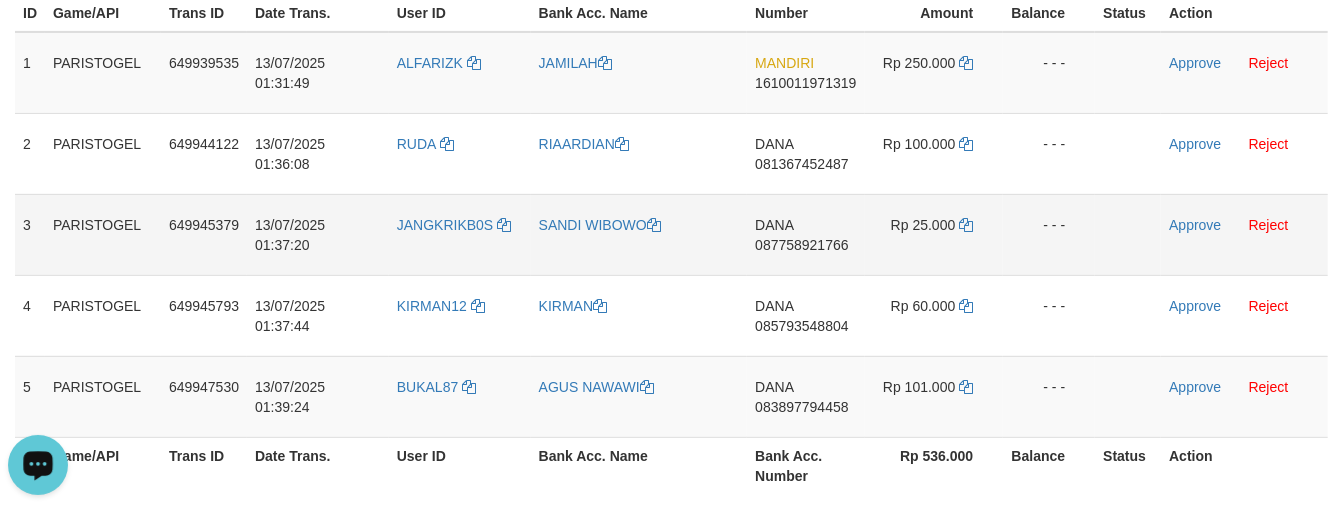 click on "[NAME]
[PHONE]" at bounding box center [805, 234] 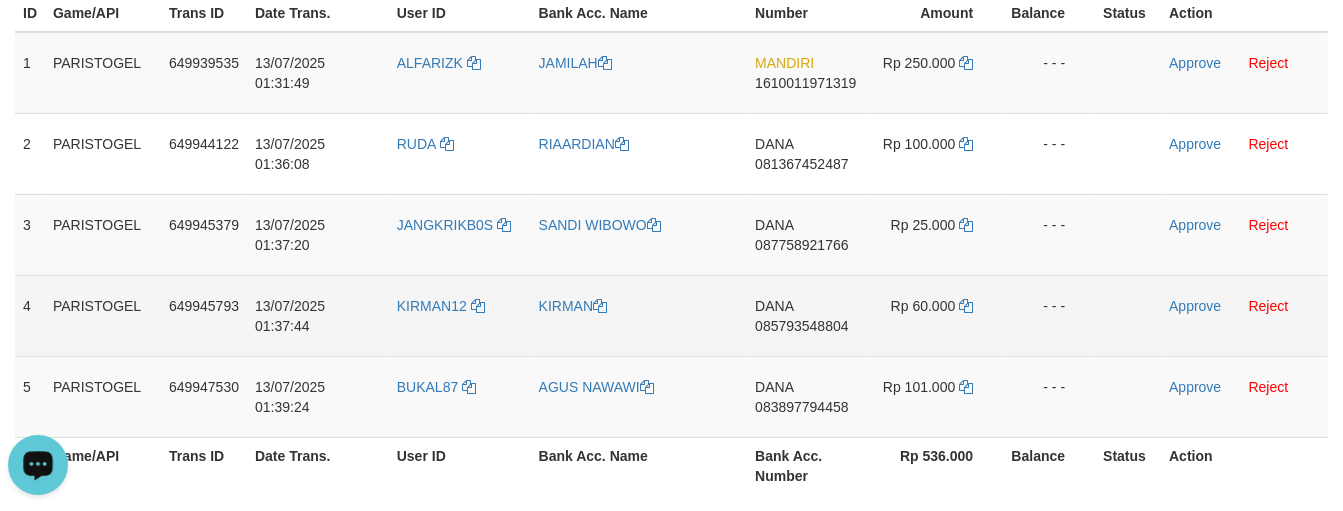 click on "KIRMAN12" at bounding box center (460, 315) 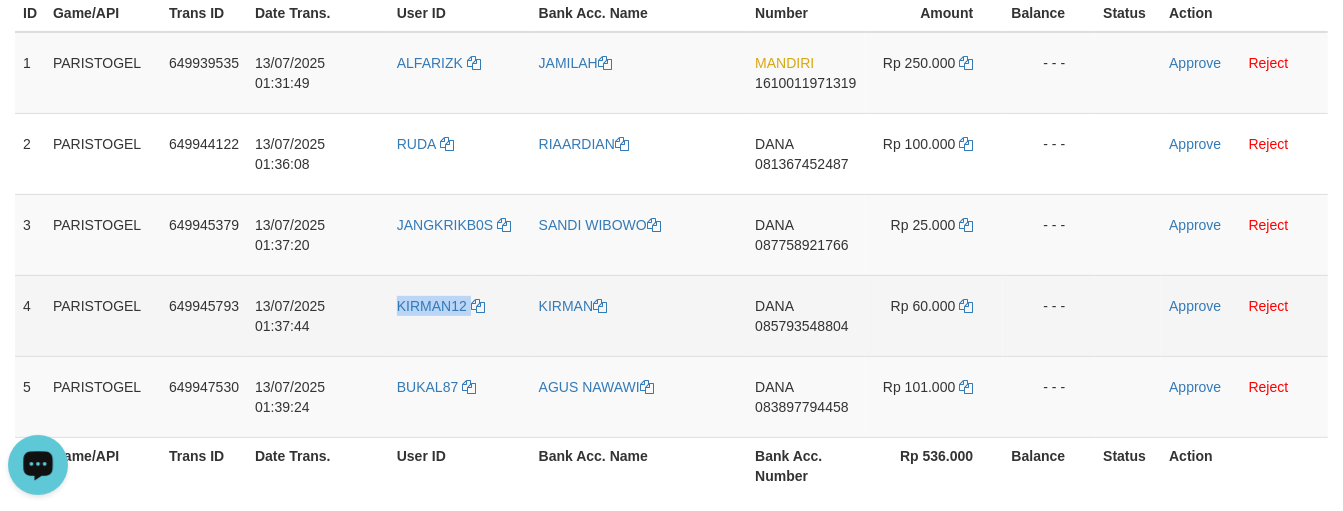 click on "KIRMAN12" at bounding box center [460, 315] 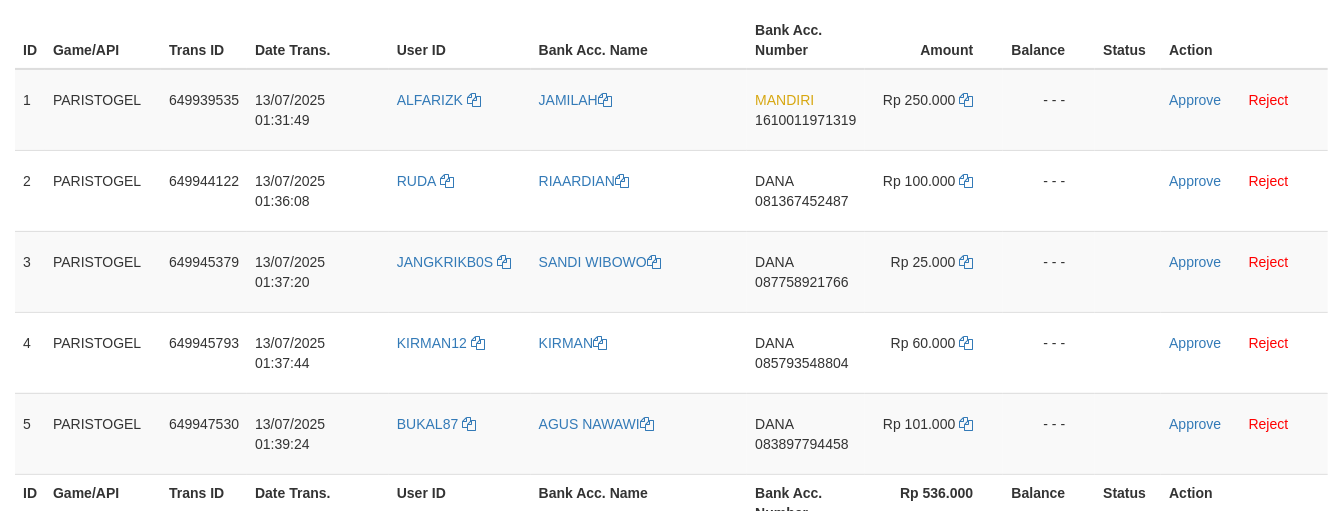 scroll, scrollTop: 320, scrollLeft: 0, axis: vertical 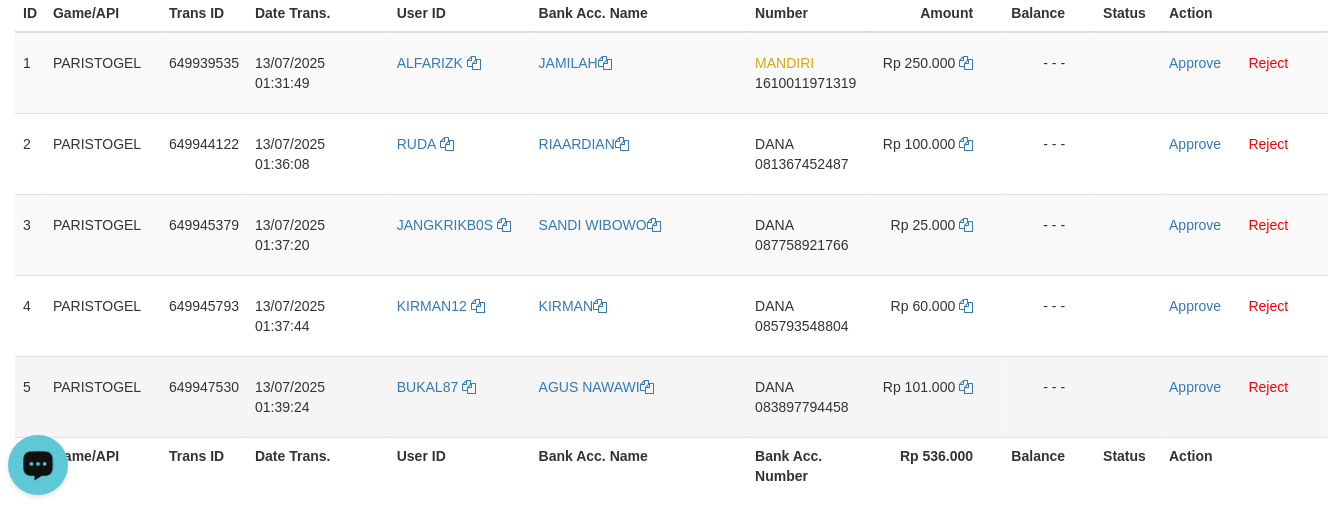 click on "BUKAL87" at bounding box center [460, 396] 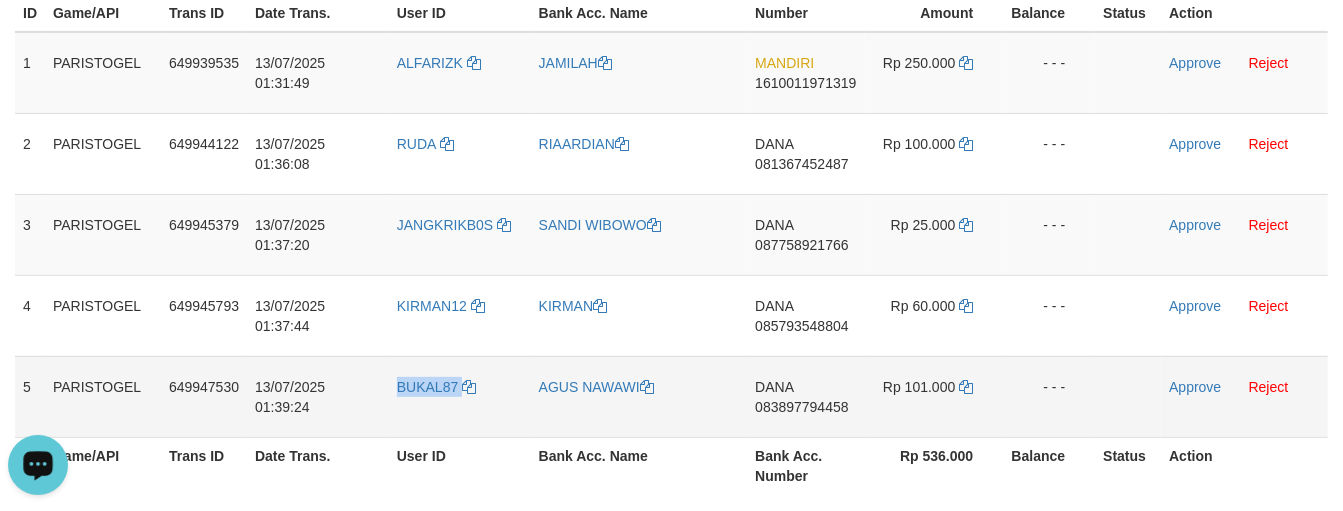 copy on "BUKAL87" 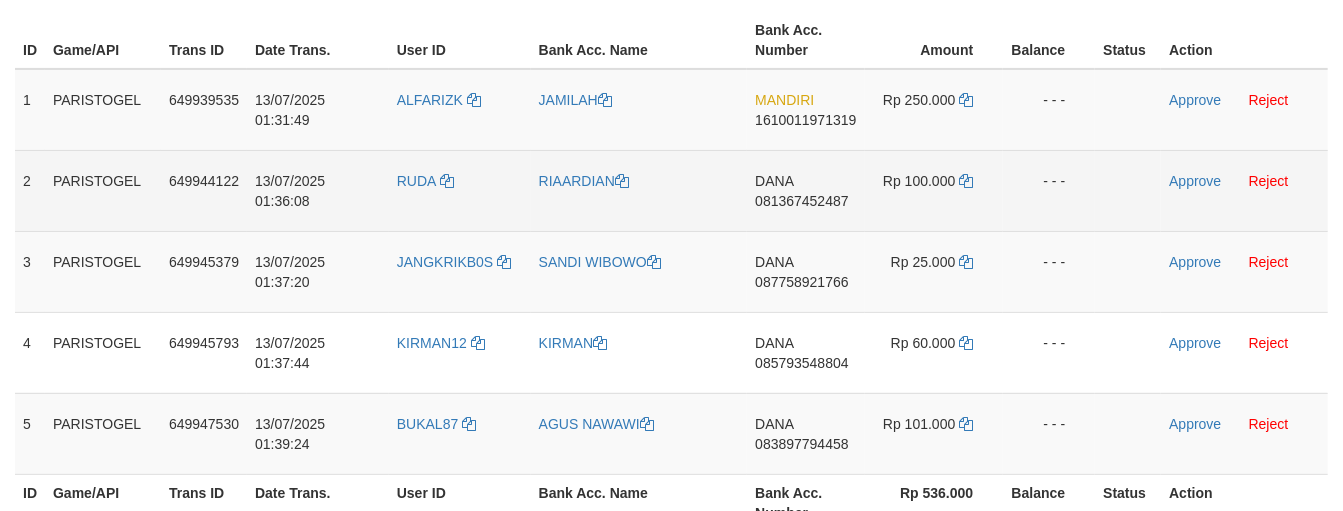 scroll, scrollTop: 320, scrollLeft: 0, axis: vertical 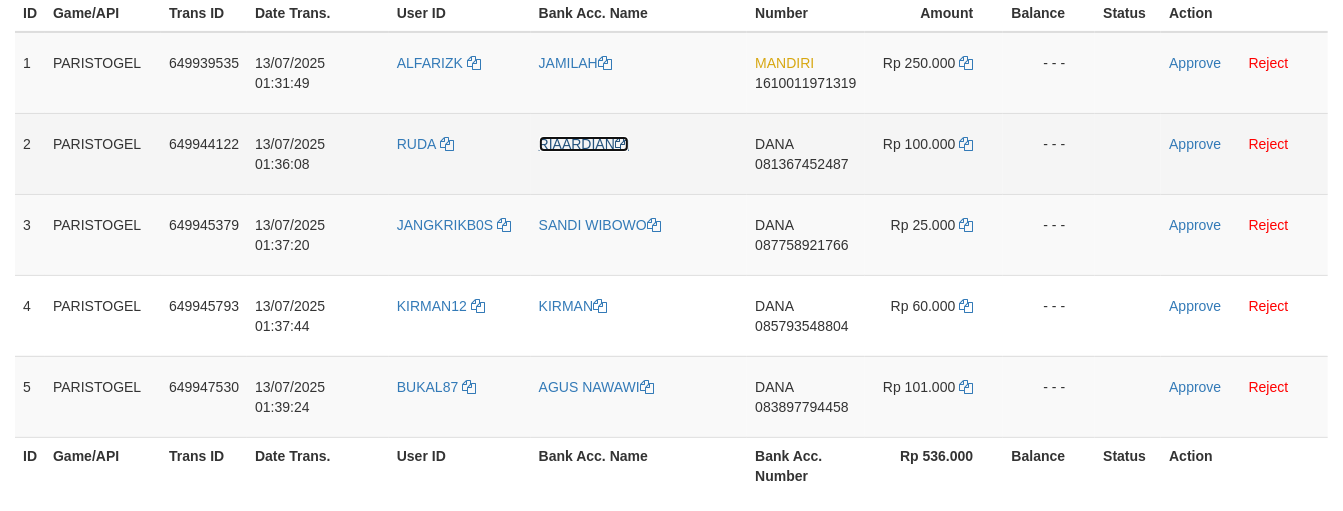 click on "RIAARDIAN" at bounding box center [584, 144] 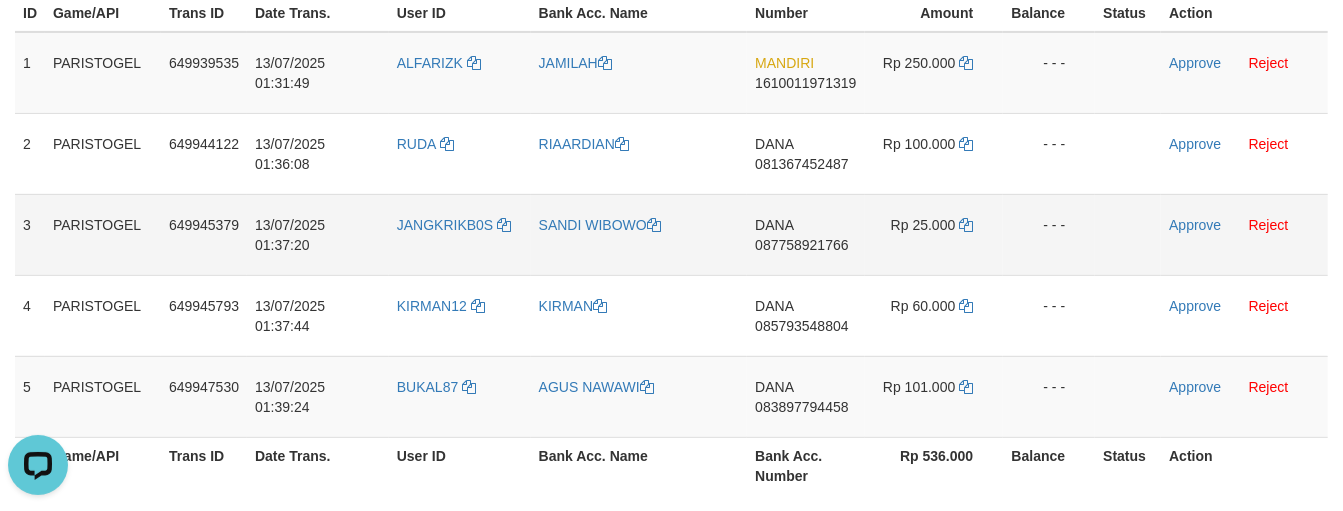 scroll, scrollTop: 0, scrollLeft: 0, axis: both 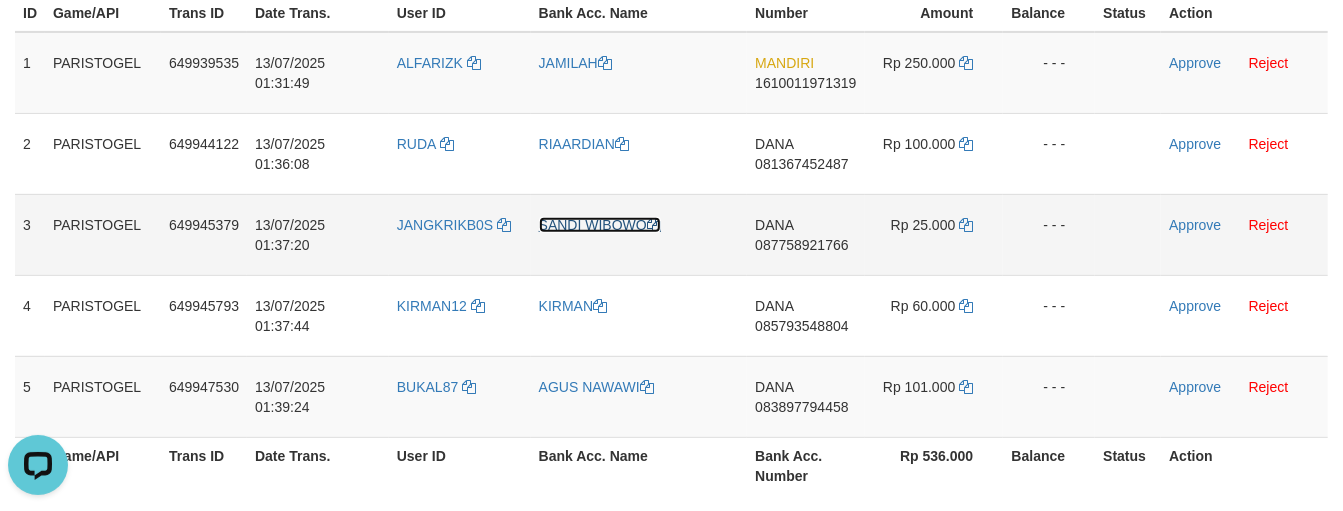 click on "SANDI WIBOWO" at bounding box center (600, 225) 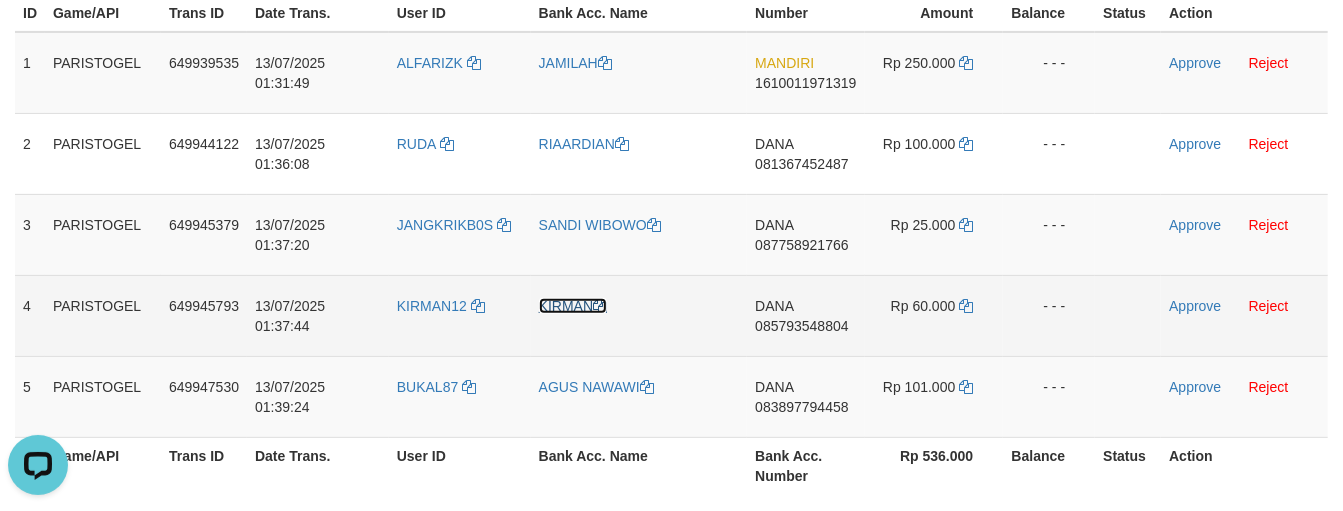 click on "KIRMAN" at bounding box center [573, 306] 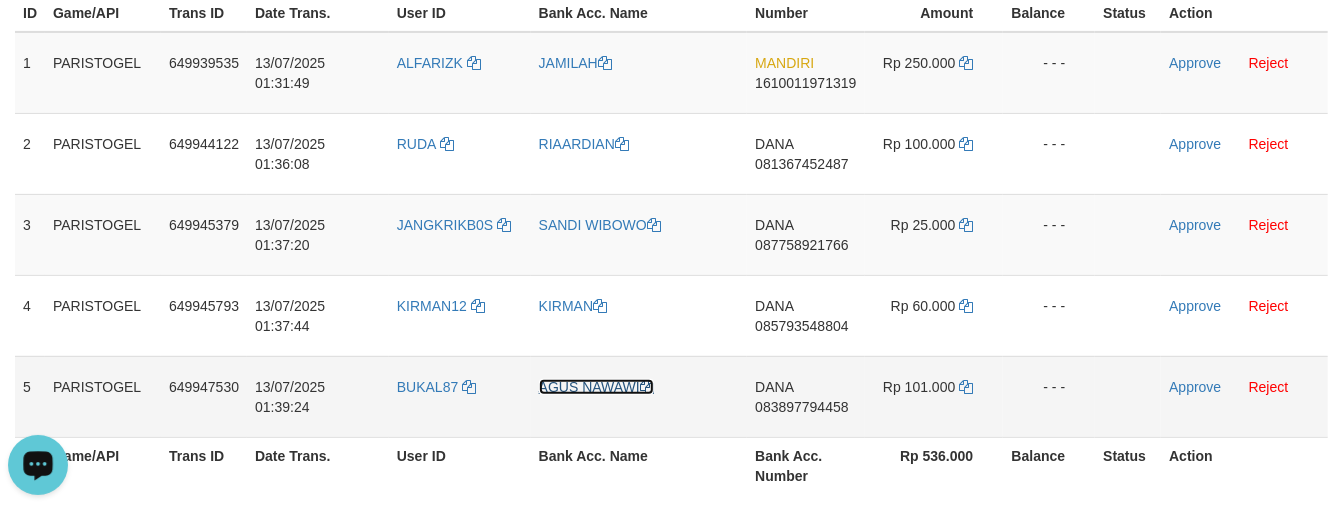 click on "AGUS NAWAWI" at bounding box center [596, 387] 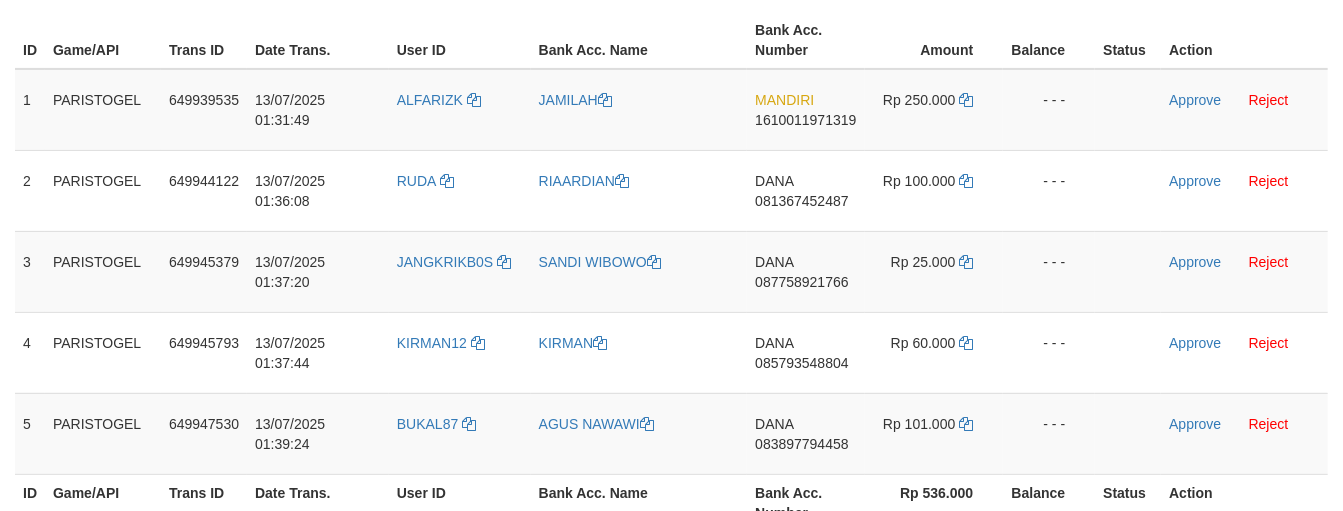 scroll, scrollTop: 320, scrollLeft: 0, axis: vertical 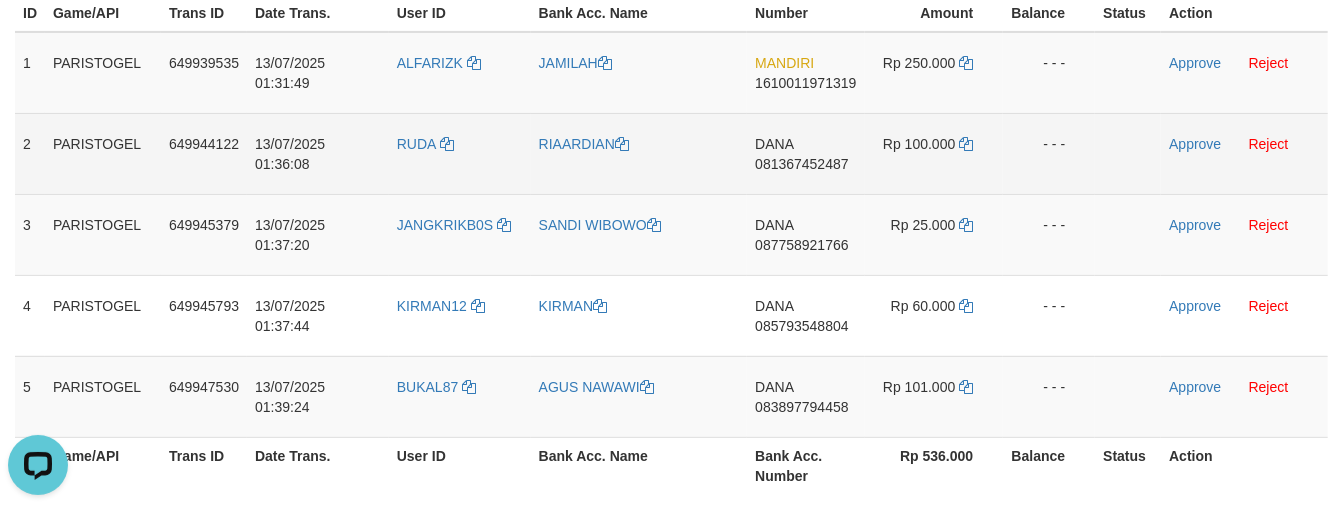 click on "081367452487" at bounding box center (801, 164) 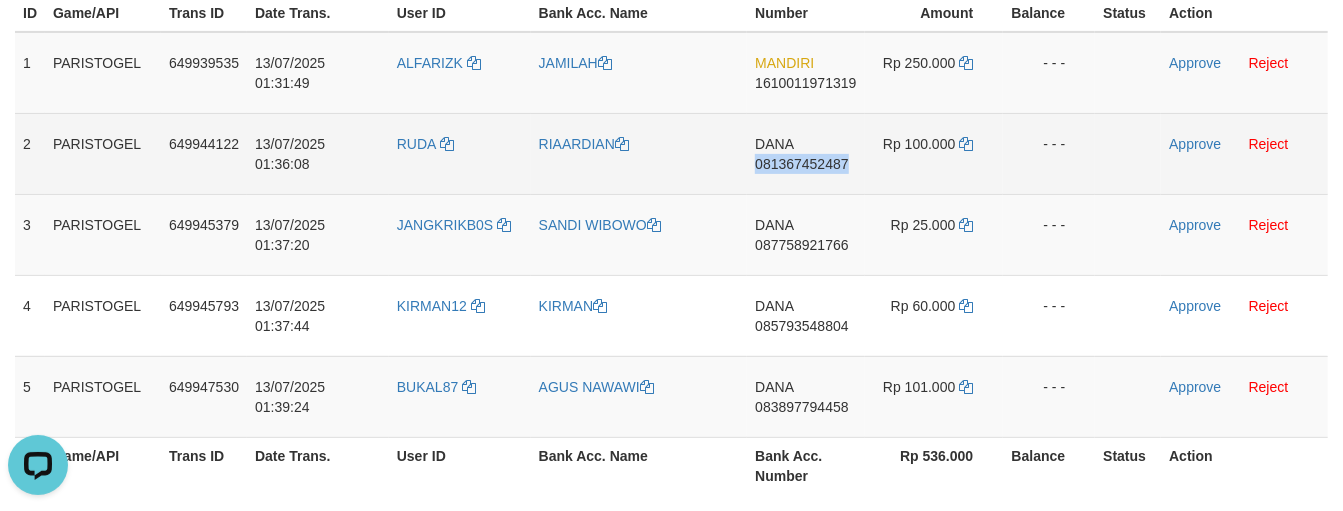 copy on "081367452487" 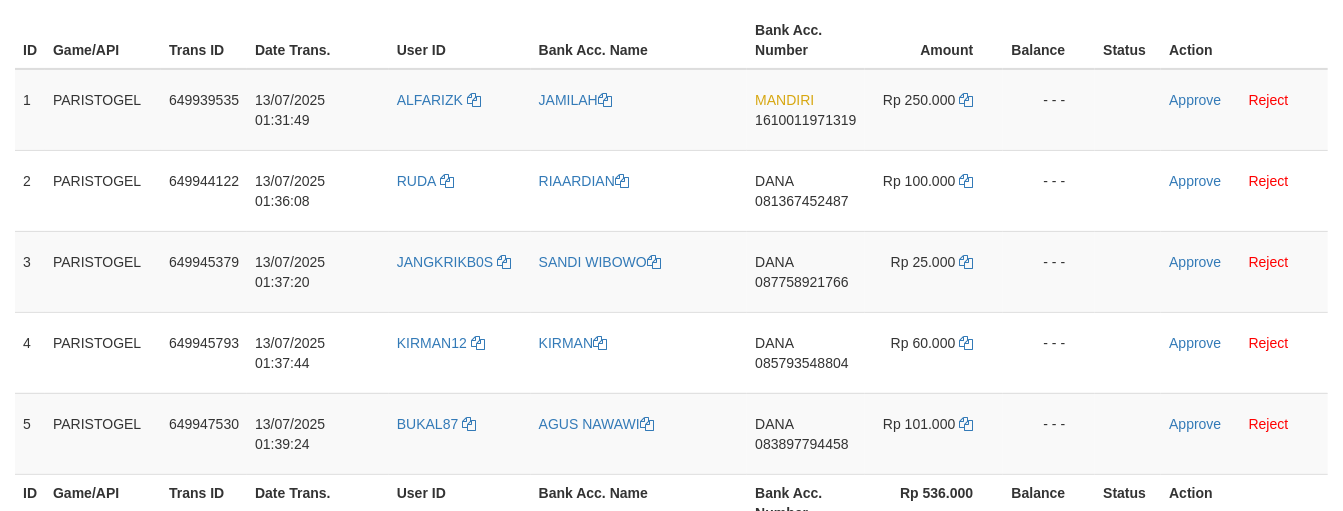 scroll, scrollTop: 320, scrollLeft: 0, axis: vertical 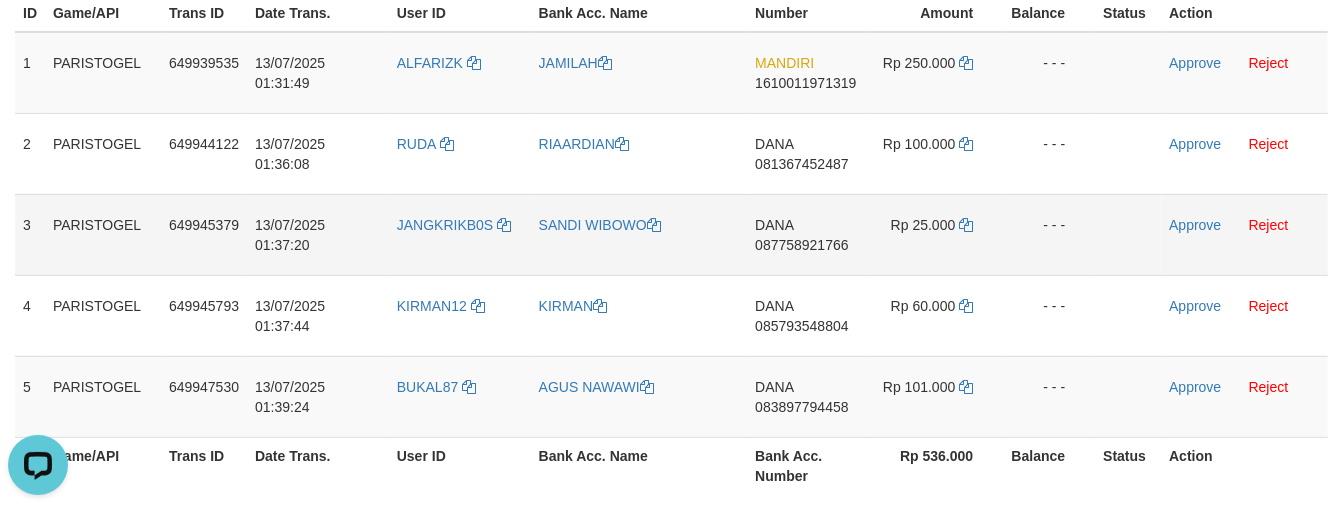 click on "DANA
087758921766" at bounding box center [805, 234] 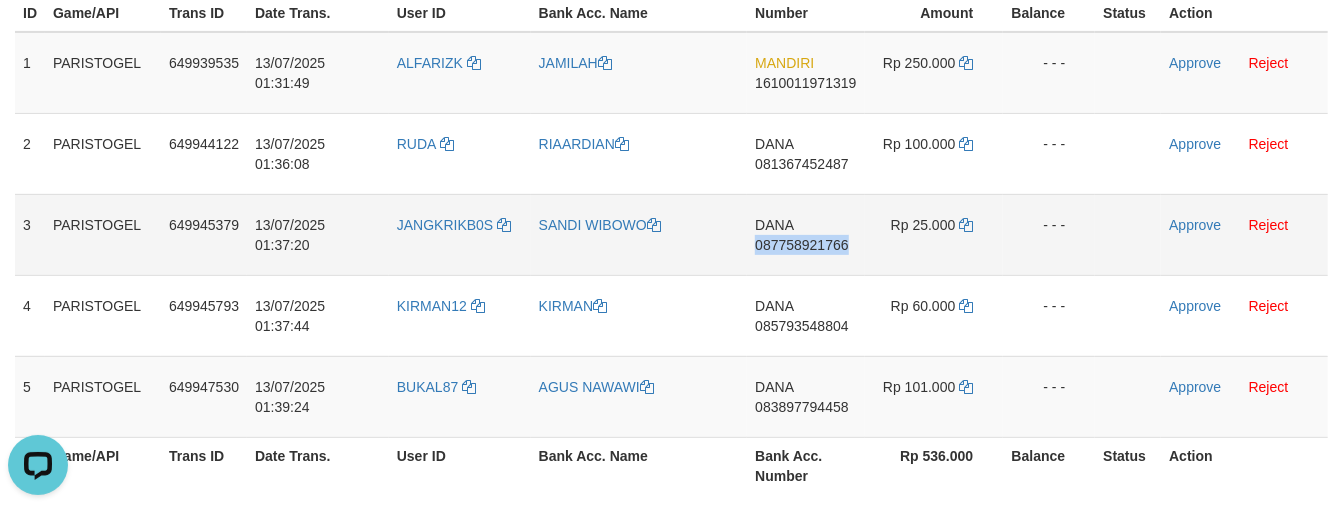 click on "DANA
087758921766" at bounding box center (805, 234) 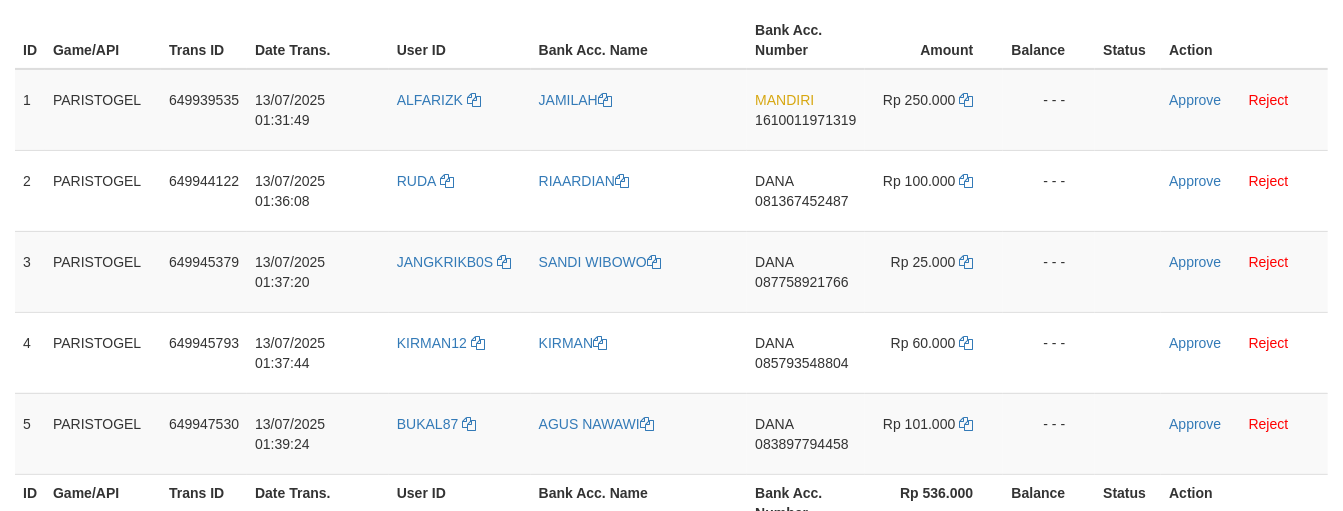 scroll, scrollTop: 320, scrollLeft: 0, axis: vertical 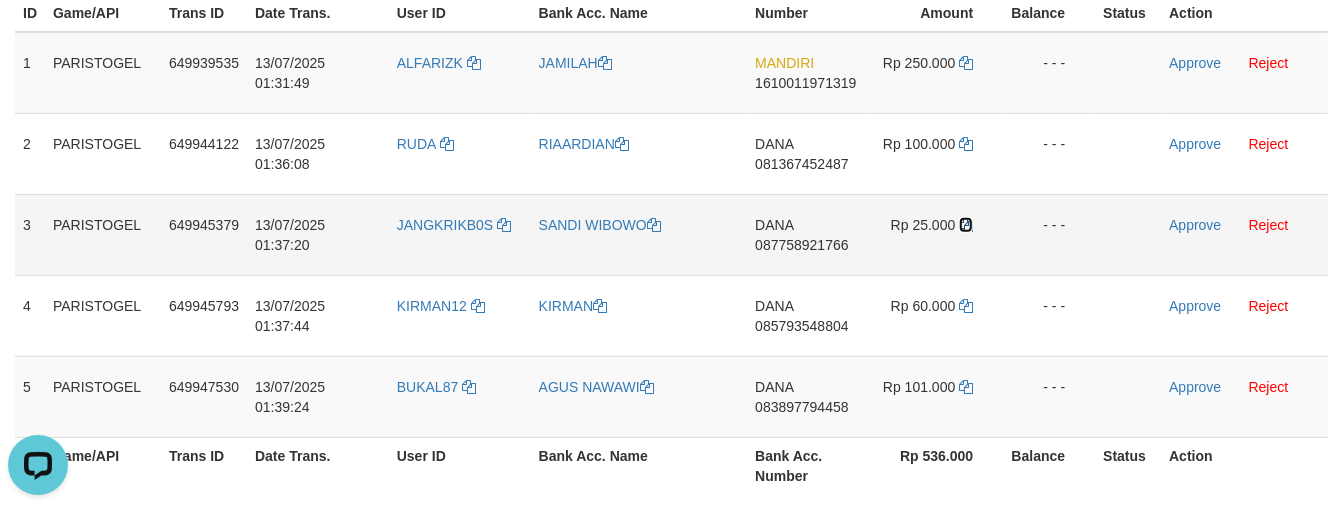 click at bounding box center [966, 225] 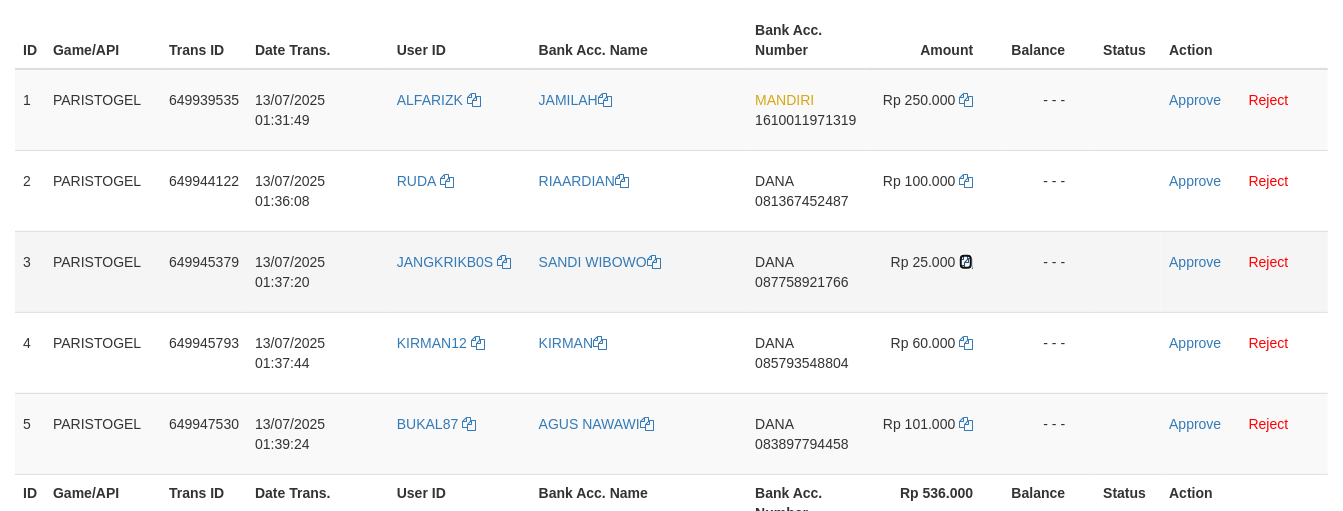 scroll, scrollTop: 291, scrollLeft: 0, axis: vertical 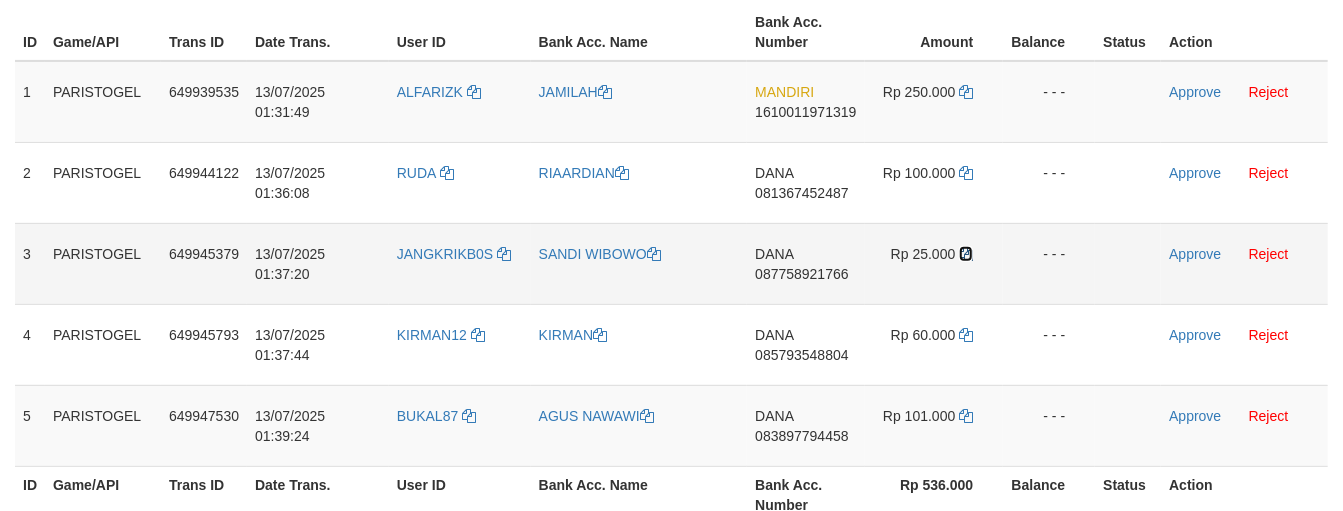 click on "Rp 25.000" at bounding box center [934, 263] 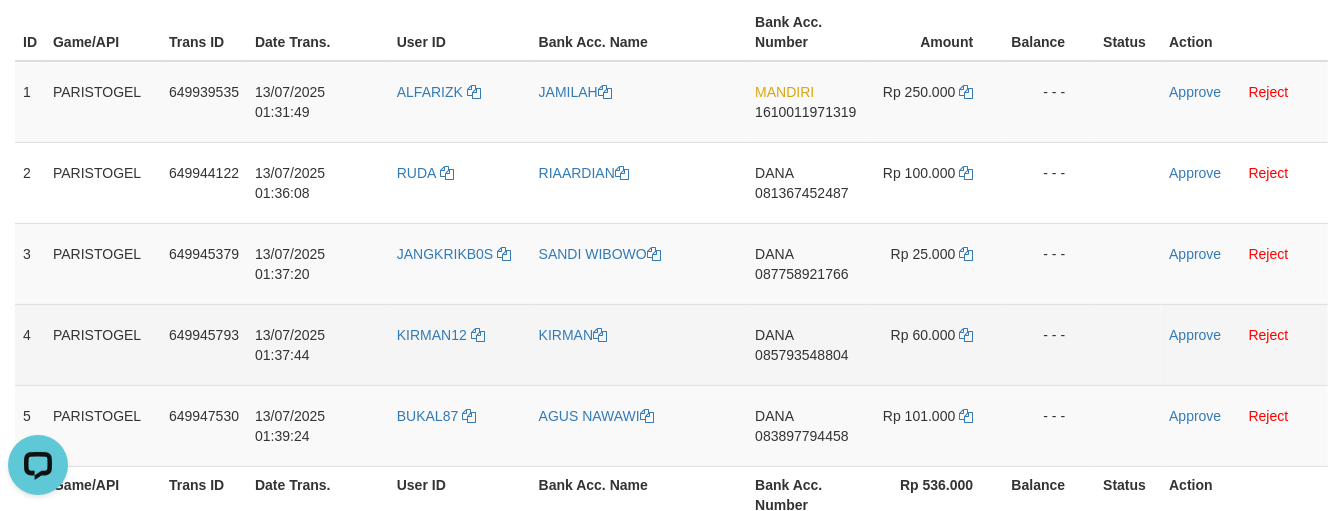 scroll, scrollTop: 0, scrollLeft: 0, axis: both 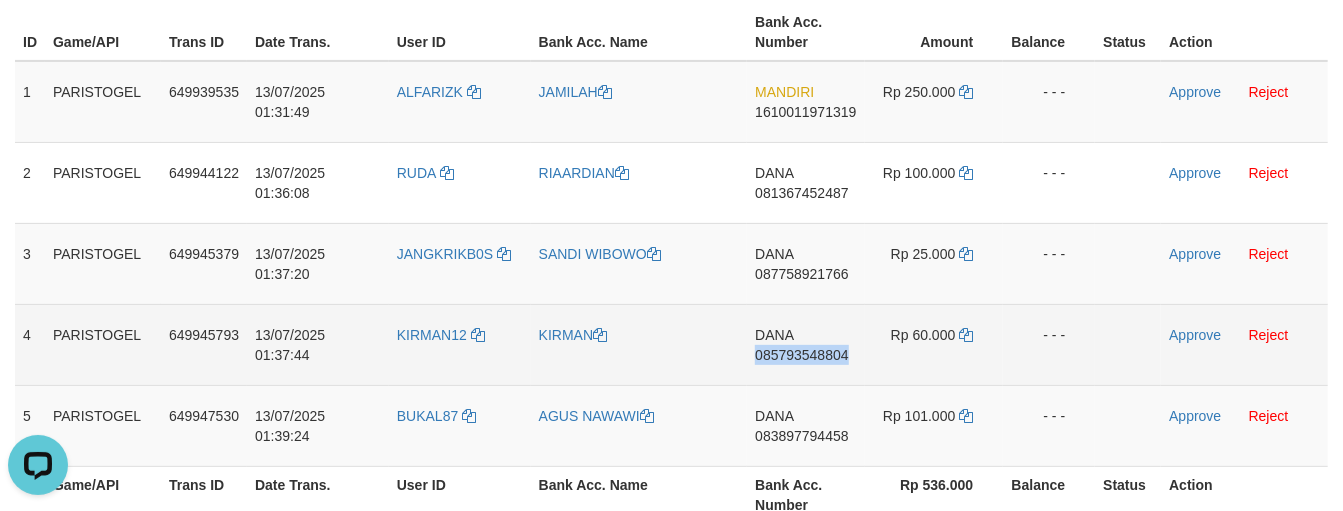 click on "DANA
085793548804" at bounding box center (805, 344) 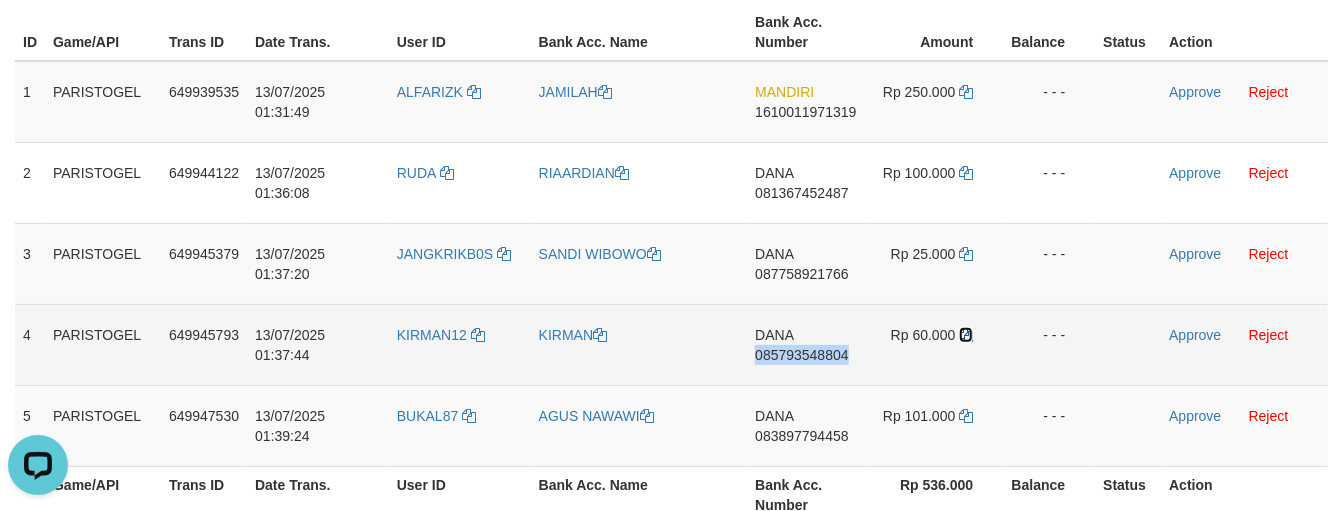 click at bounding box center [966, 335] 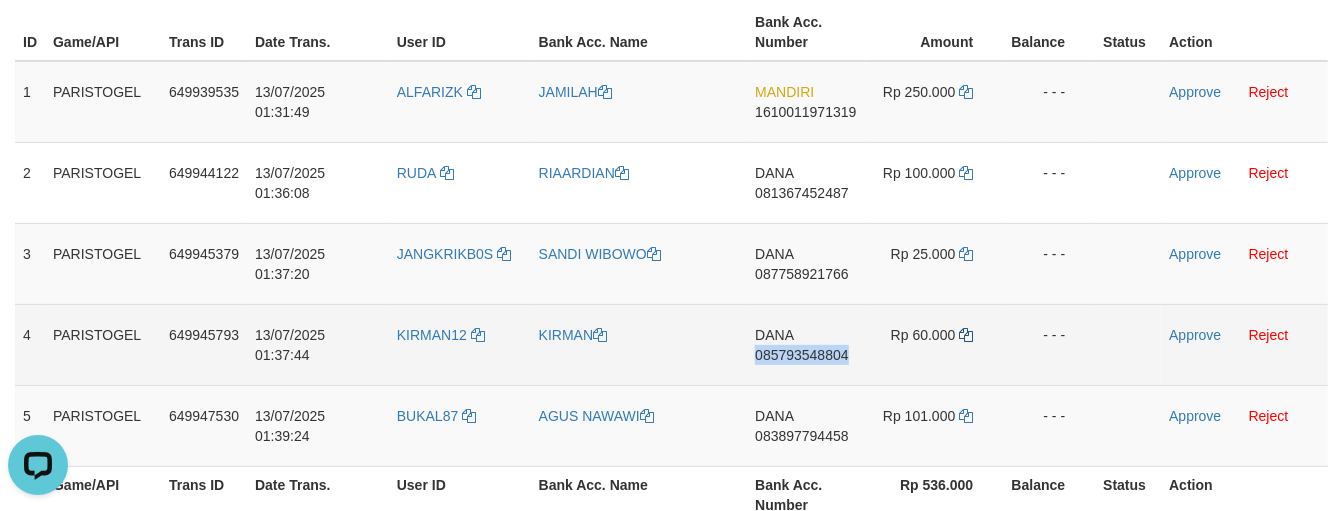 copy on "085793548804" 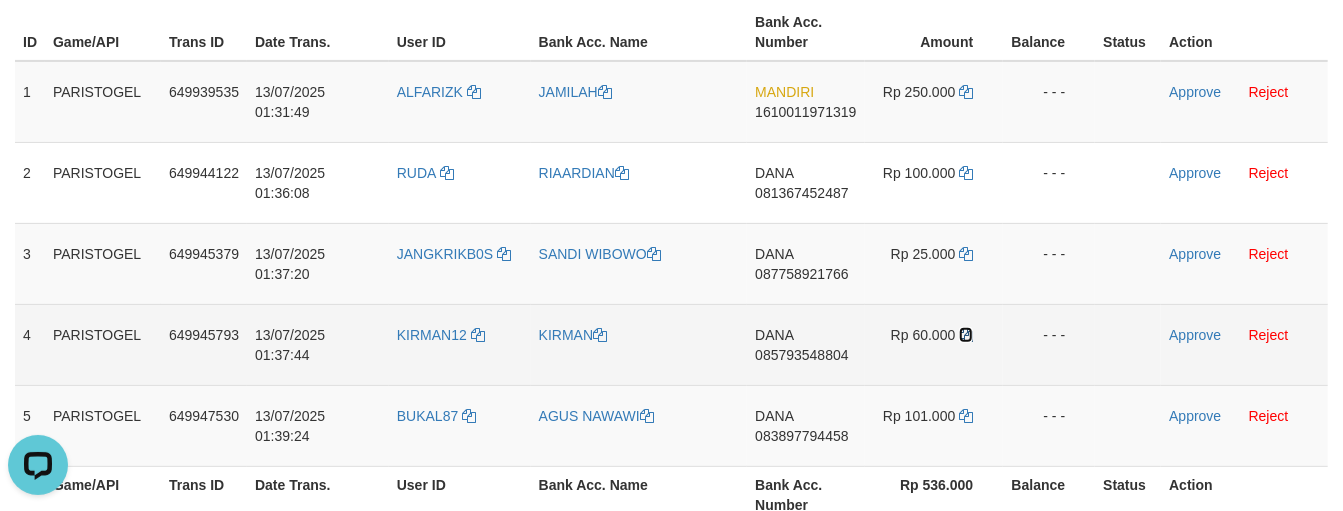 click at bounding box center [966, 335] 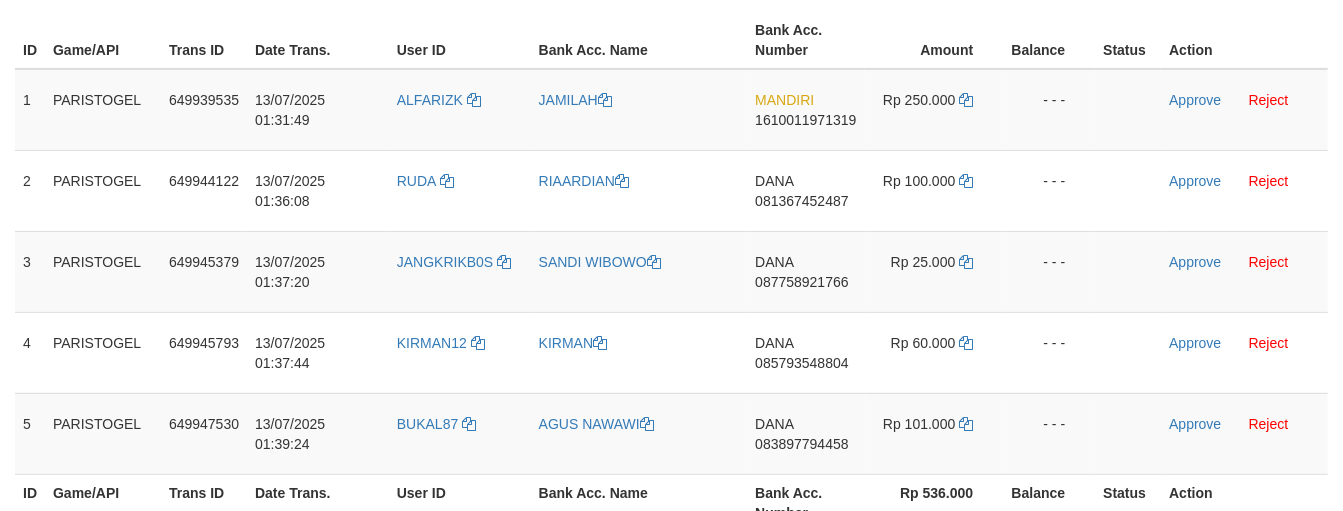 scroll, scrollTop: 291, scrollLeft: 0, axis: vertical 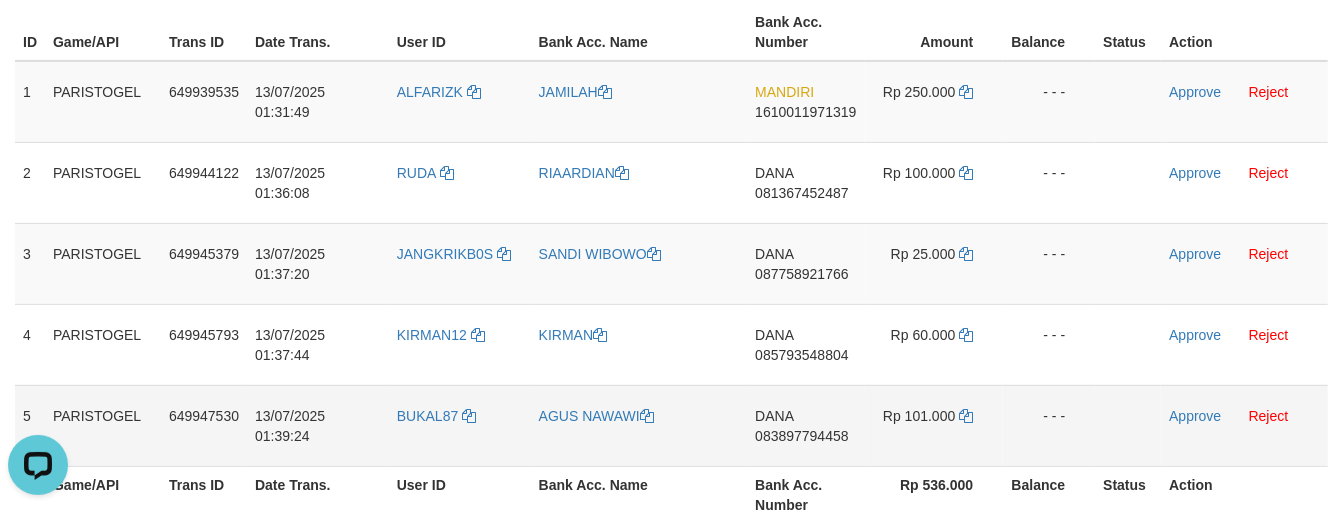 click on "[NAME]
[PHONE]" at bounding box center (805, 425) 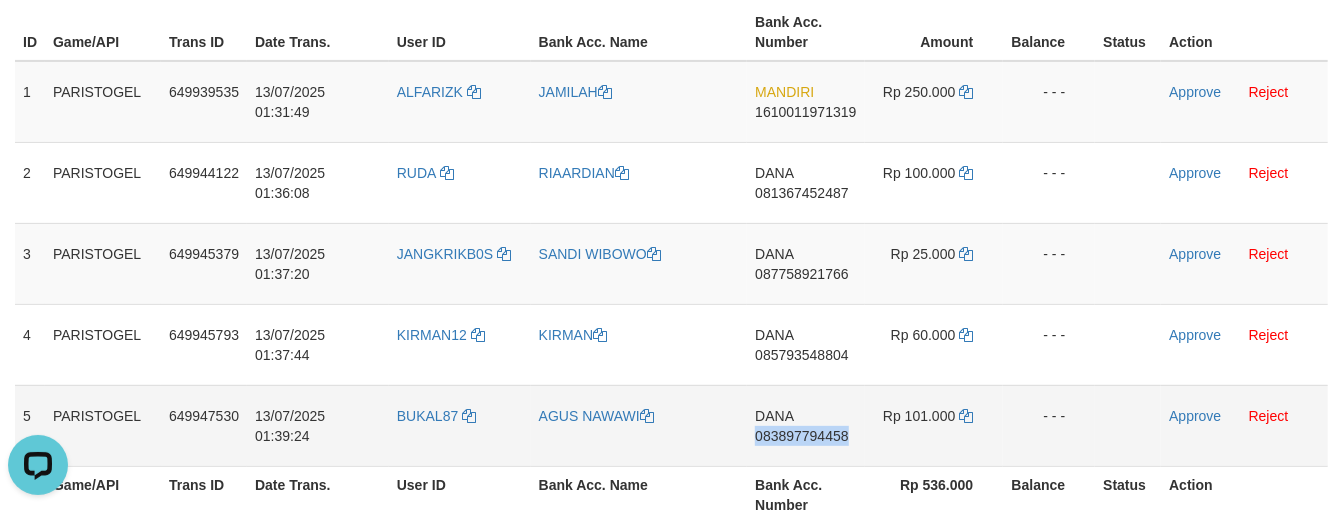click on "[NAME]
[PHONE]" at bounding box center [805, 425] 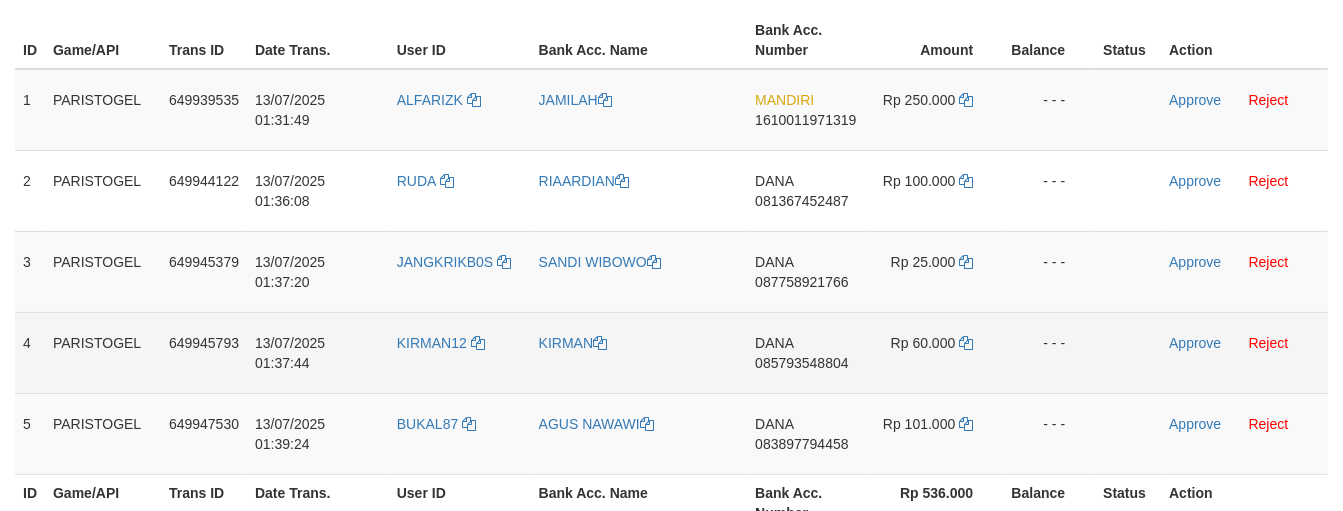 scroll, scrollTop: 291, scrollLeft: 0, axis: vertical 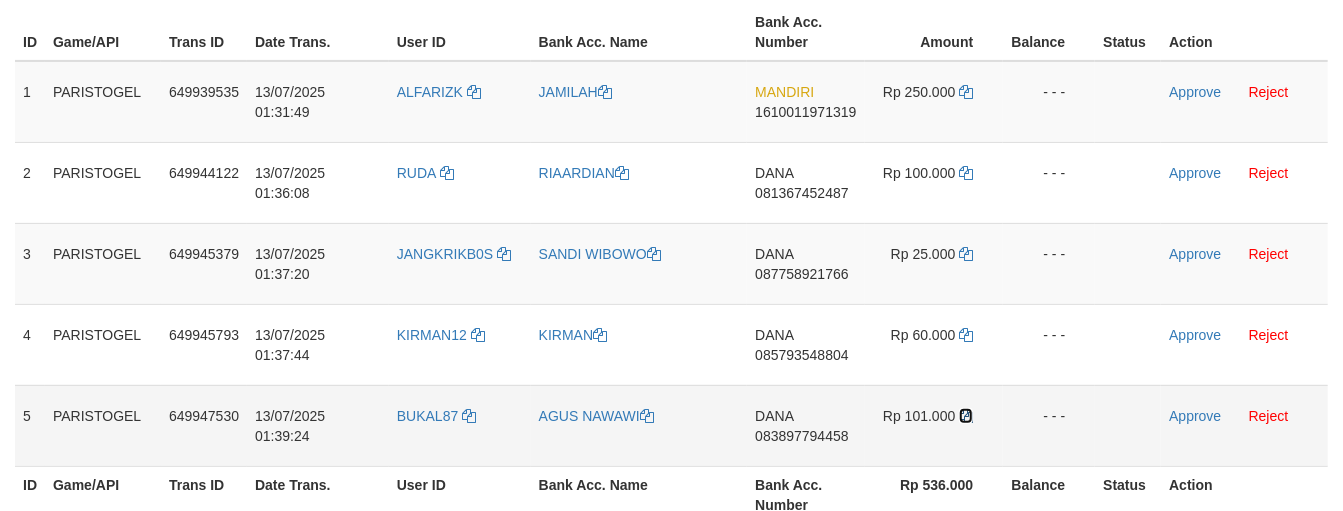 click at bounding box center [966, 416] 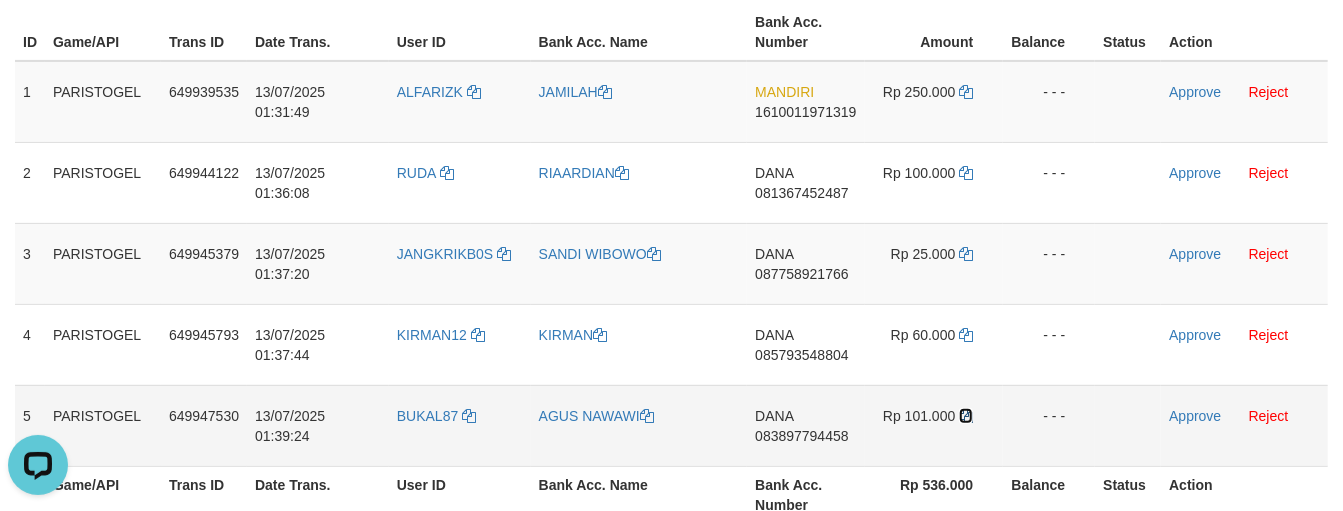 scroll, scrollTop: 0, scrollLeft: 0, axis: both 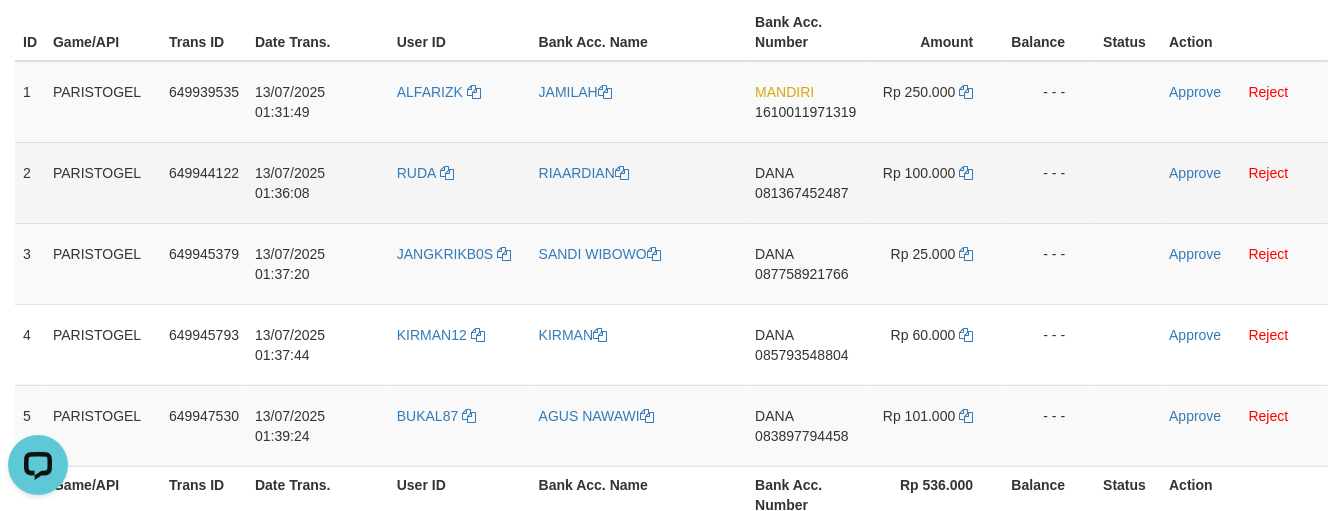 click on "Approve
Reject" at bounding box center [1244, 182] 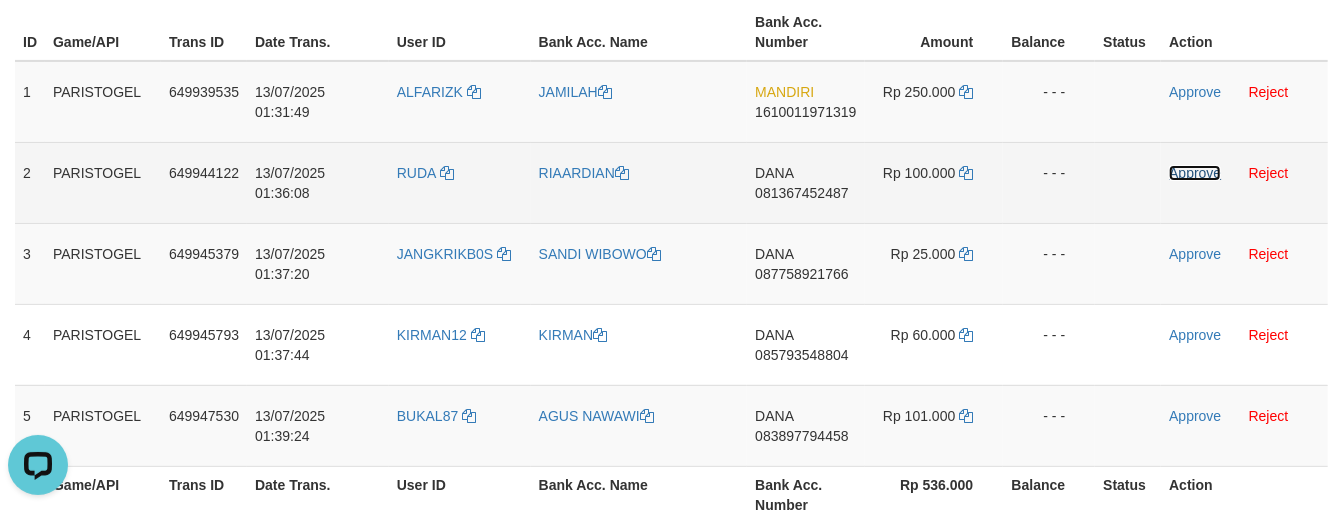 click on "Approve" at bounding box center [1195, 173] 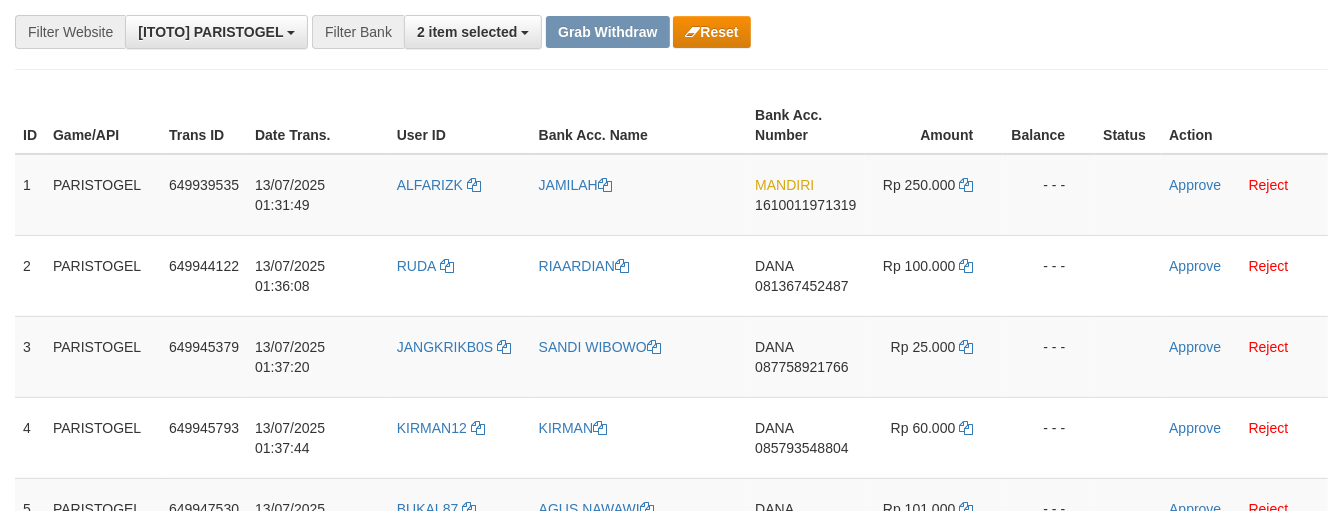 scroll, scrollTop: 174, scrollLeft: 0, axis: vertical 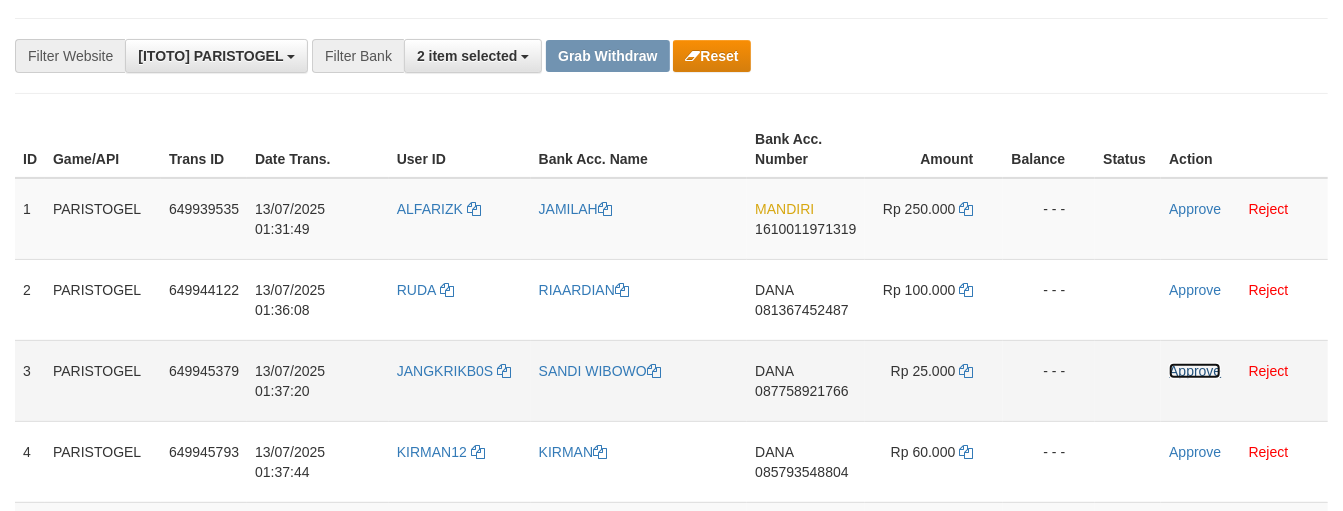 click on "Approve" at bounding box center (1195, 371) 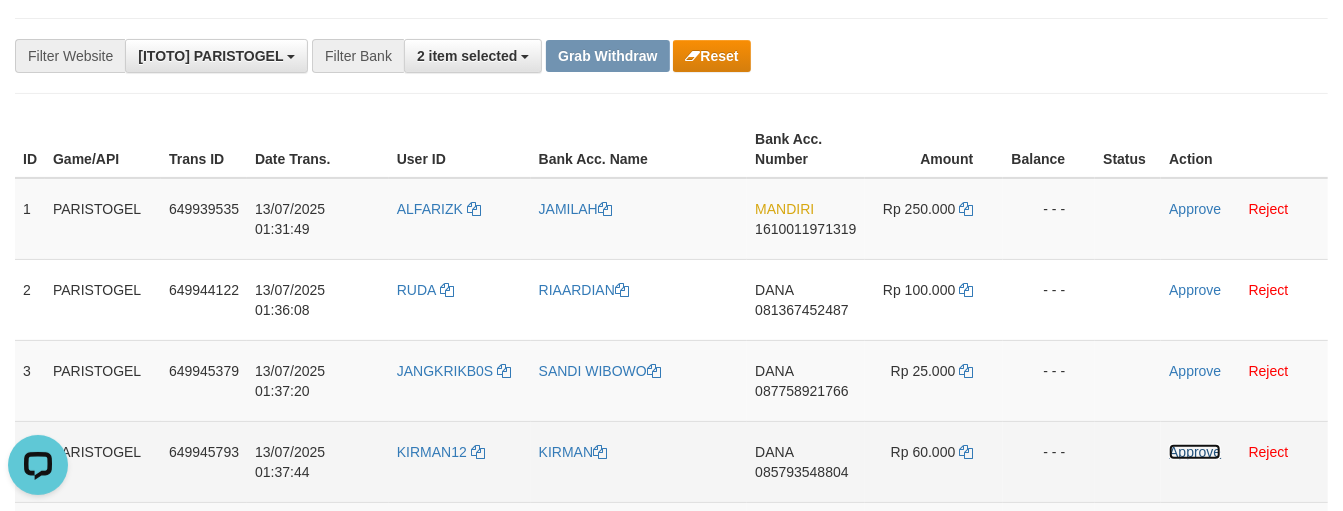 scroll, scrollTop: 0, scrollLeft: 0, axis: both 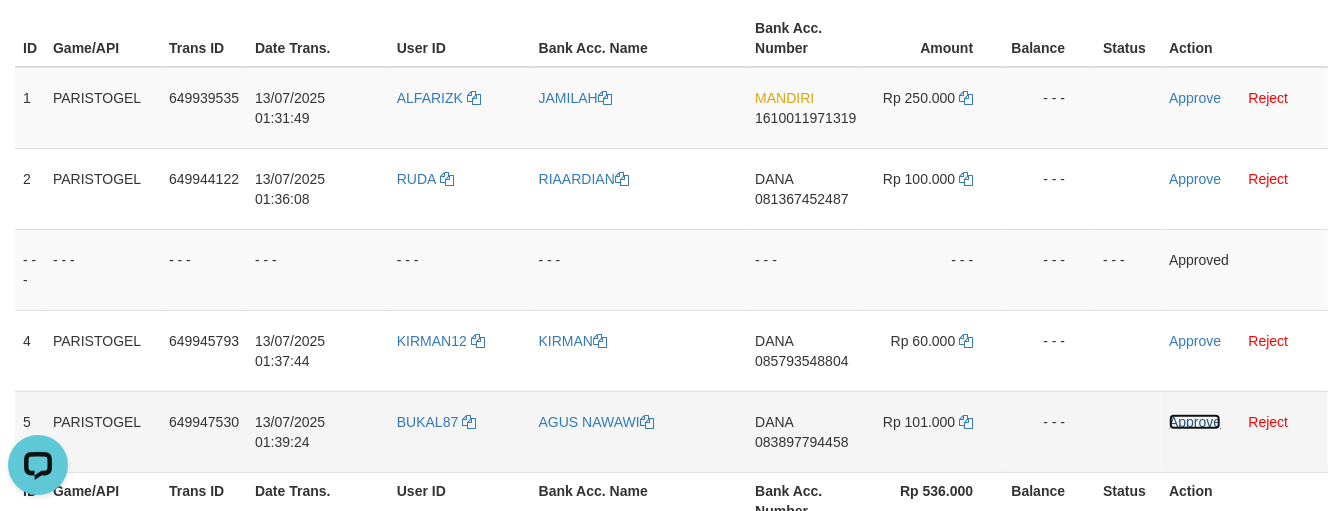 click on "Approve" at bounding box center [1195, 422] 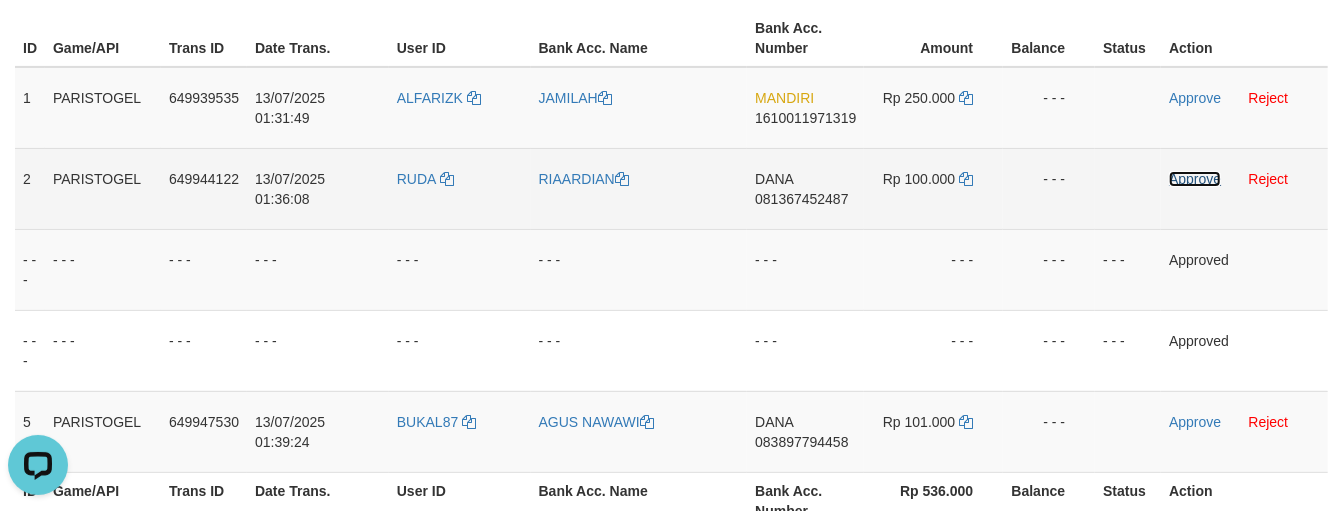 click on "Approve" at bounding box center [1195, 179] 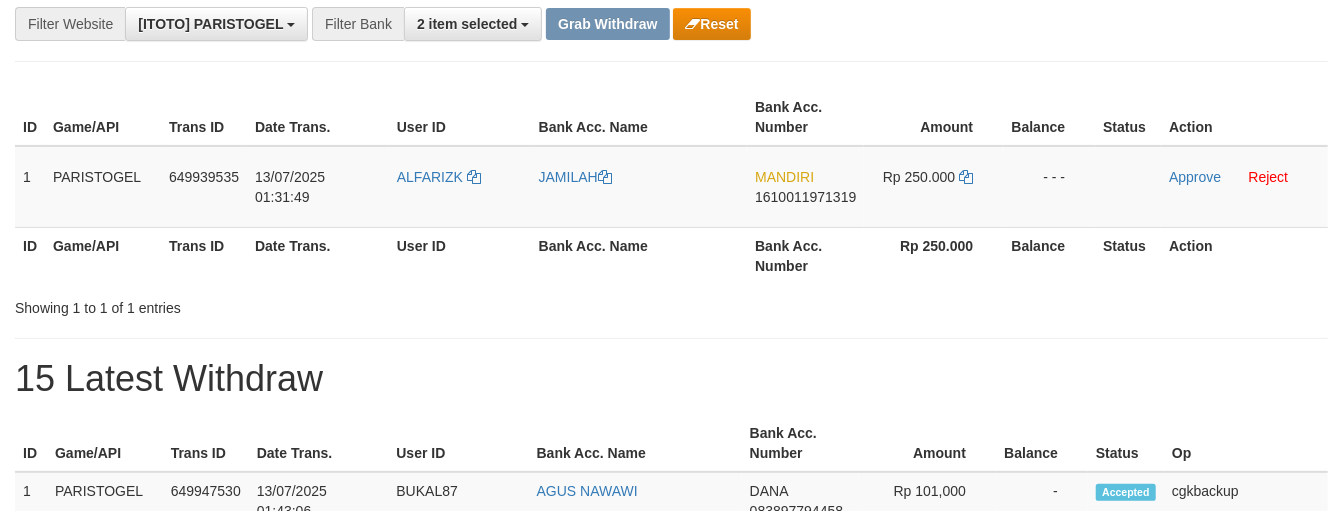 scroll, scrollTop: 285, scrollLeft: 0, axis: vertical 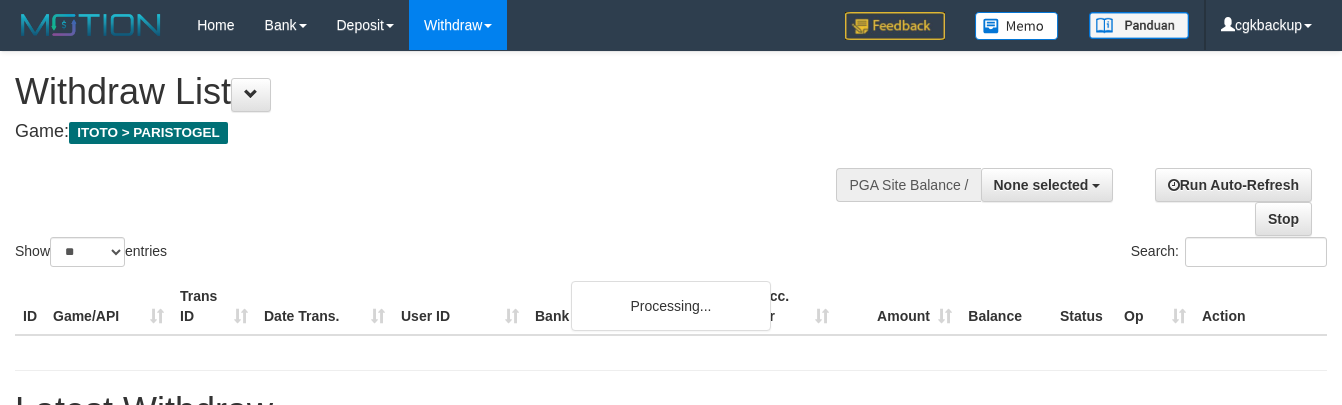 select 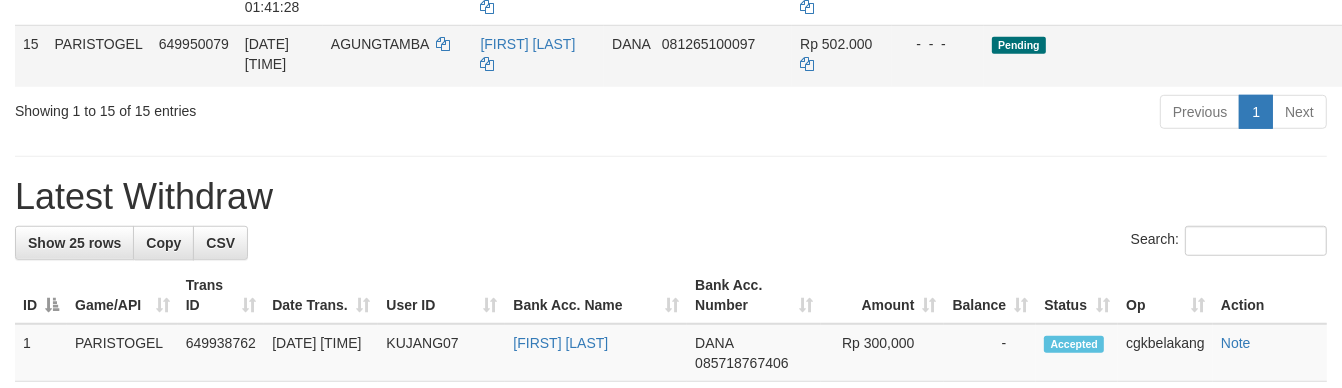 scroll, scrollTop: 1206, scrollLeft: 0, axis: vertical 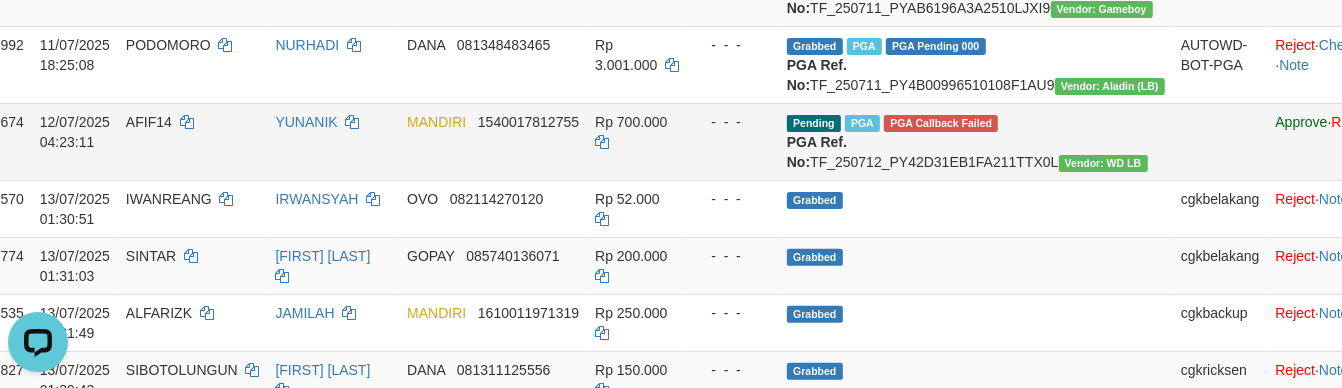 click on "YUNANIK" at bounding box center (333, 141) 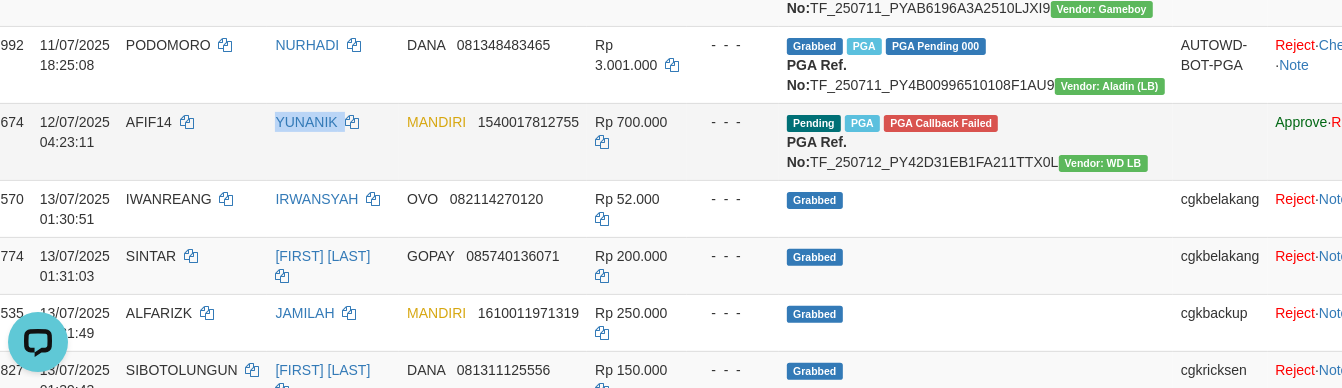 copy on "YUNANIK" 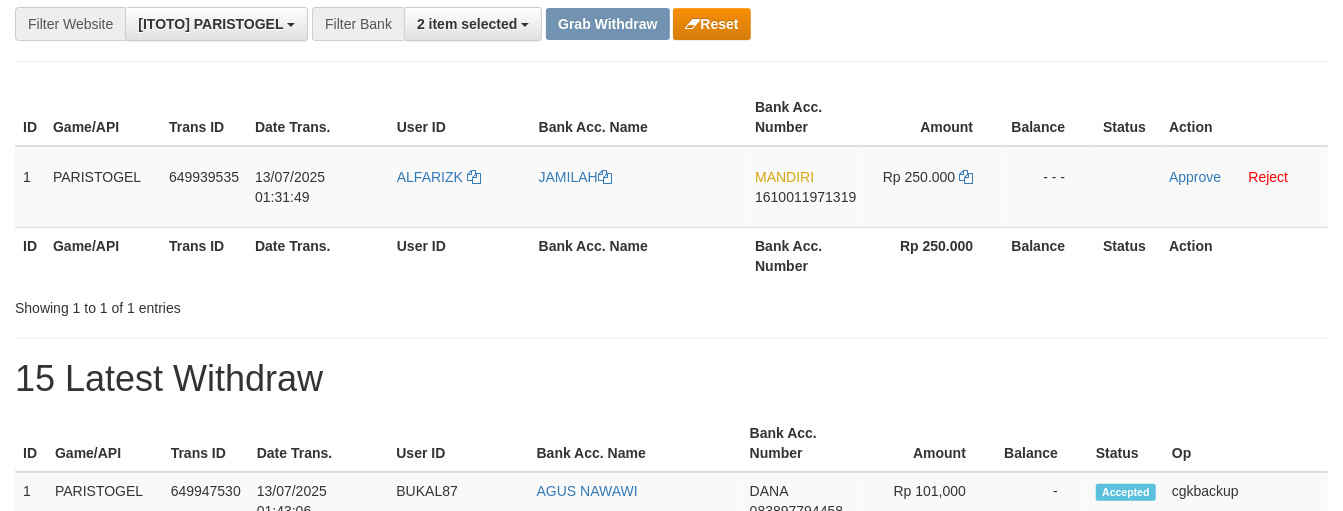 scroll, scrollTop: 285, scrollLeft: 0, axis: vertical 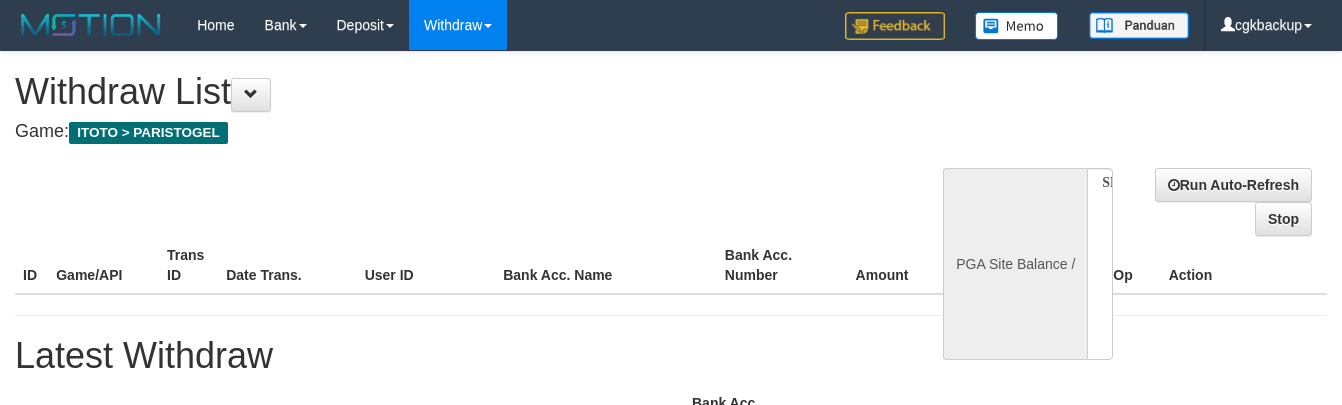 select 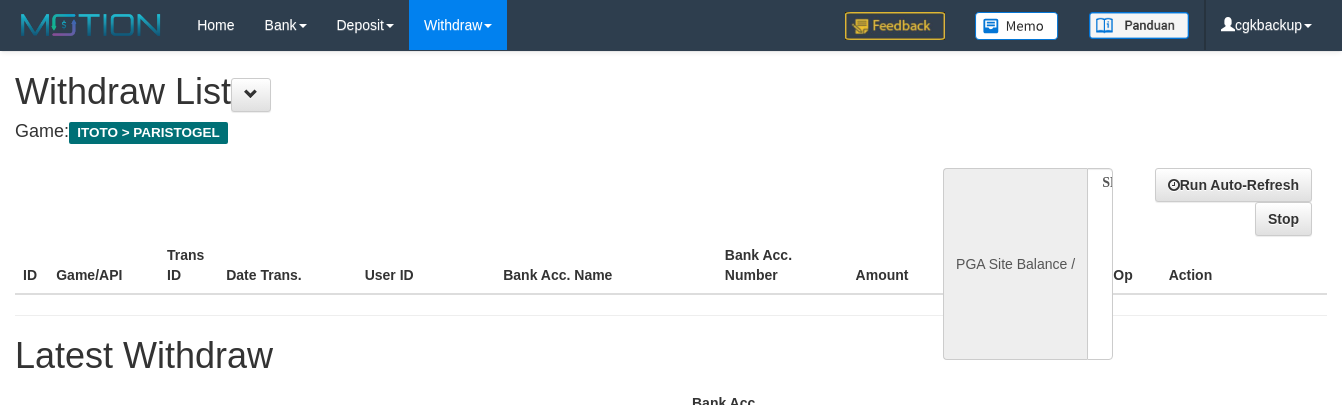 scroll, scrollTop: 0, scrollLeft: 0, axis: both 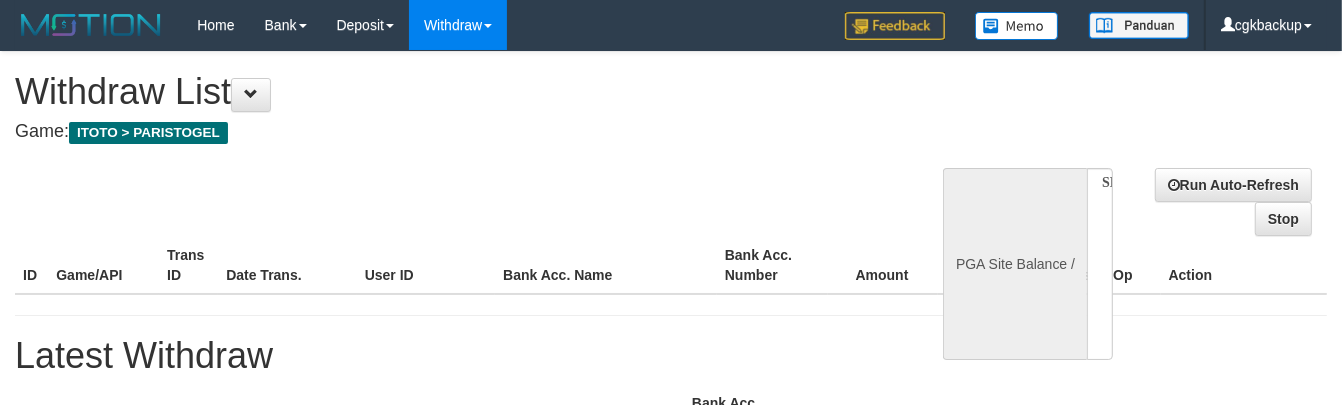 select on "**" 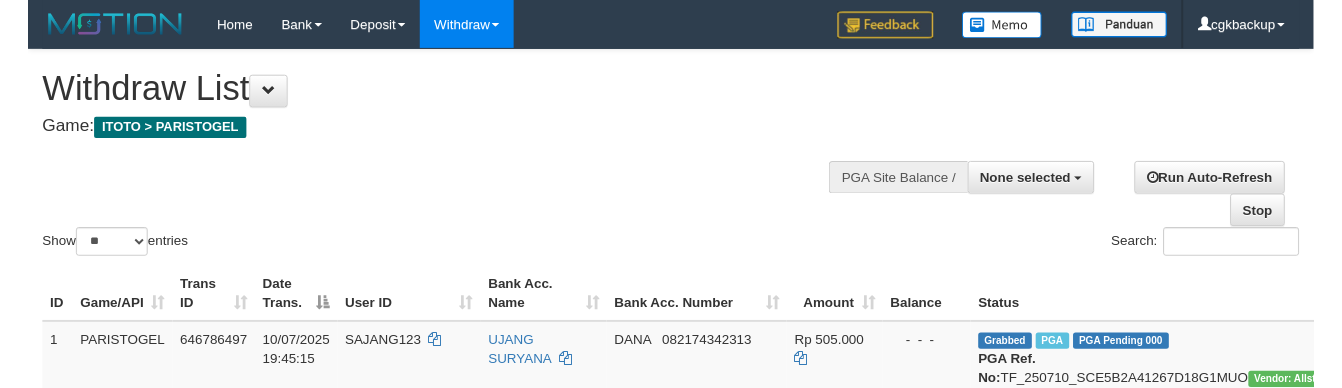 scroll, scrollTop: 540, scrollLeft: 205, axis: both 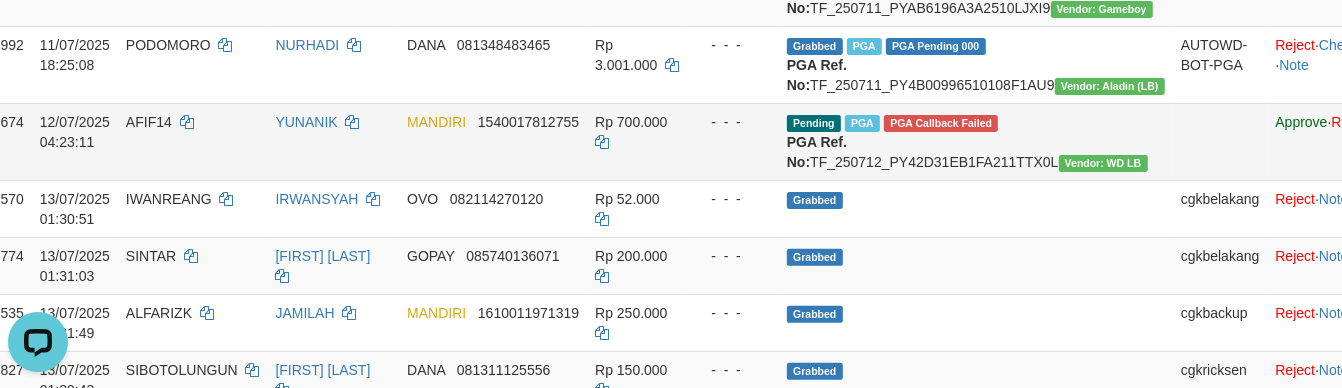 click on "YUNANIK" at bounding box center [333, 141] 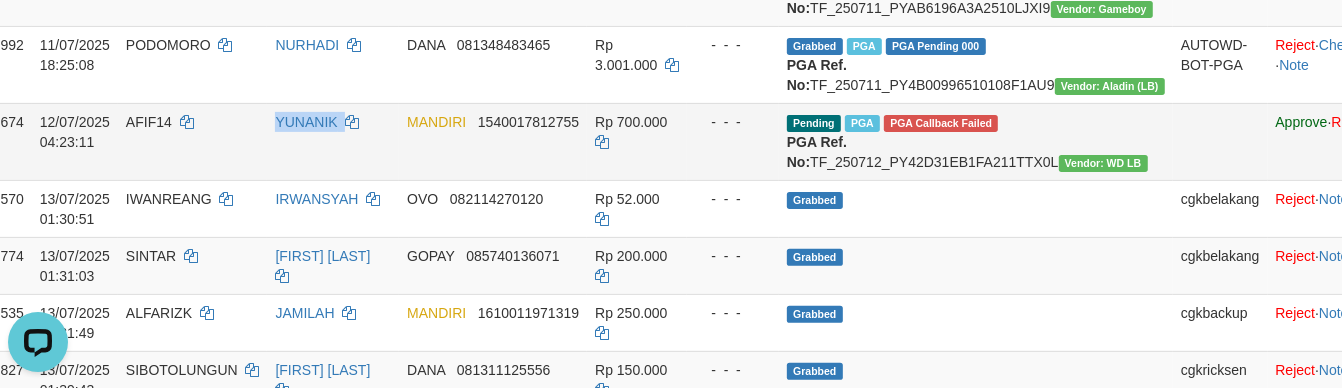 click on "YUNANIK" at bounding box center [333, 141] 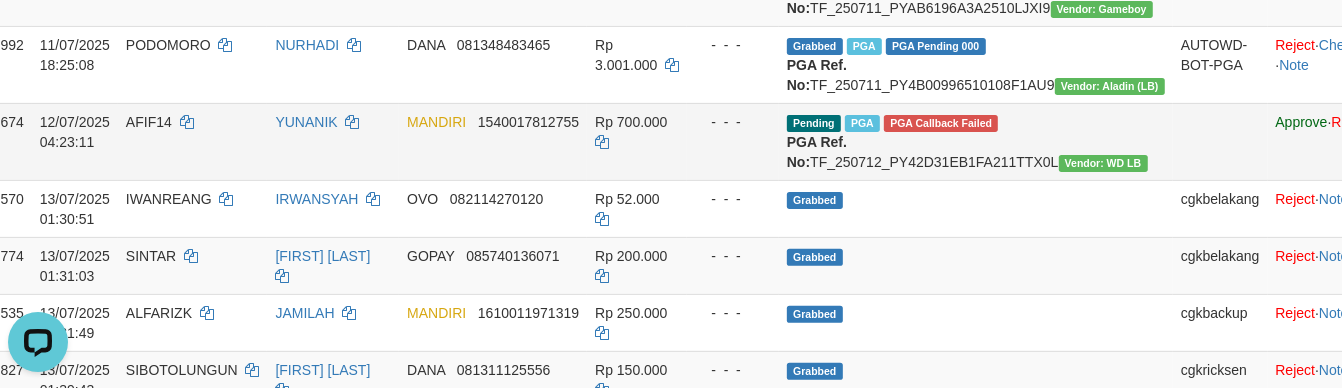 click on "AFIF14" at bounding box center (193, 141) 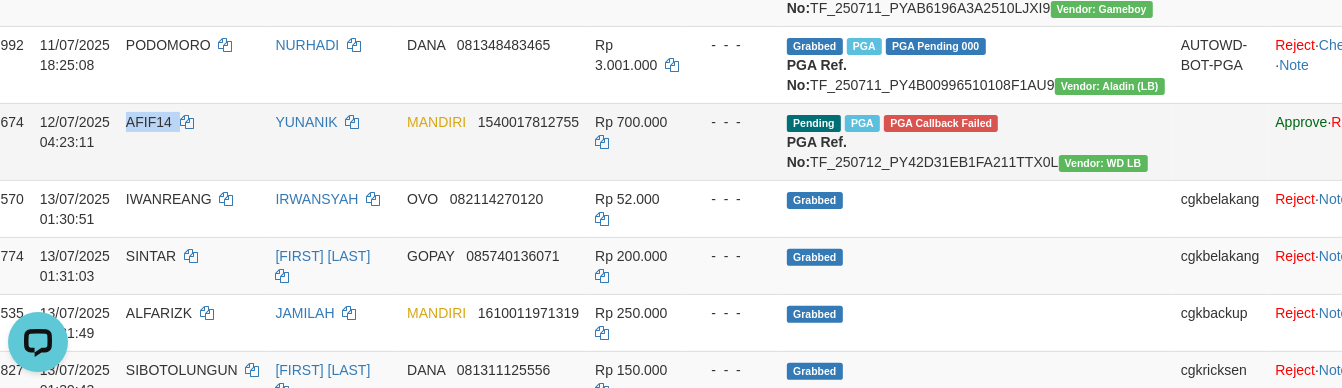 copy on "AFIF14" 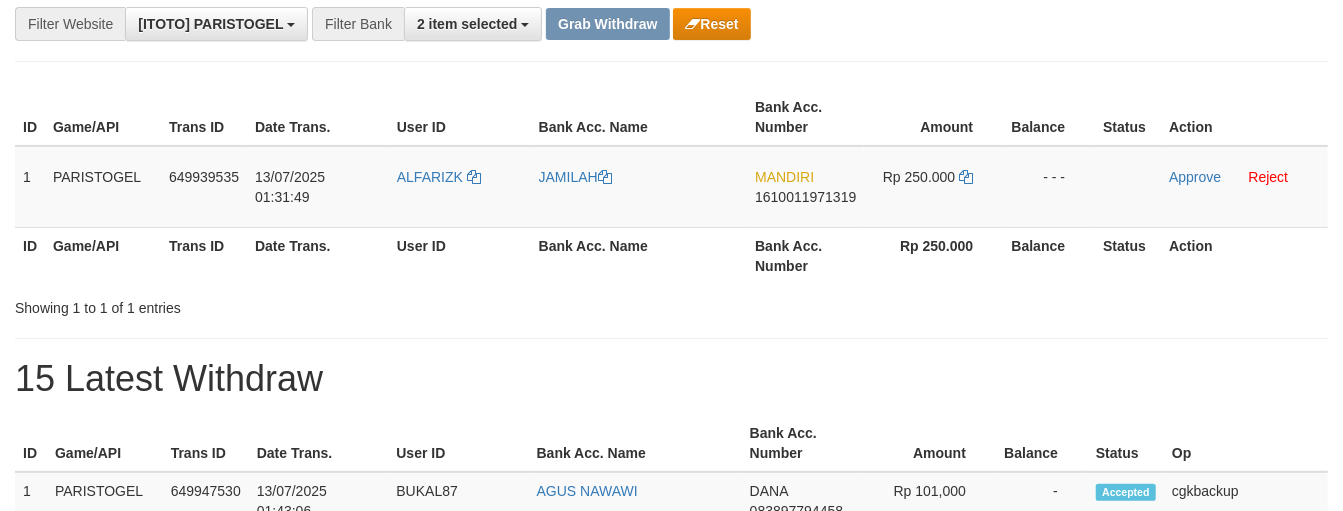 scroll, scrollTop: 285, scrollLeft: 0, axis: vertical 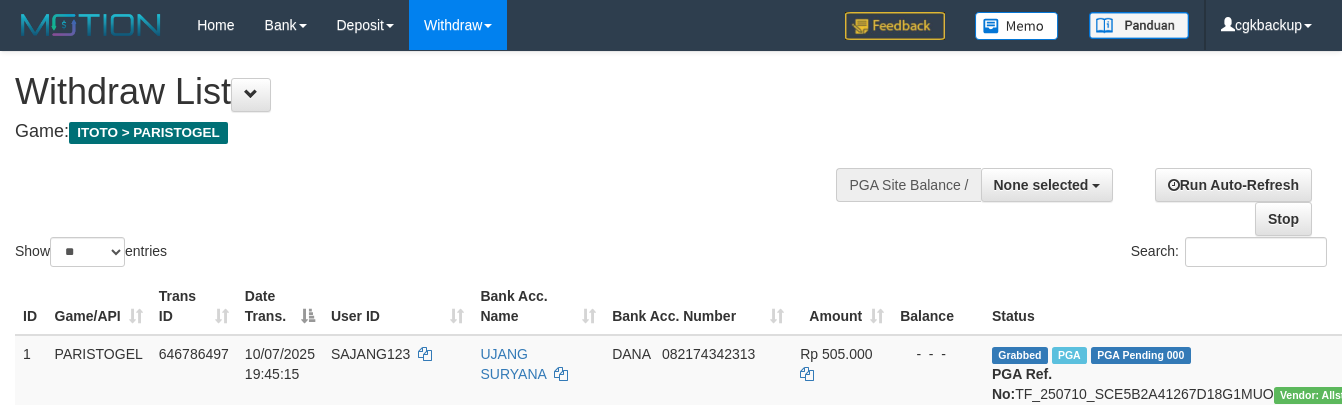 select 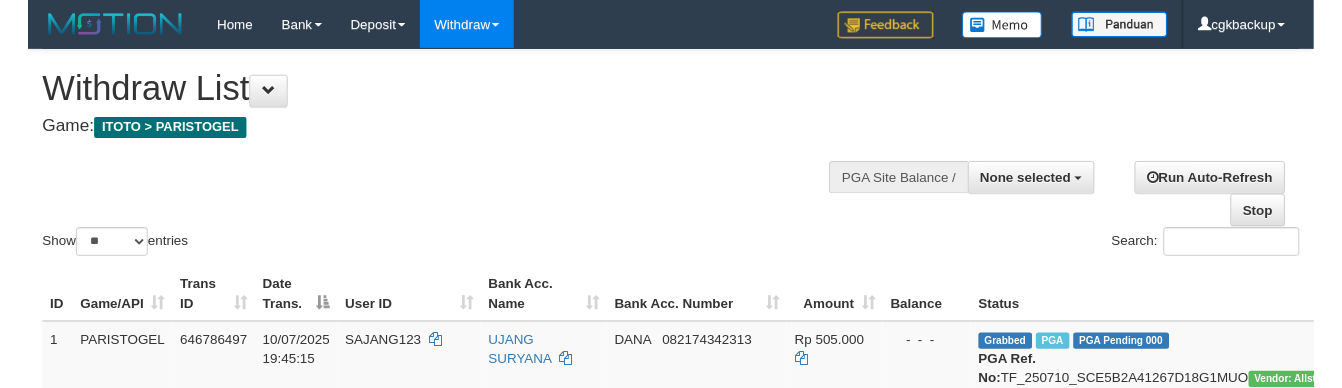scroll, scrollTop: 540, scrollLeft: 205, axis: both 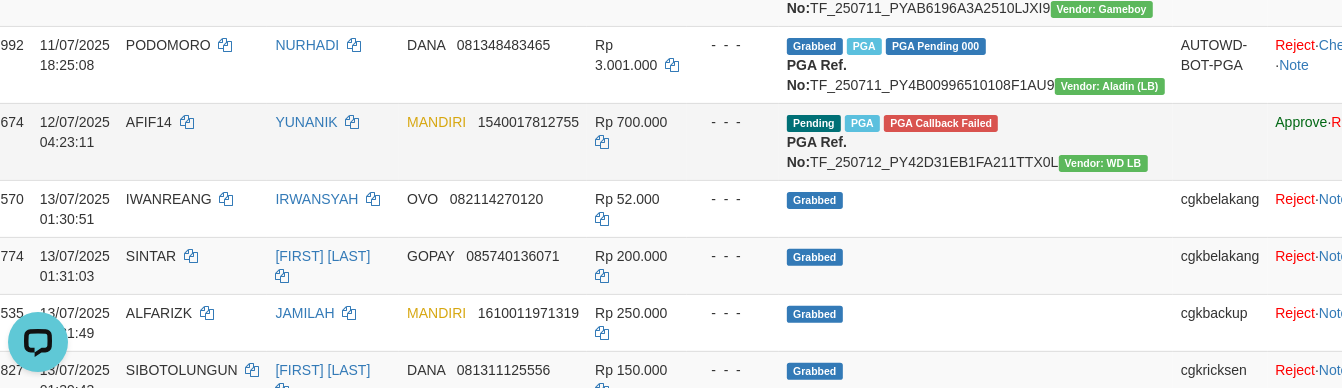 click on "MANDIRI     1540017812755" at bounding box center (493, 141) 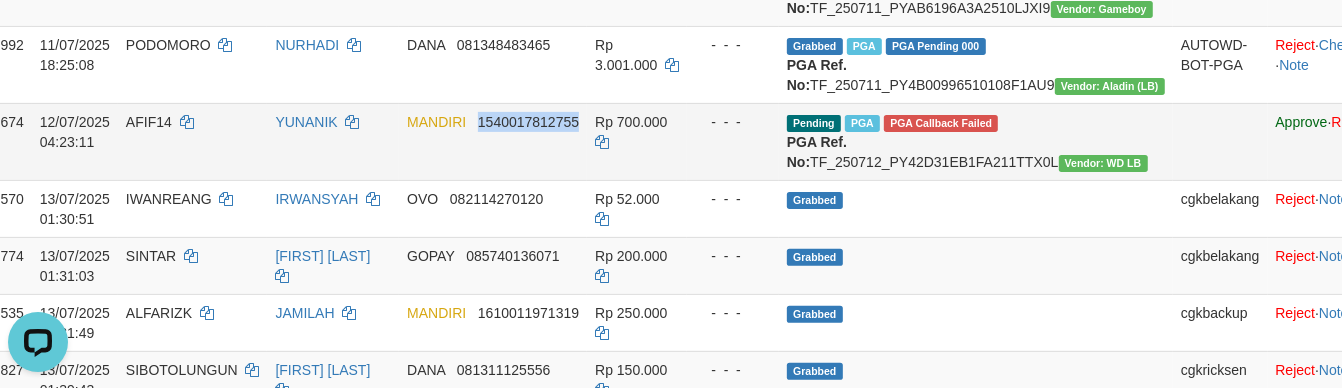 click on "MANDIRI     1540017812755" at bounding box center [493, 141] 